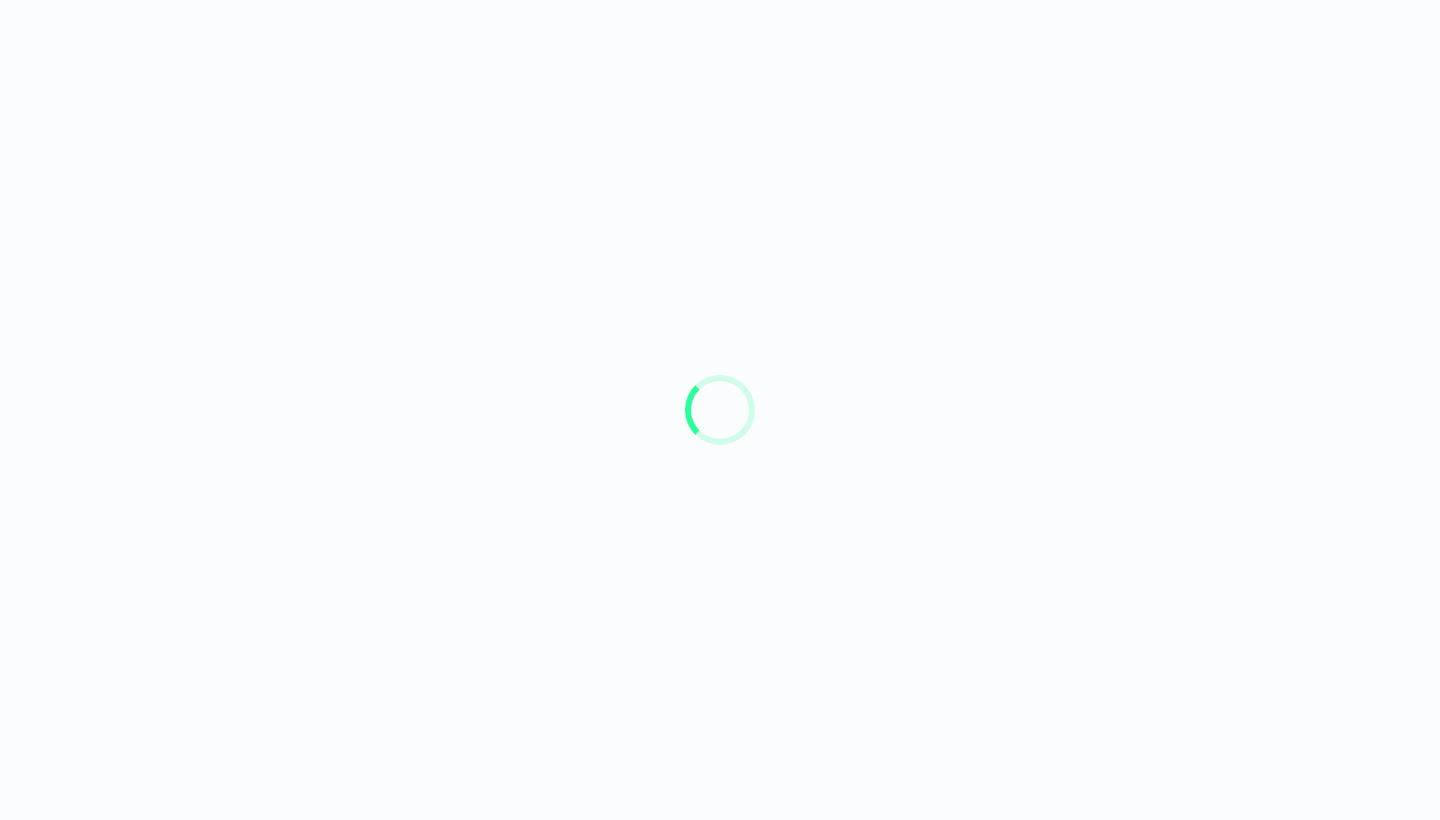scroll, scrollTop: 0, scrollLeft: 0, axis: both 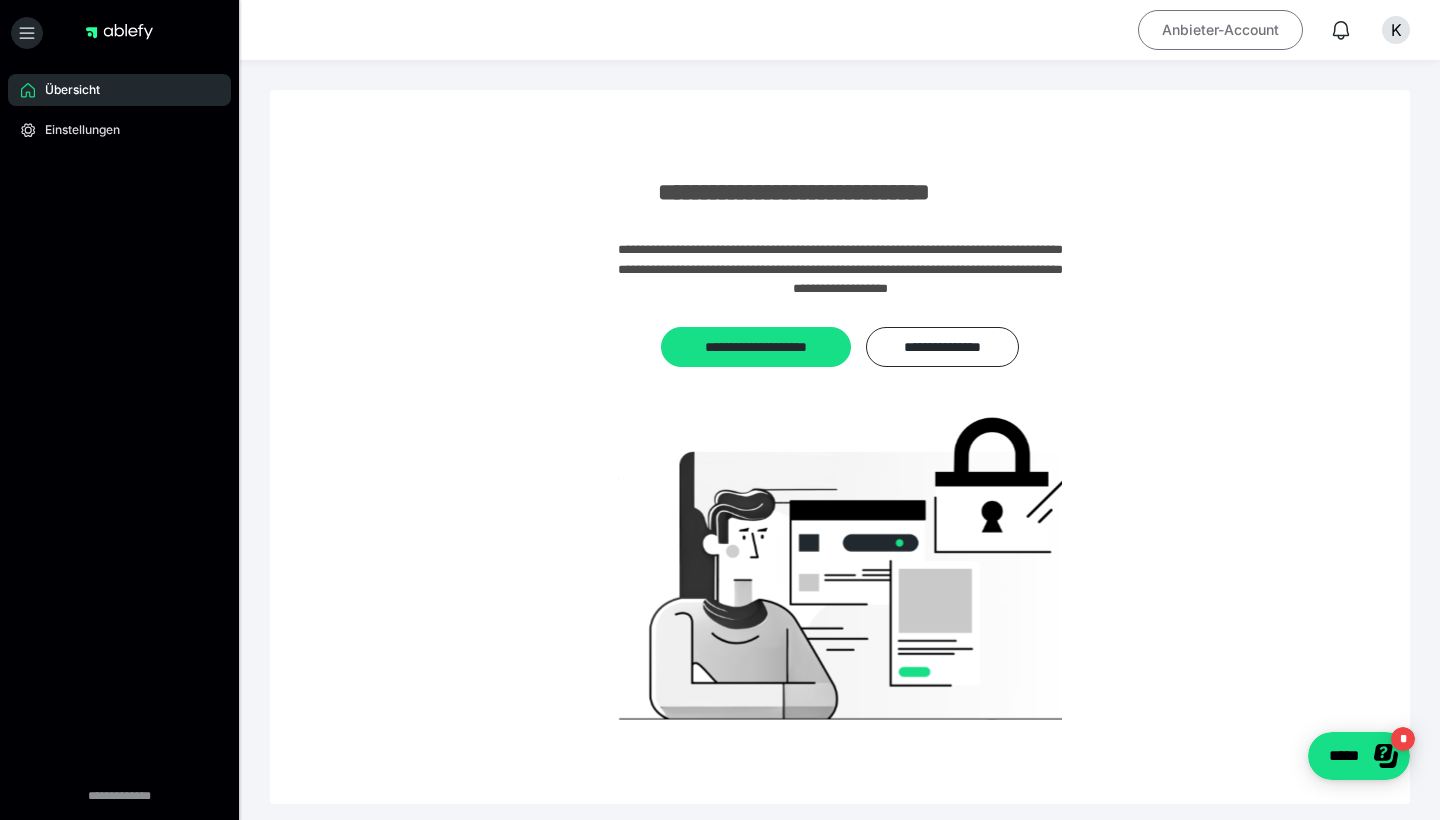 click on "Anbieter-Account" at bounding box center (1220, 30) 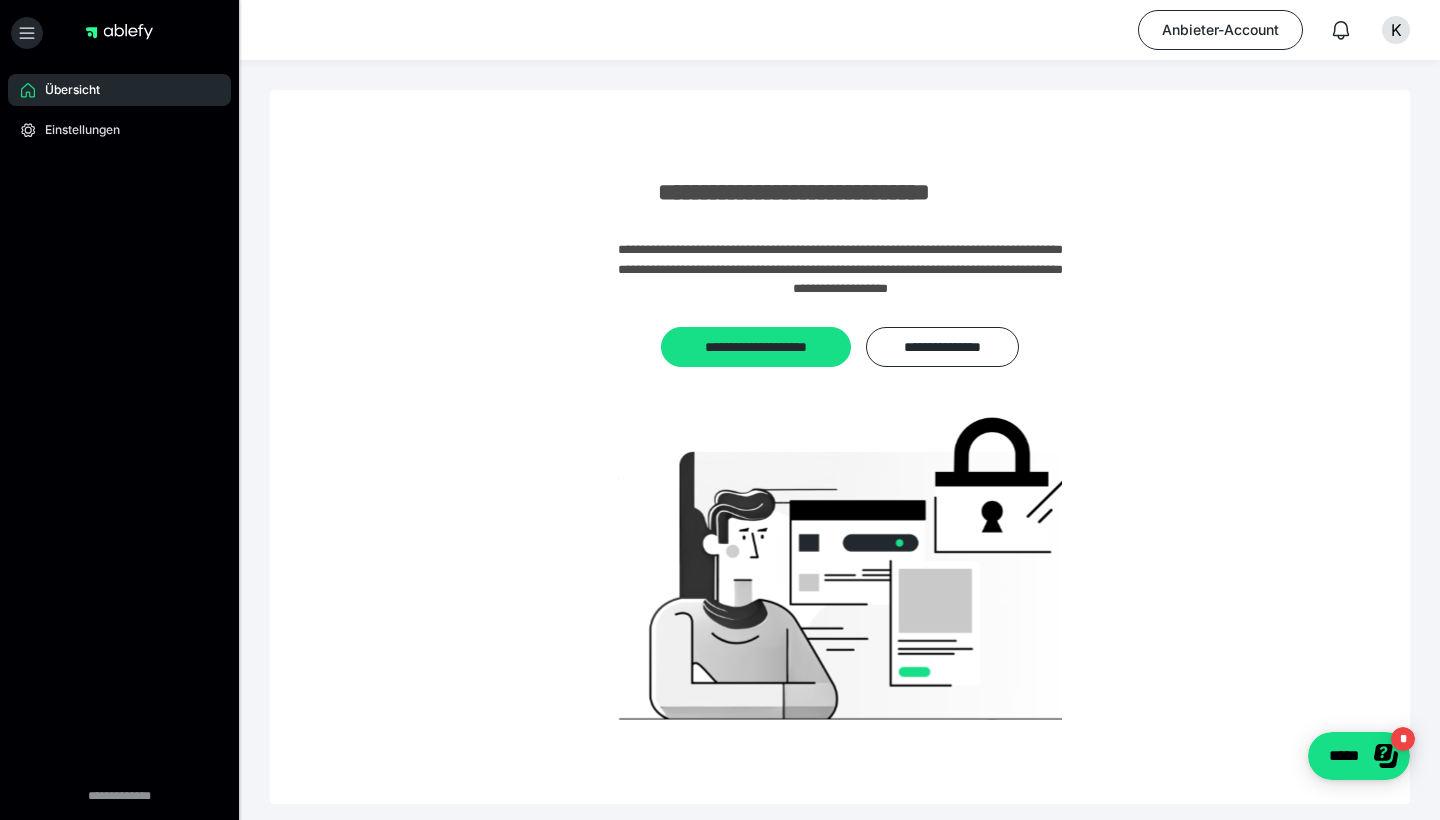 scroll, scrollTop: 0, scrollLeft: 0, axis: both 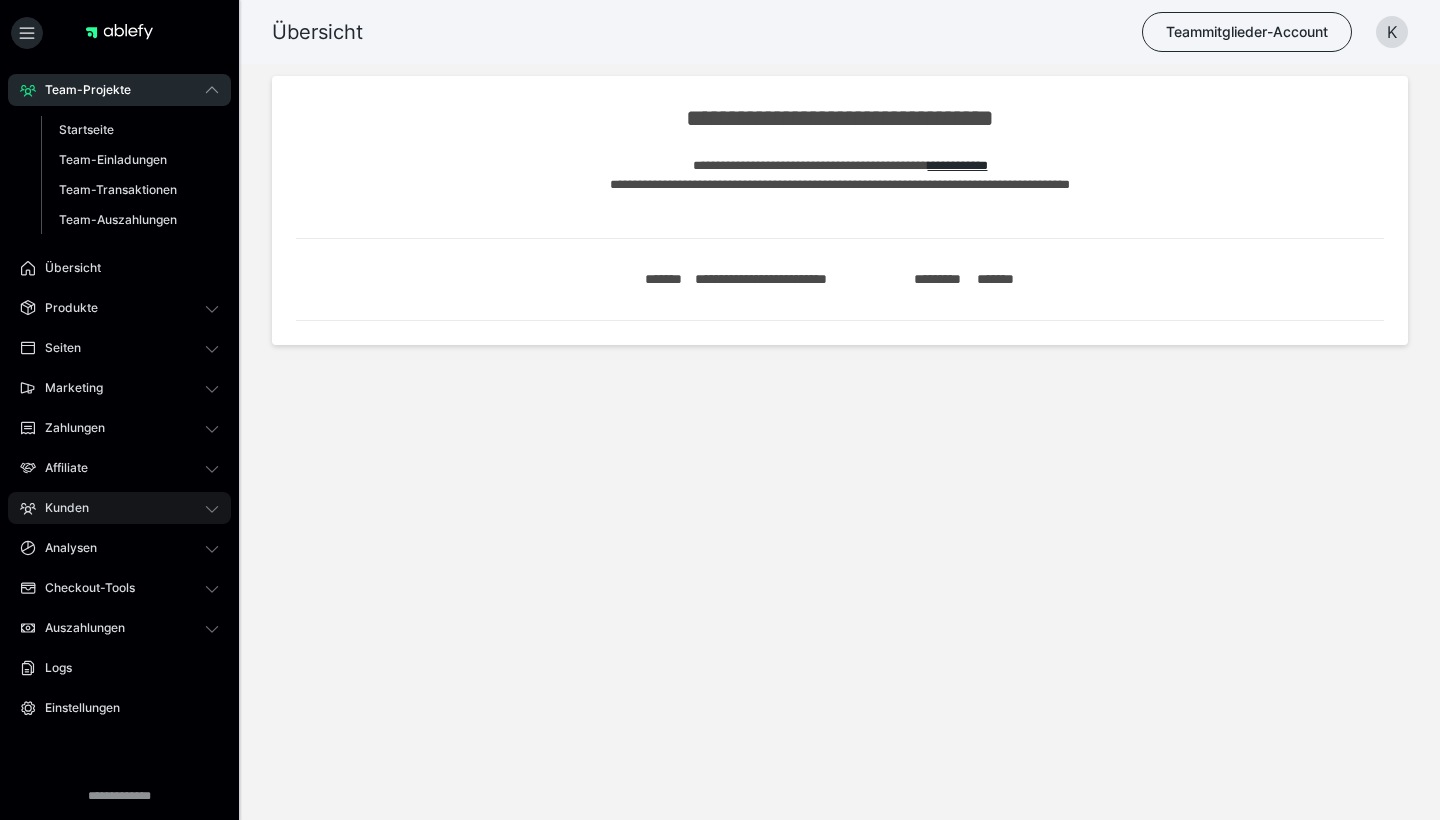 click on "Kunden" at bounding box center [60, 508] 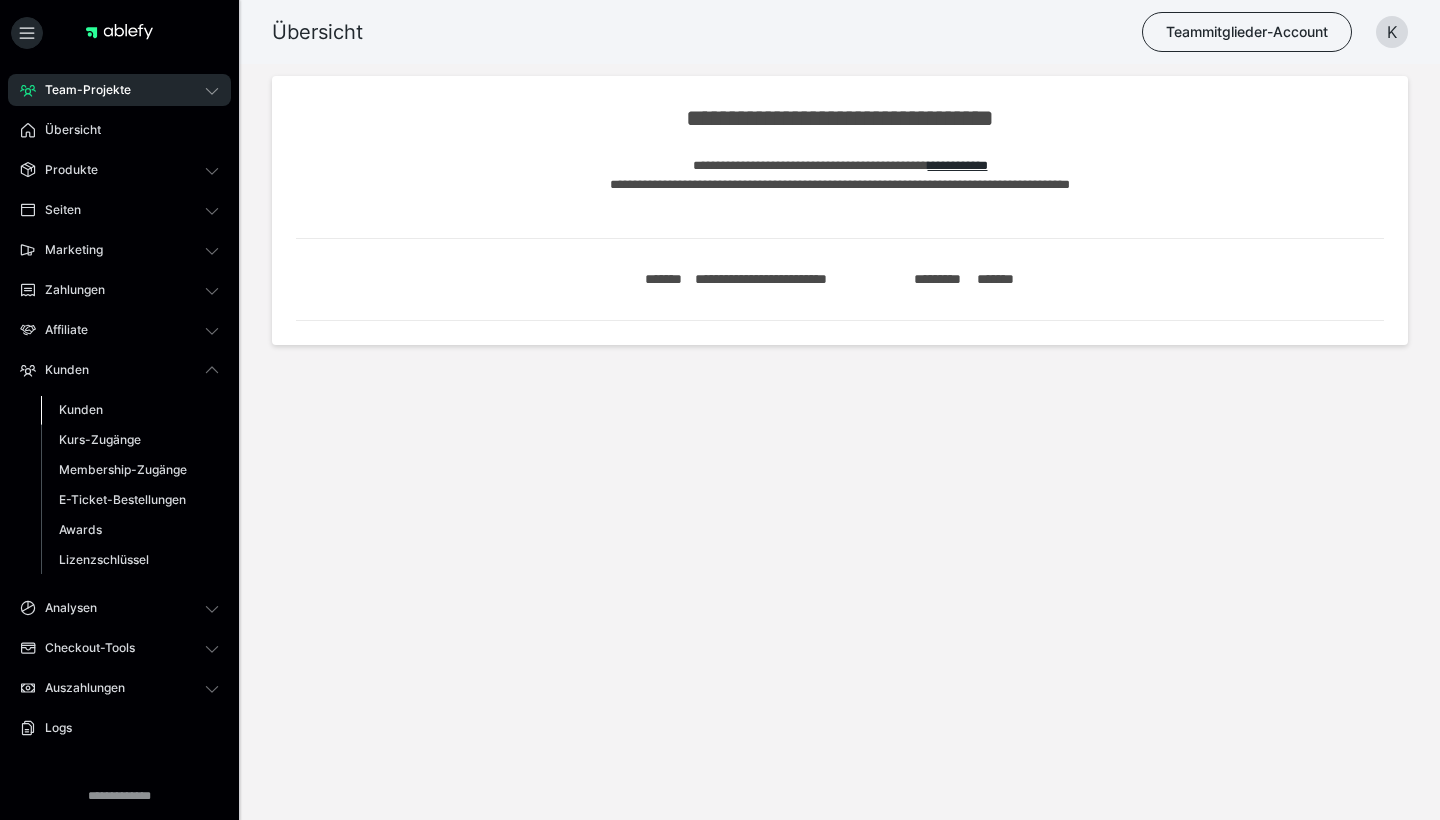 click on "Kunden" at bounding box center (81, 409) 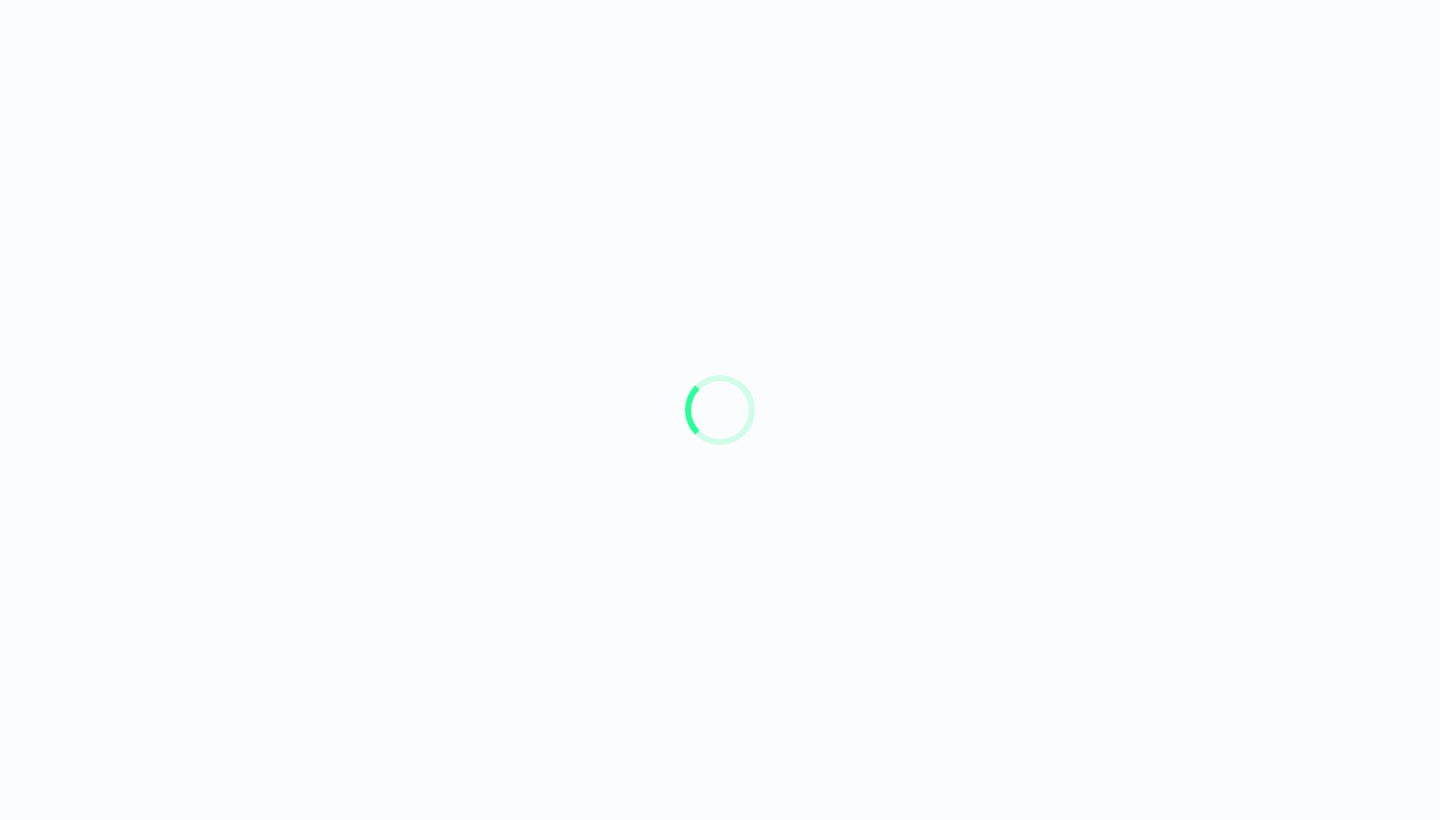 scroll, scrollTop: 0, scrollLeft: 0, axis: both 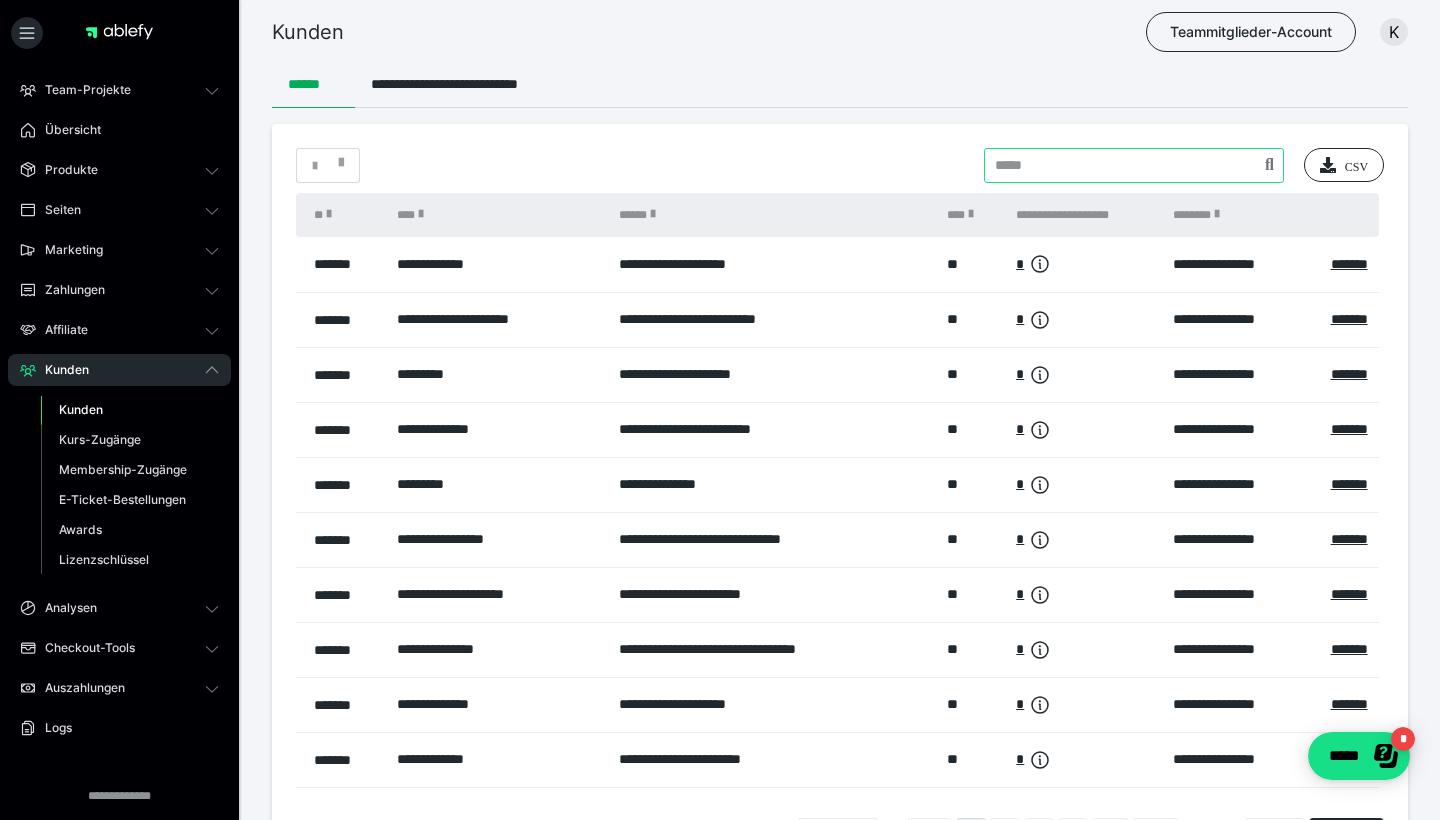 click at bounding box center (1134, 165) 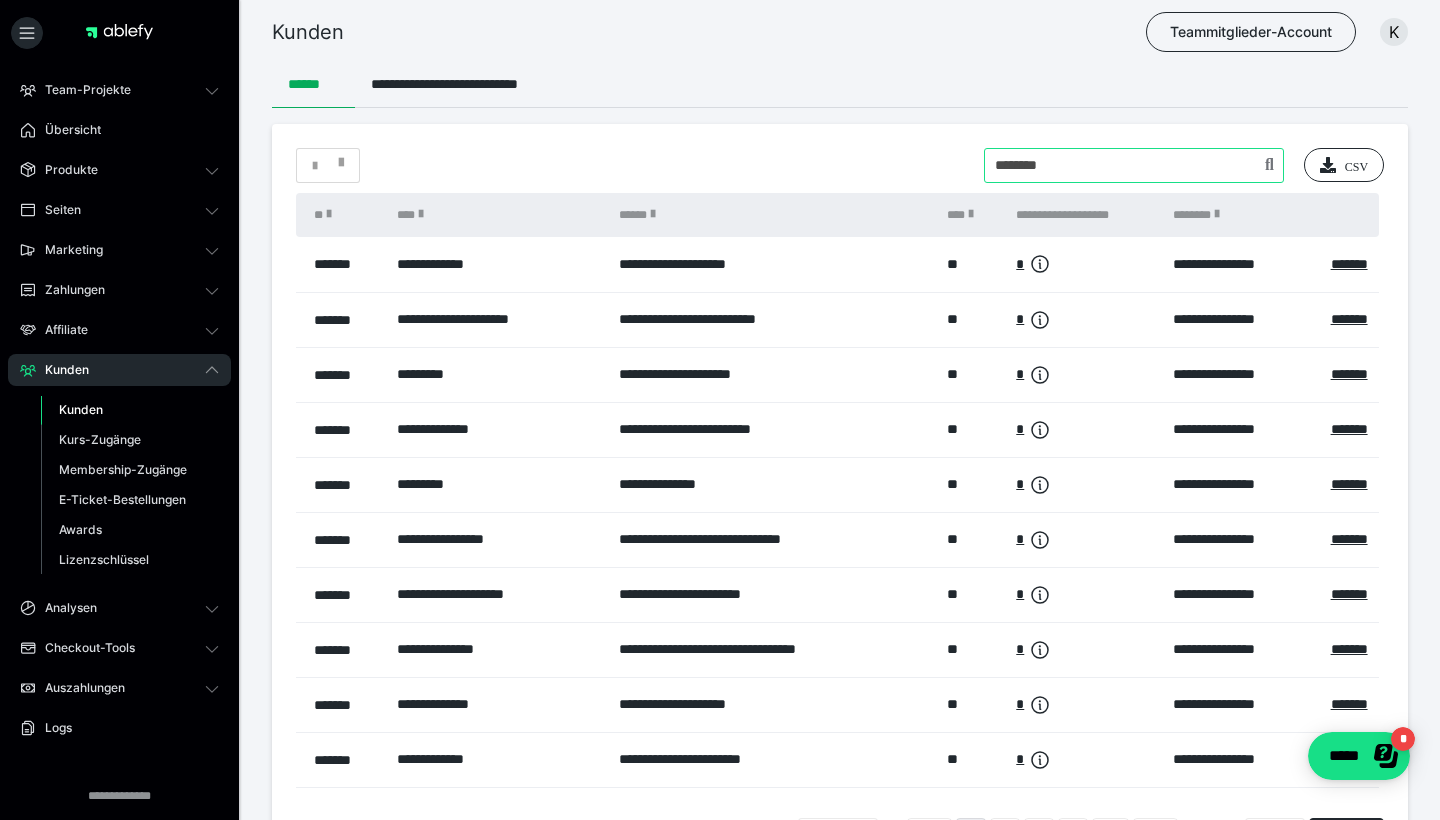type on "********" 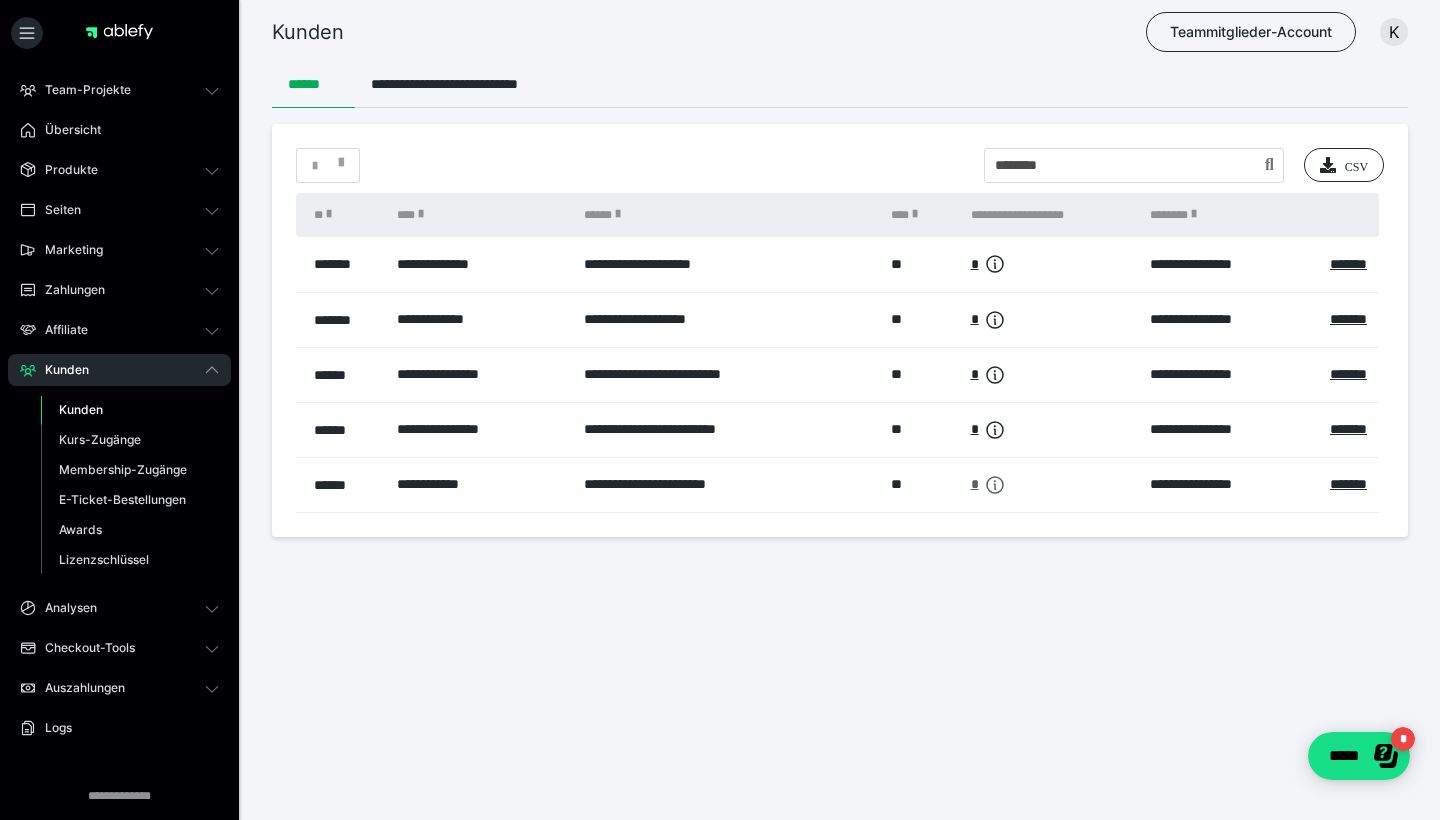 click on "*" at bounding box center [975, 484] 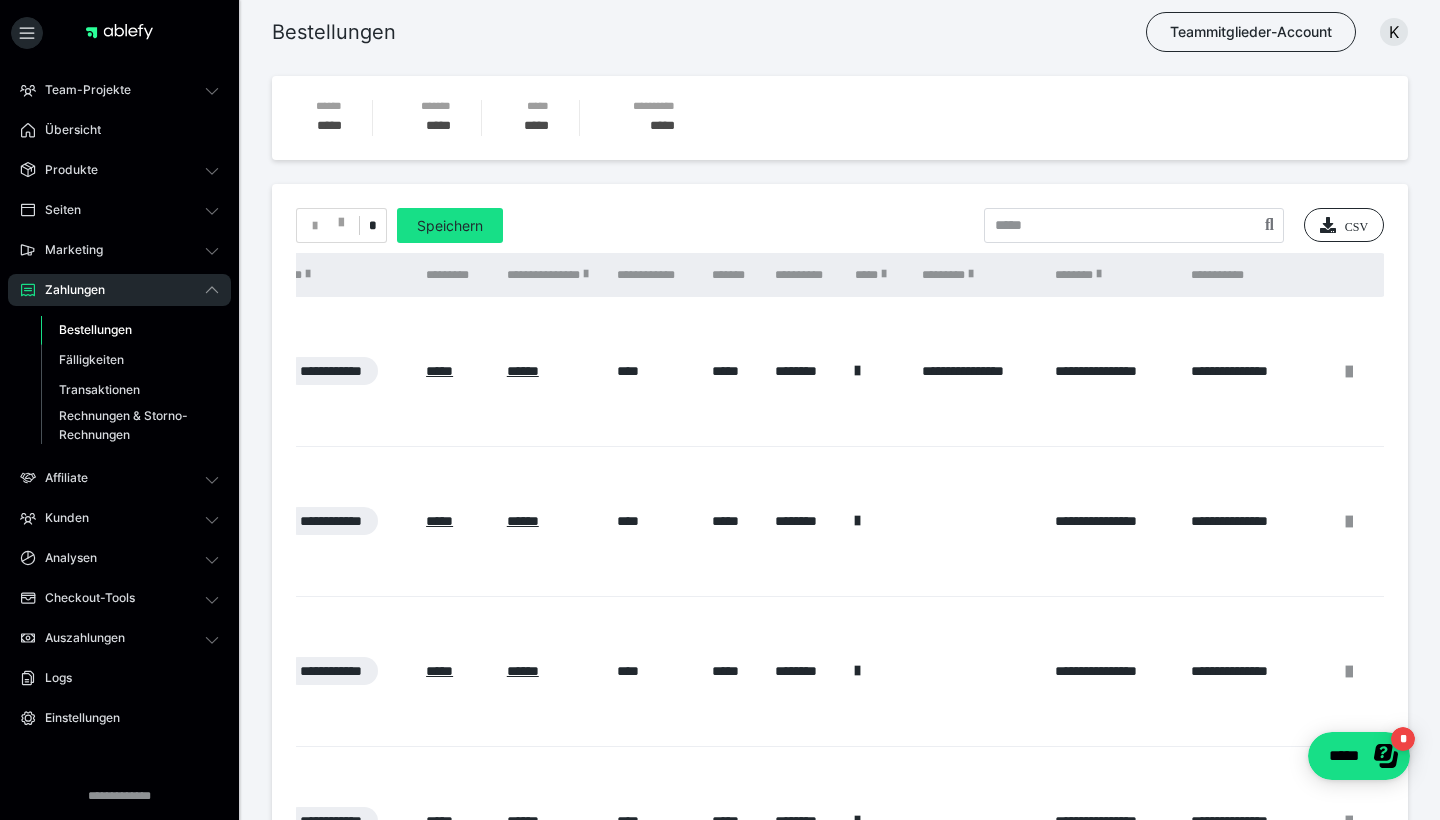 scroll, scrollTop: 0, scrollLeft: 788, axis: horizontal 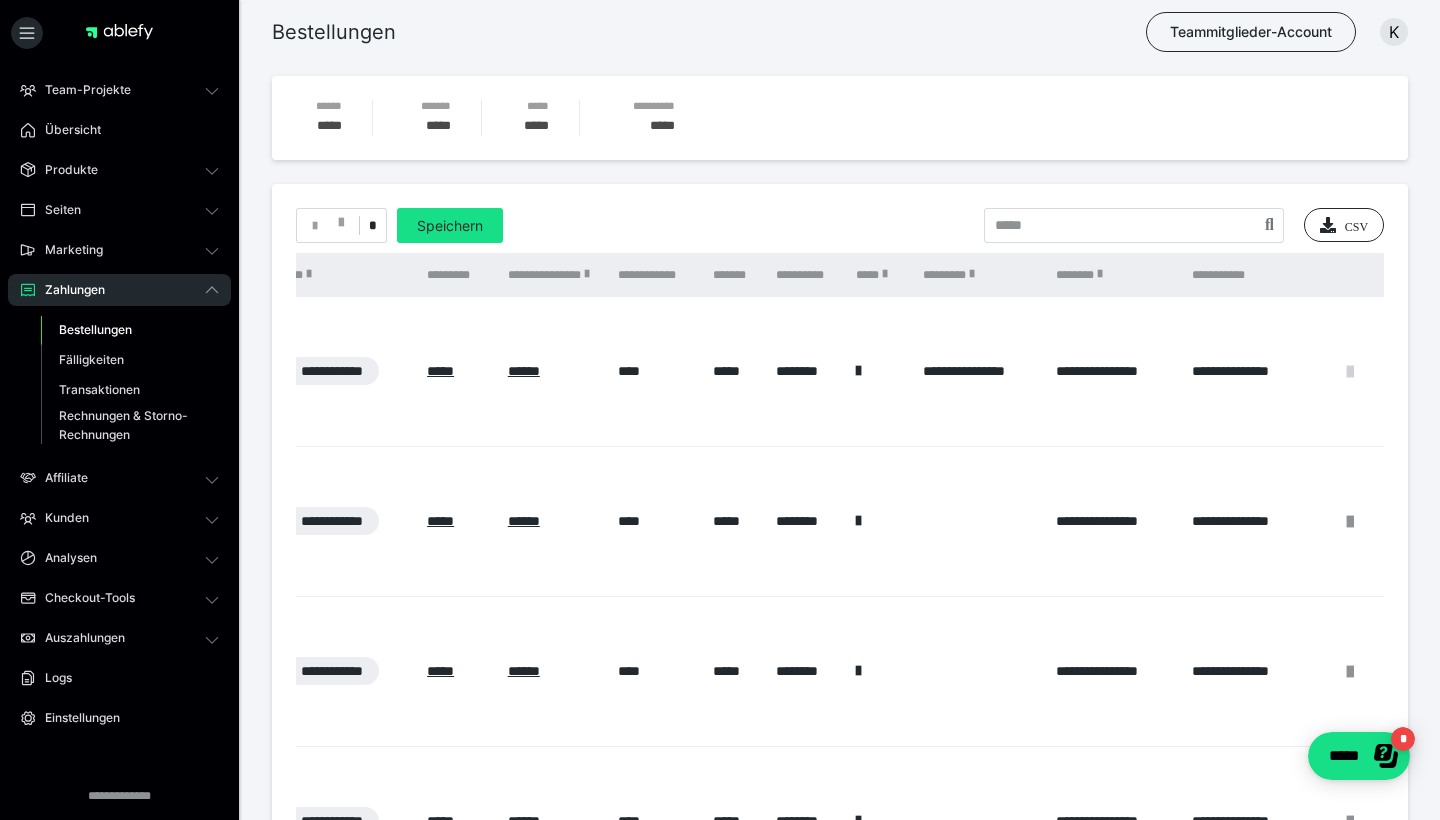 click at bounding box center [1350, 372] 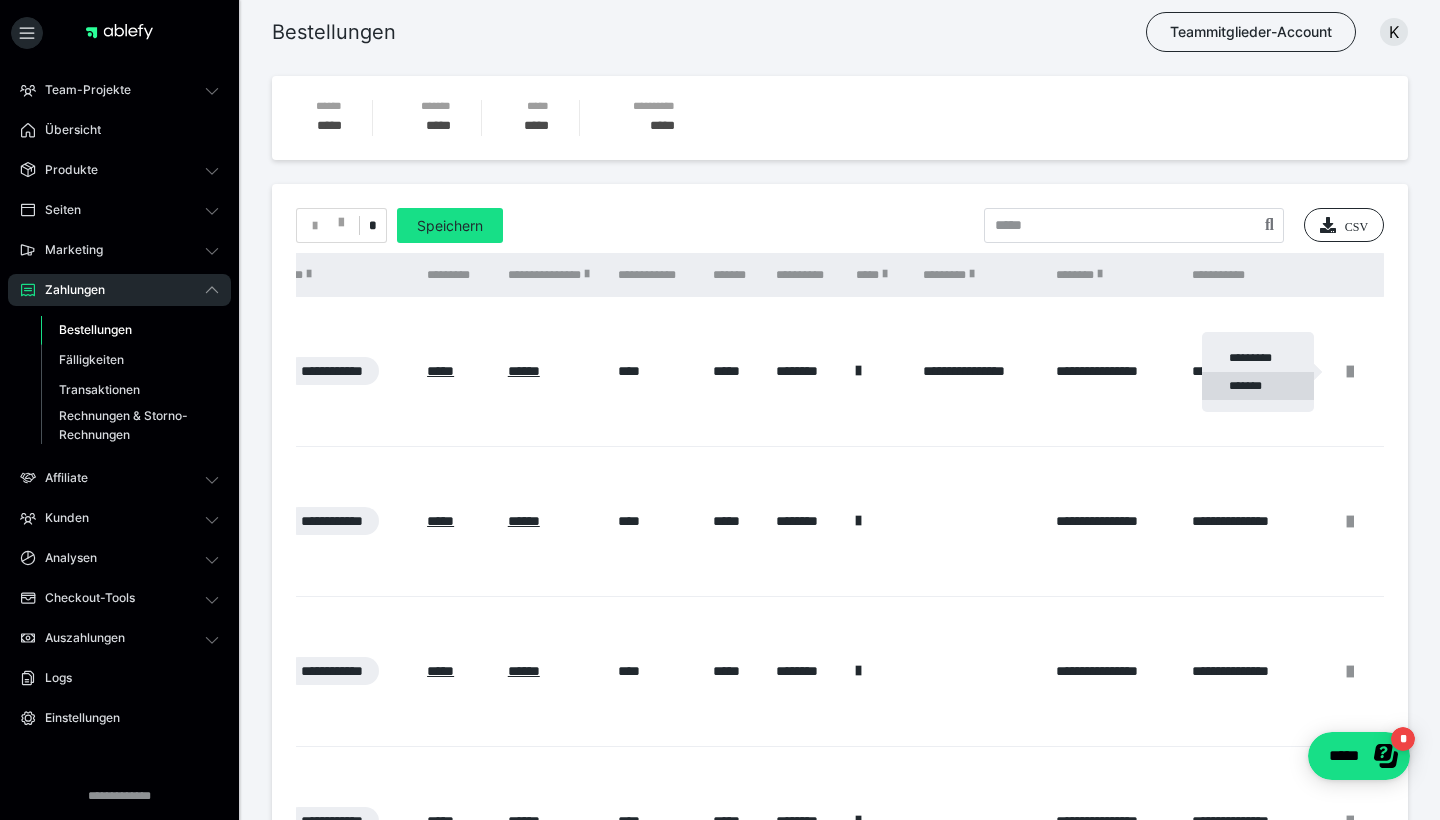 click on "*******" at bounding box center (1258, 386) 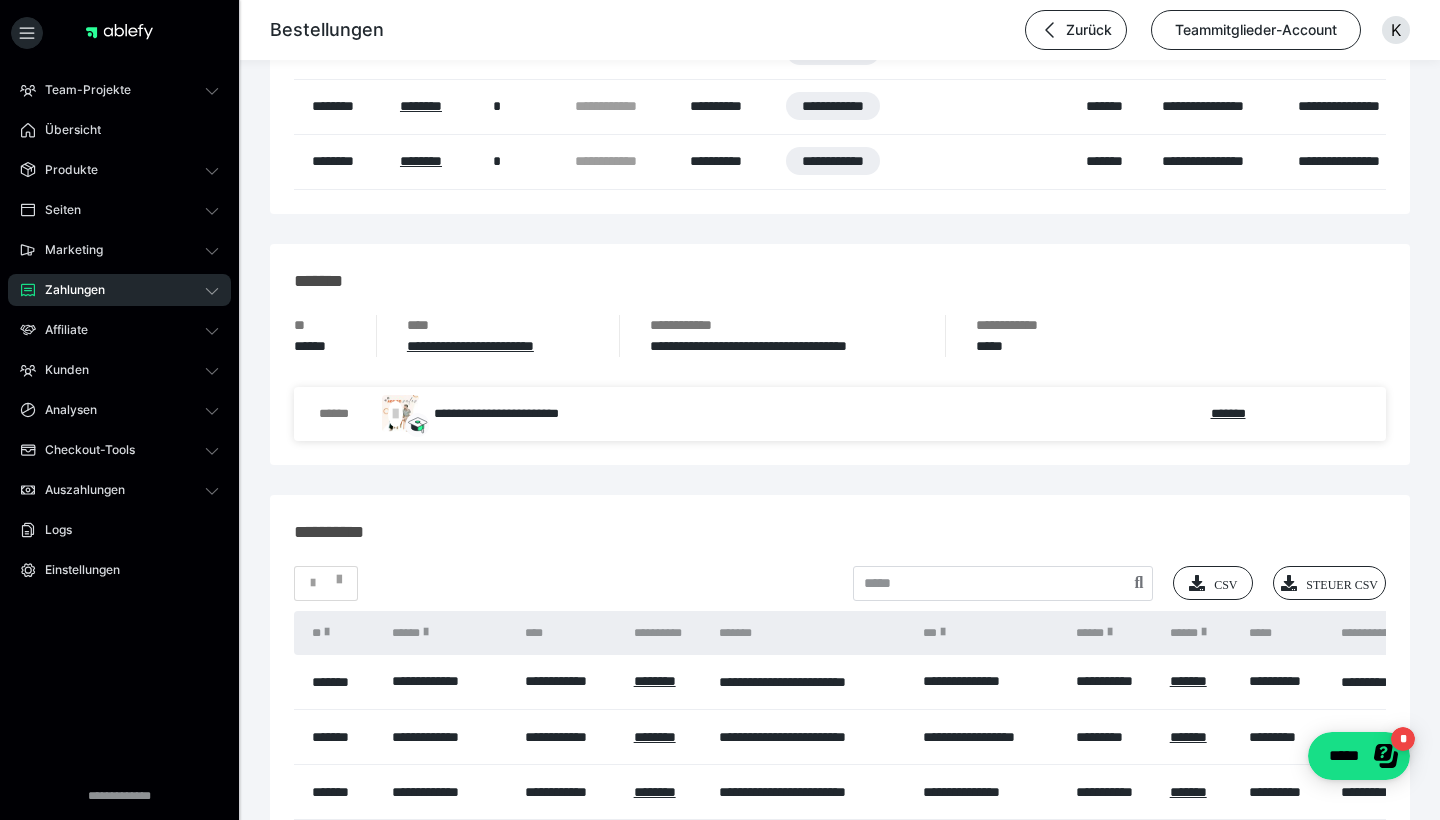 scroll, scrollTop: 1407, scrollLeft: 0, axis: vertical 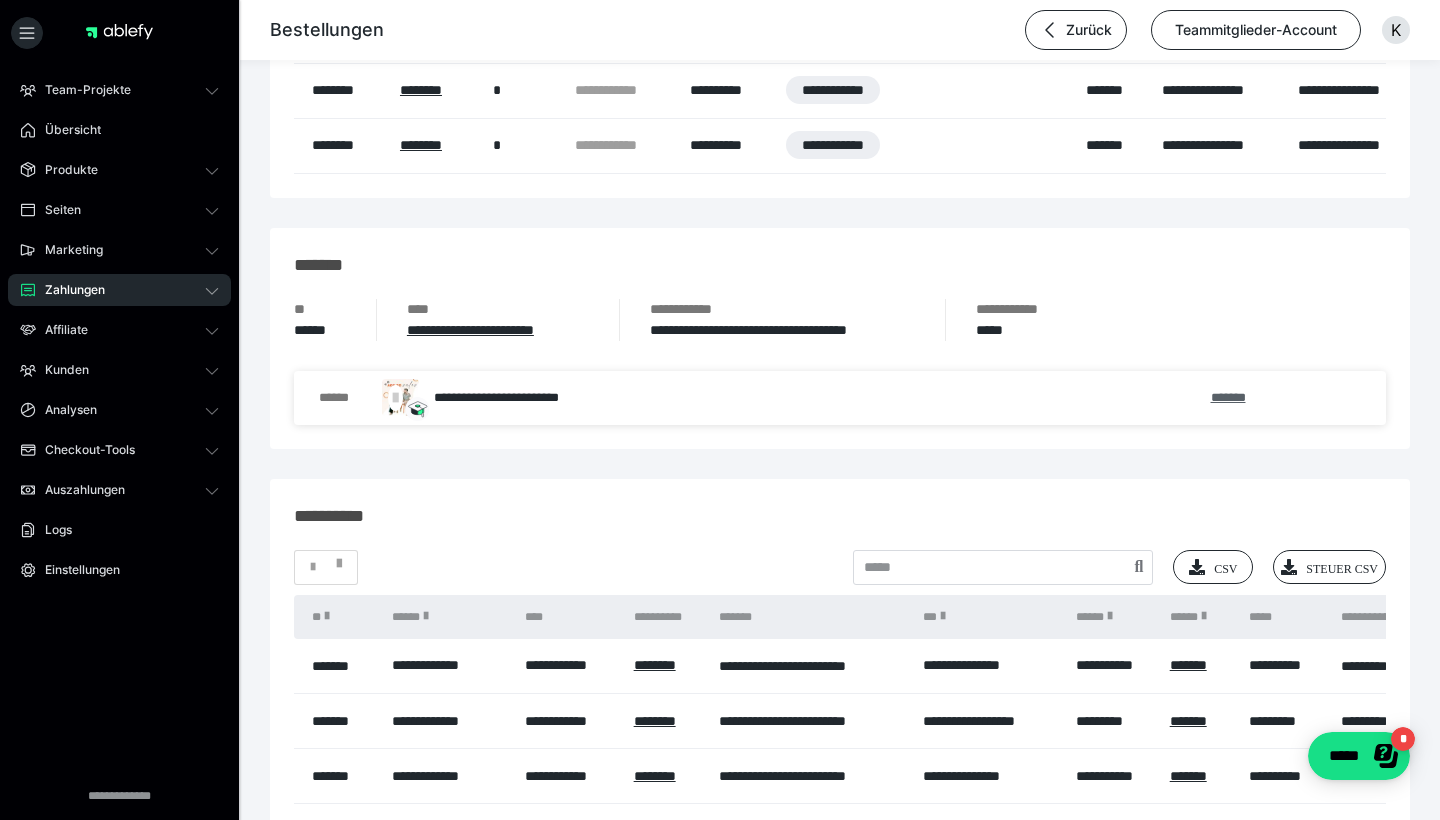 click on "*******" at bounding box center [1228, 397] 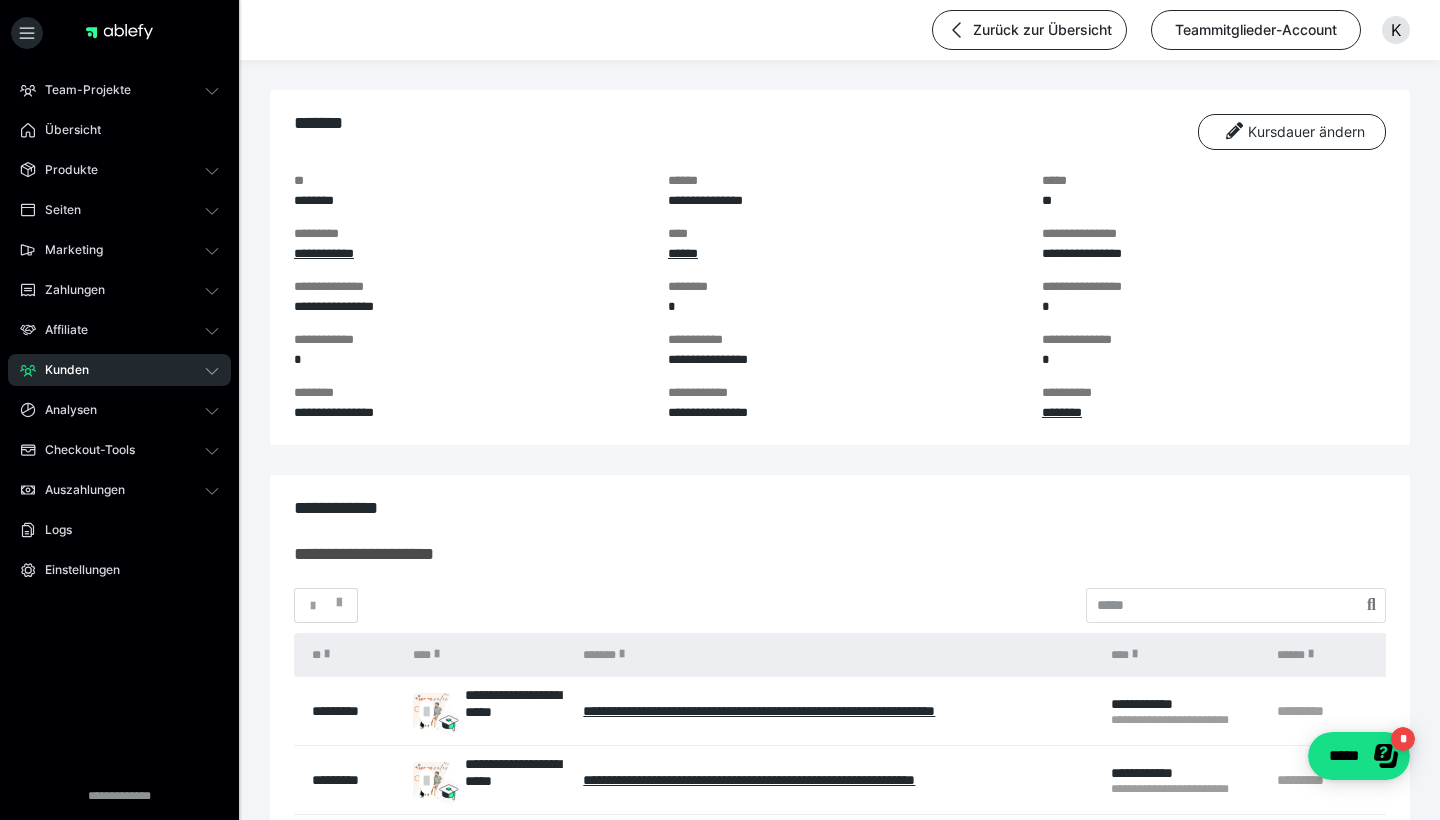 click on "Kunden" at bounding box center (119, 370) 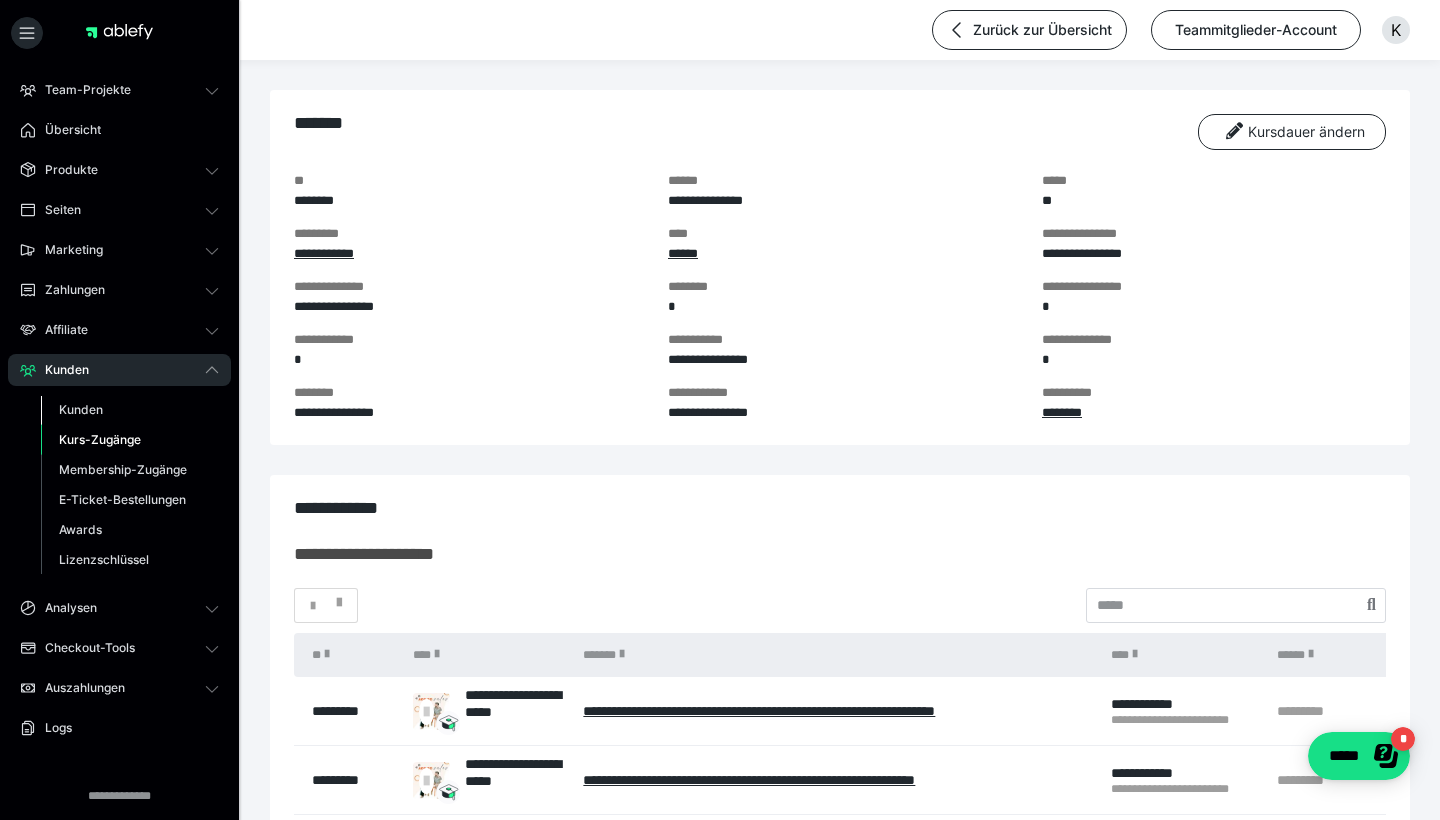 click on "Kunden" at bounding box center (81, 409) 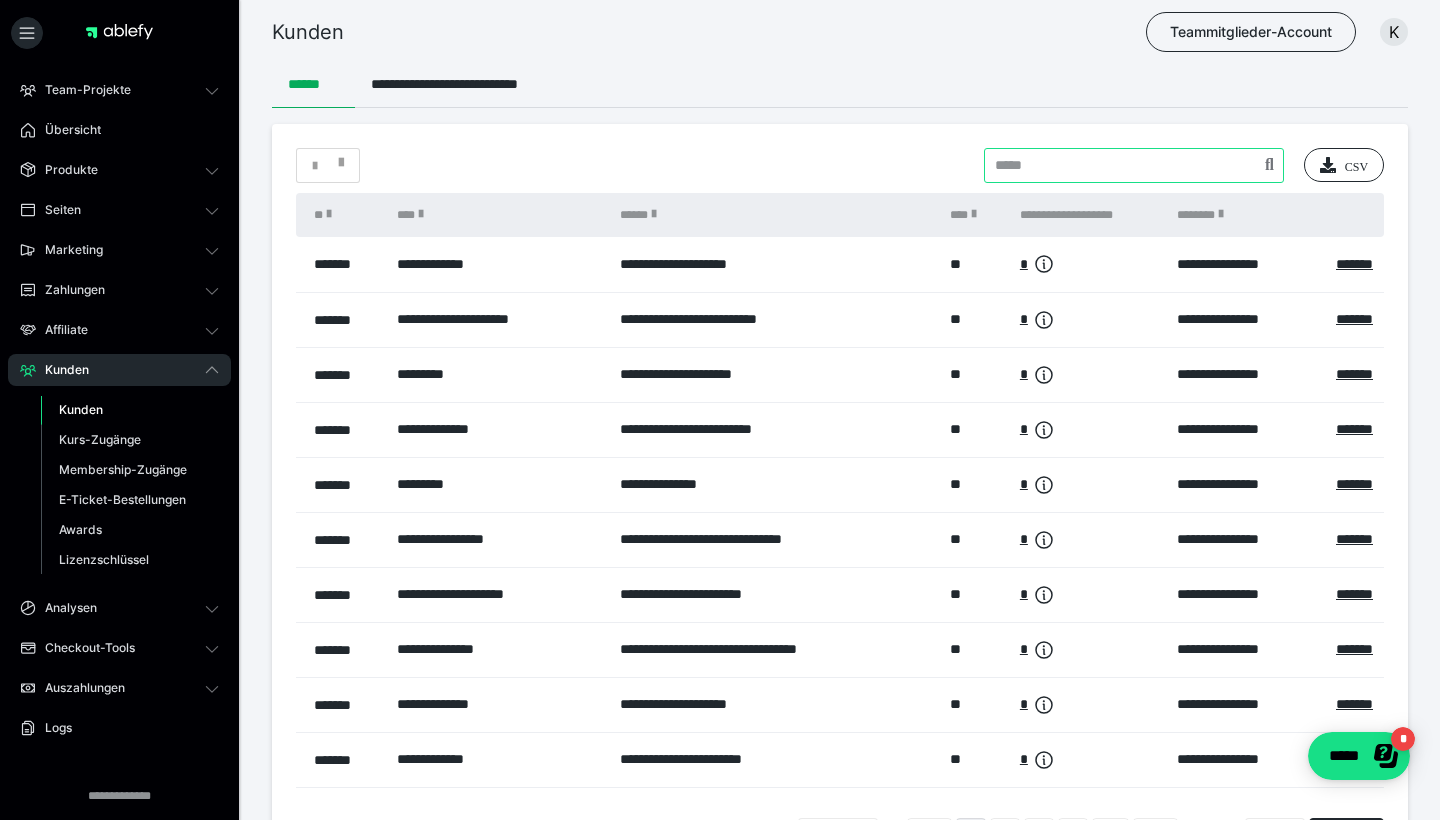 click at bounding box center [1134, 165] 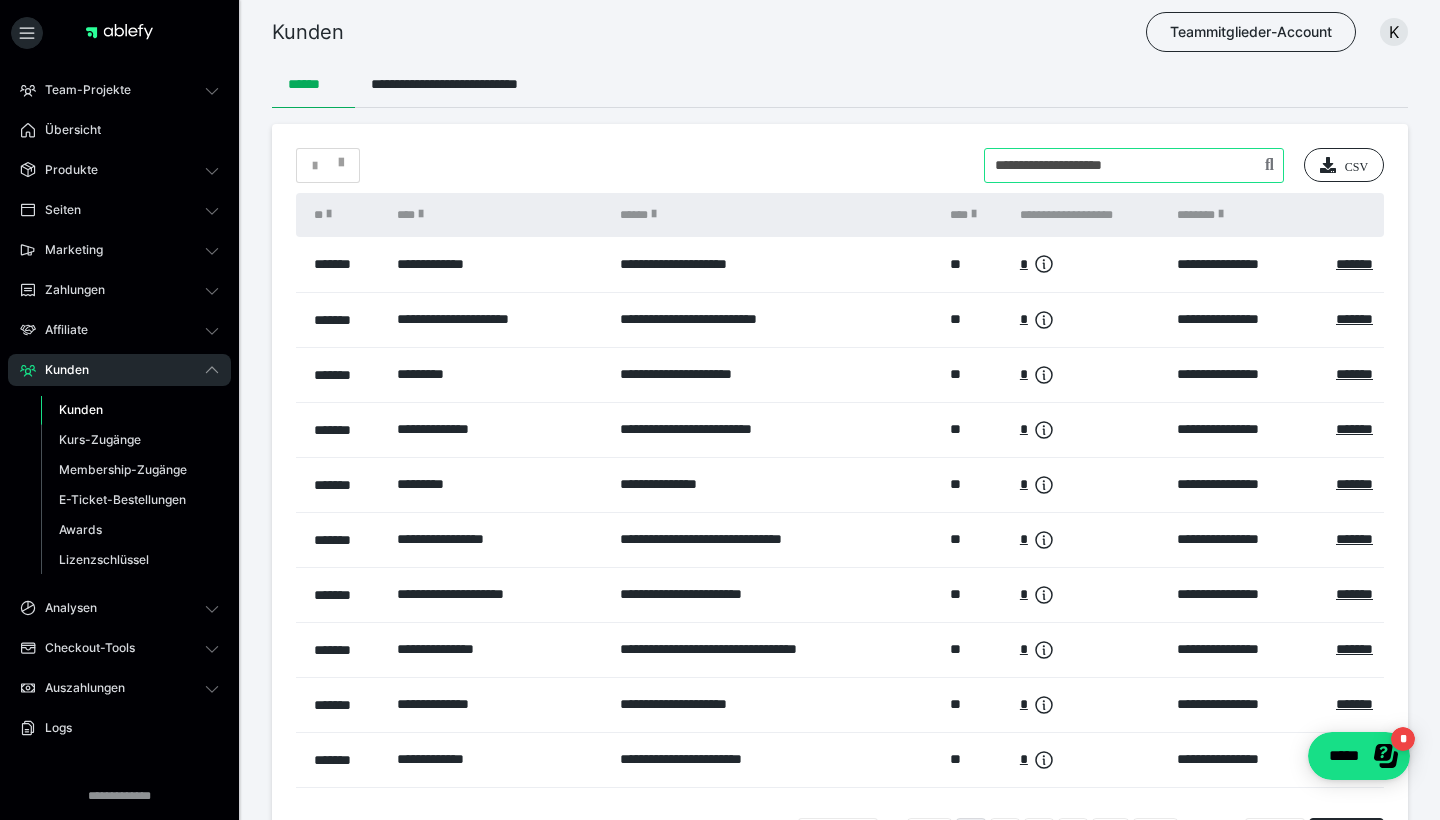 type on "**********" 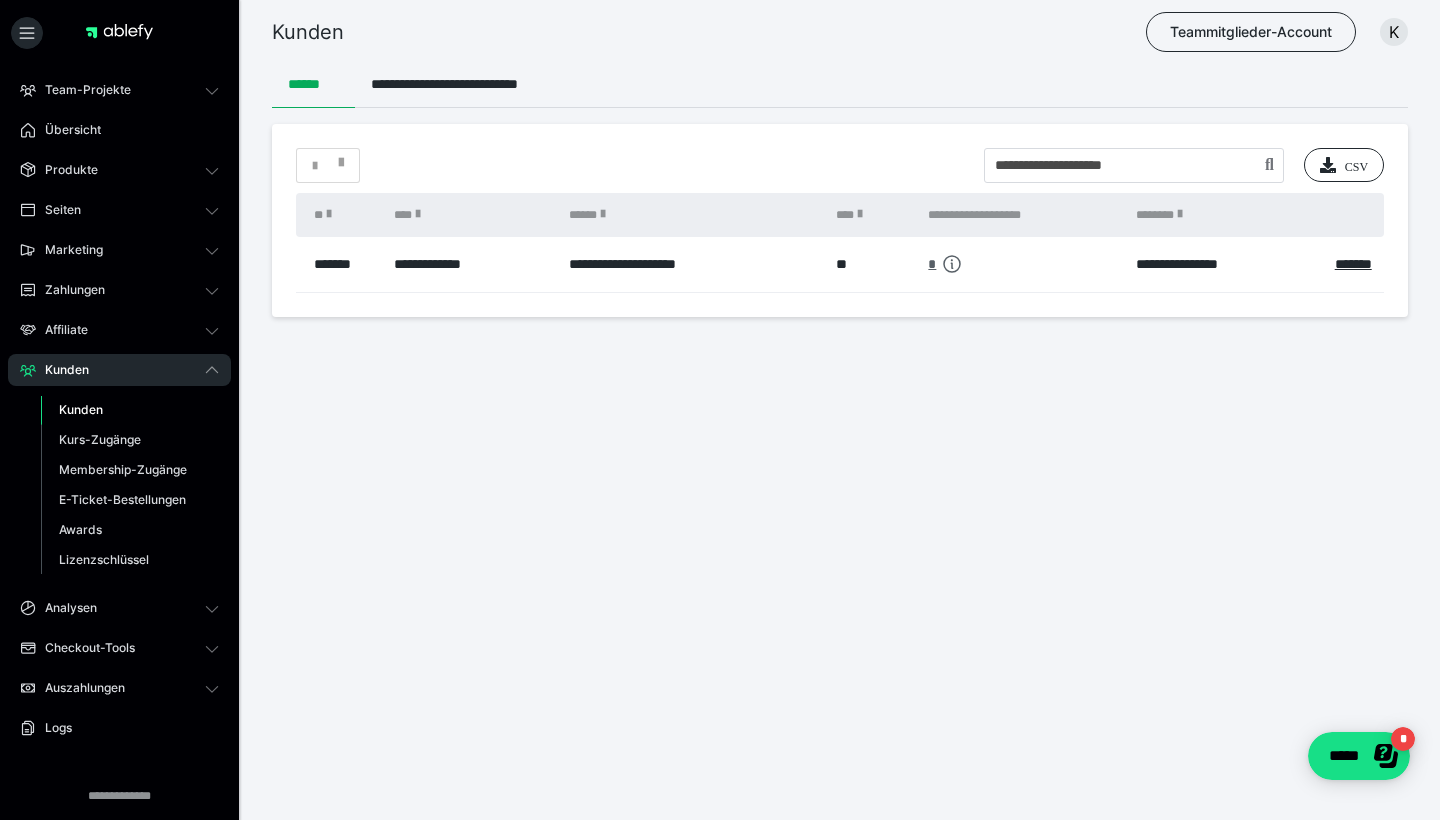 click on "*" at bounding box center (945, 264) 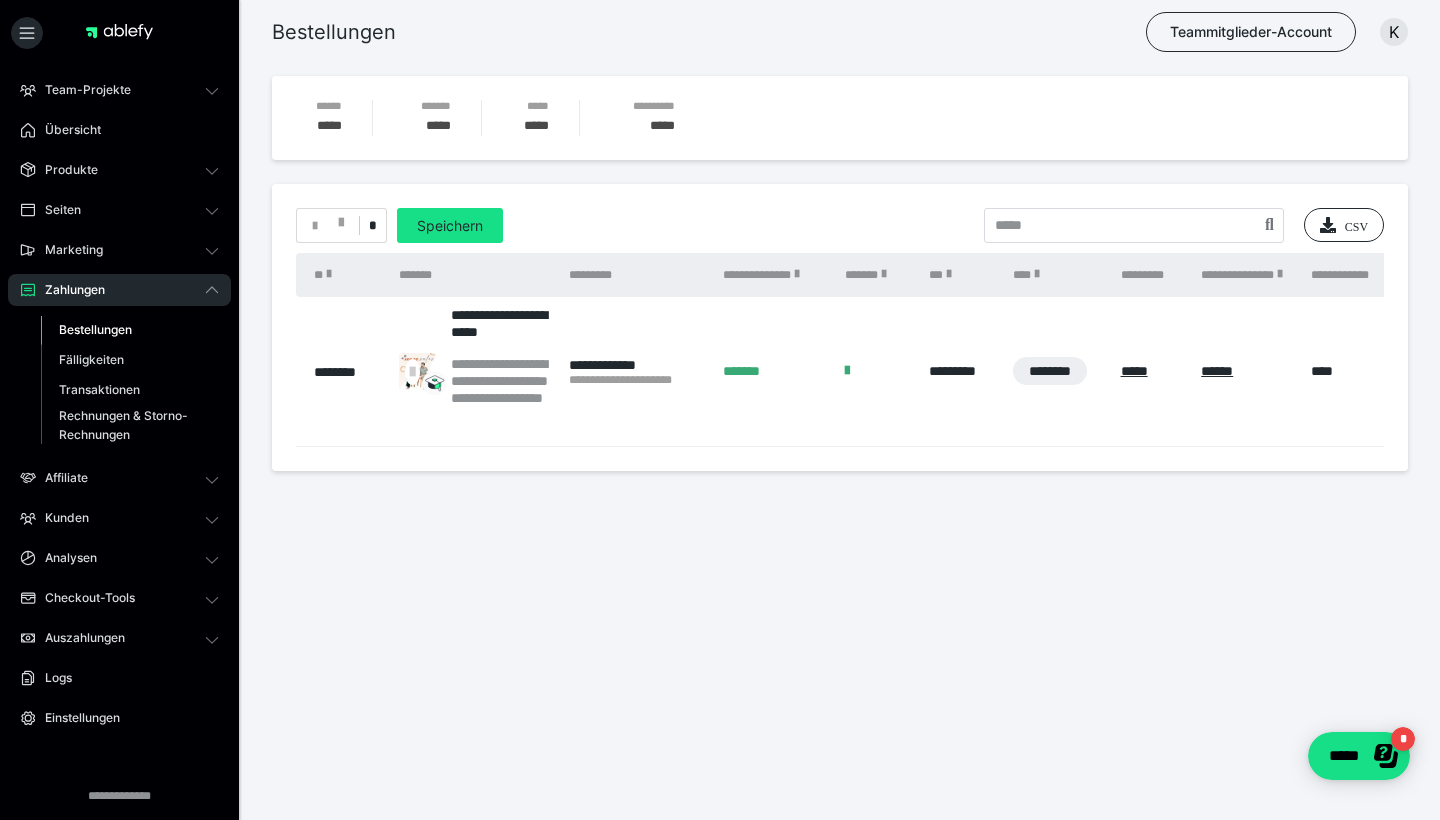 scroll, scrollTop: 0, scrollLeft: 0, axis: both 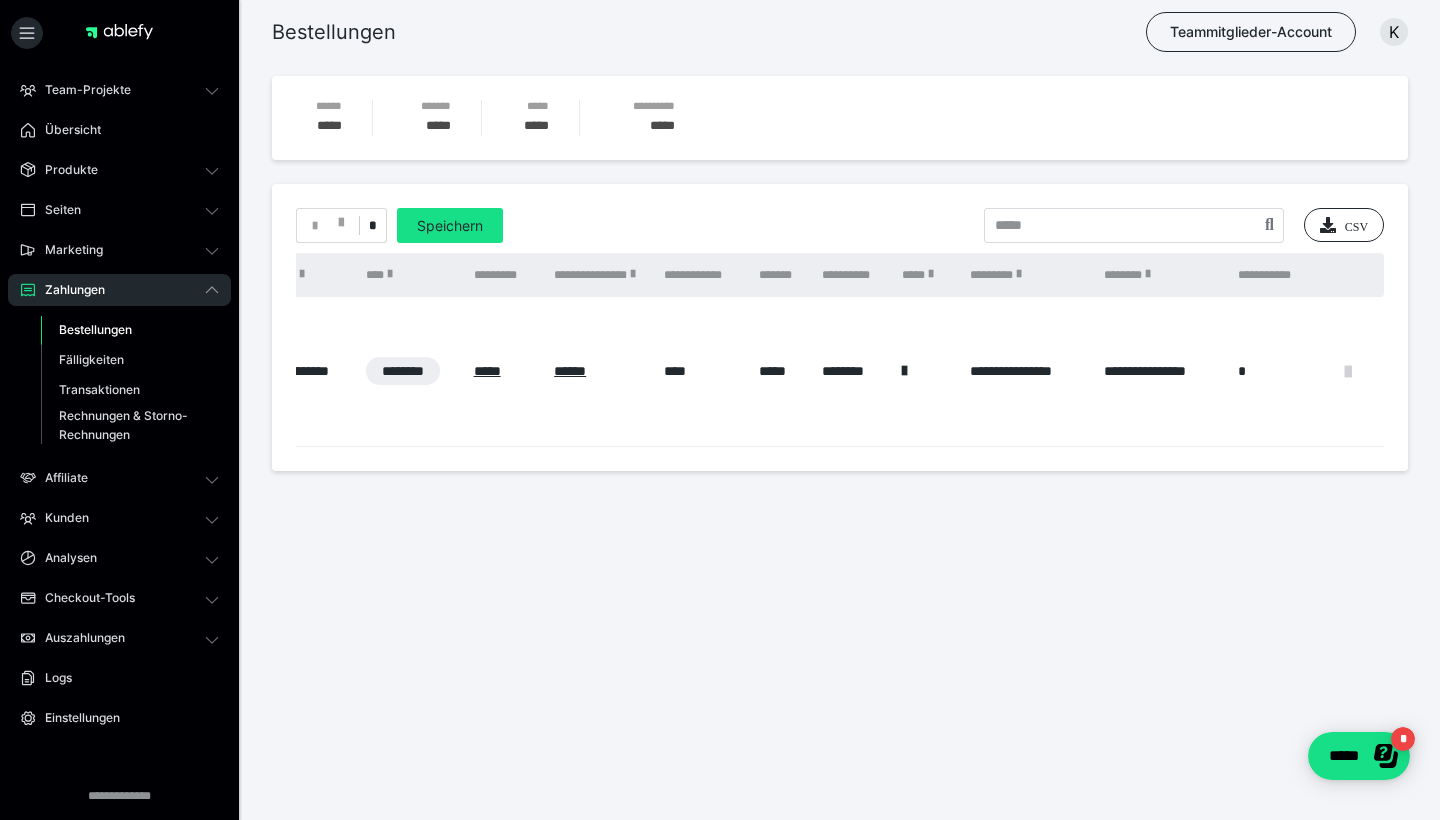 click at bounding box center (1348, 372) 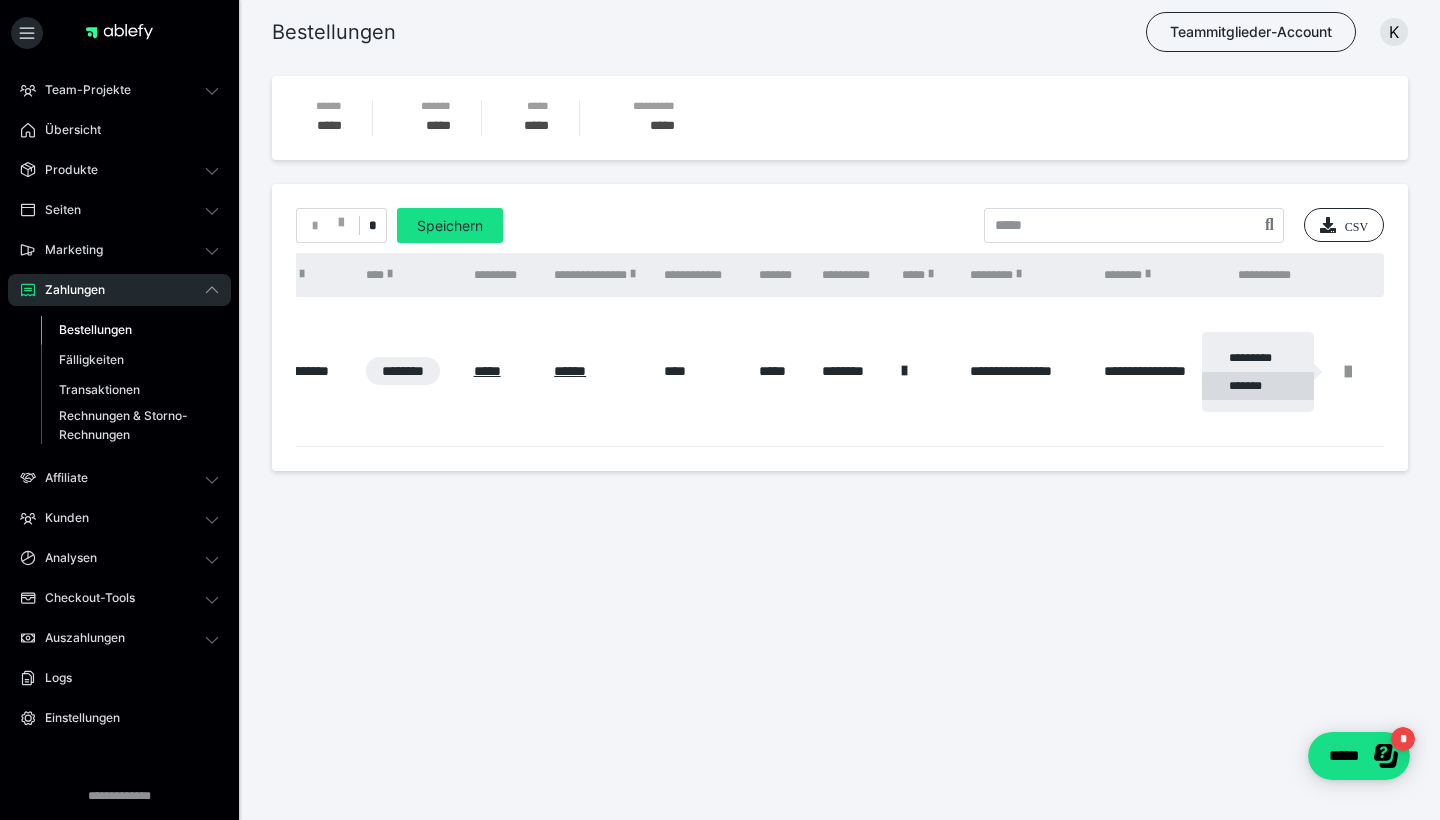 click on "*******" at bounding box center [1258, 386] 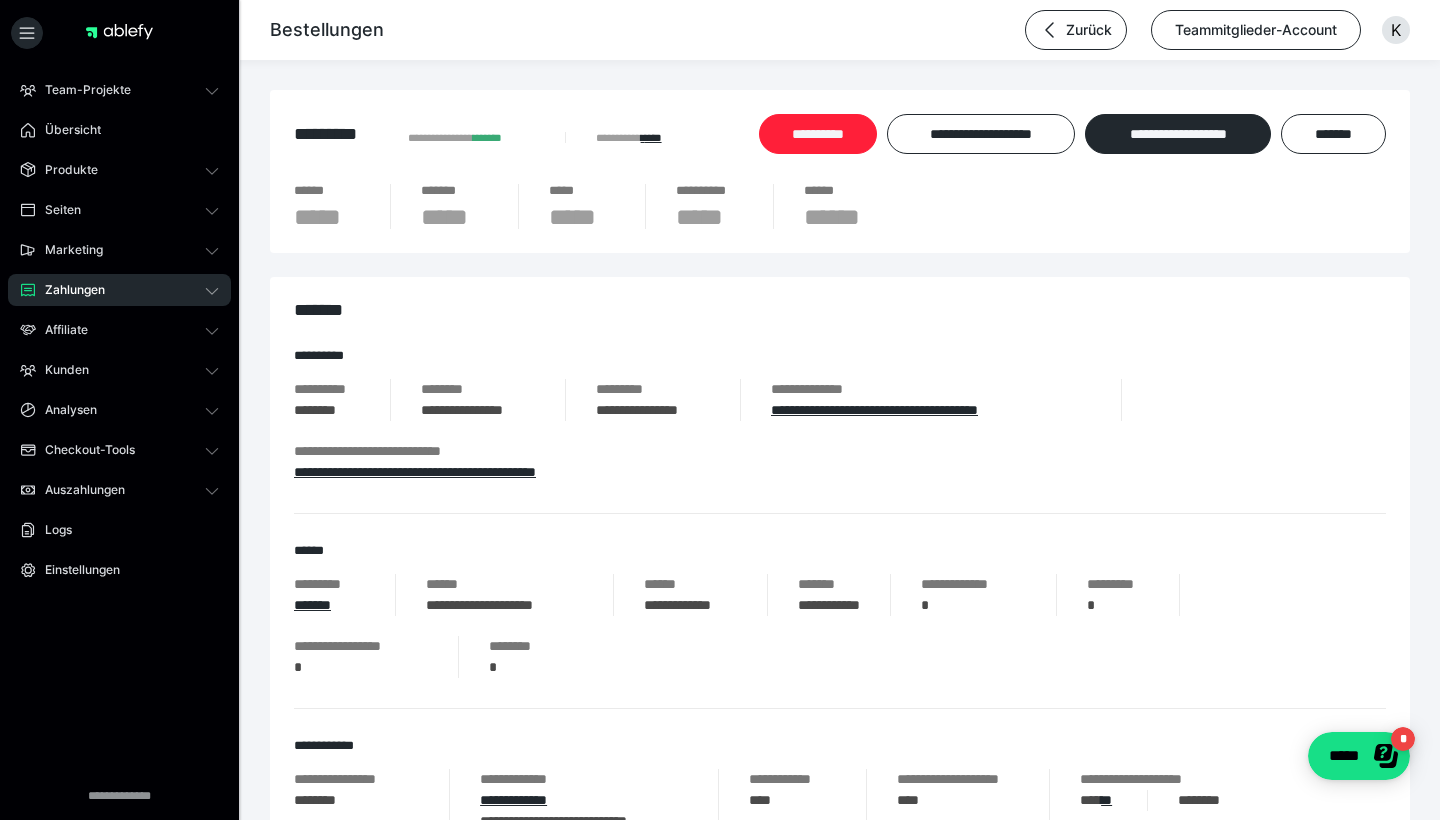 click on "**********" at bounding box center (818, 134) 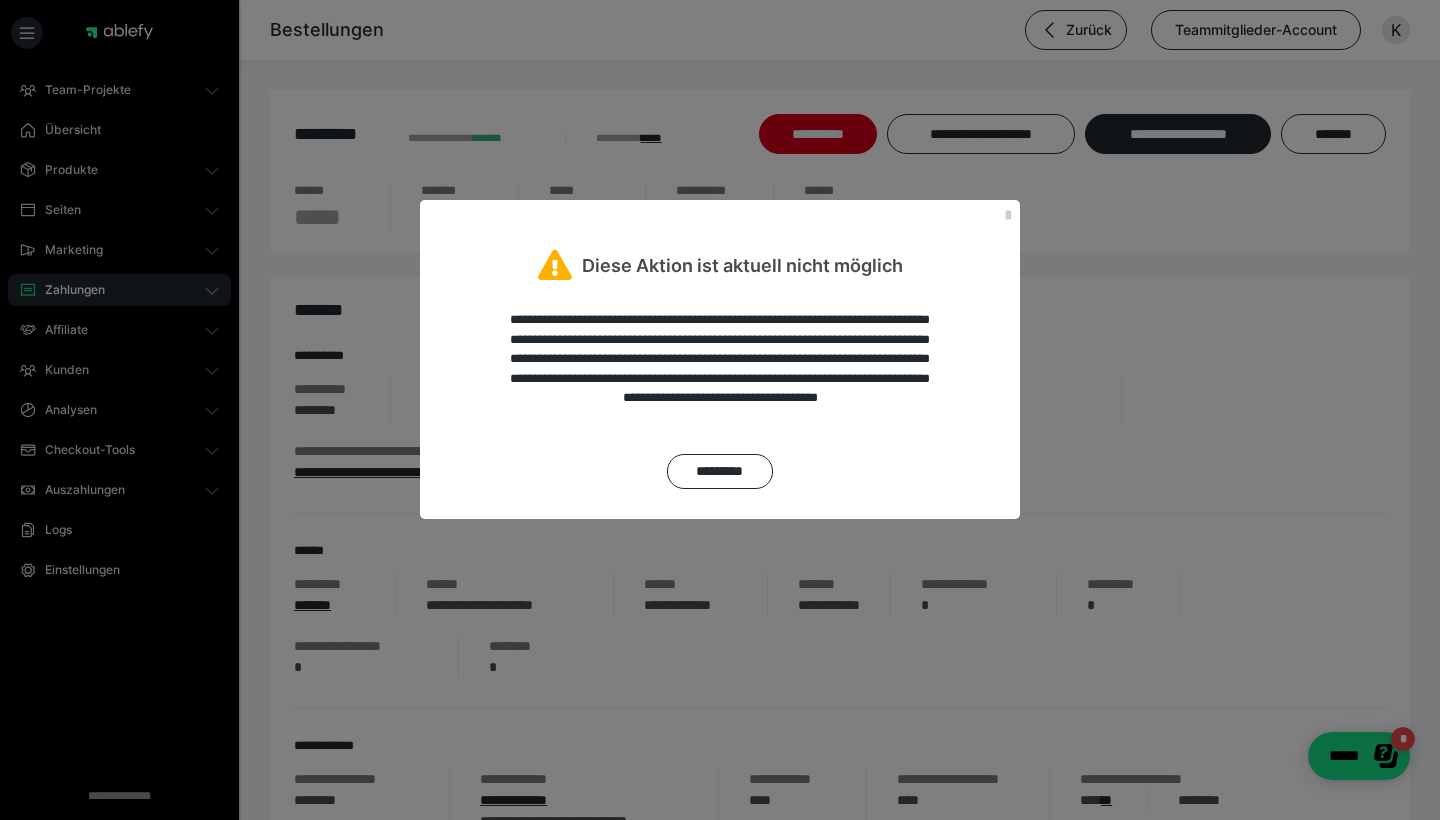 click on "Diese Aktion ist aktuell nicht möglich" at bounding box center (720, 240) 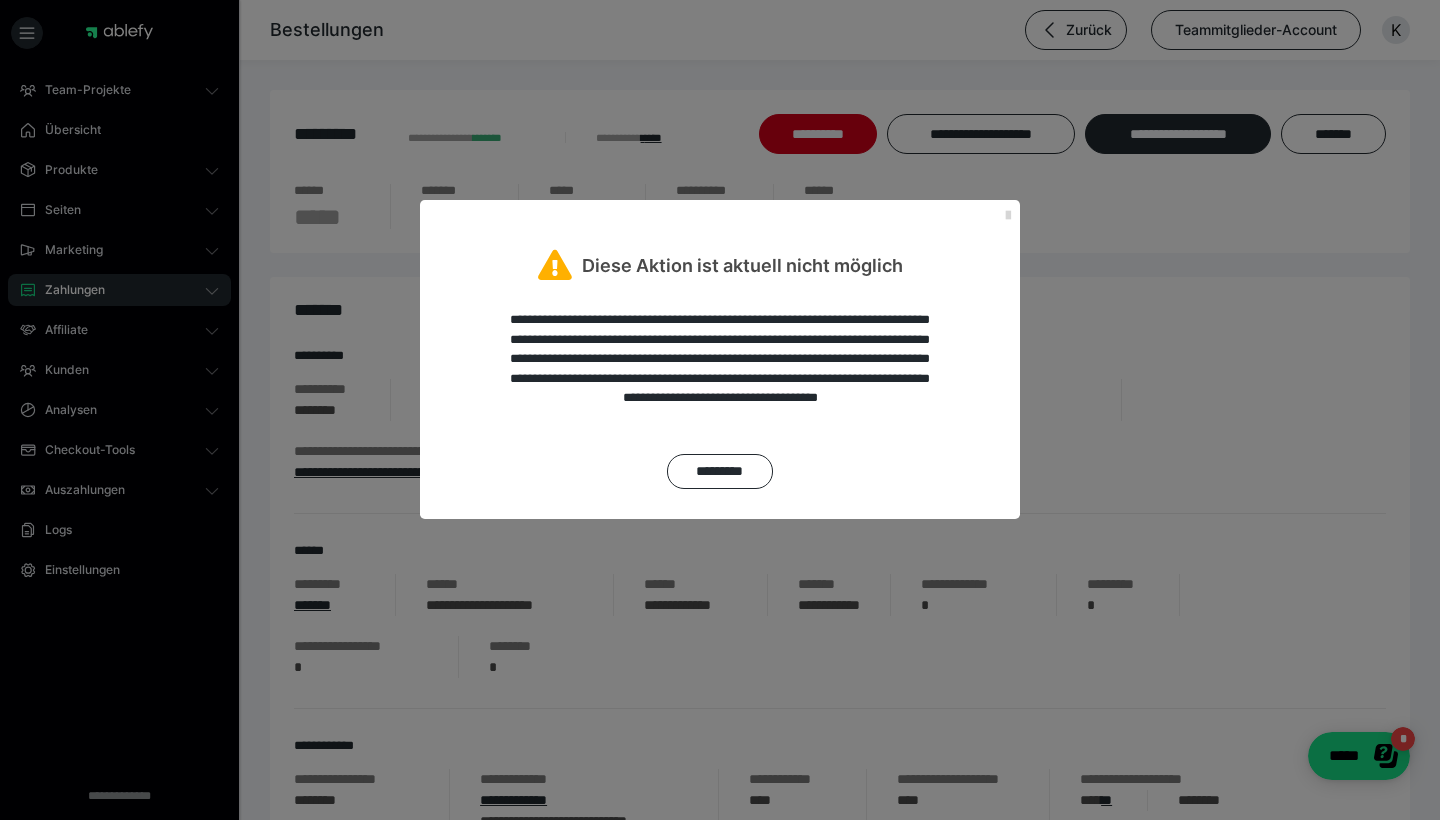 click at bounding box center [1008, 216] 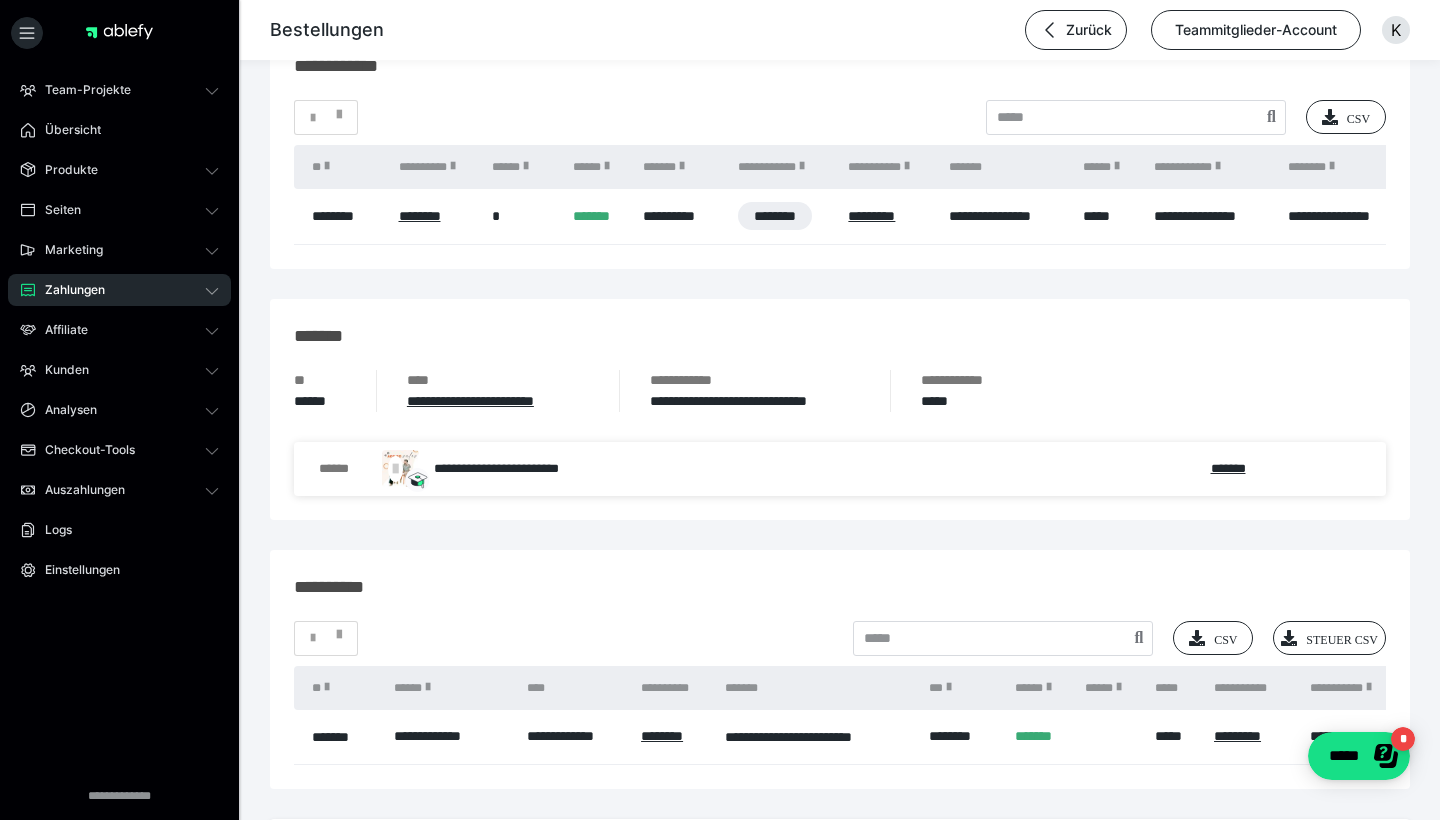 scroll, scrollTop: 1097, scrollLeft: 0, axis: vertical 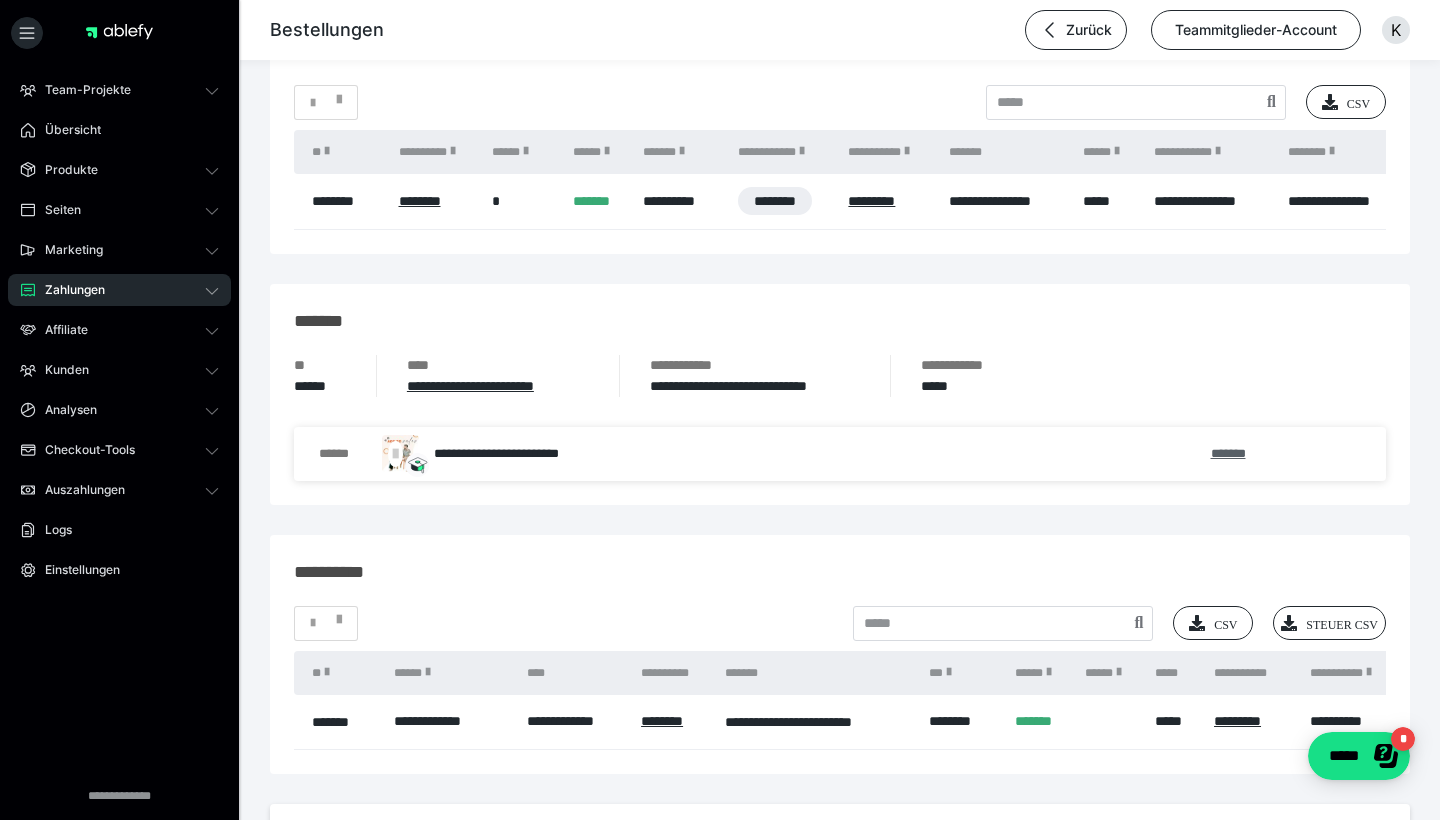click on "*******" at bounding box center [1228, 453] 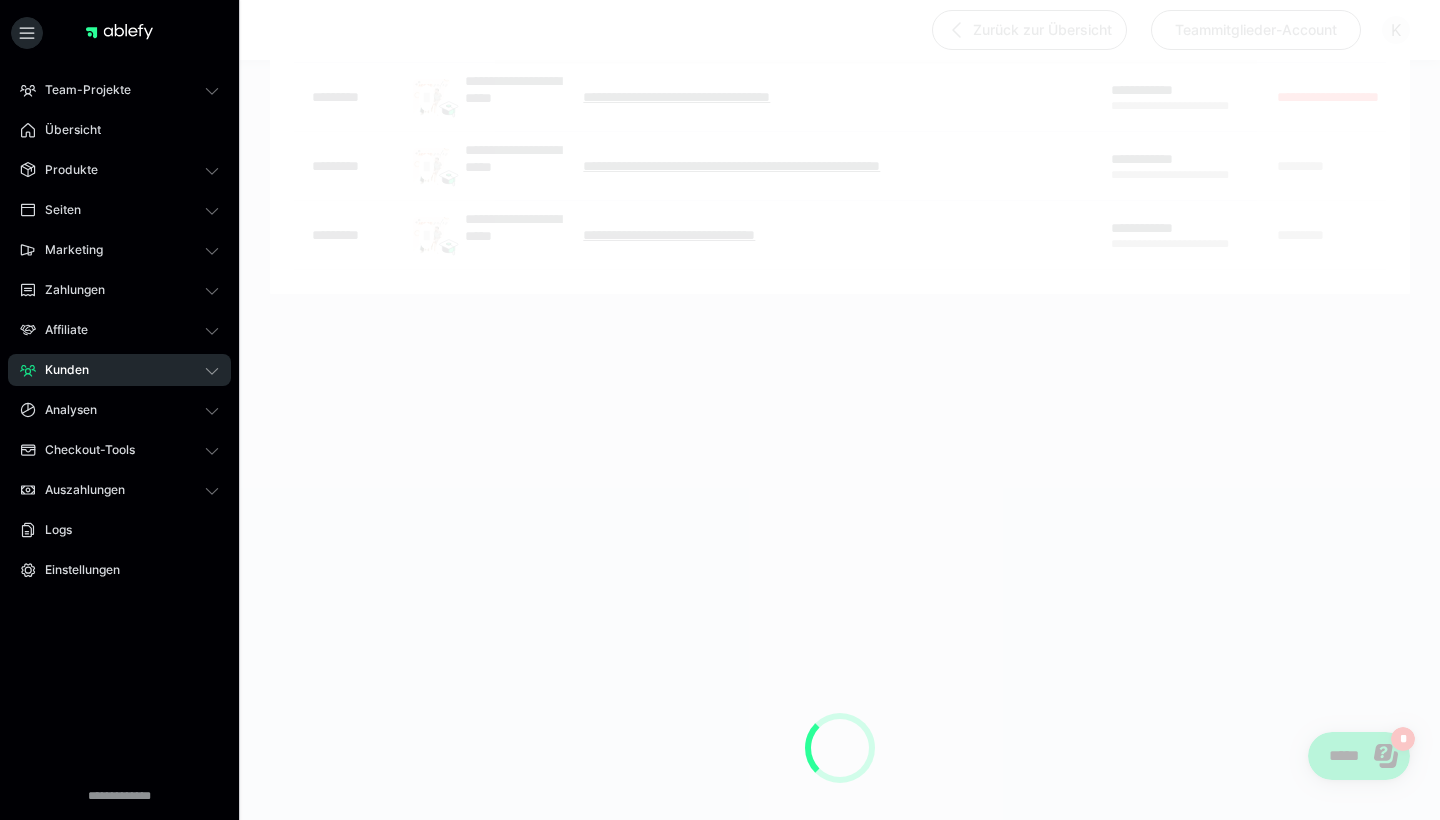 scroll, scrollTop: 0, scrollLeft: 0, axis: both 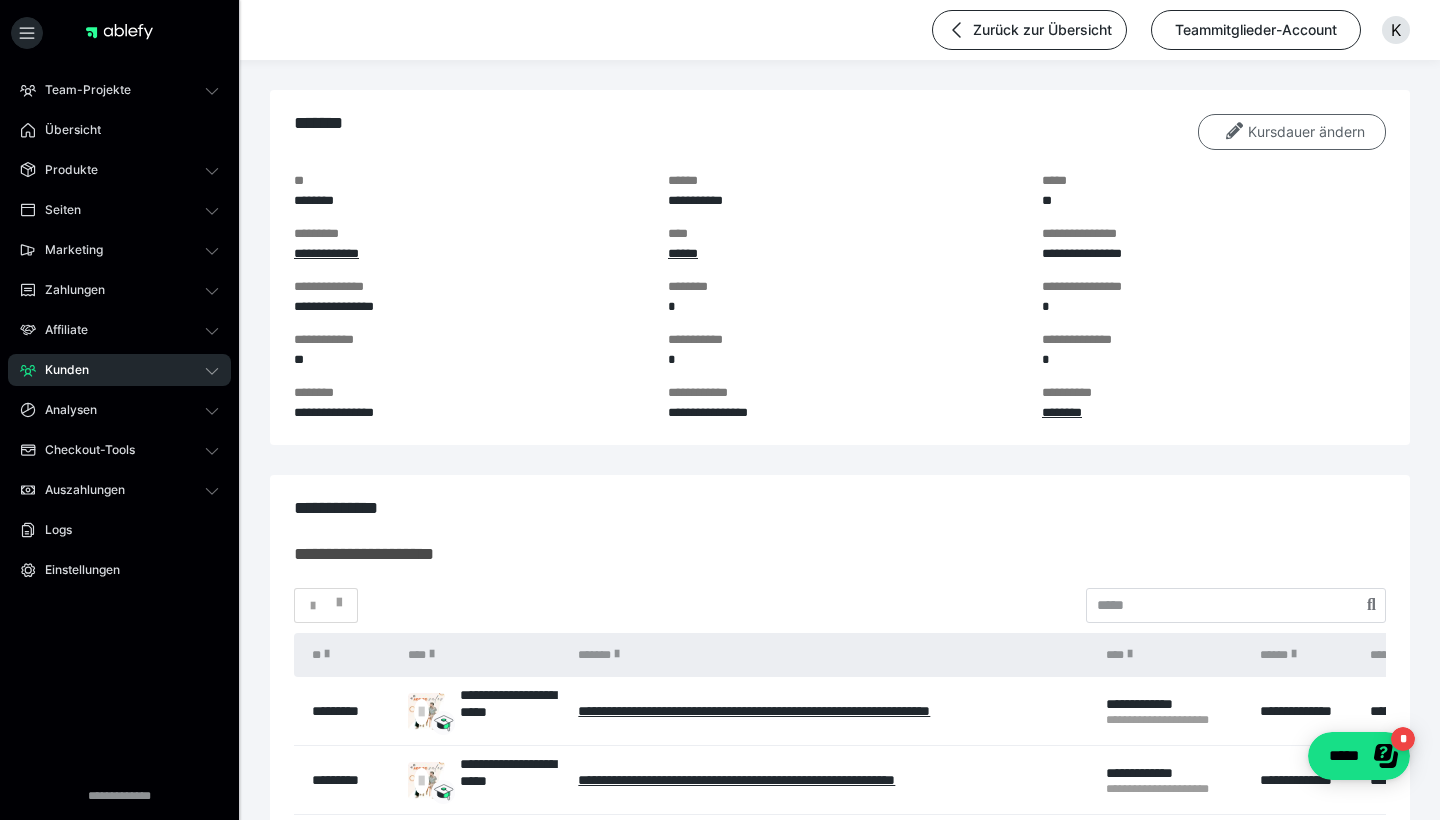 click on "Kursdauer ändern" at bounding box center [1292, 132] 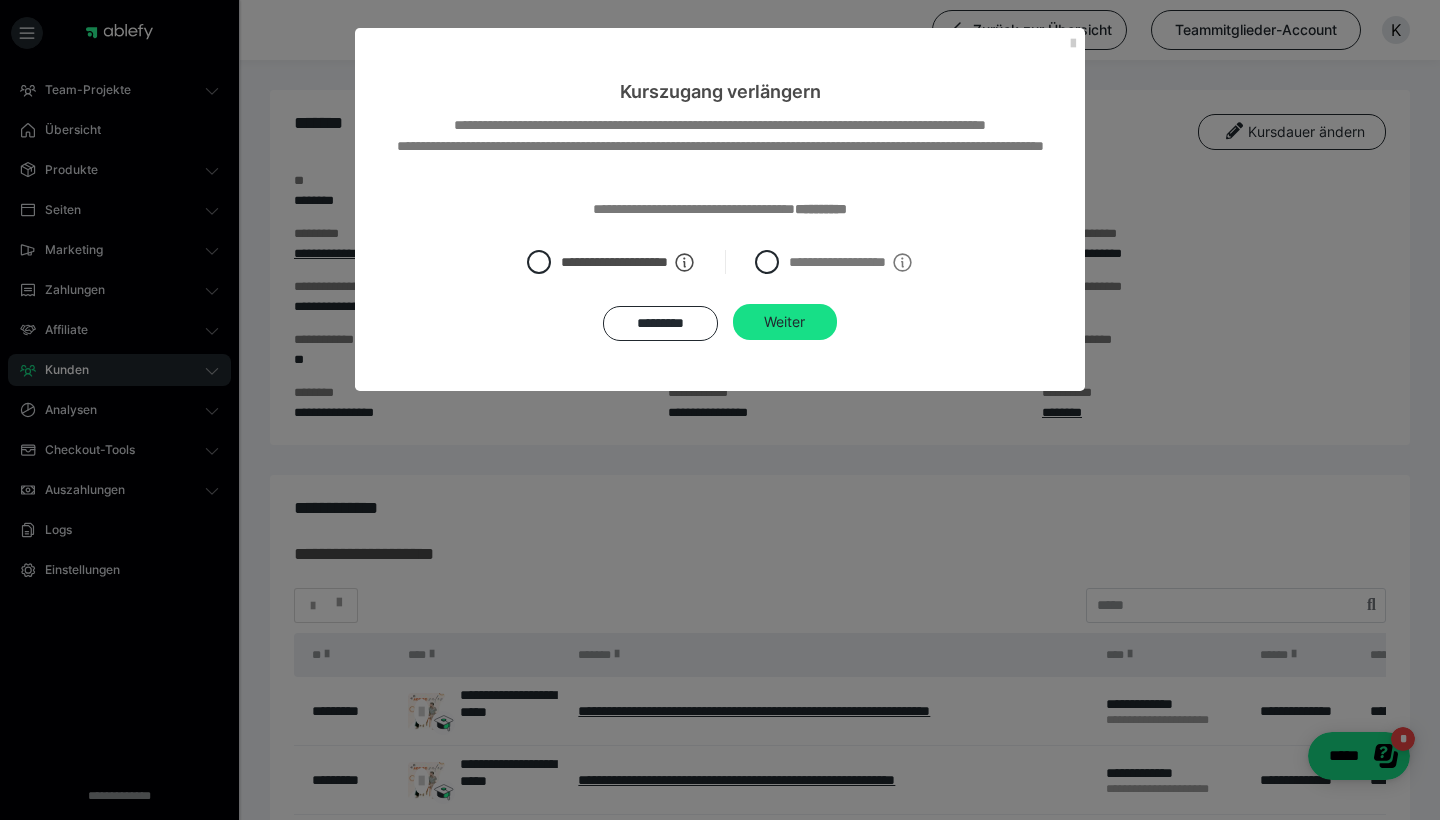 drag, startPoint x: 673, startPoint y: 327, endPoint x: 685, endPoint y: 299, distance: 30.463093 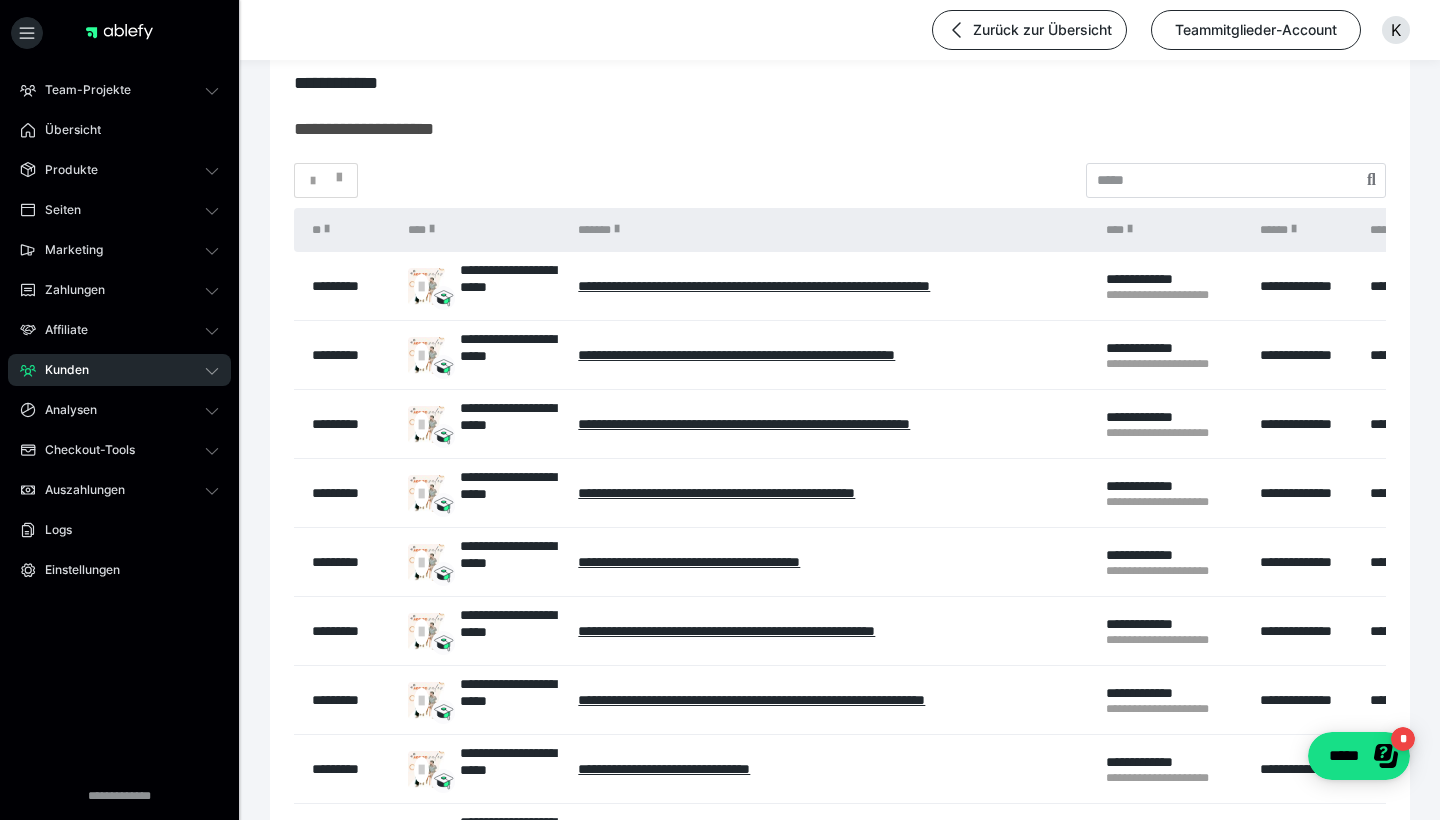 scroll, scrollTop: 435, scrollLeft: 0, axis: vertical 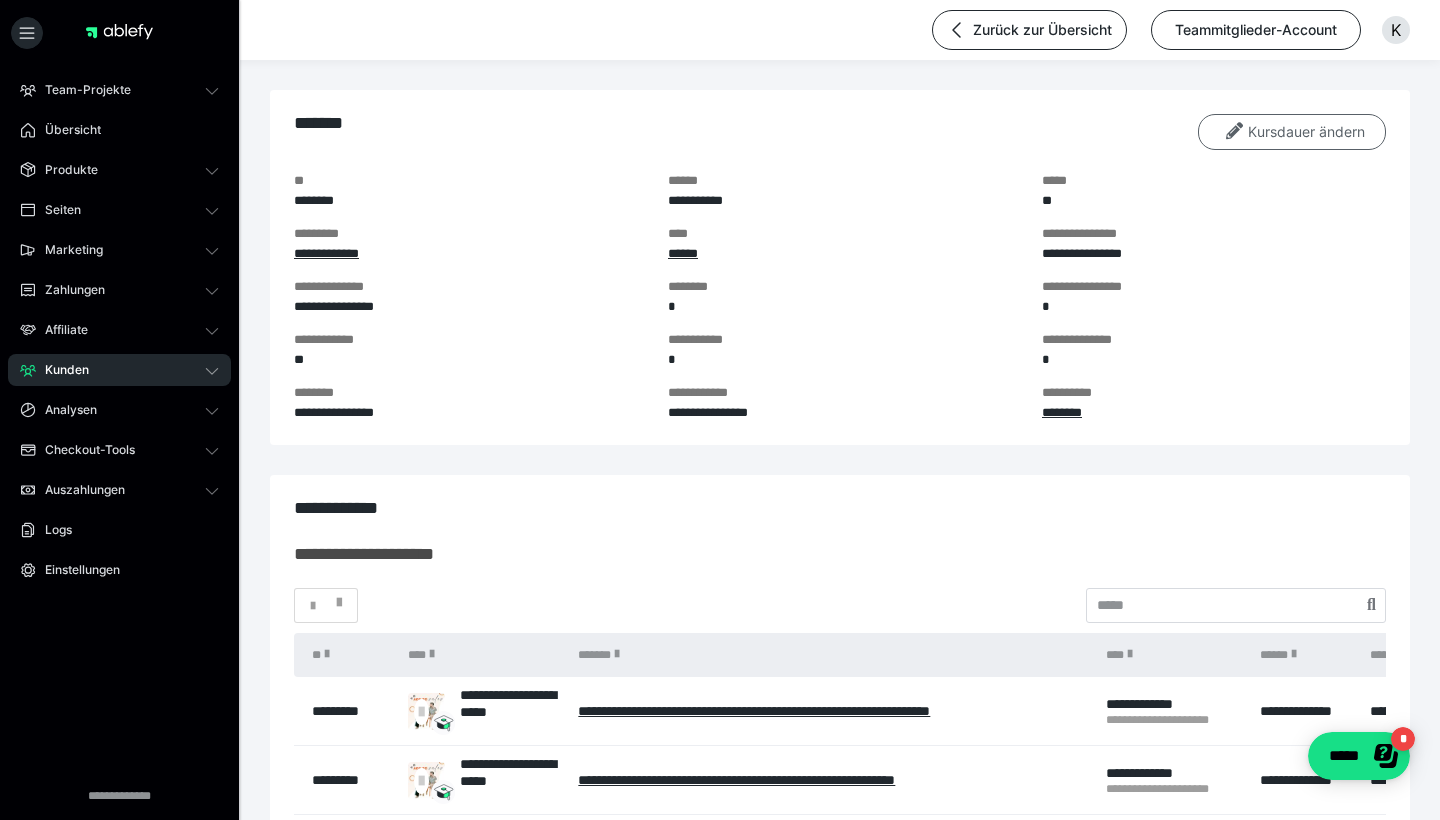 click on "Kursdauer ändern" at bounding box center [1292, 132] 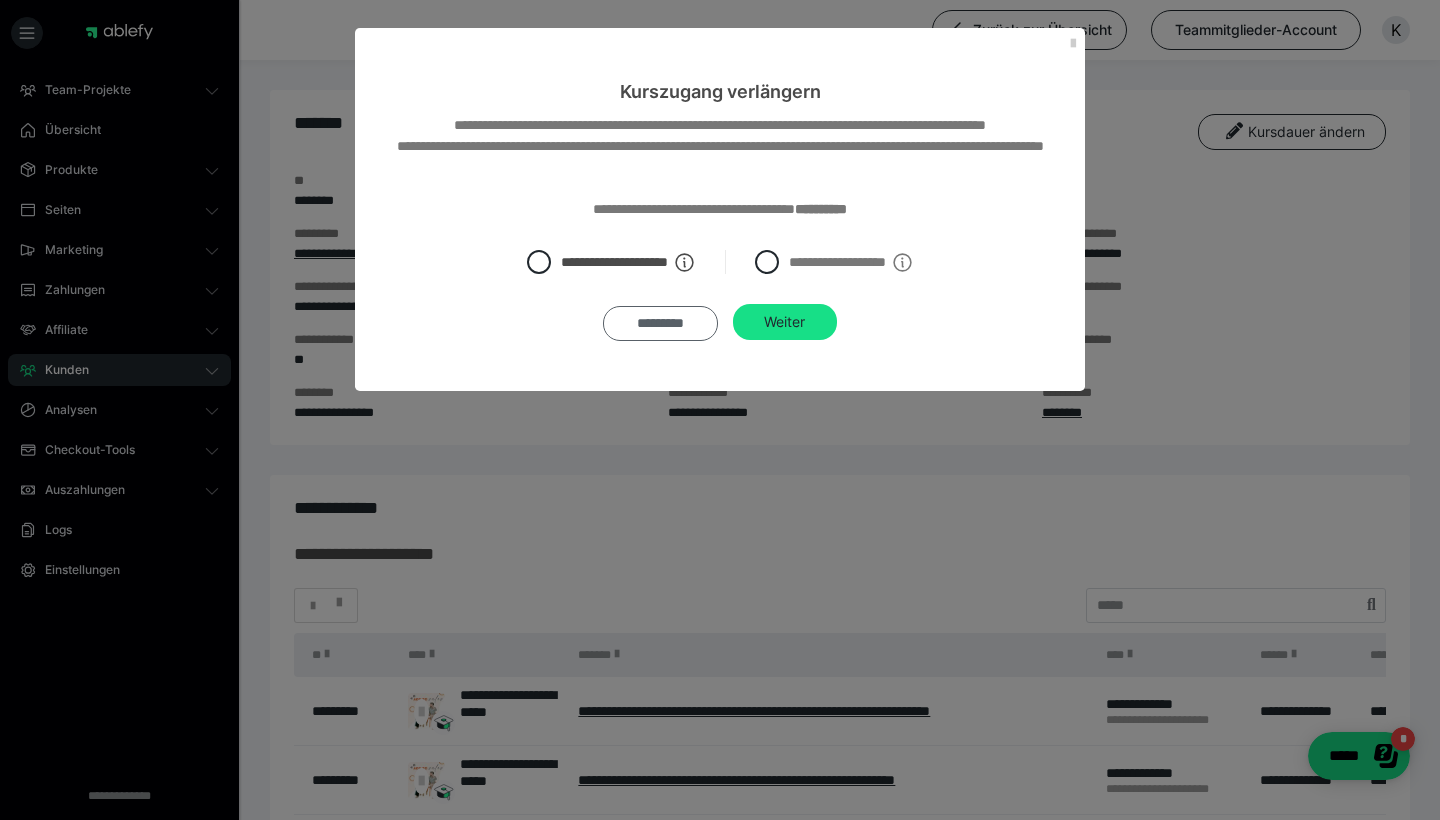 click on "*********" at bounding box center [660, 323] 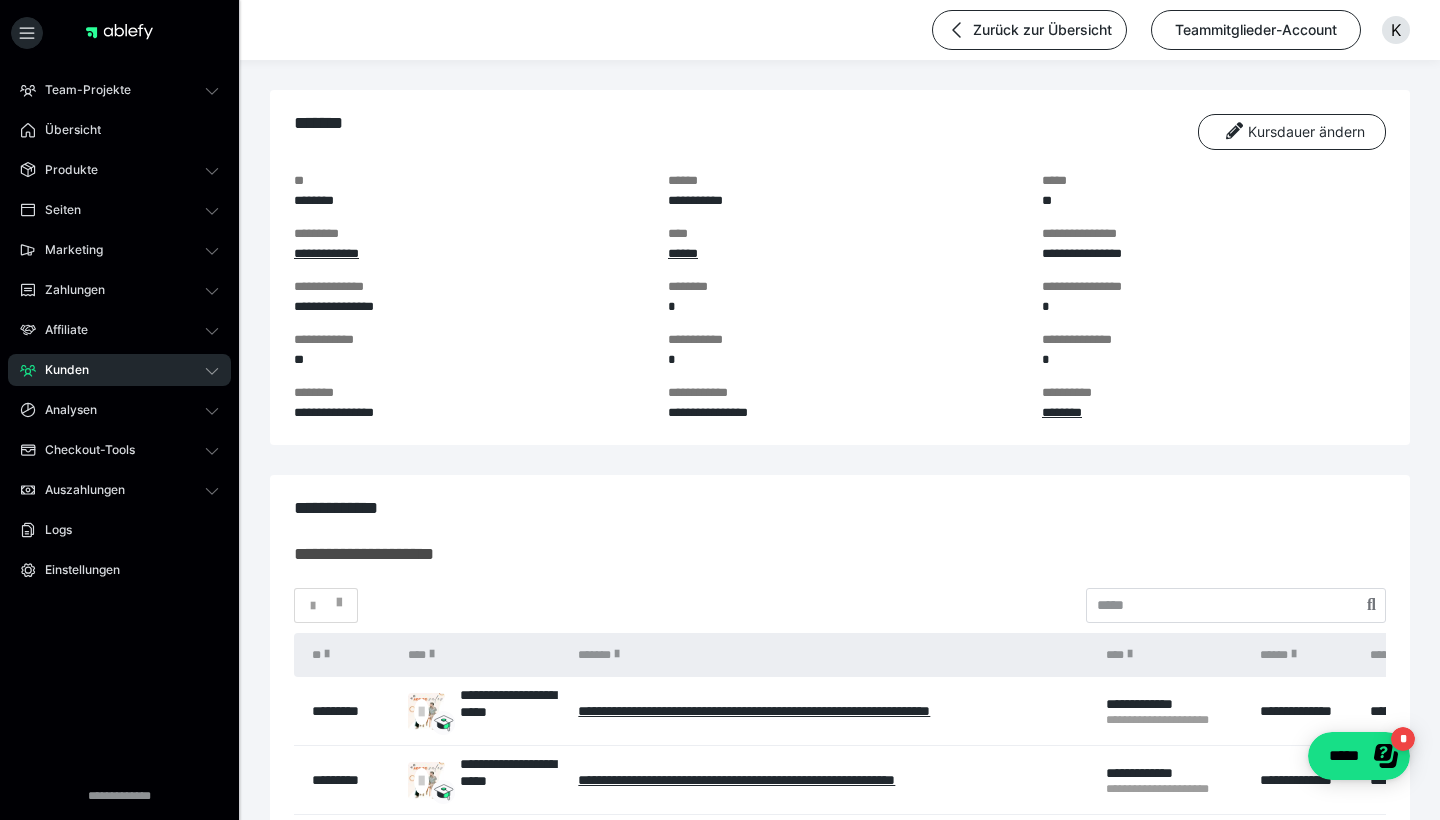 scroll, scrollTop: 0, scrollLeft: 0, axis: both 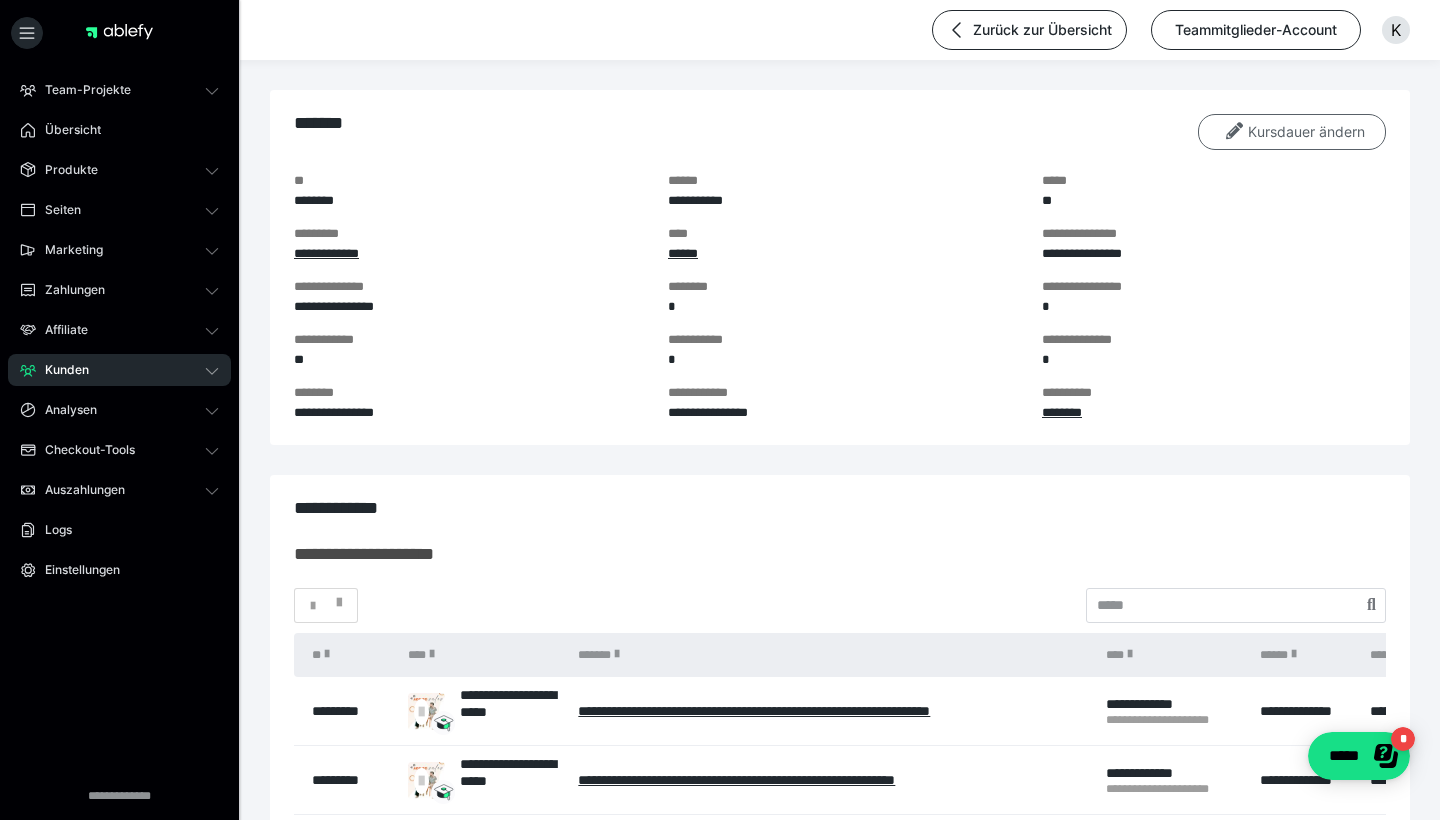 click on "Kursdauer ändern" at bounding box center [1292, 132] 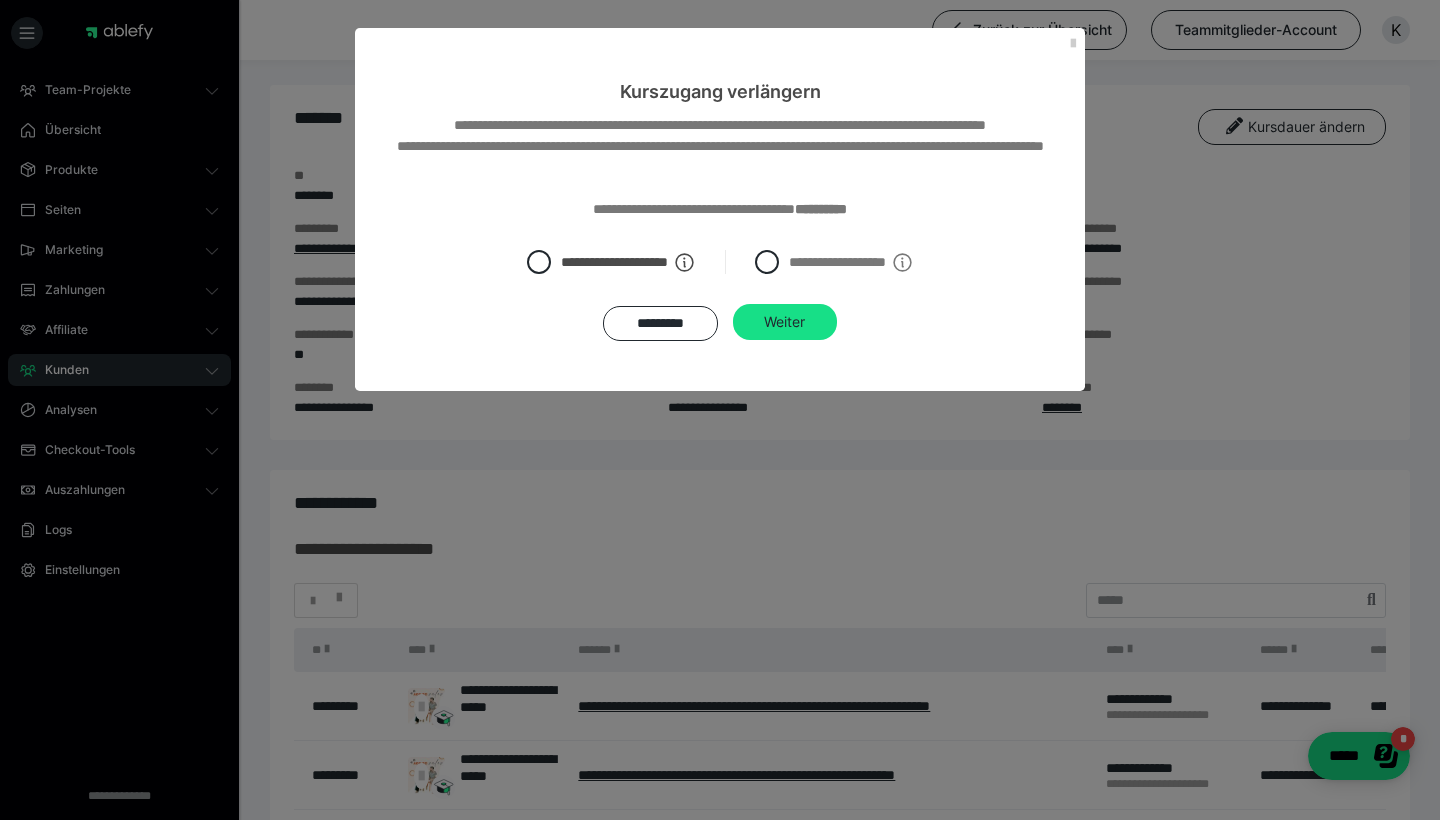 scroll, scrollTop: 5, scrollLeft: 0, axis: vertical 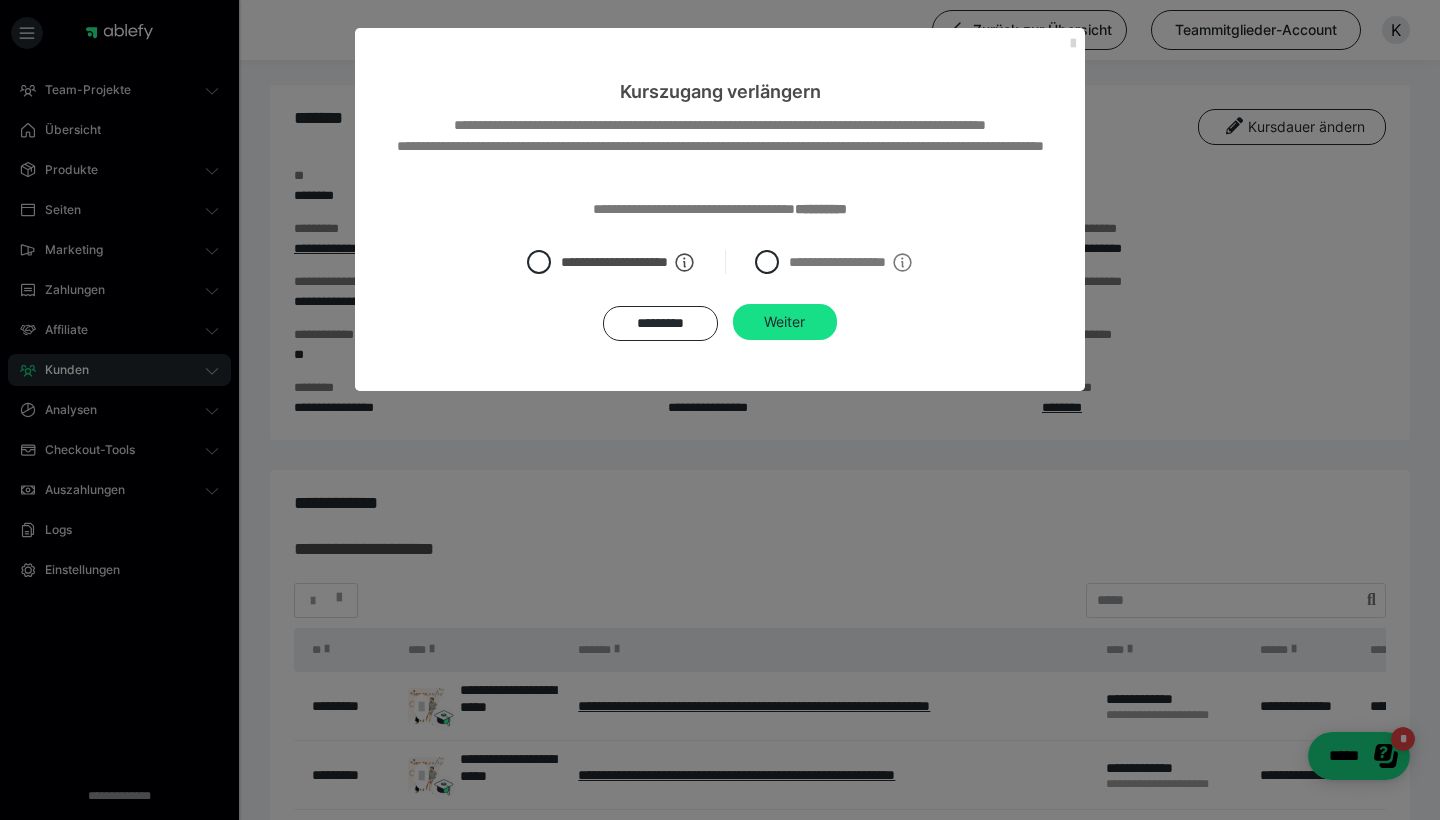 click at bounding box center (1073, 44) 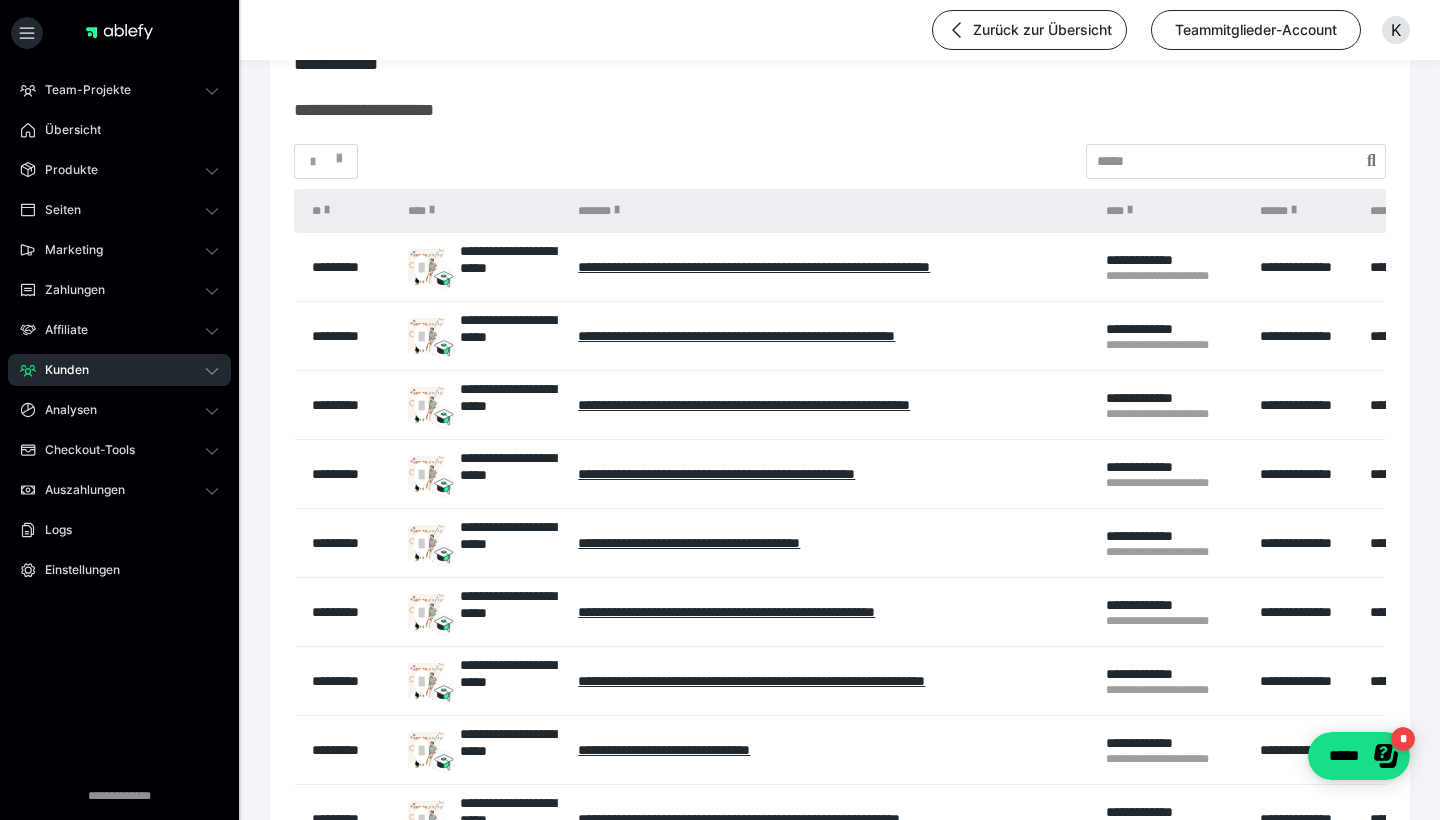 scroll, scrollTop: 451, scrollLeft: 0, axis: vertical 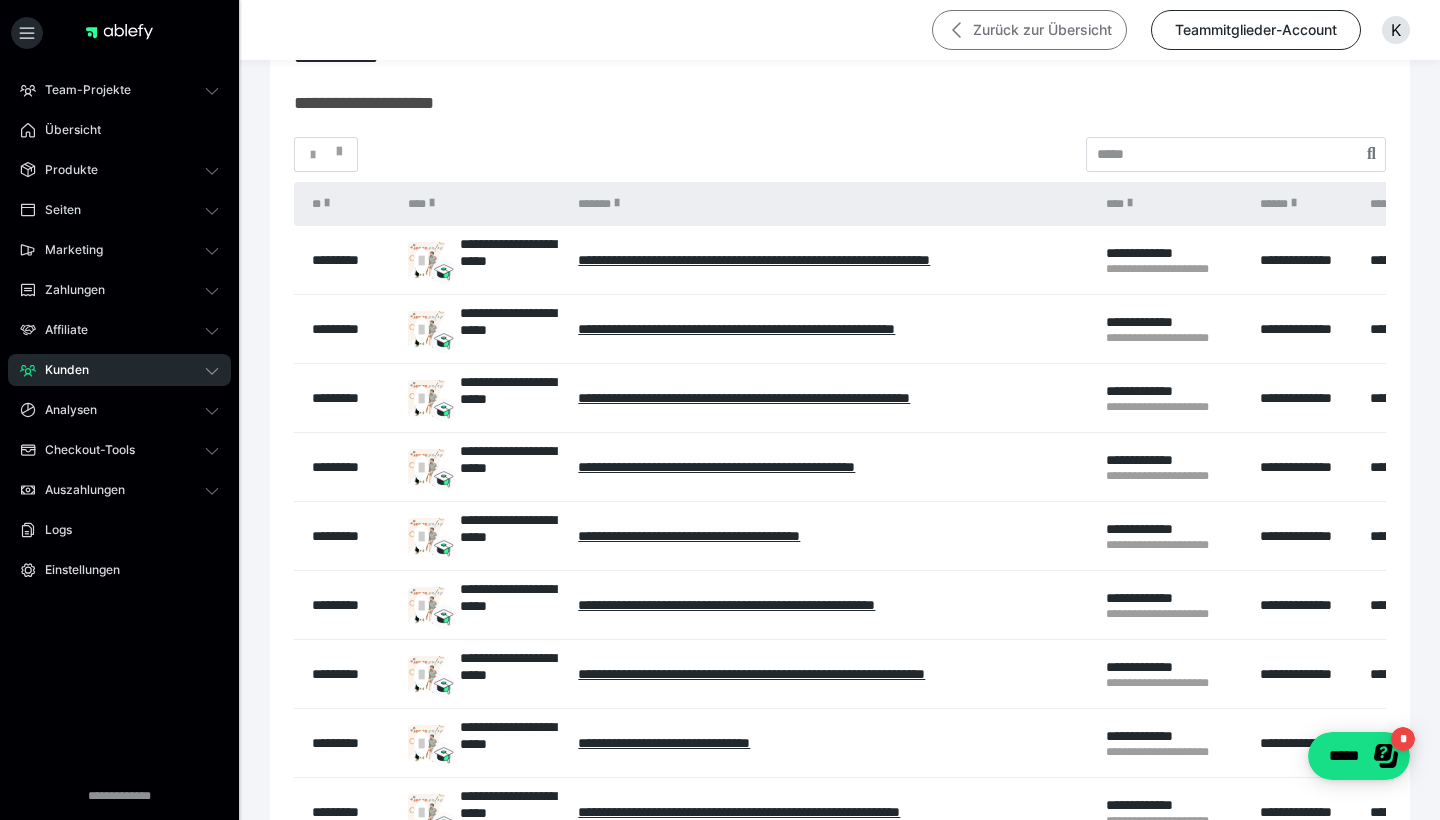 click 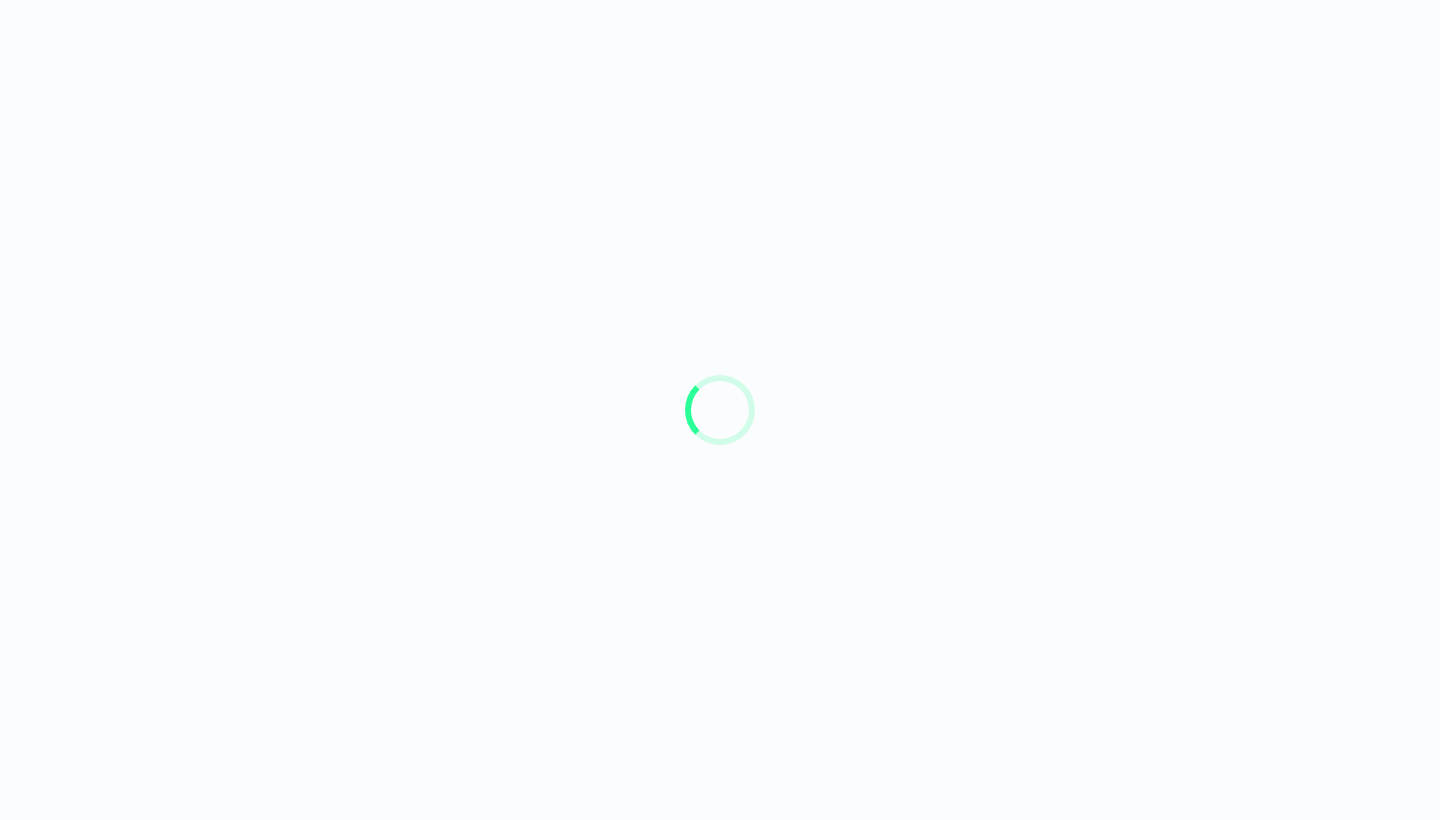 scroll, scrollTop: 0, scrollLeft: 0, axis: both 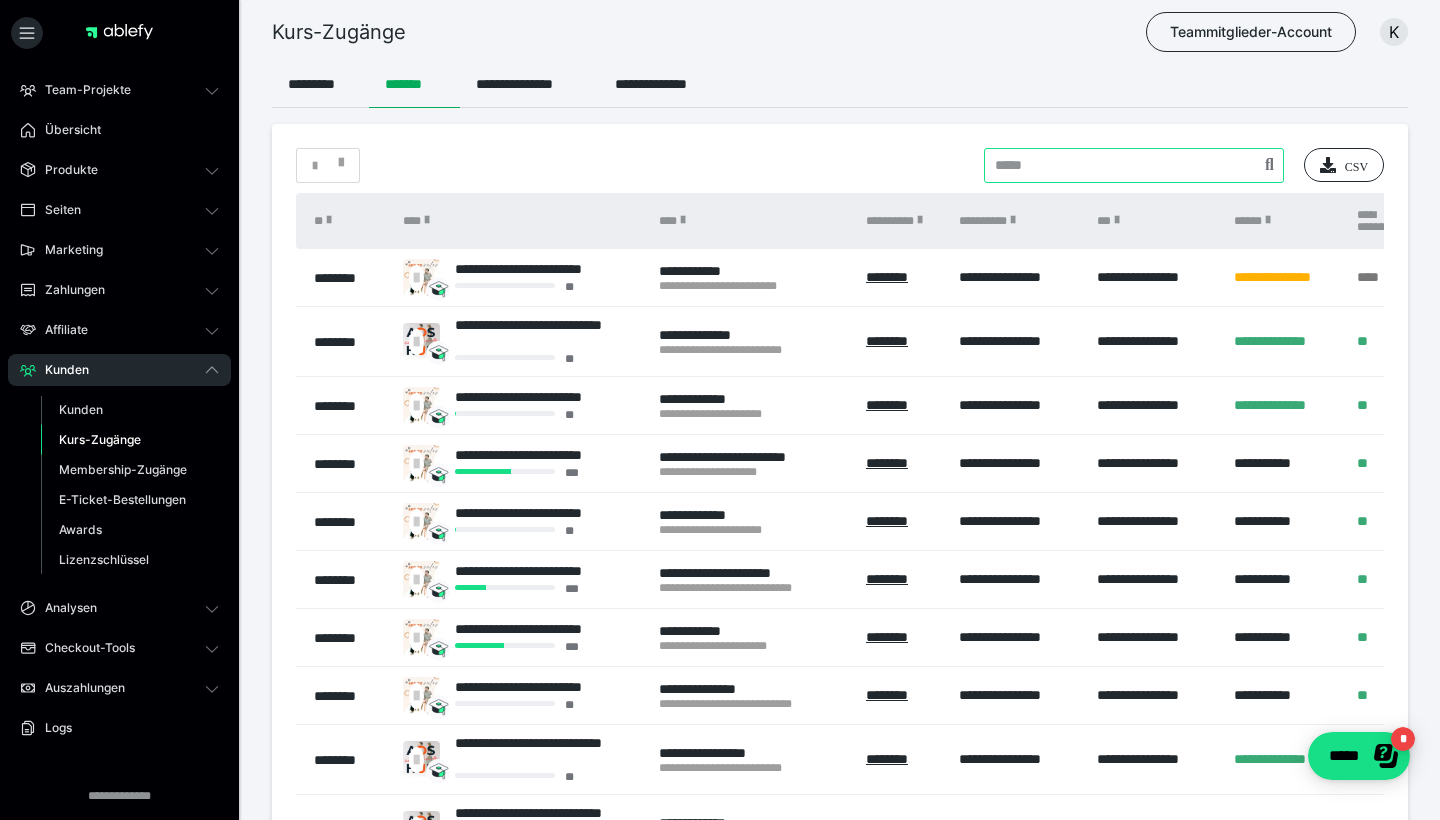 click at bounding box center [1134, 165] 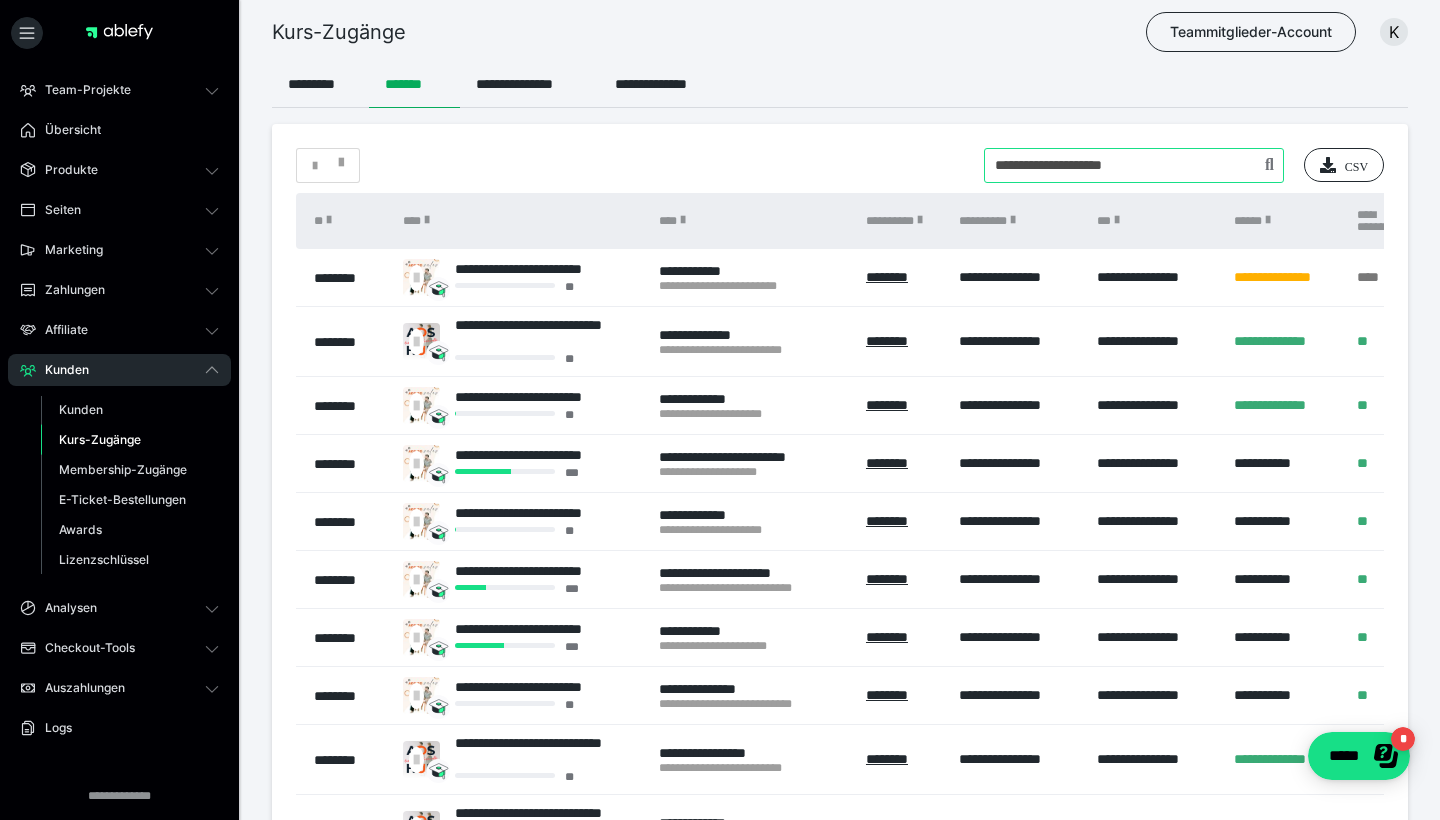 type on "**********" 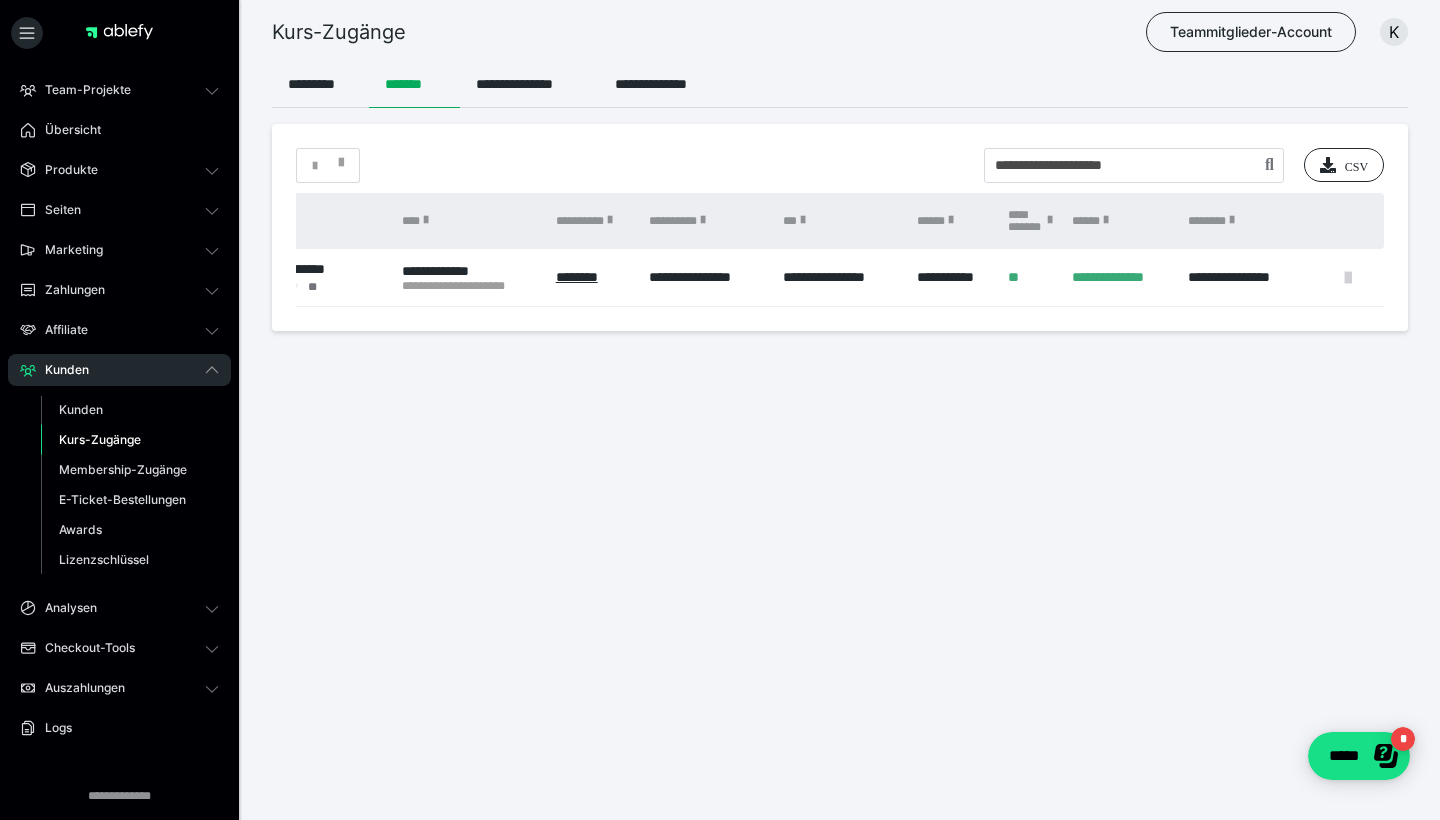 scroll, scrollTop: 0, scrollLeft: 253, axis: horizontal 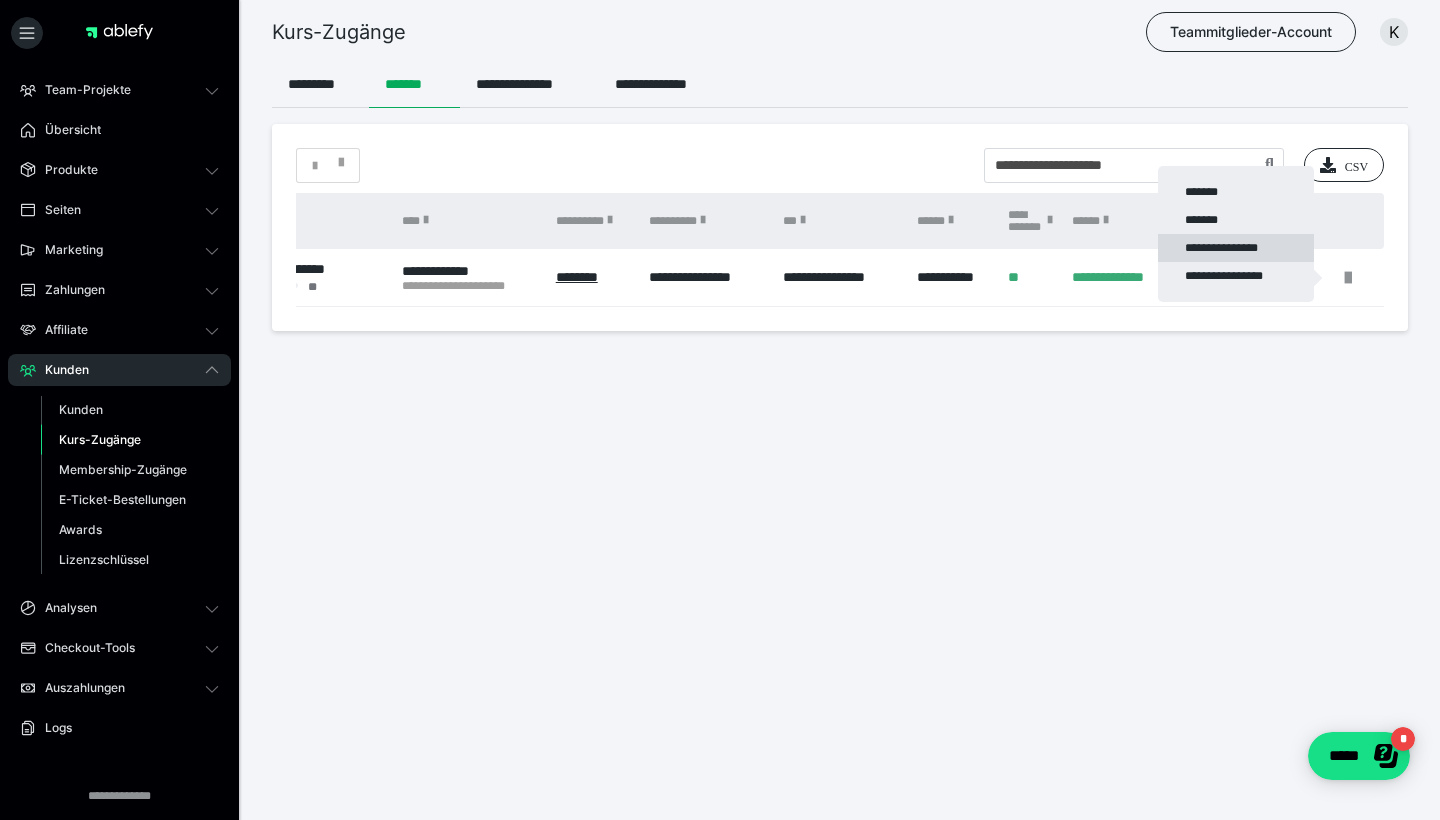 click on "**********" at bounding box center [1236, 248] 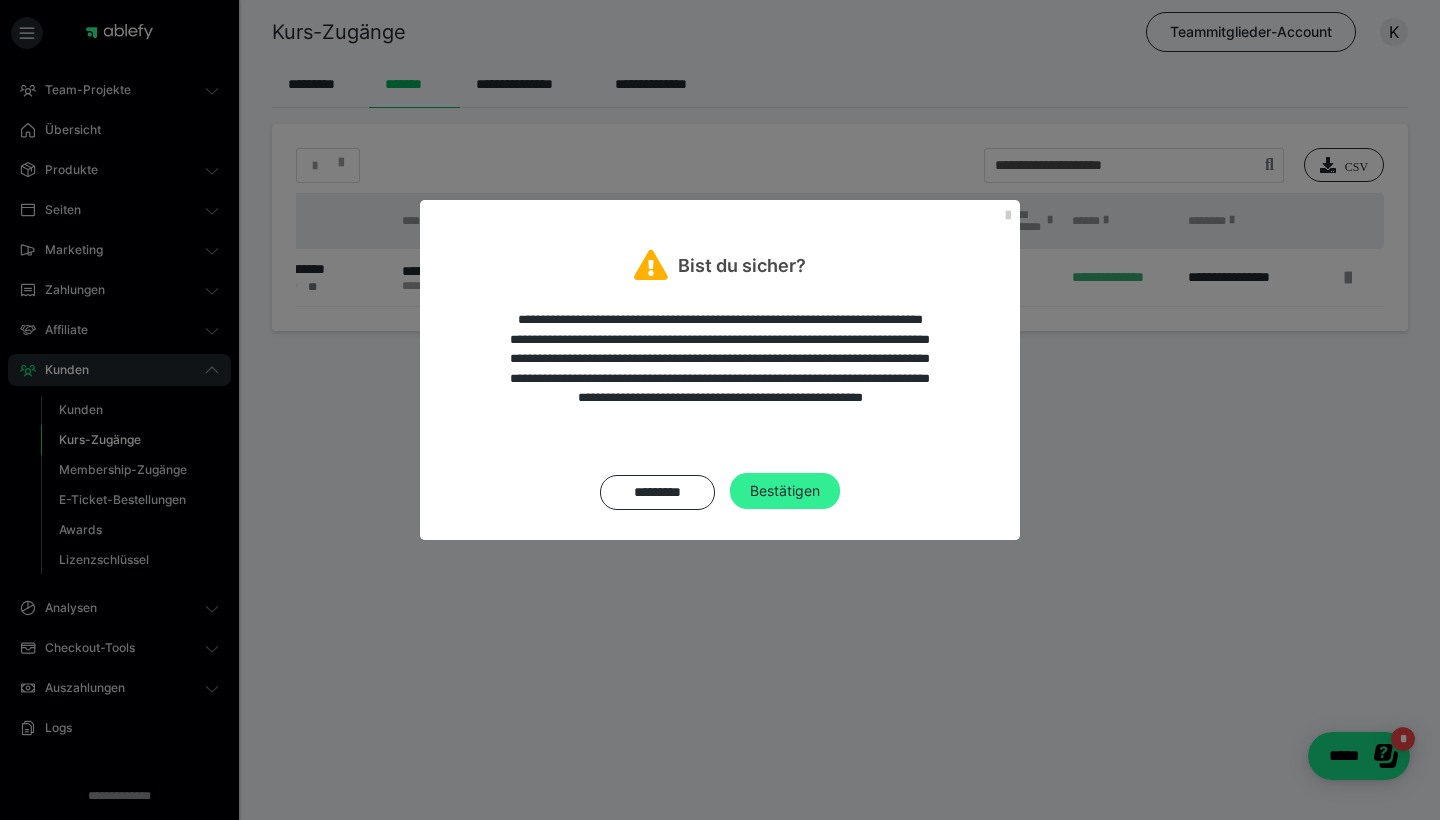 click on "Bestätigen" at bounding box center (785, 491) 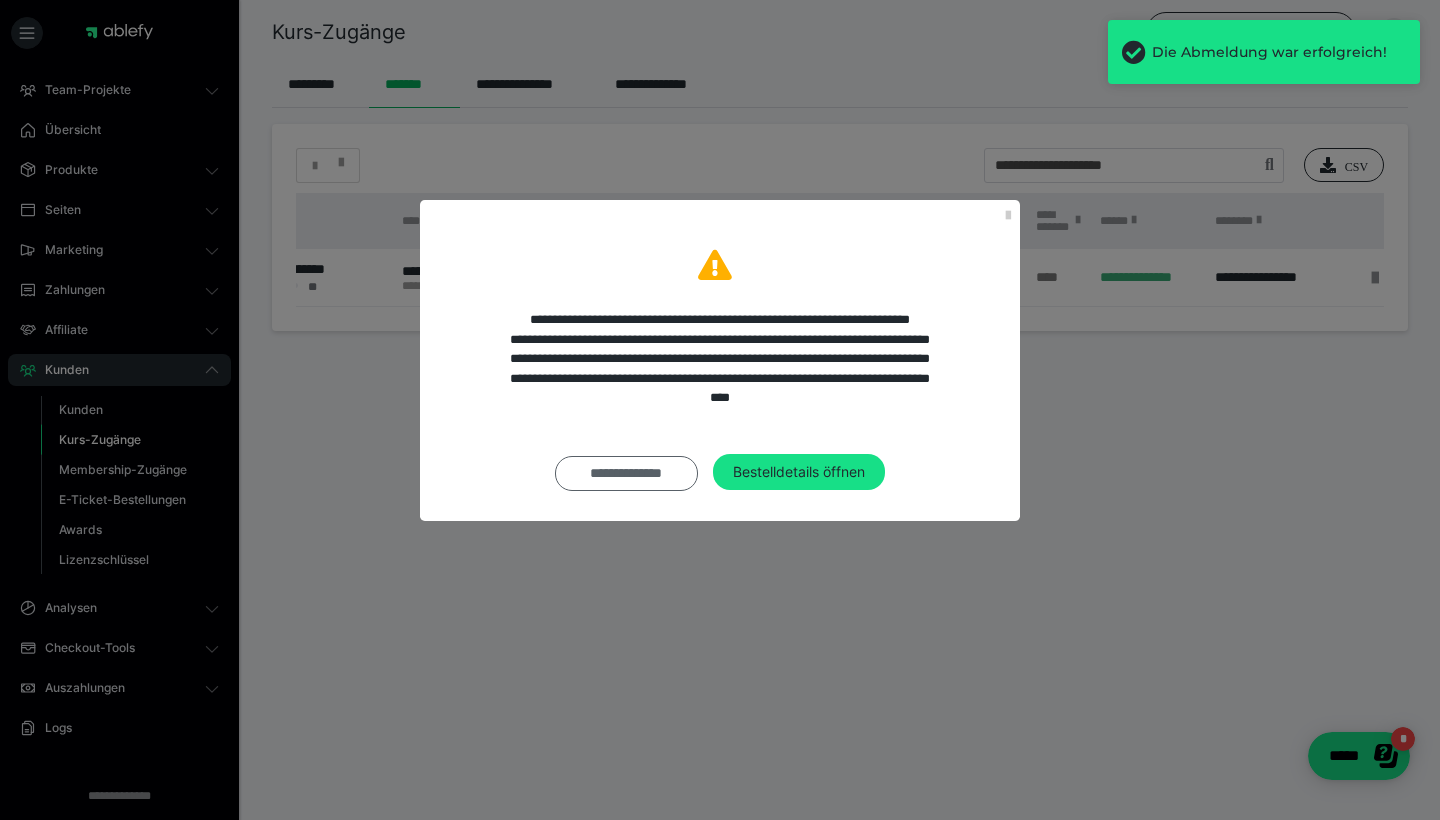 click on "**********" at bounding box center (626, 473) 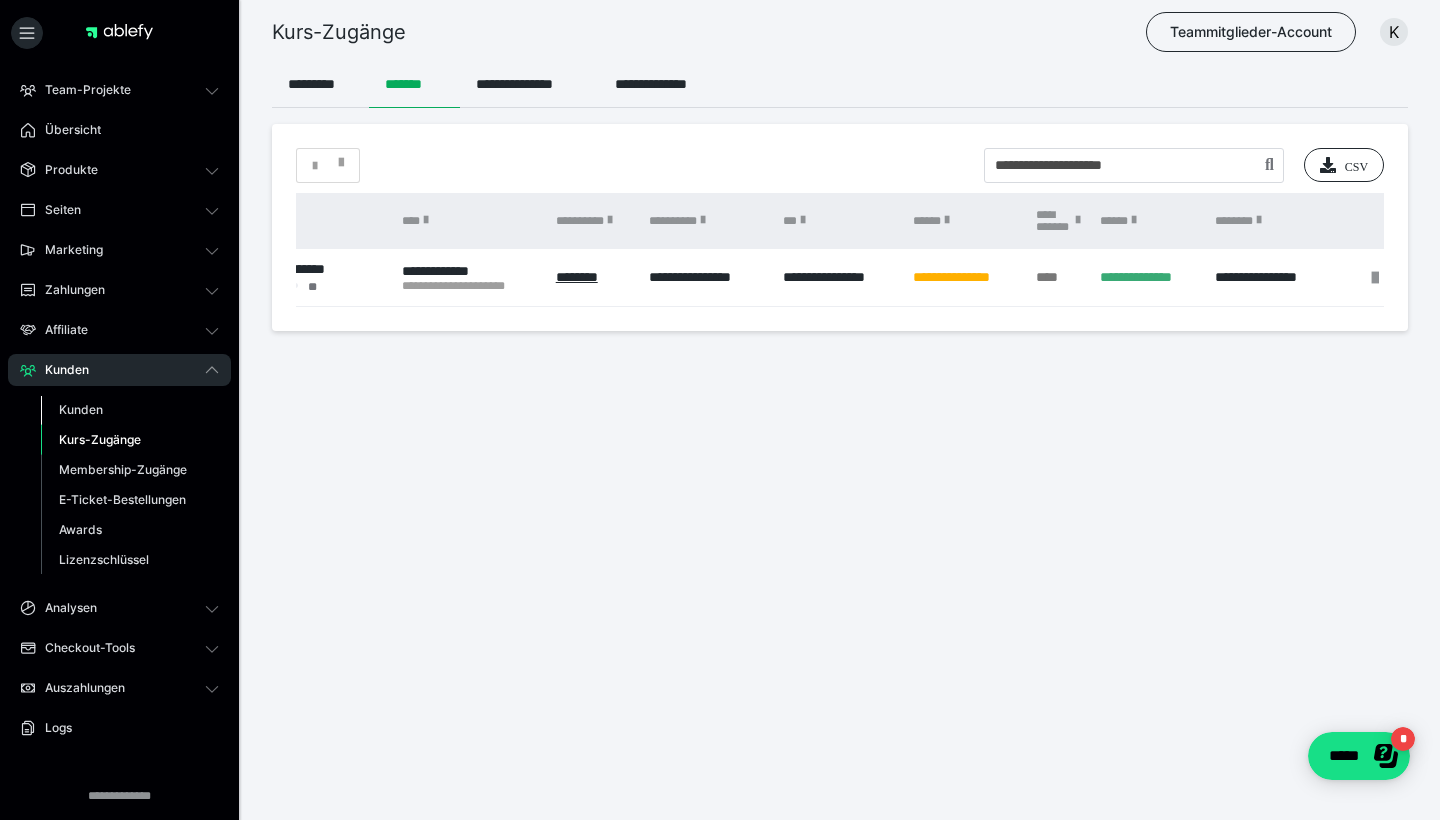 click on "Kunden" at bounding box center [81, 409] 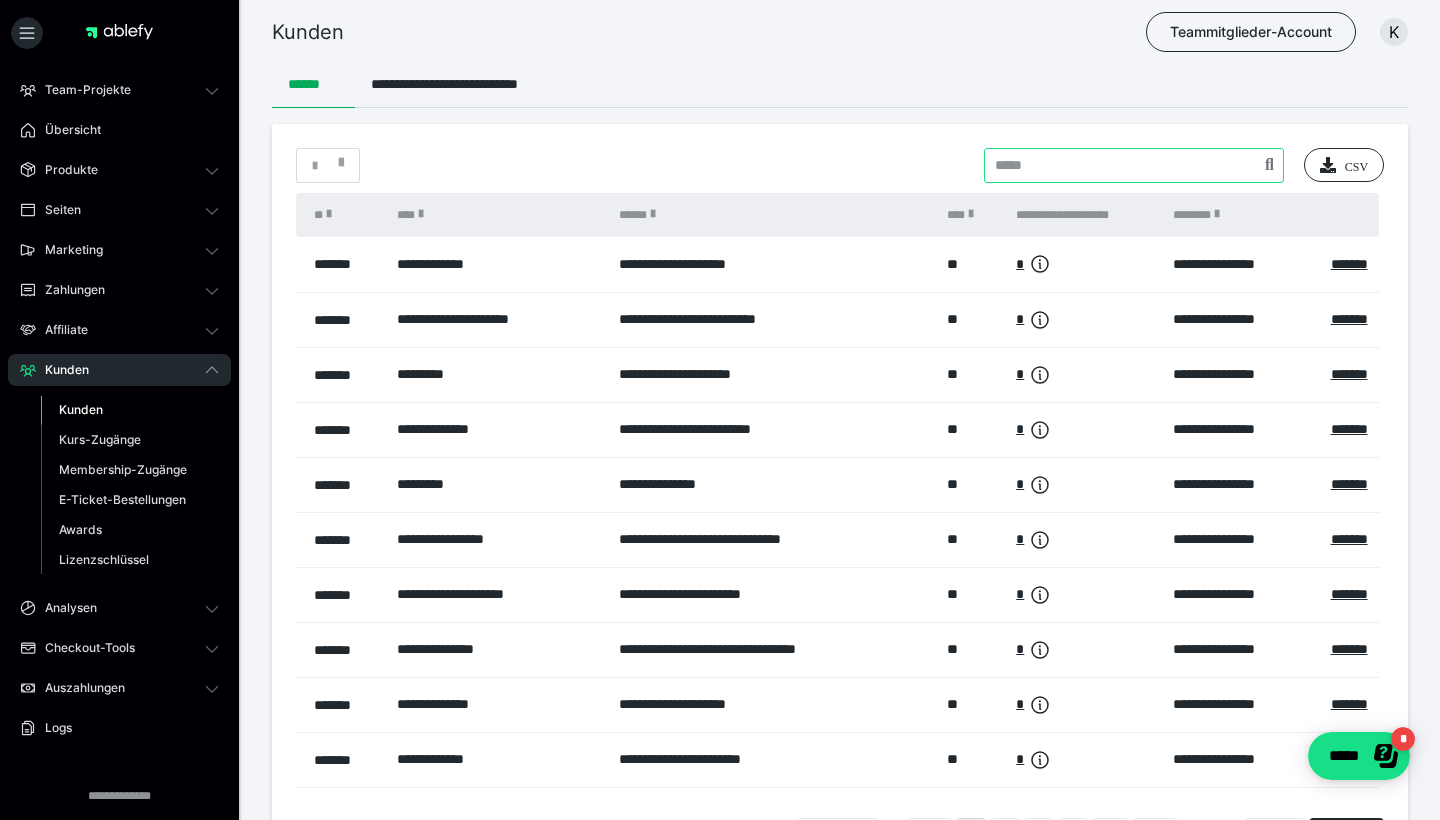 click at bounding box center [1134, 165] 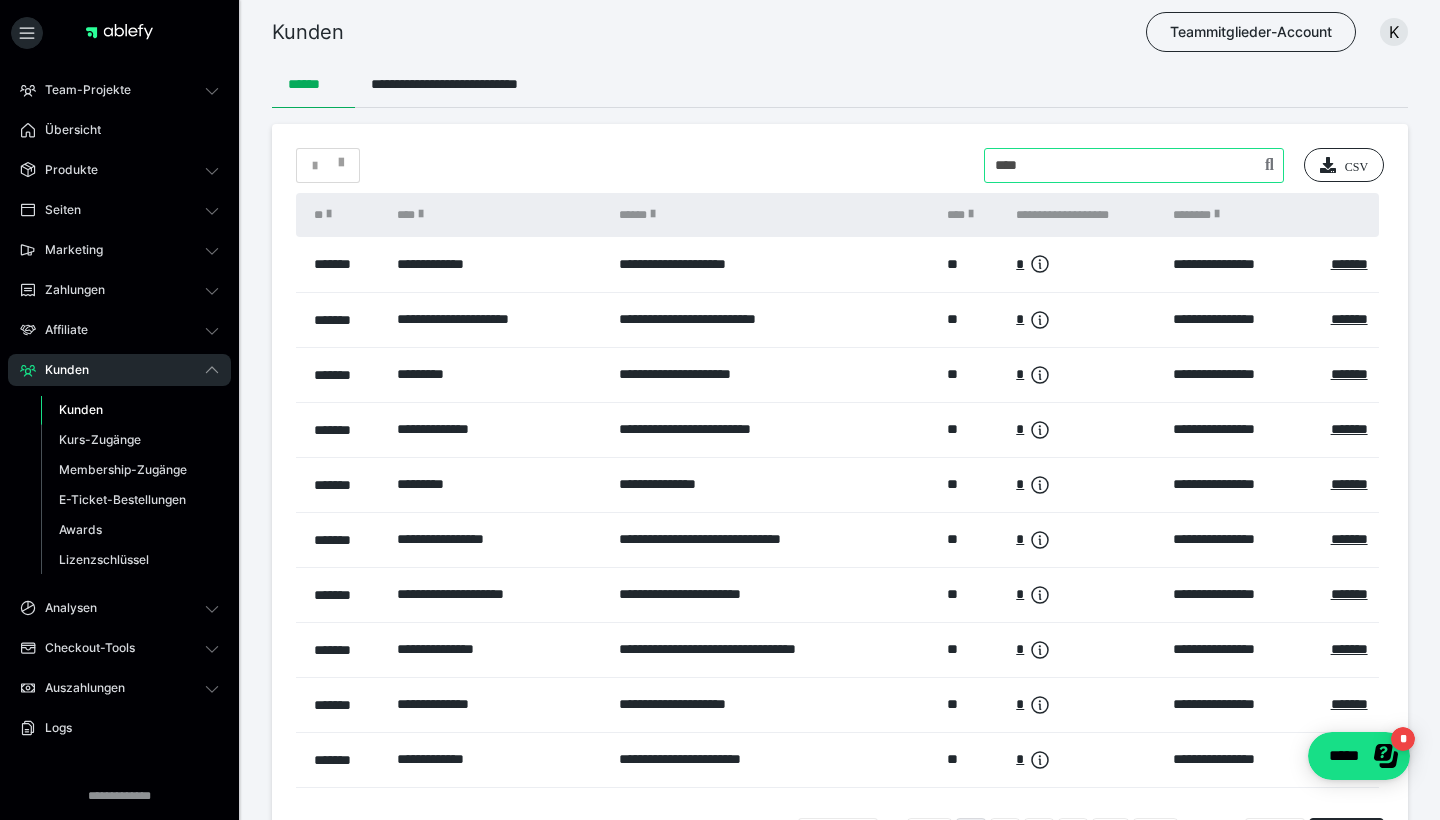 type on "****" 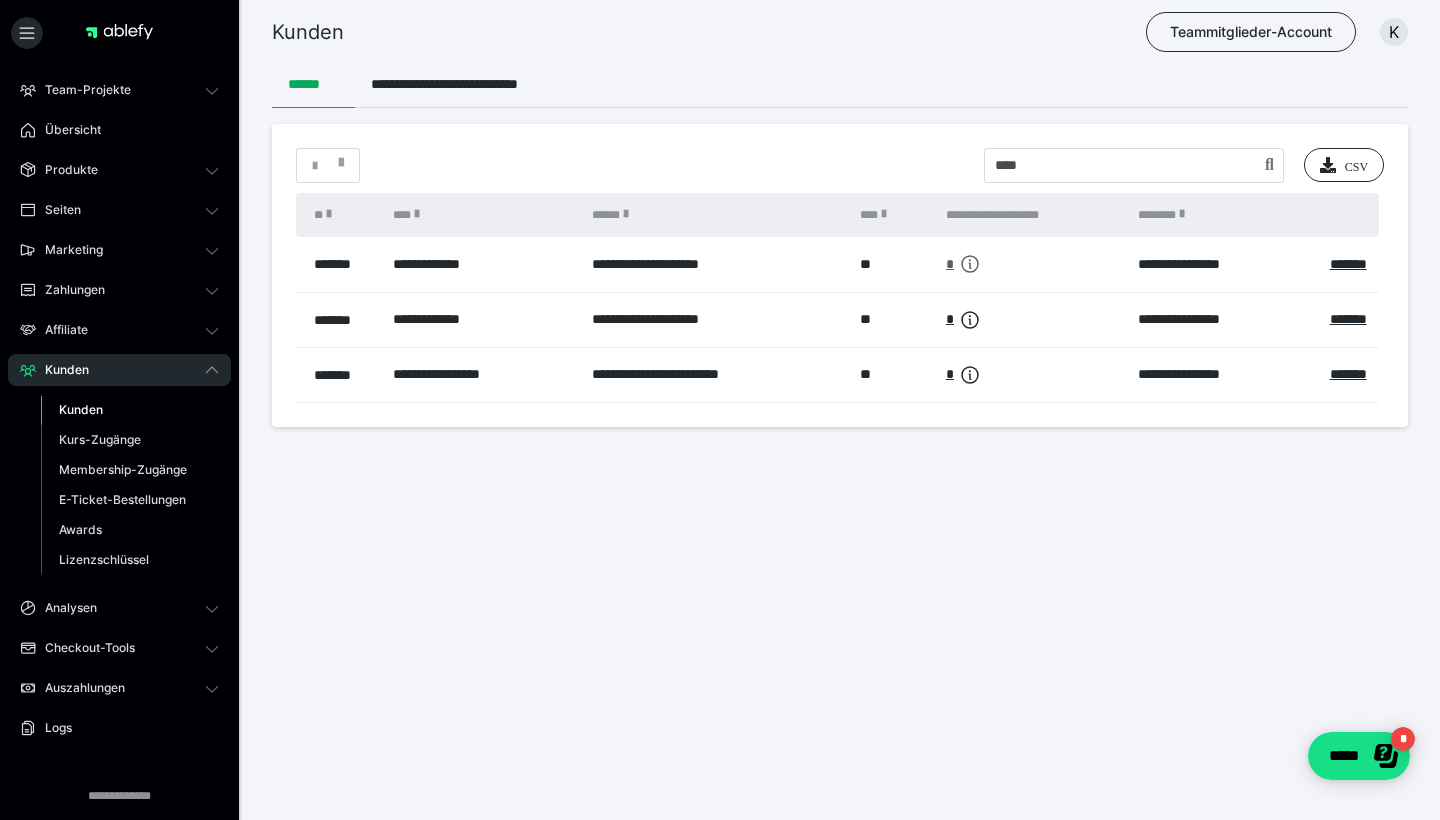 click on "*" at bounding box center (950, 264) 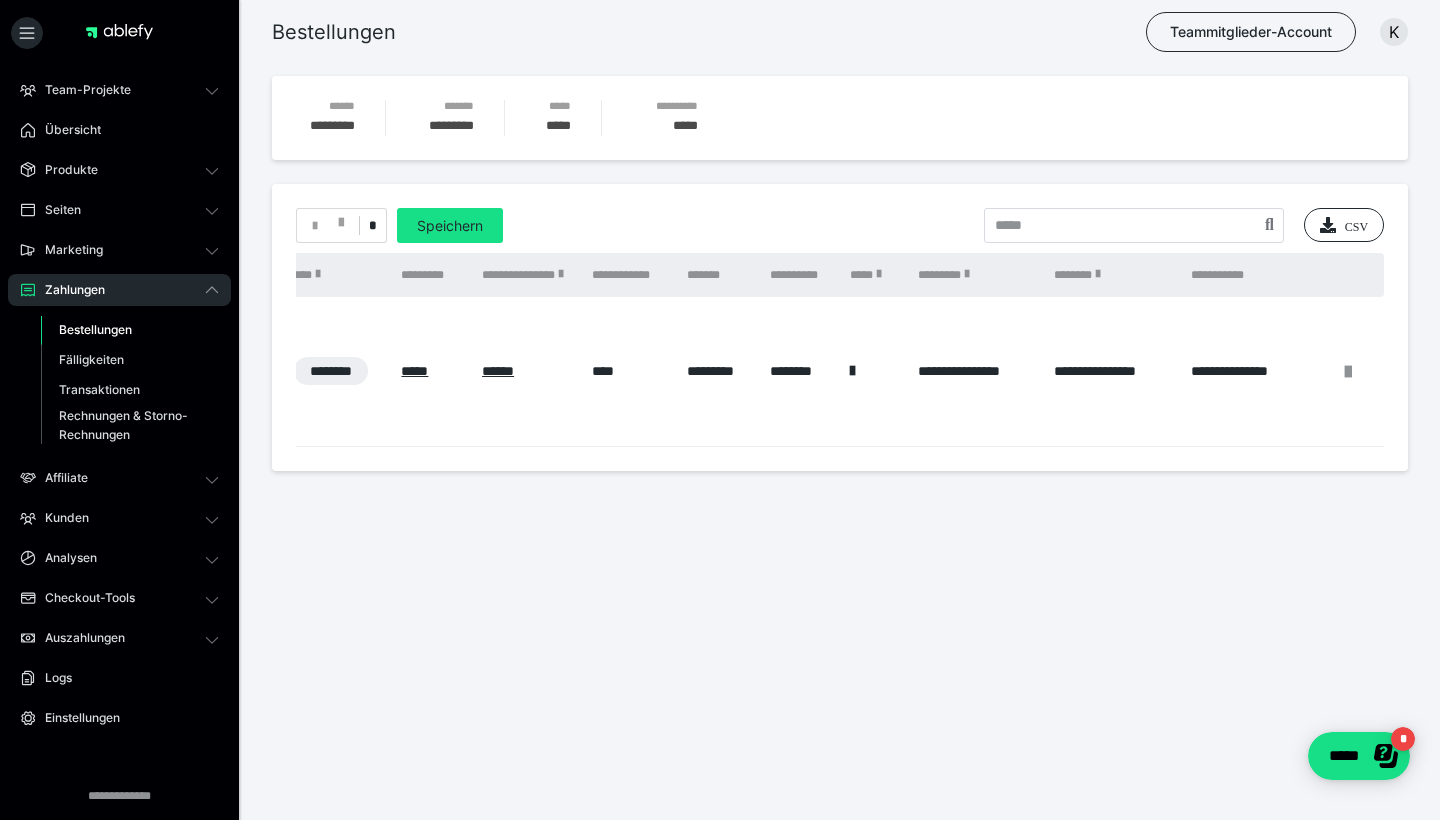 scroll, scrollTop: 0, scrollLeft: 753, axis: horizontal 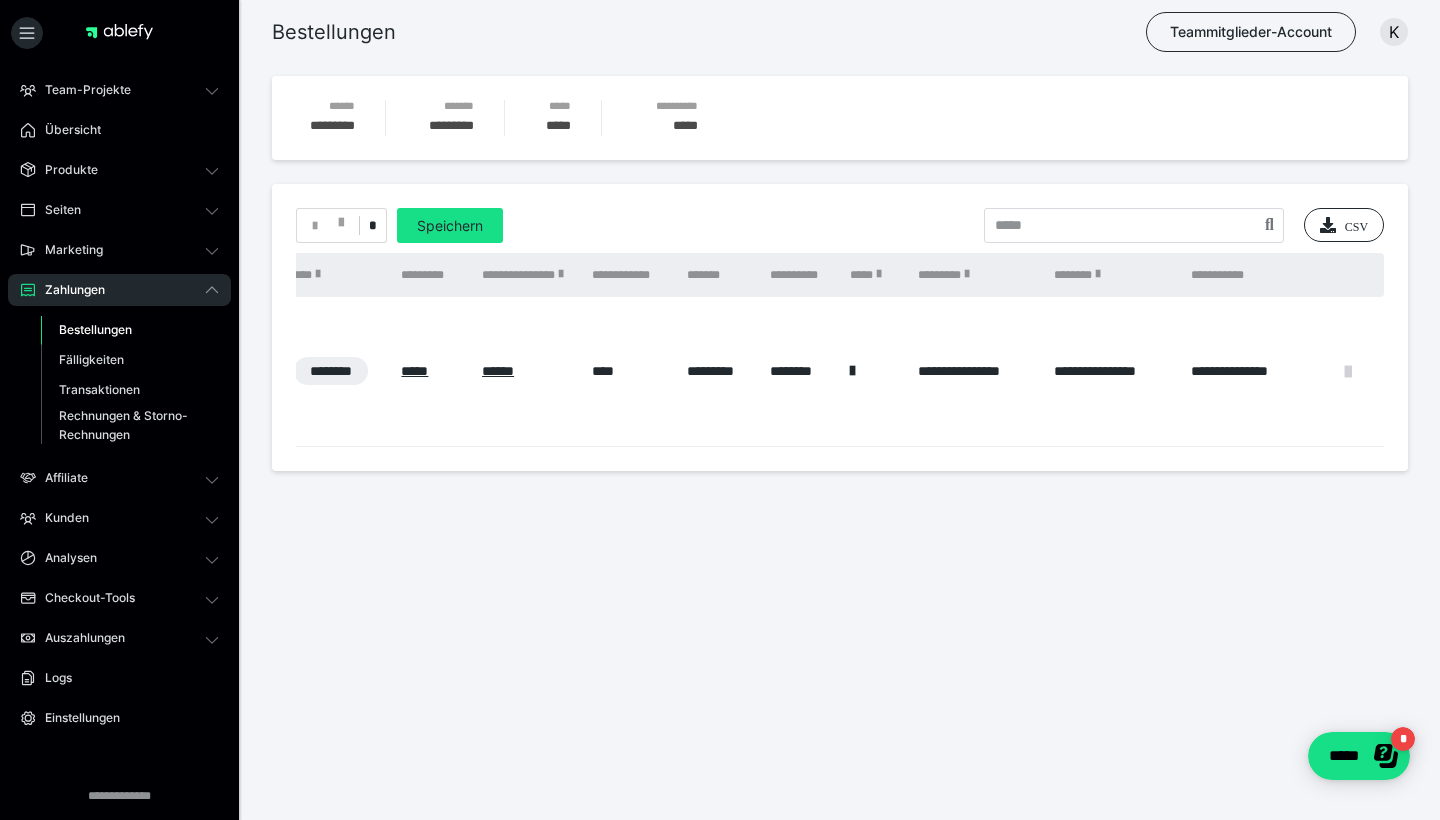 click at bounding box center (1348, 372) 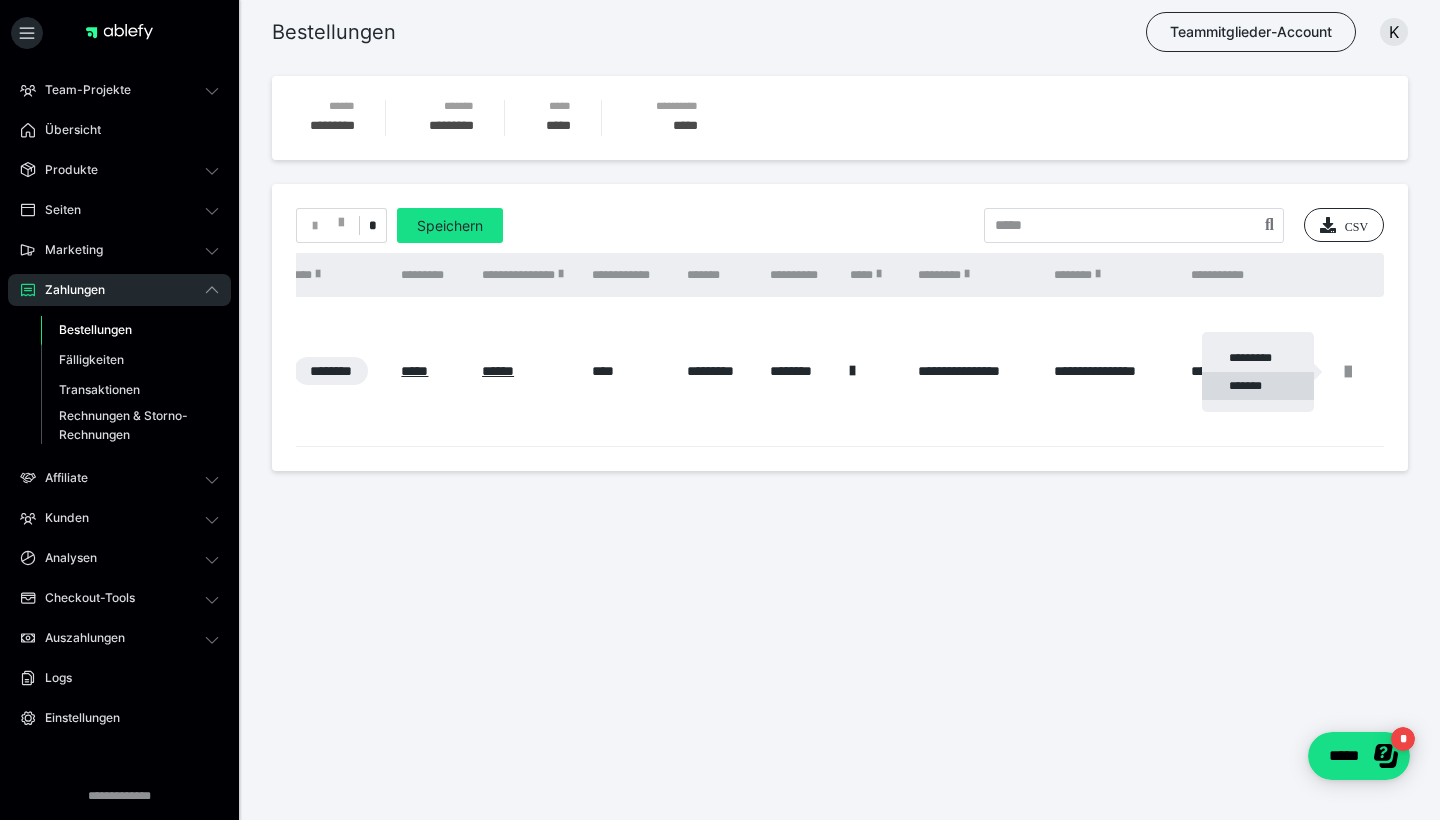 click on "*******" at bounding box center (1258, 386) 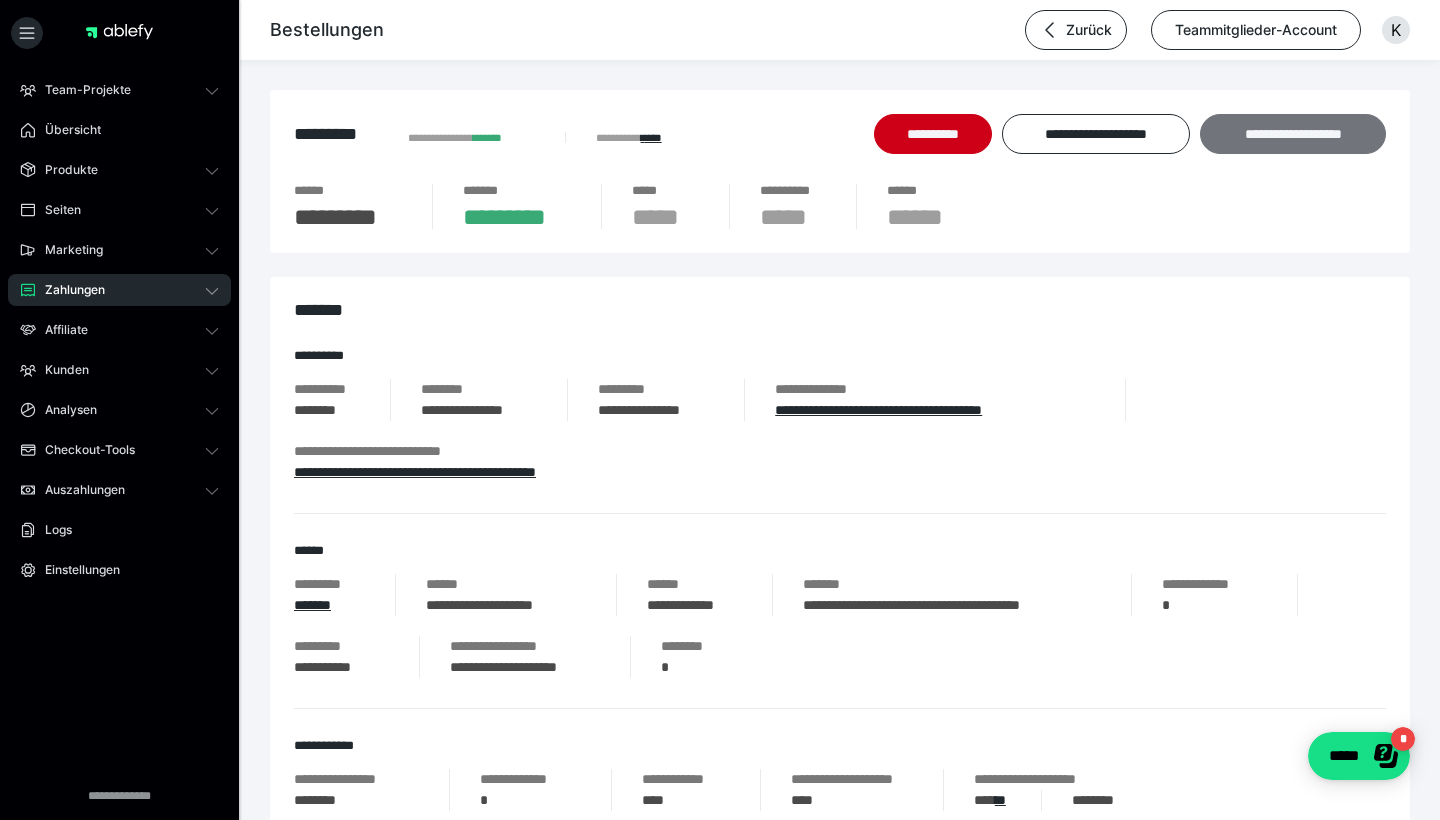 click on "**********" at bounding box center (1293, 134) 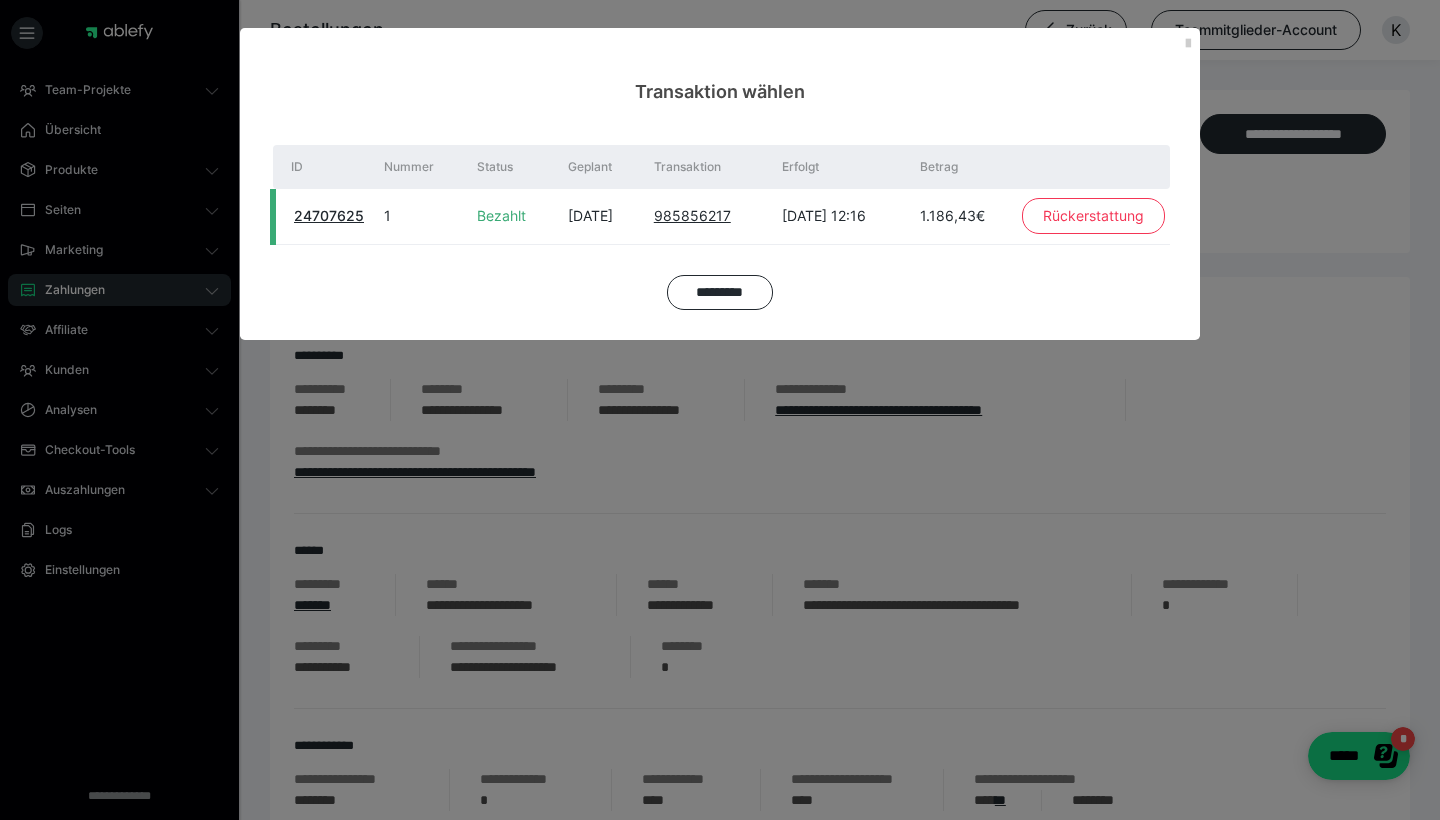 click on "Rückerstattung" at bounding box center (1093, 216) 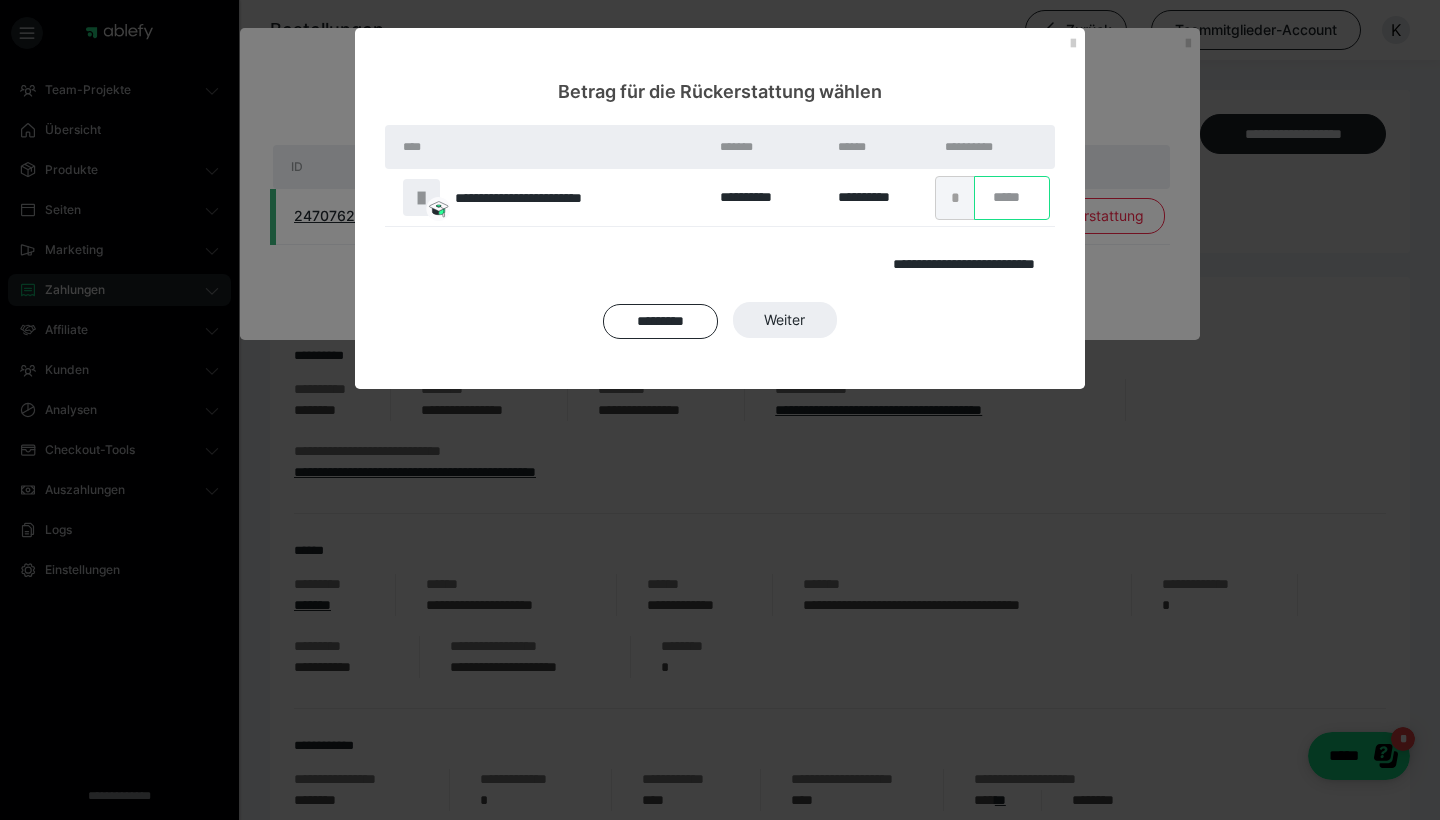 click on "*" at bounding box center (1012, 198) 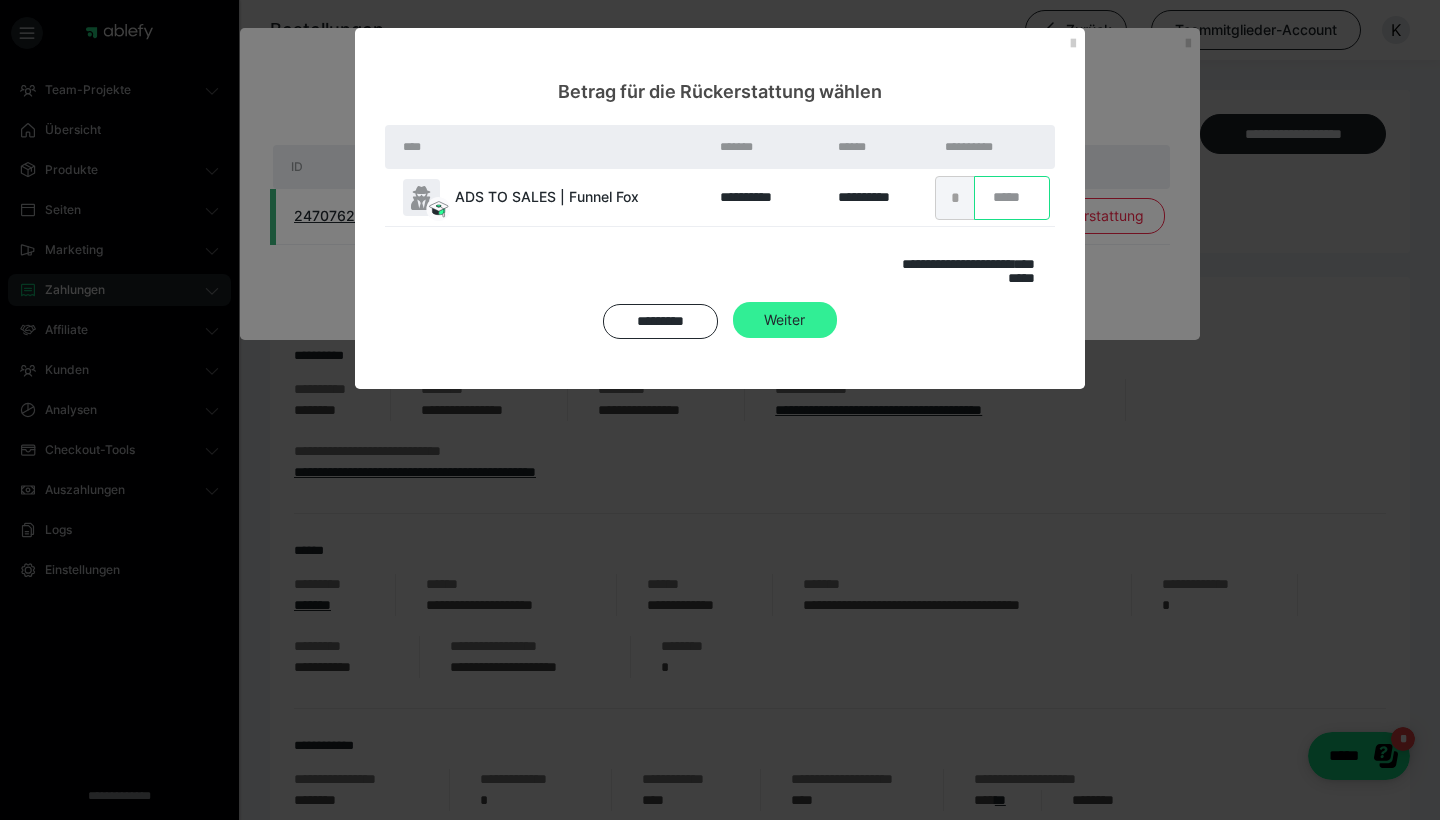 type on "*******" 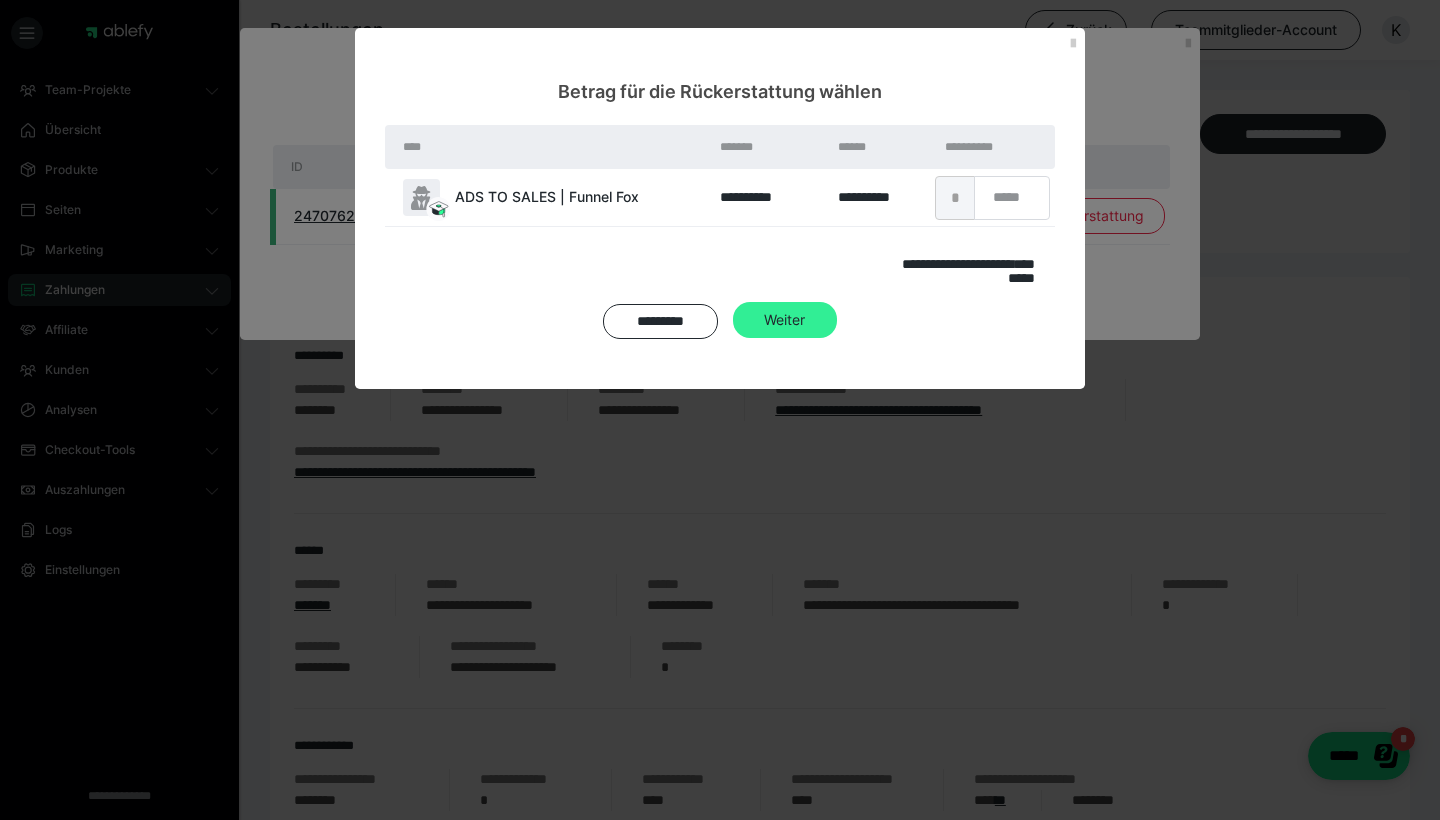 click on "Weiter" at bounding box center (785, 320) 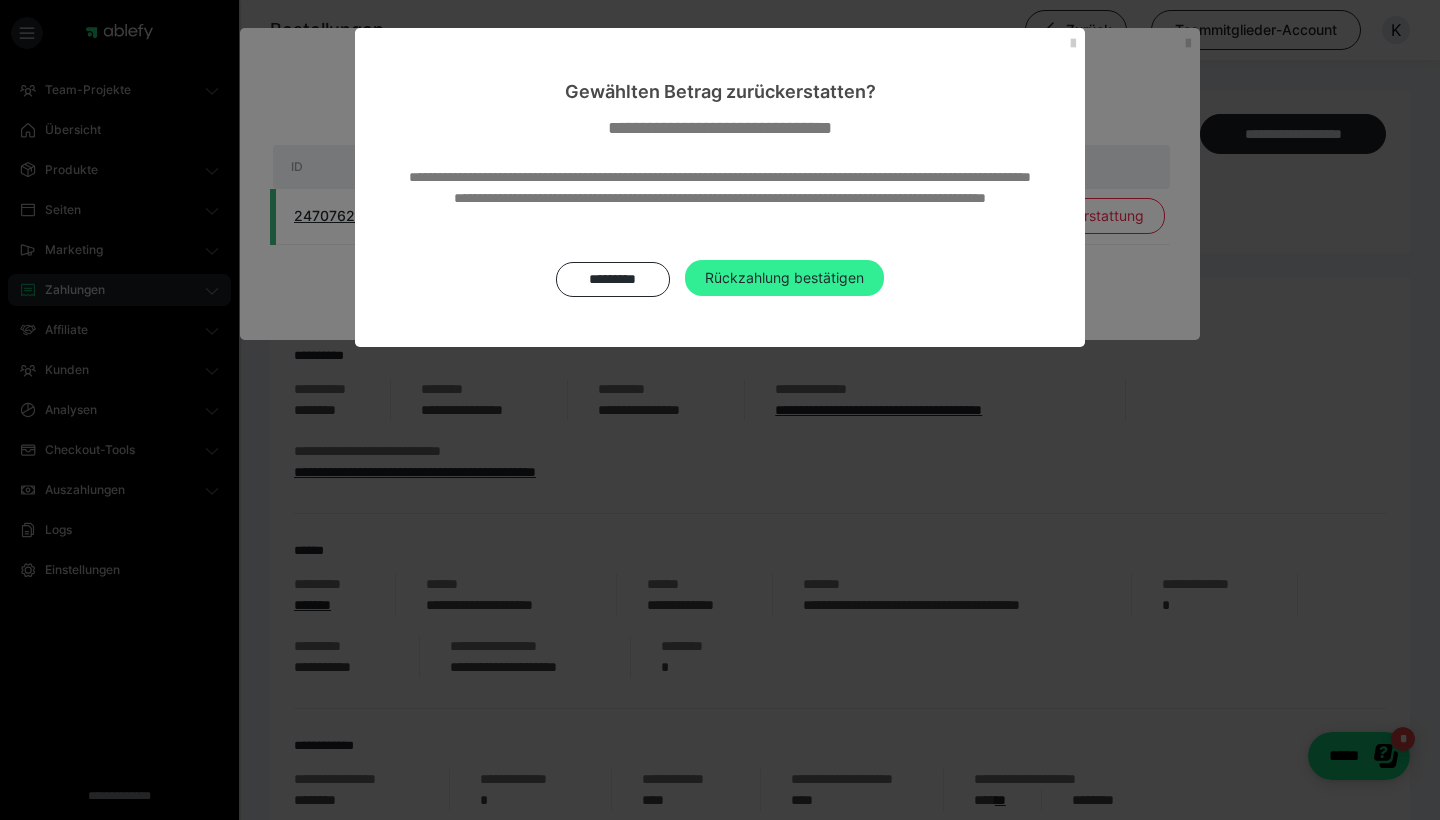 click on "Rückzahlung bestätigen" at bounding box center [784, 278] 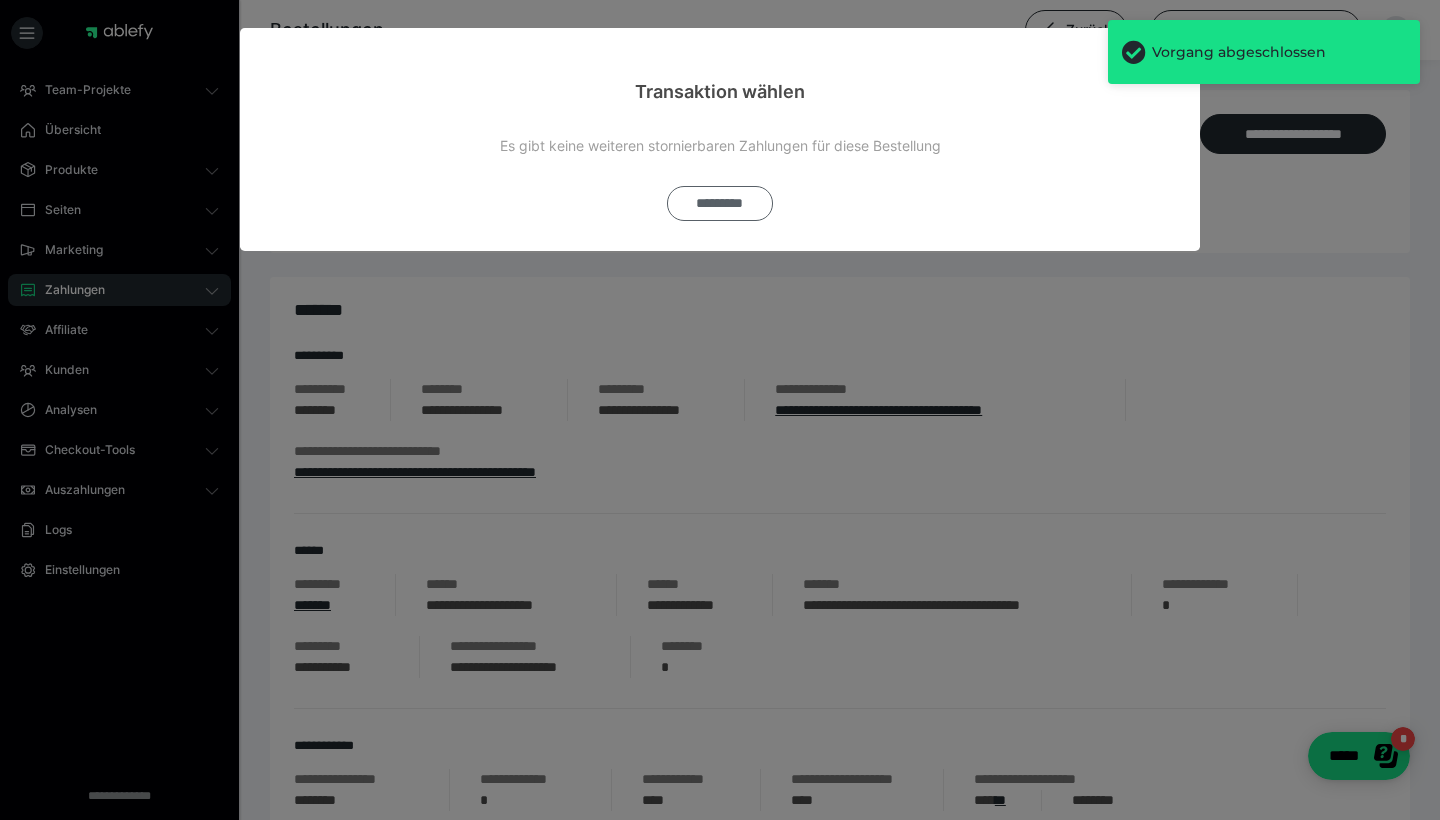 click on "*********" at bounding box center [720, 203] 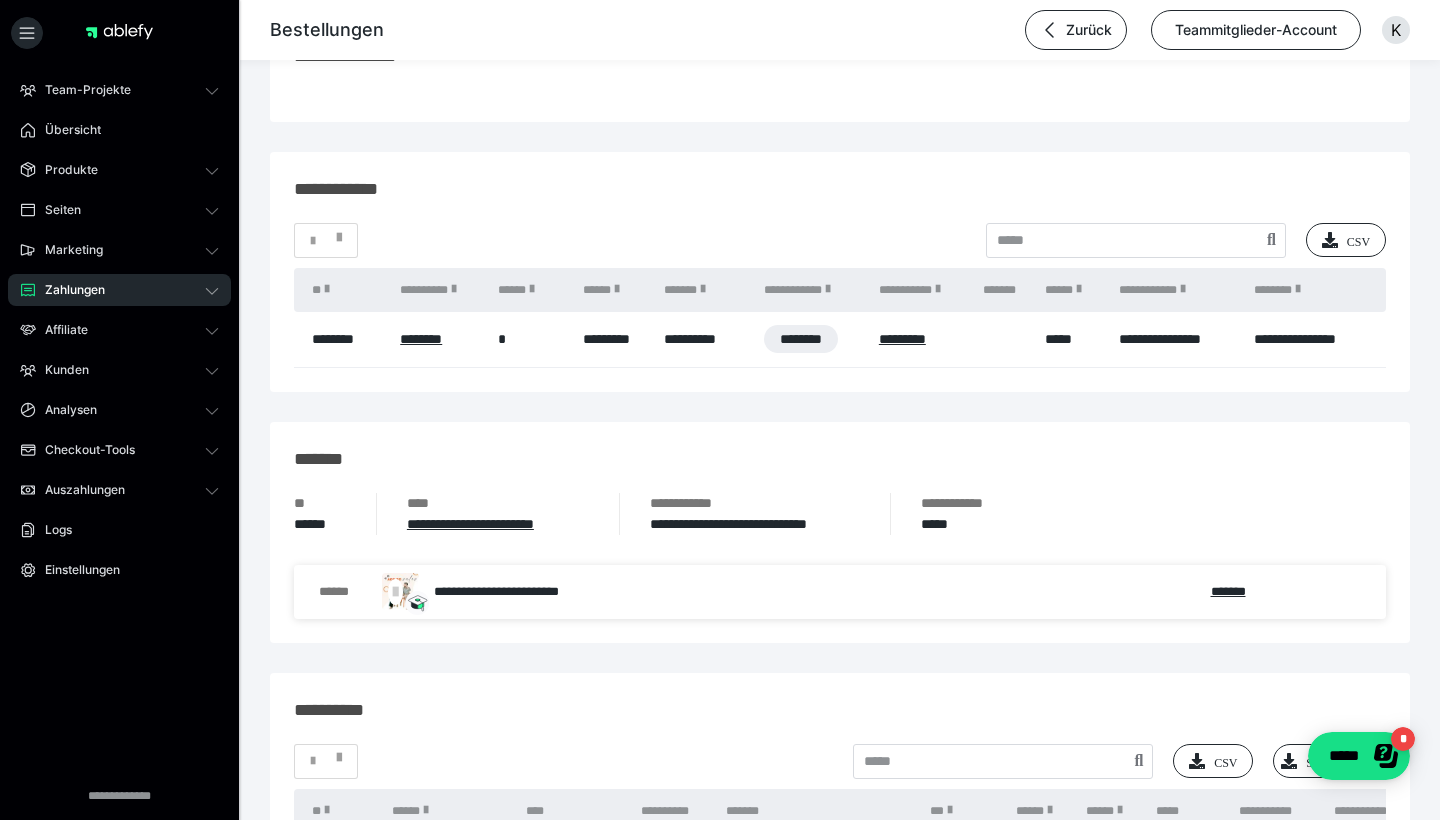 scroll, scrollTop: 942, scrollLeft: 0, axis: vertical 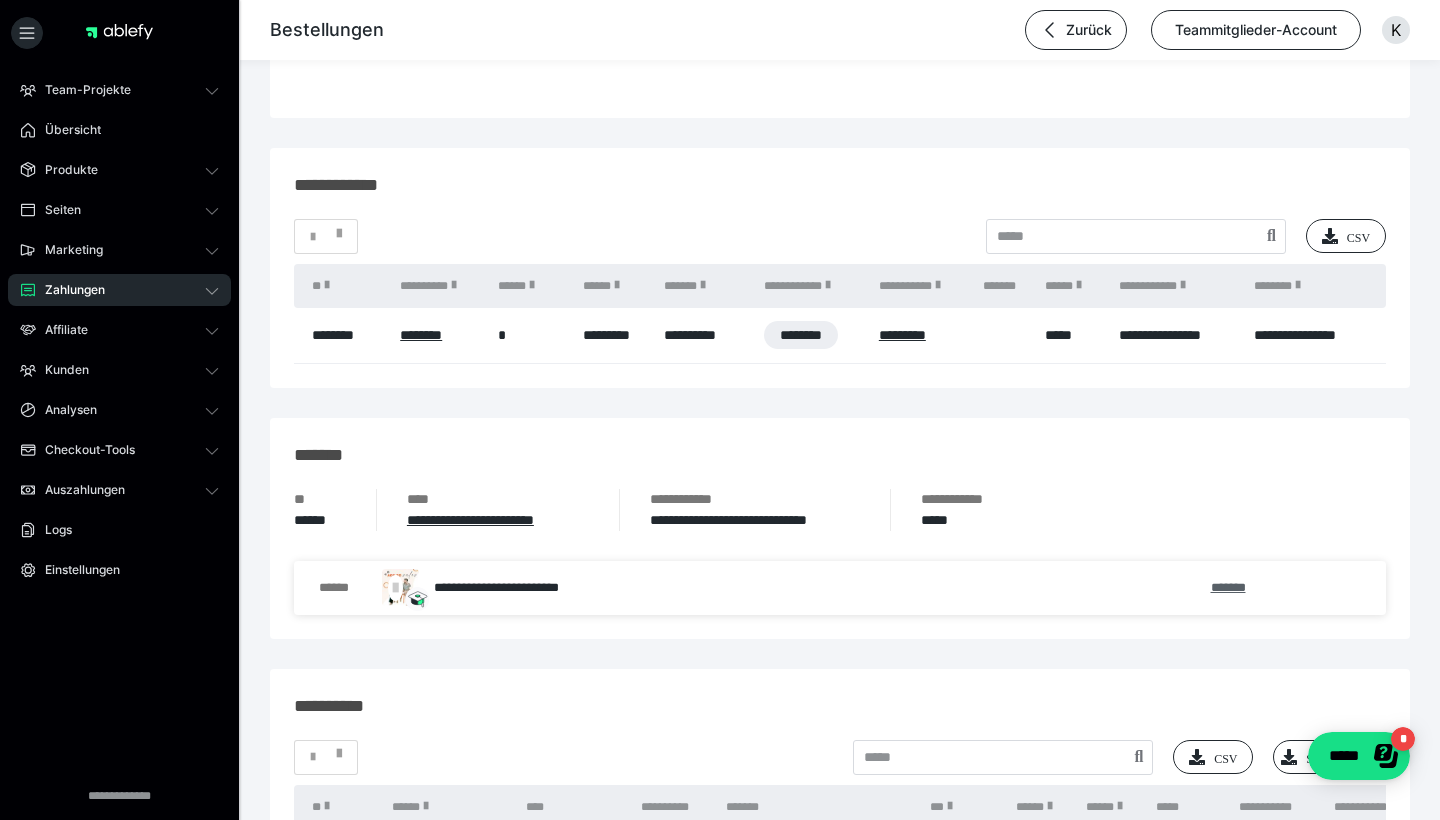 click on "*******" at bounding box center [1228, 587] 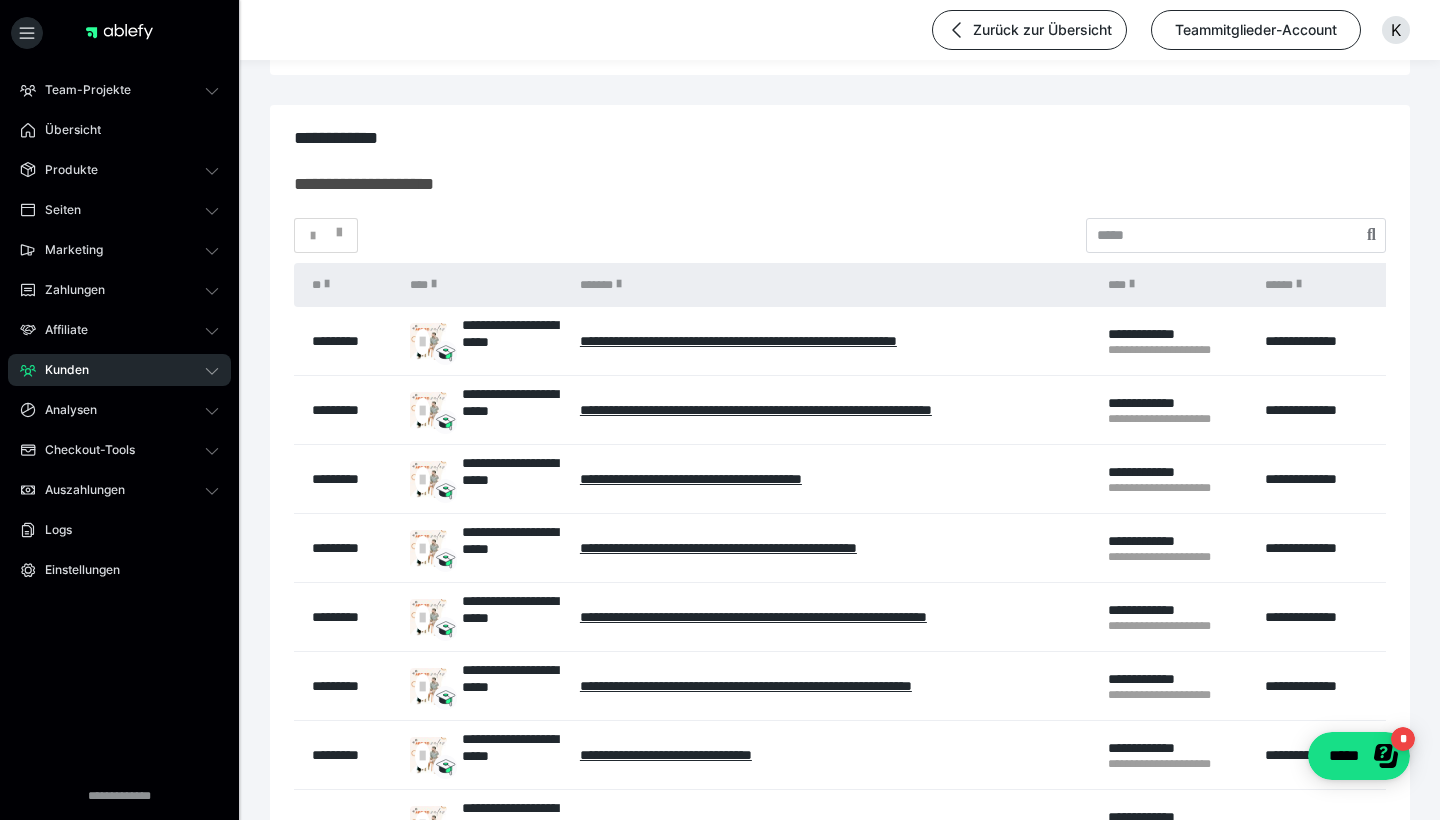 scroll, scrollTop: 378, scrollLeft: 0, axis: vertical 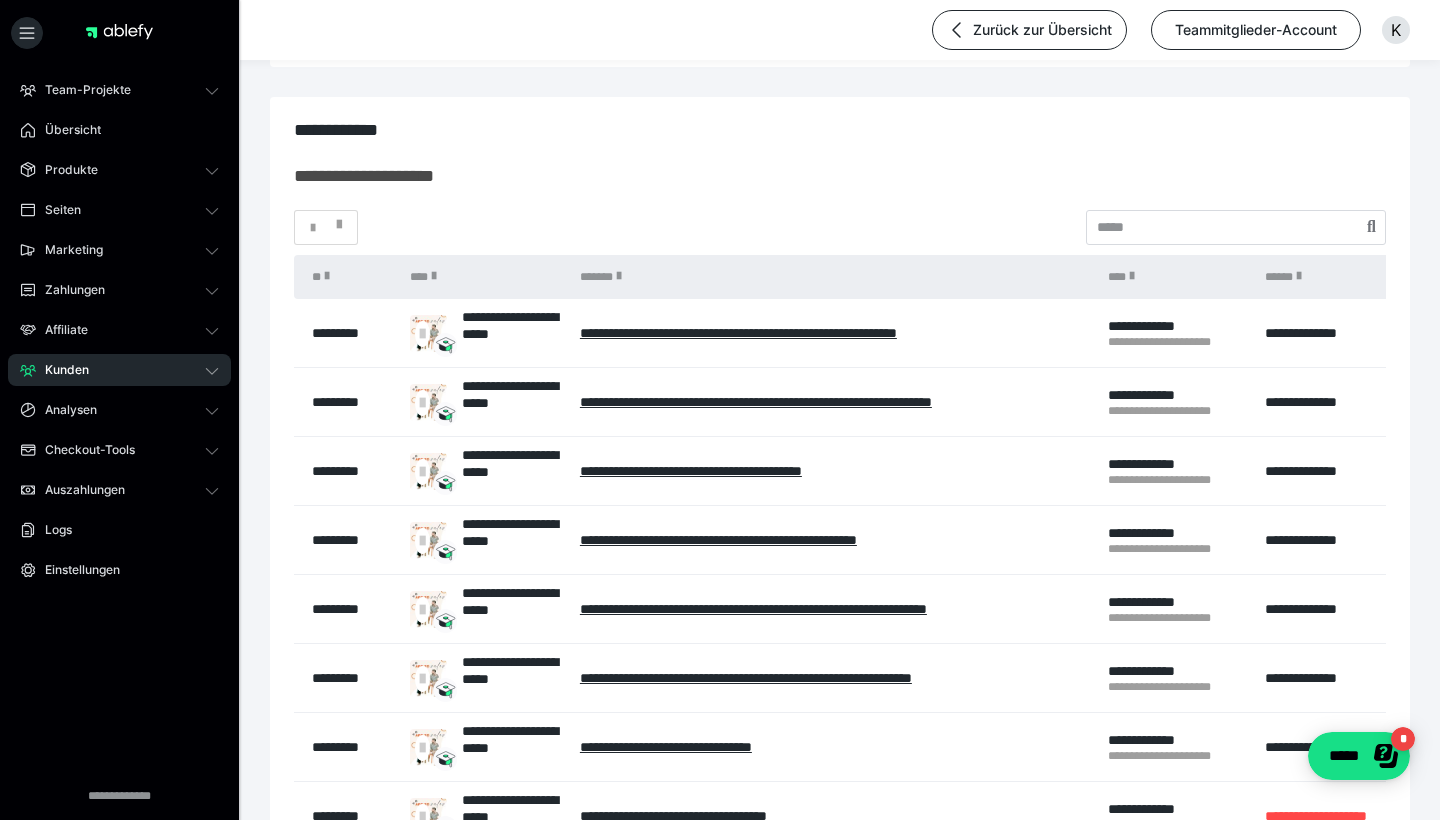 click on "Kunden" at bounding box center [119, 370] 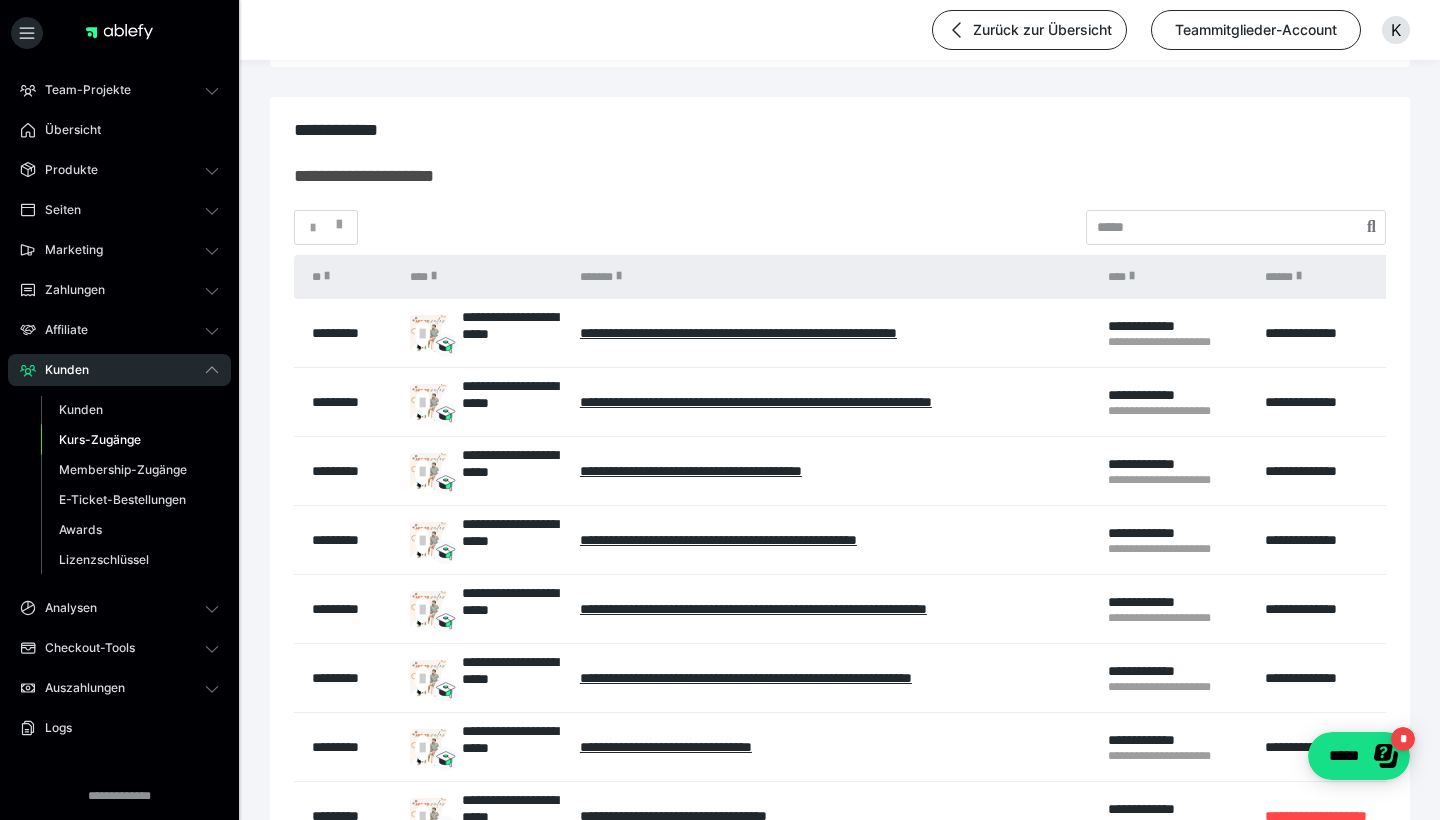 click on "Kurs-Zugänge" at bounding box center [100, 439] 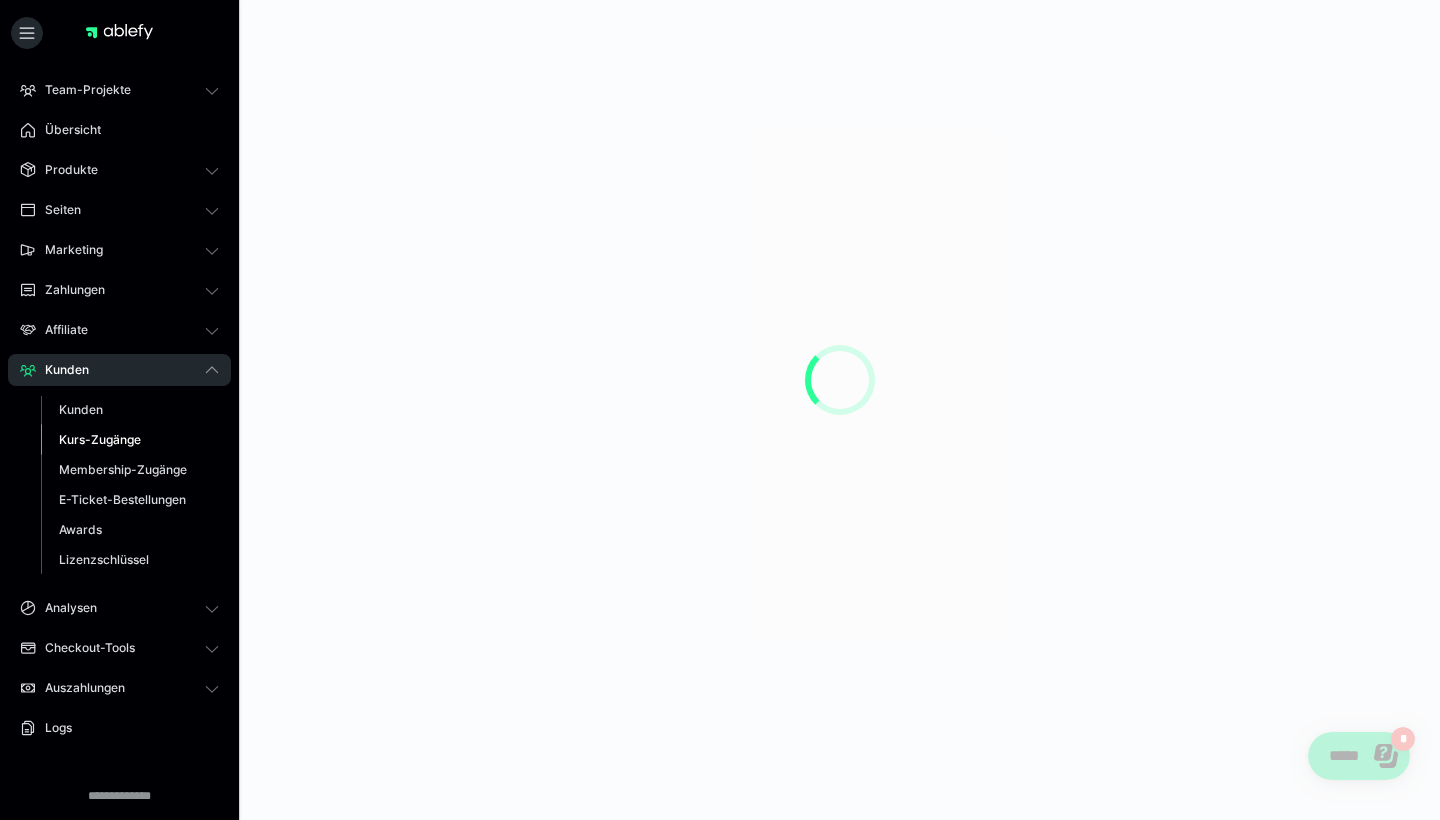 scroll, scrollTop: 0, scrollLeft: 0, axis: both 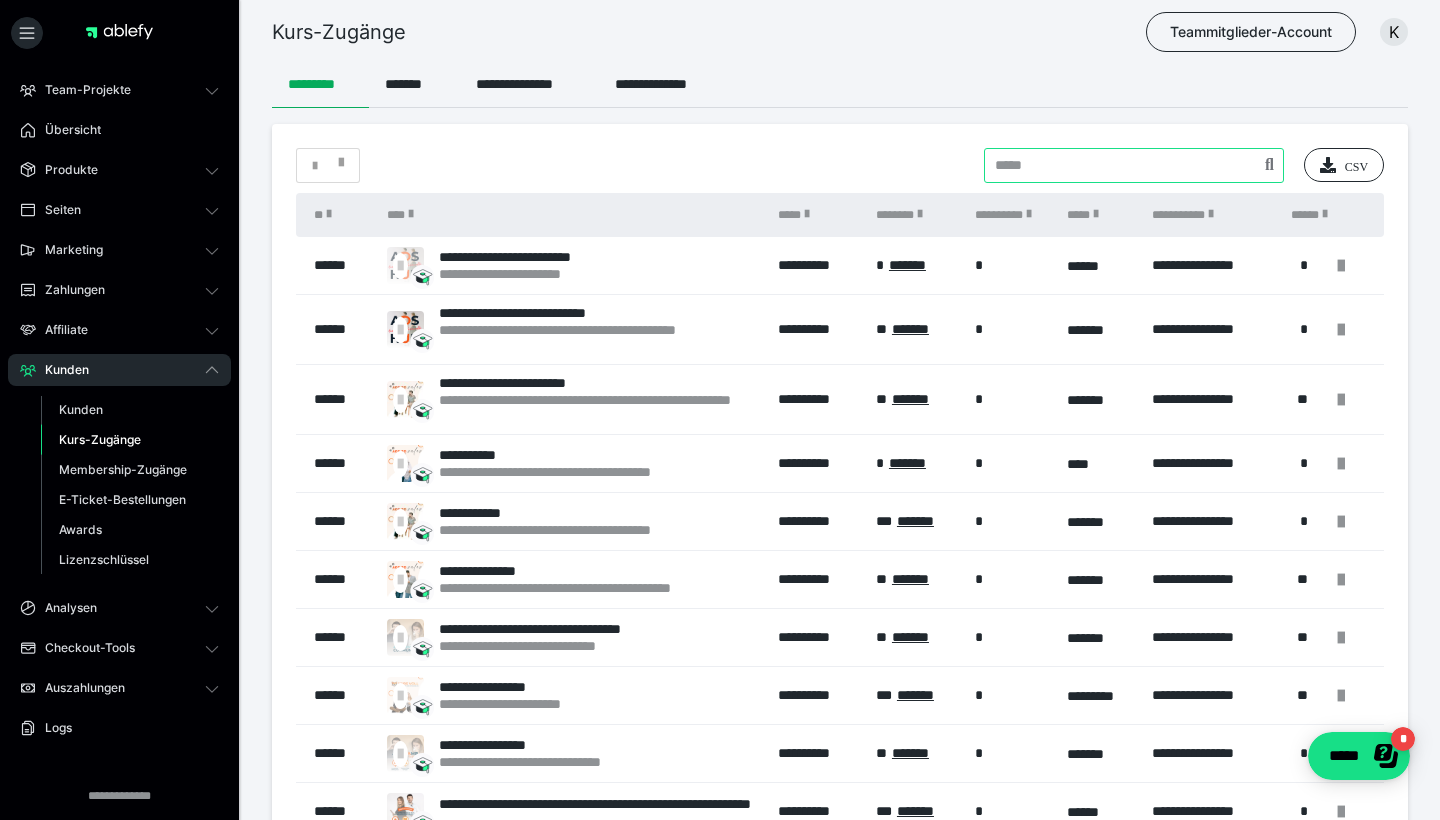click at bounding box center [1134, 165] 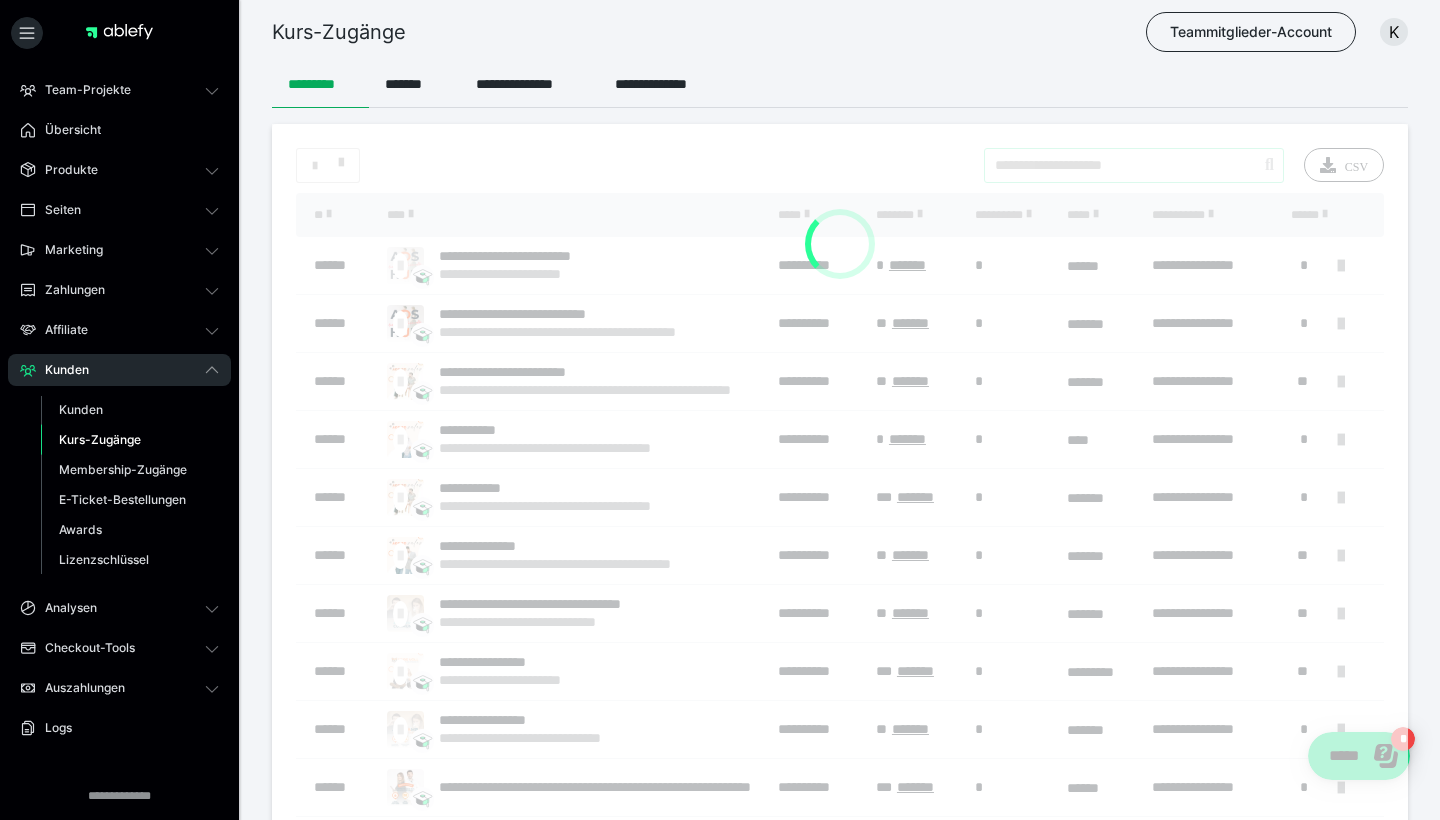 type on "**********" 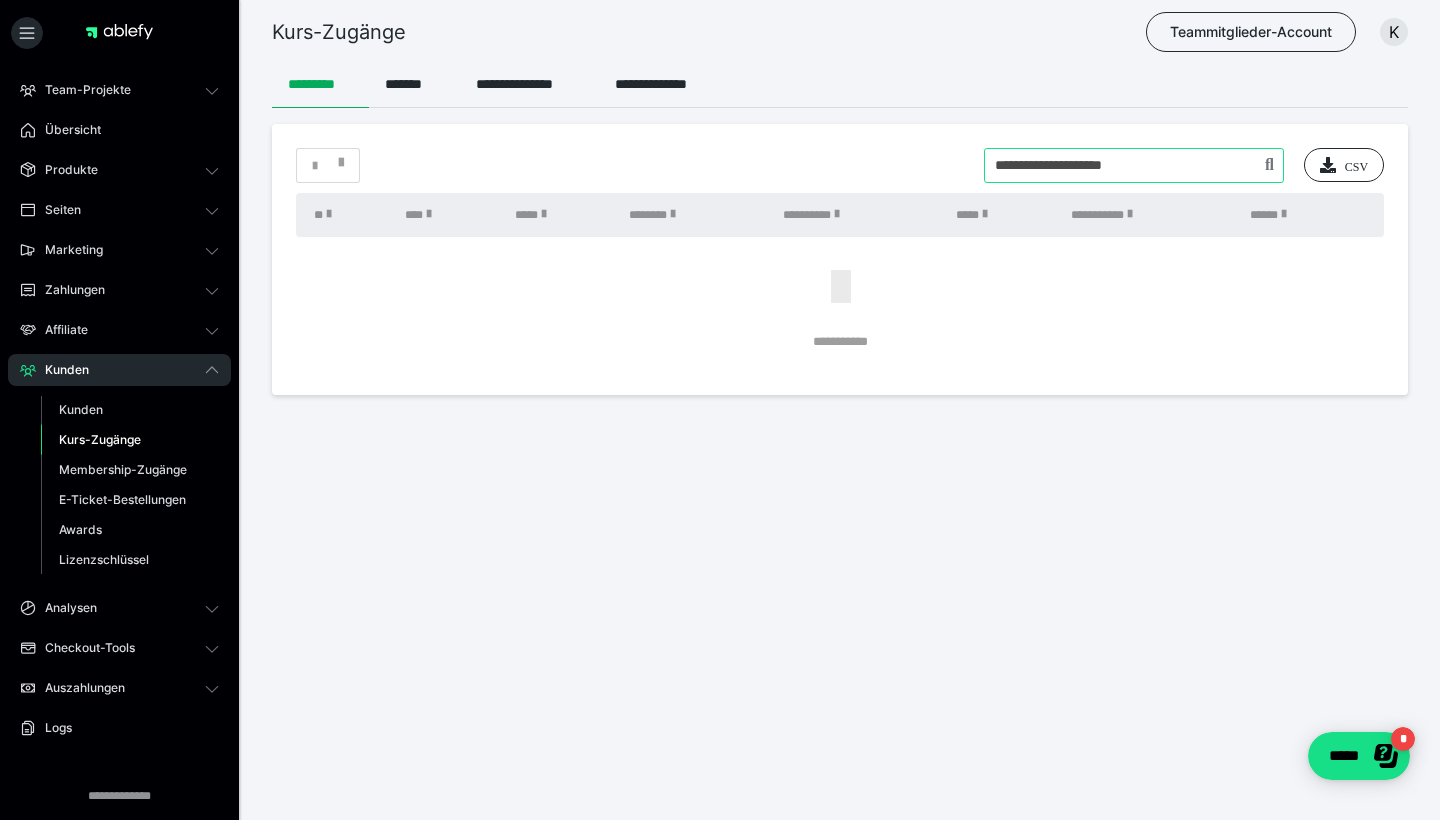 drag, startPoint x: 1167, startPoint y: 167, endPoint x: 994, endPoint y: 169, distance: 173.01157 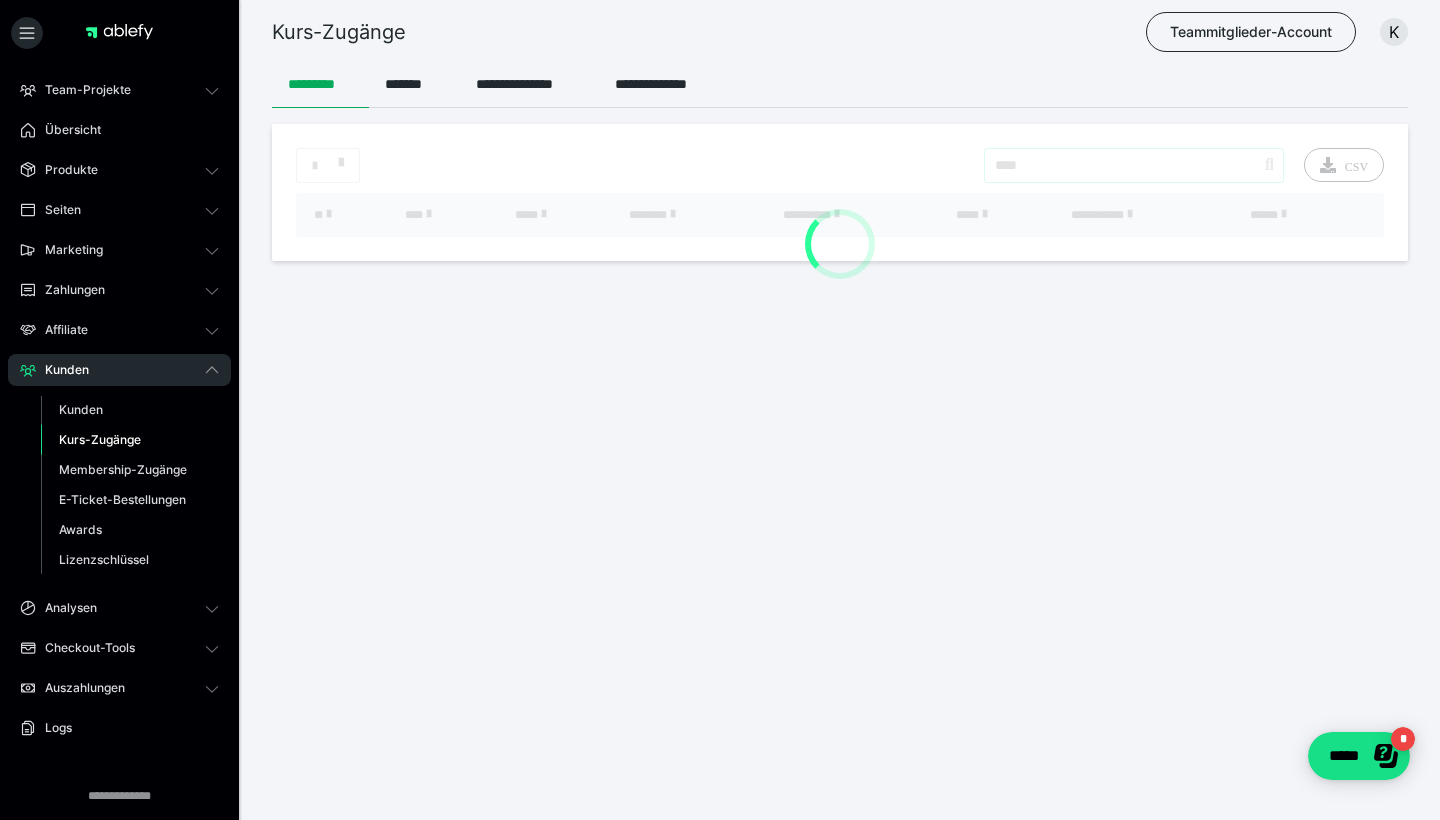 type on "****" 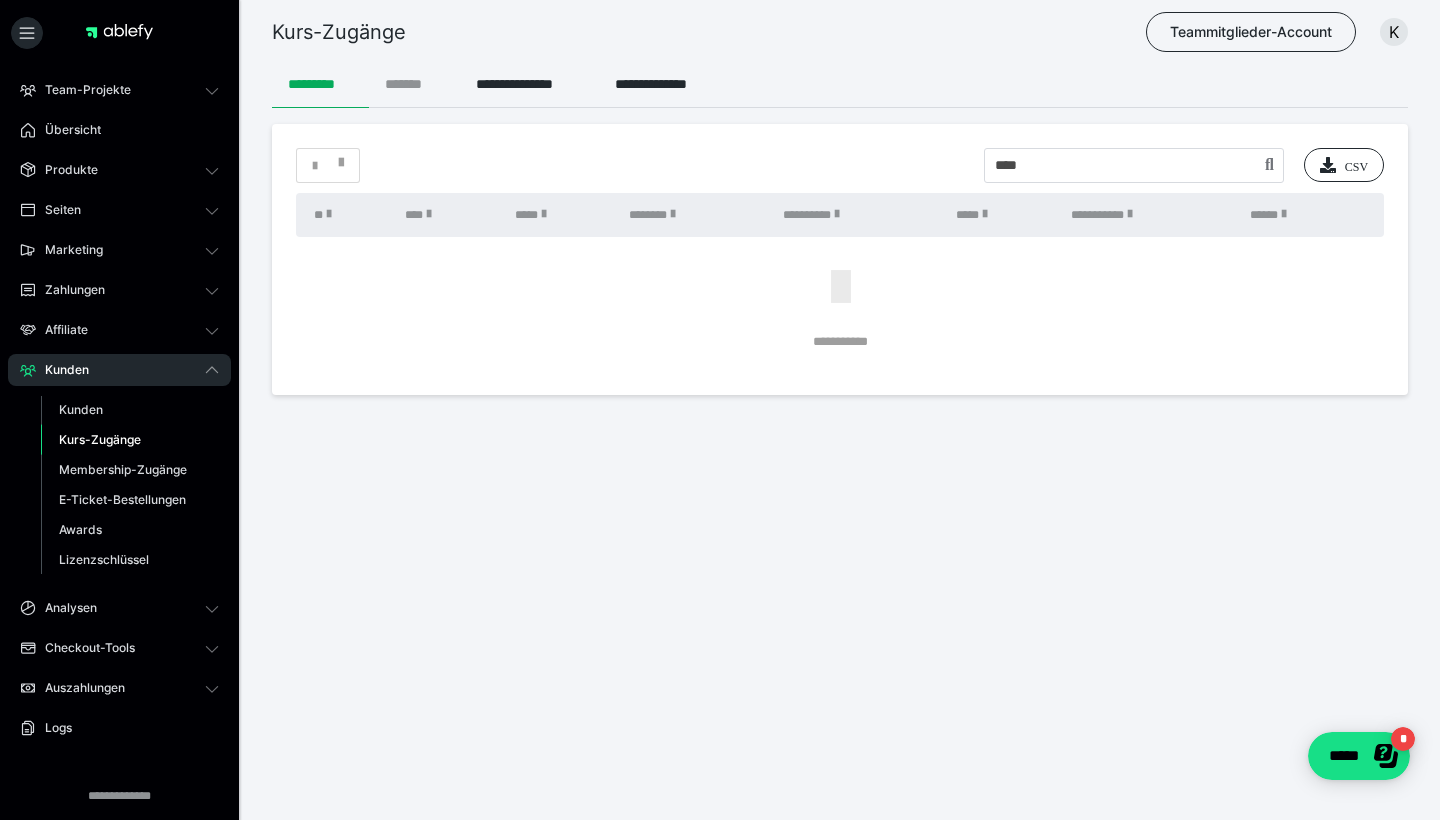 click on "*******" at bounding box center (414, 84) 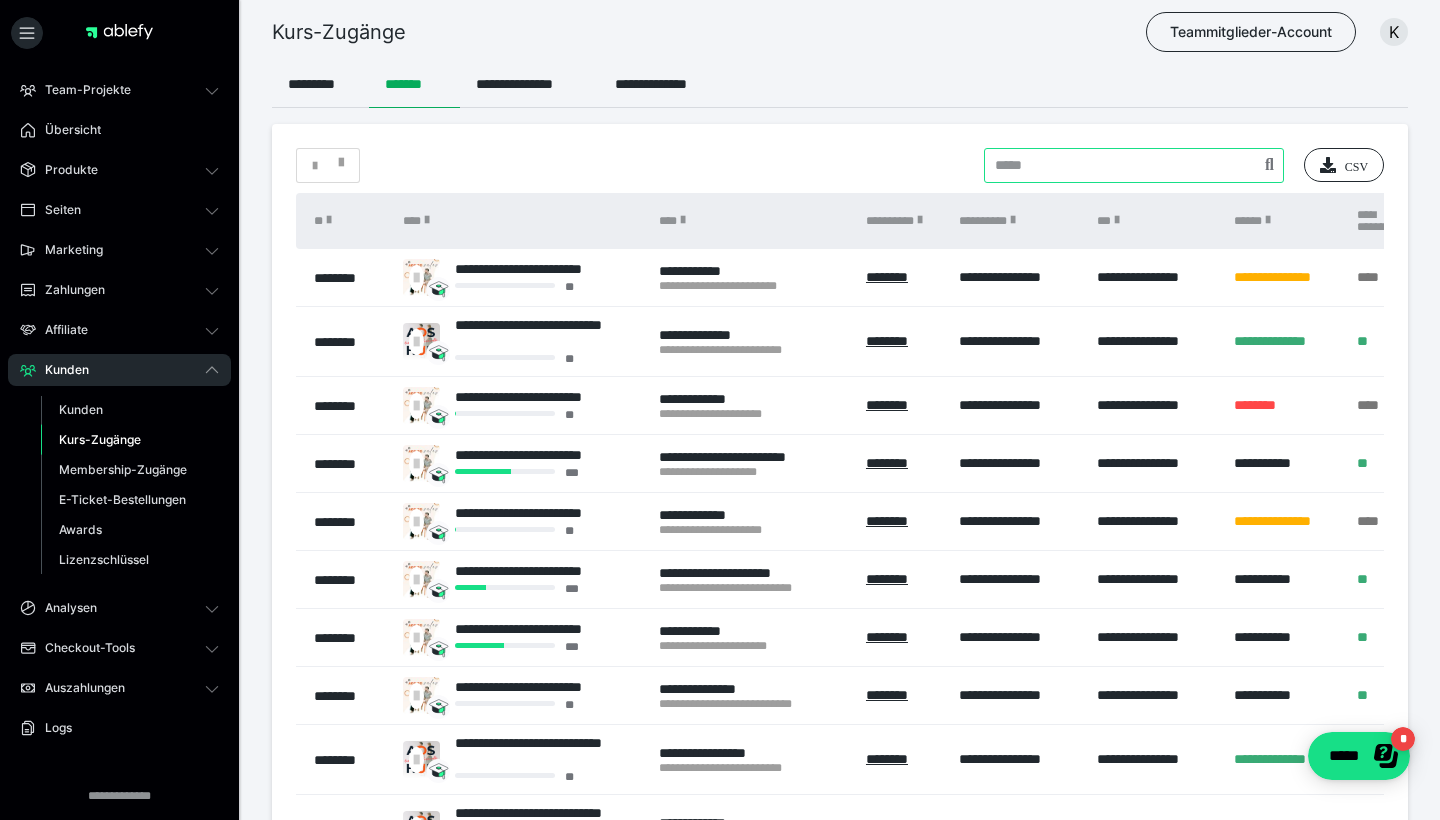 click at bounding box center [1134, 165] 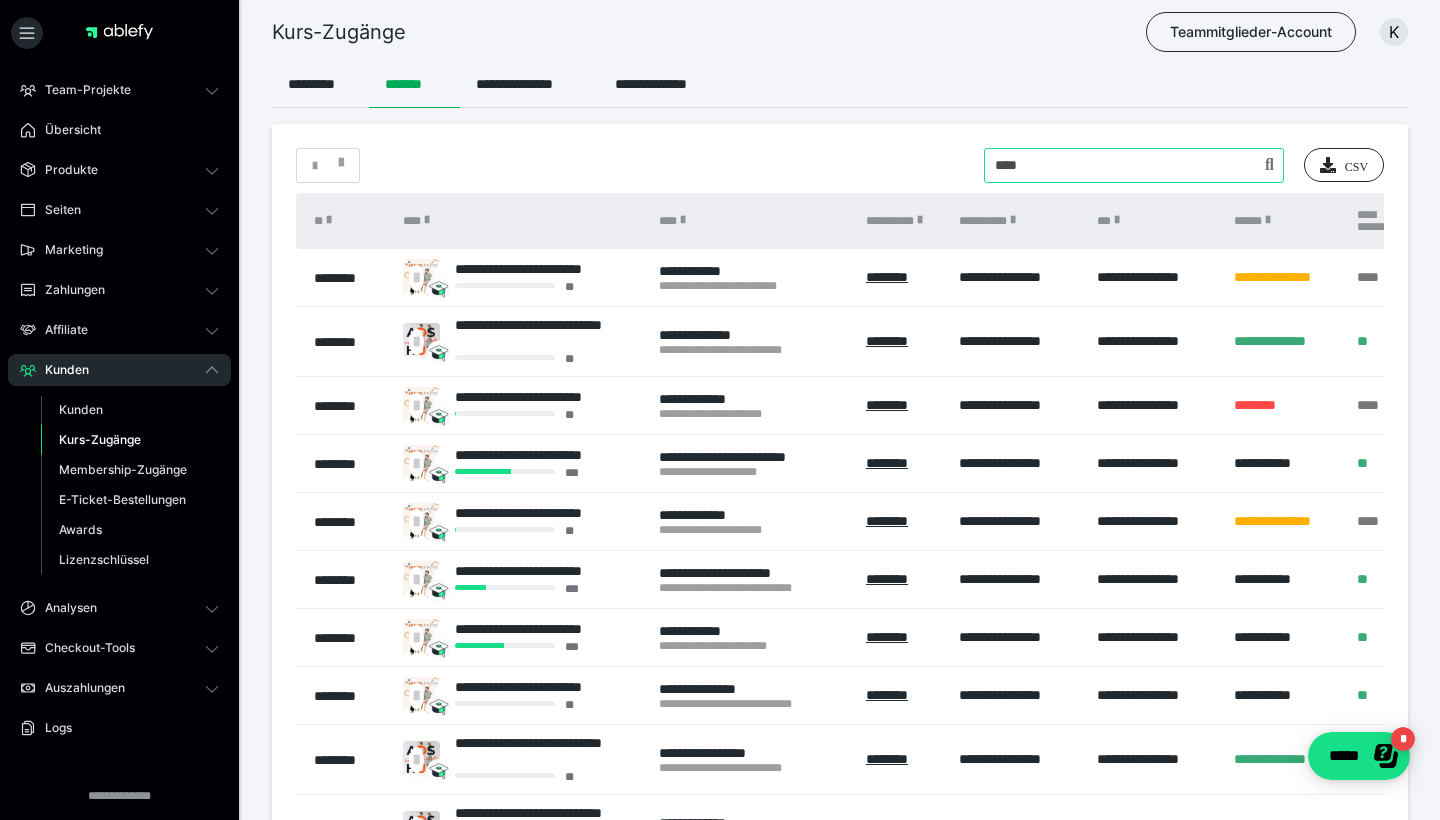 type on "****" 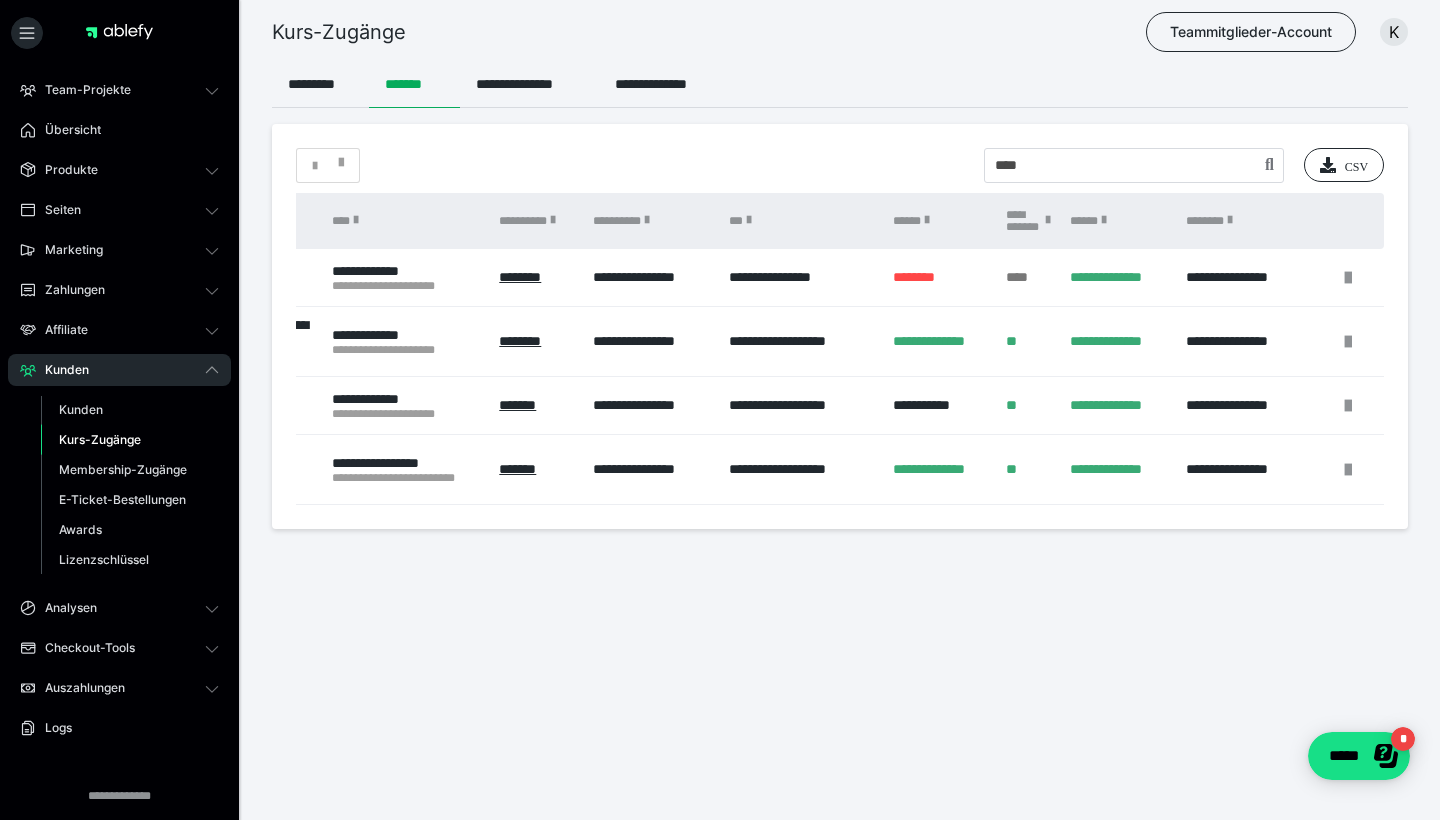 scroll, scrollTop: 0, scrollLeft: 414, axis: horizontal 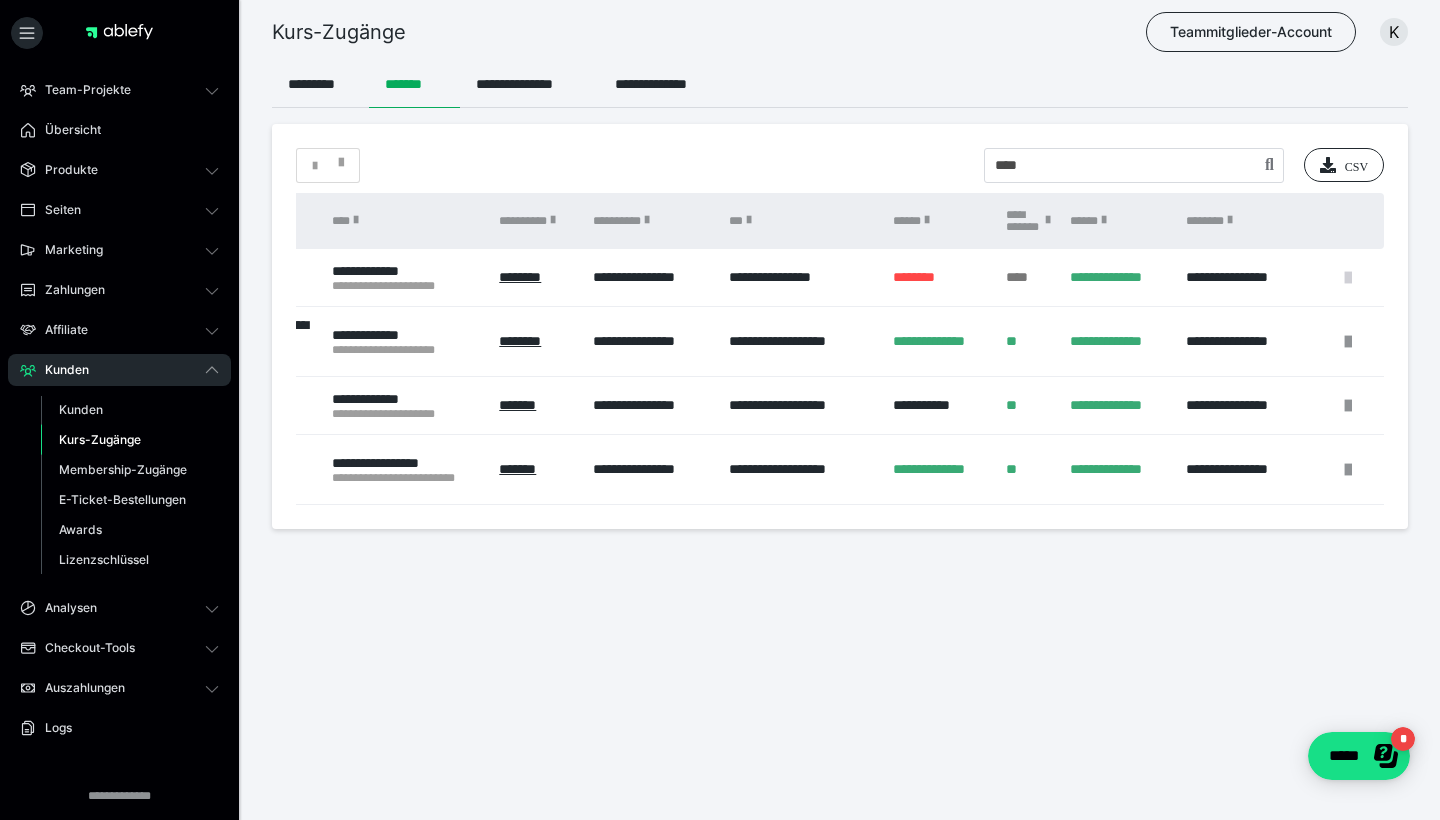 click at bounding box center [1348, 278] 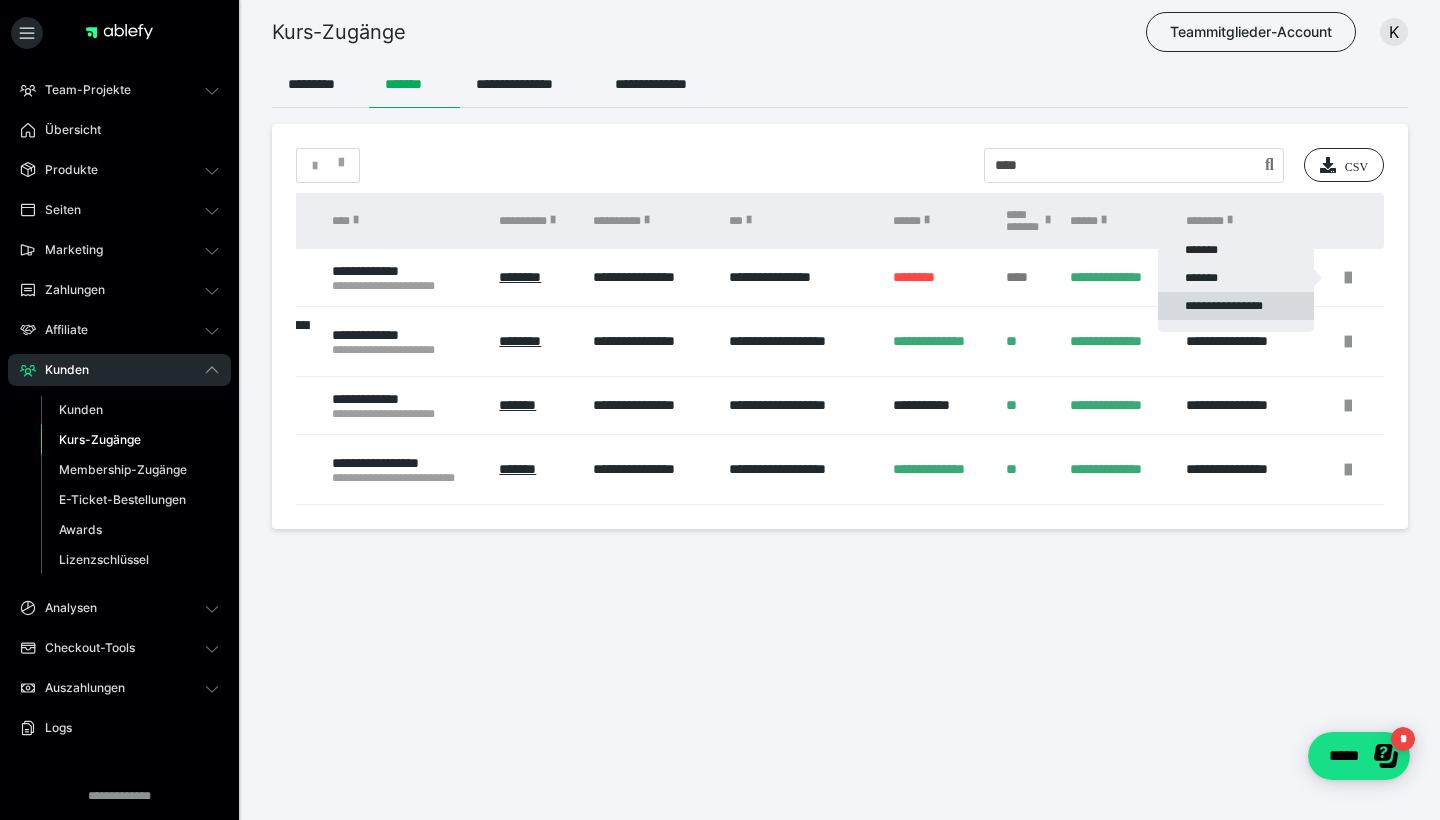 click on "**********" at bounding box center (1236, 306) 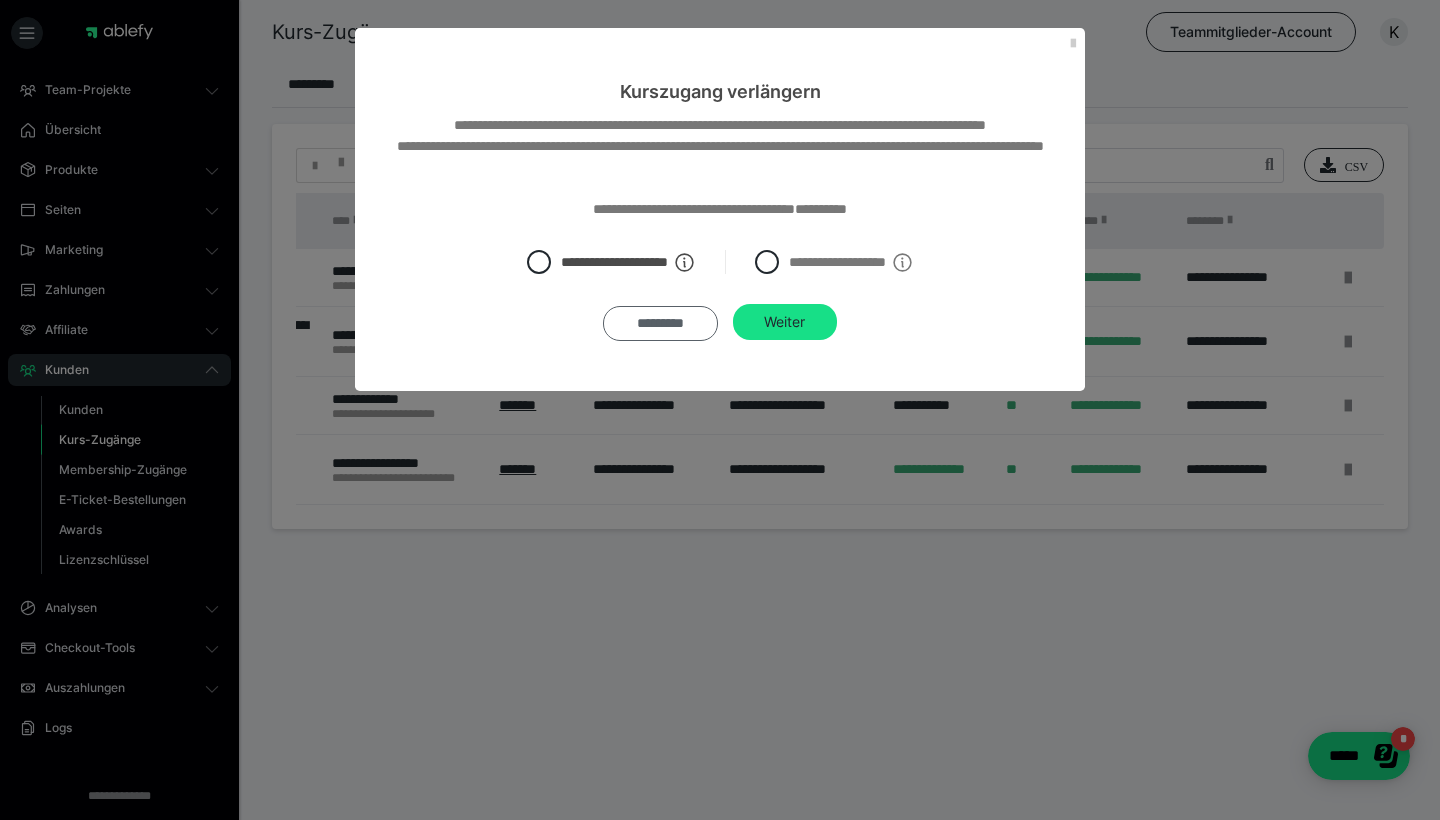click on "*********" at bounding box center [660, 323] 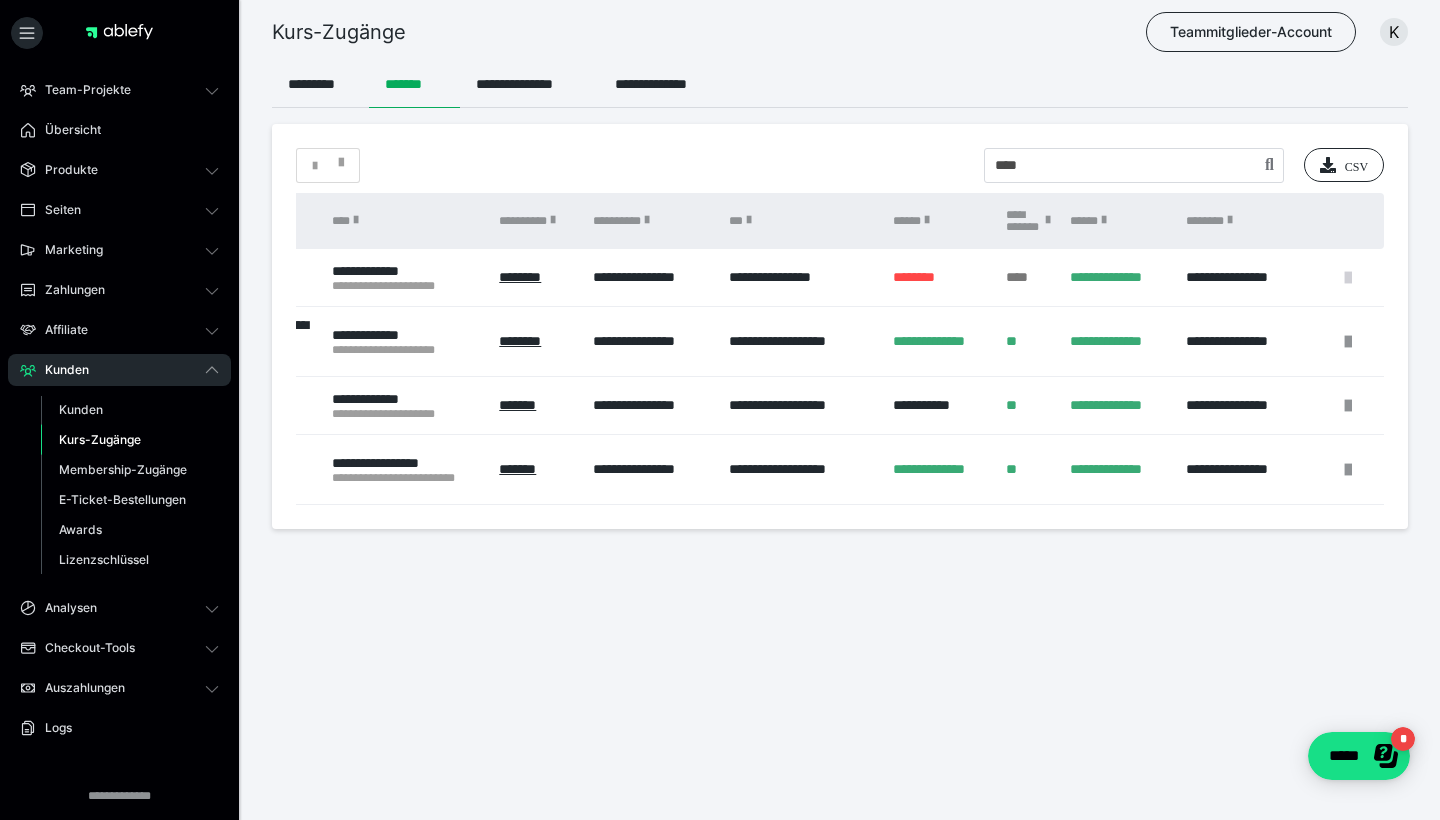 click at bounding box center (1348, 278) 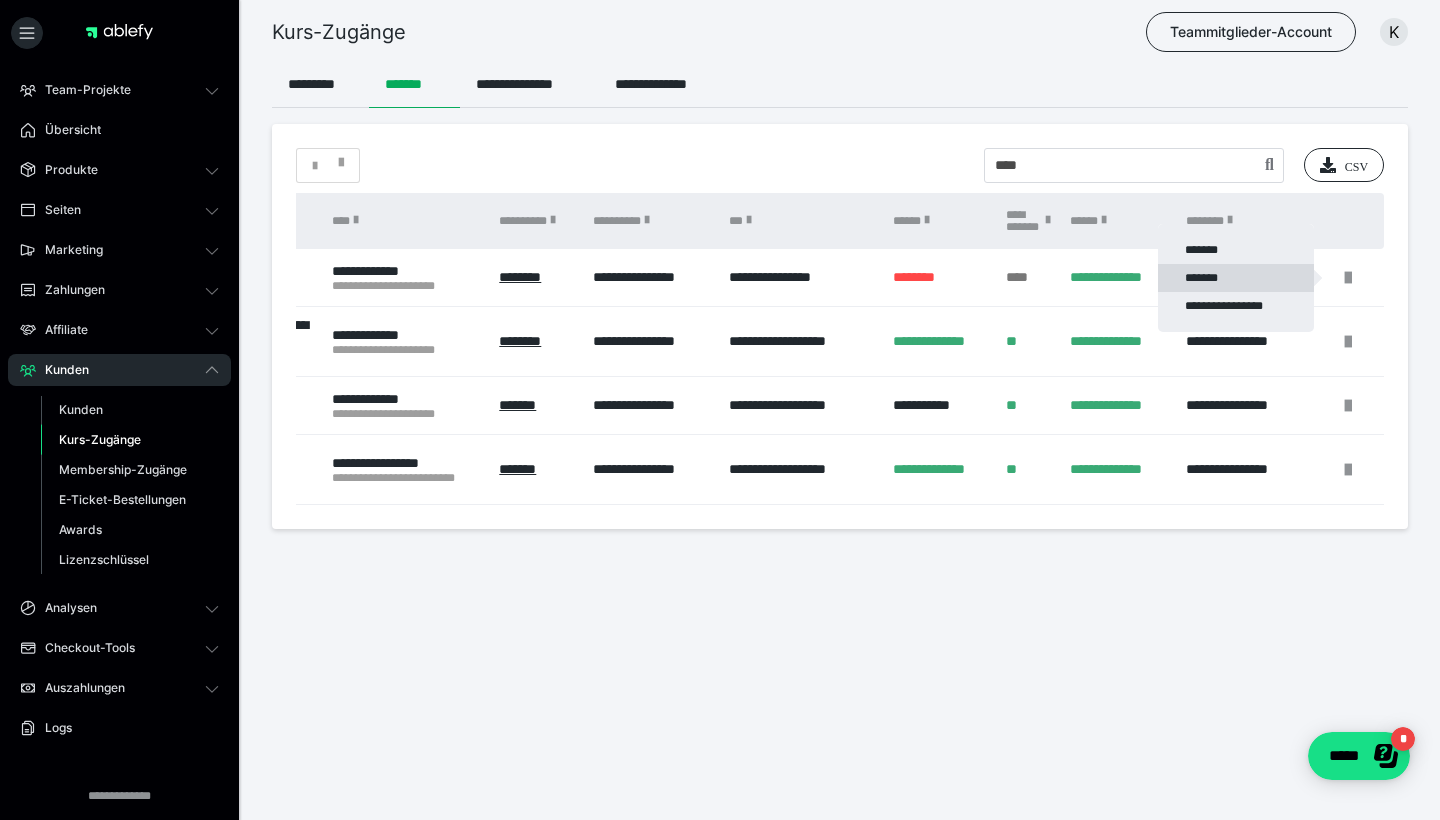 click on "*******" at bounding box center (1236, 278) 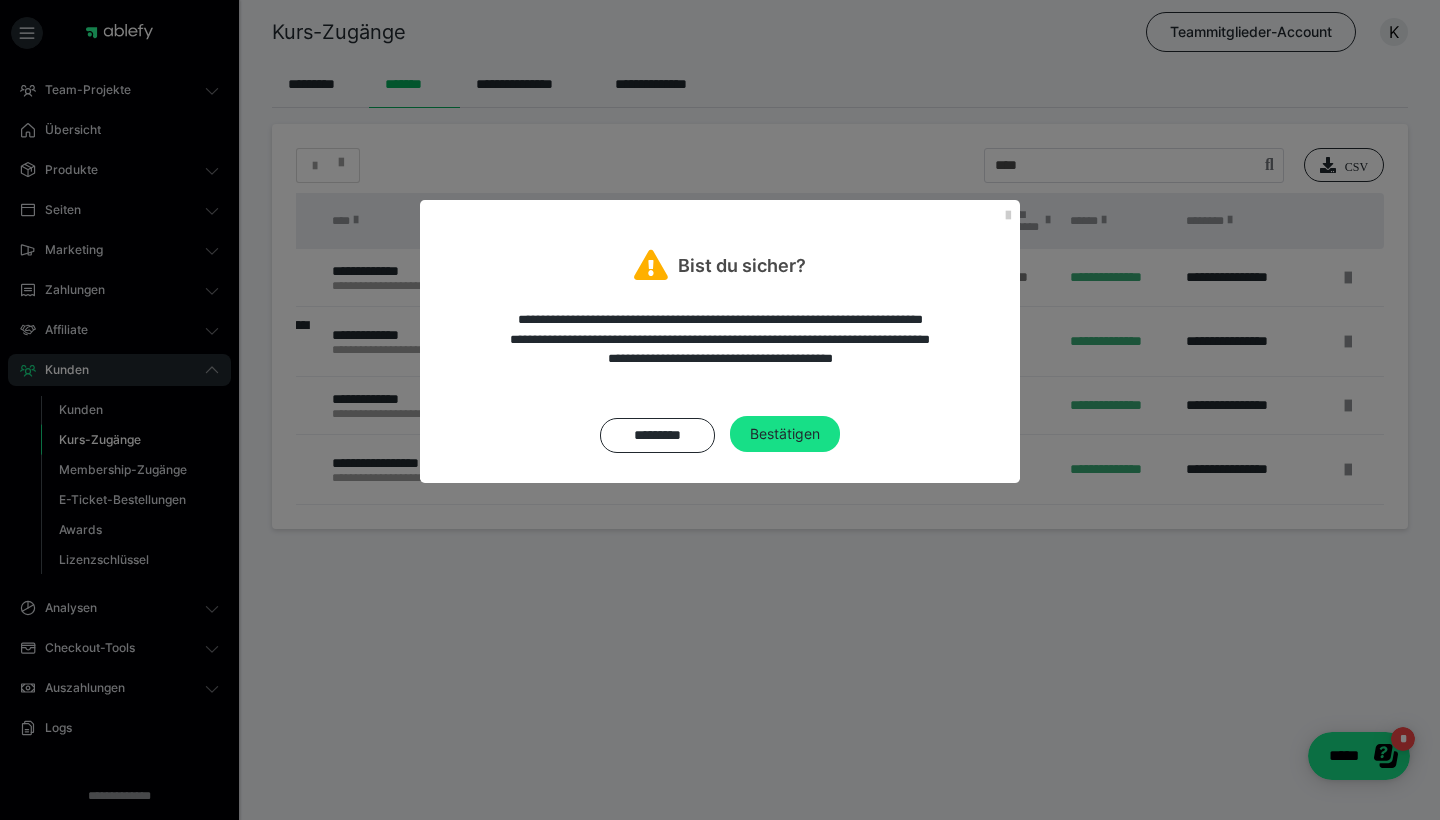 scroll, scrollTop: 0, scrollLeft: 0, axis: both 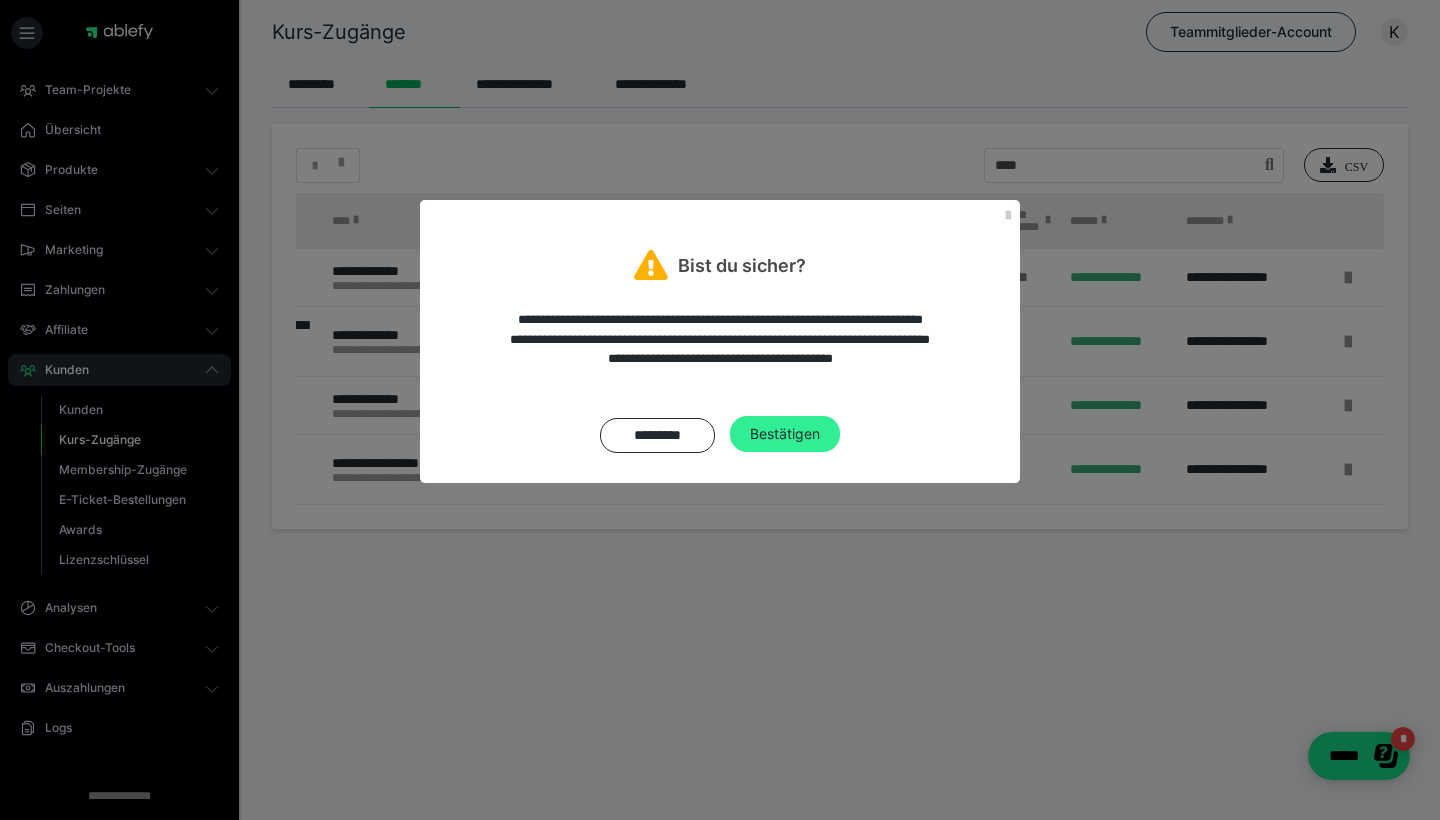 click on "Bestätigen" at bounding box center (785, 434) 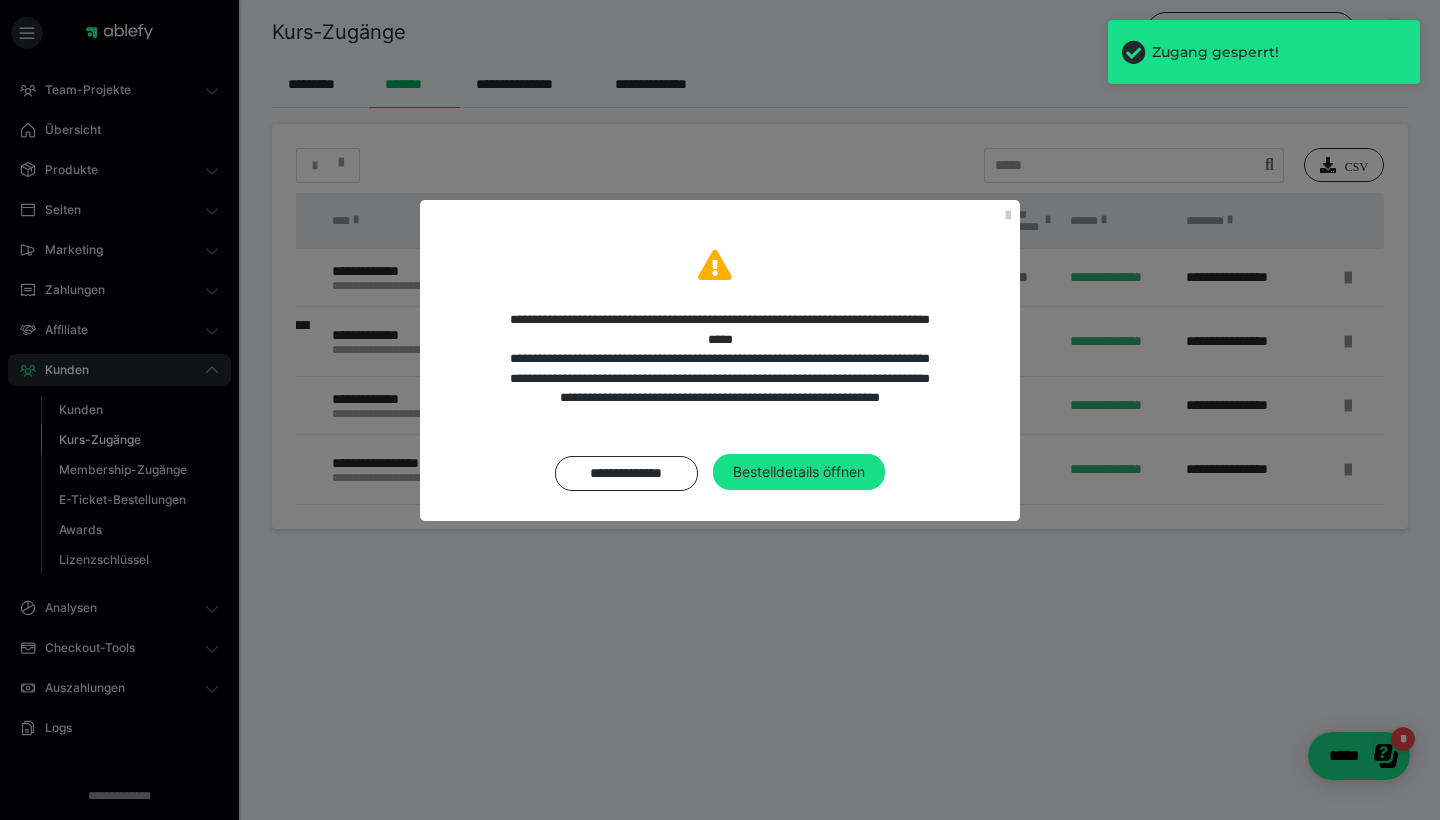 scroll, scrollTop: 0, scrollLeft: 353, axis: horizontal 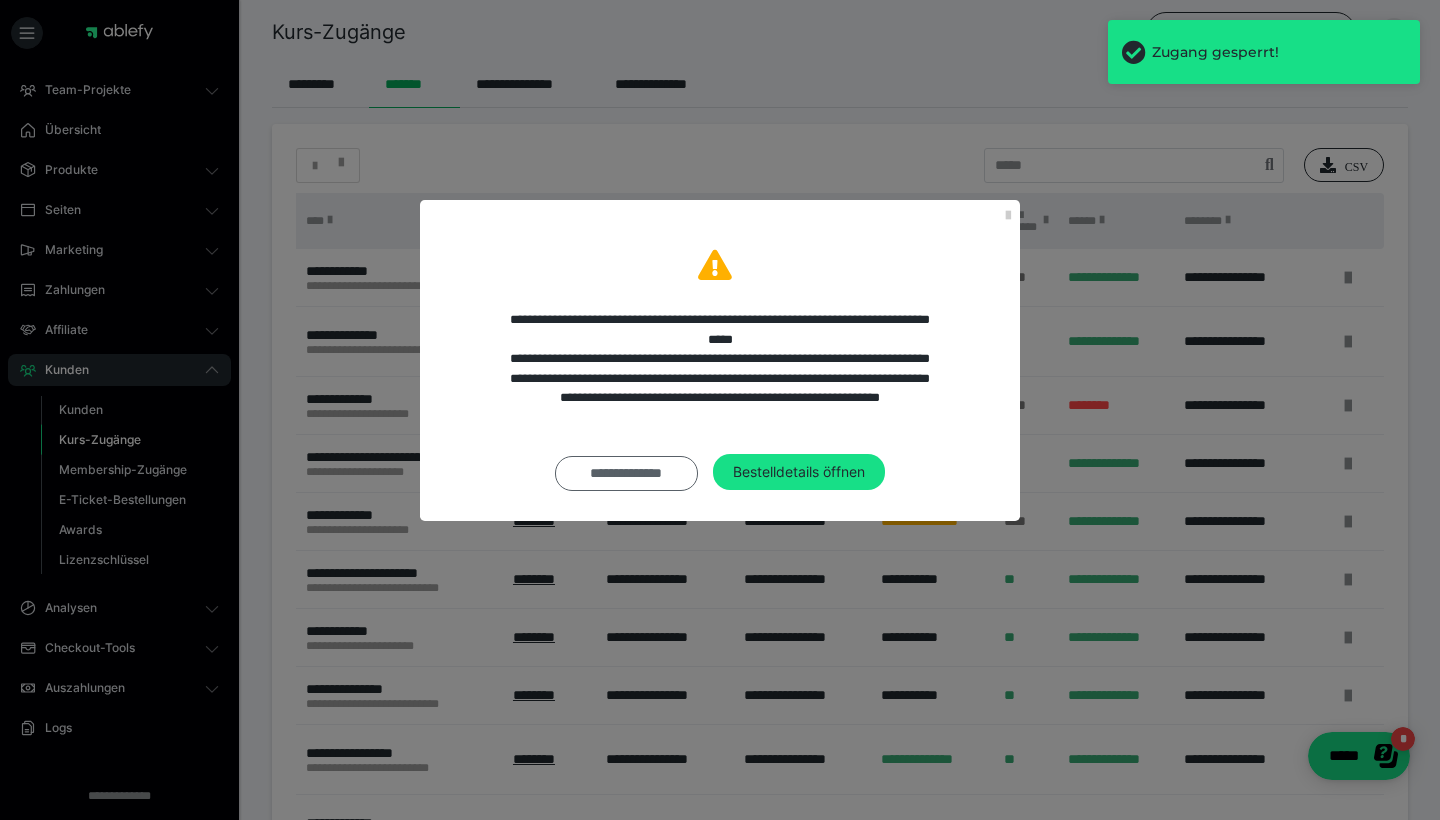 click on "**********" at bounding box center (626, 473) 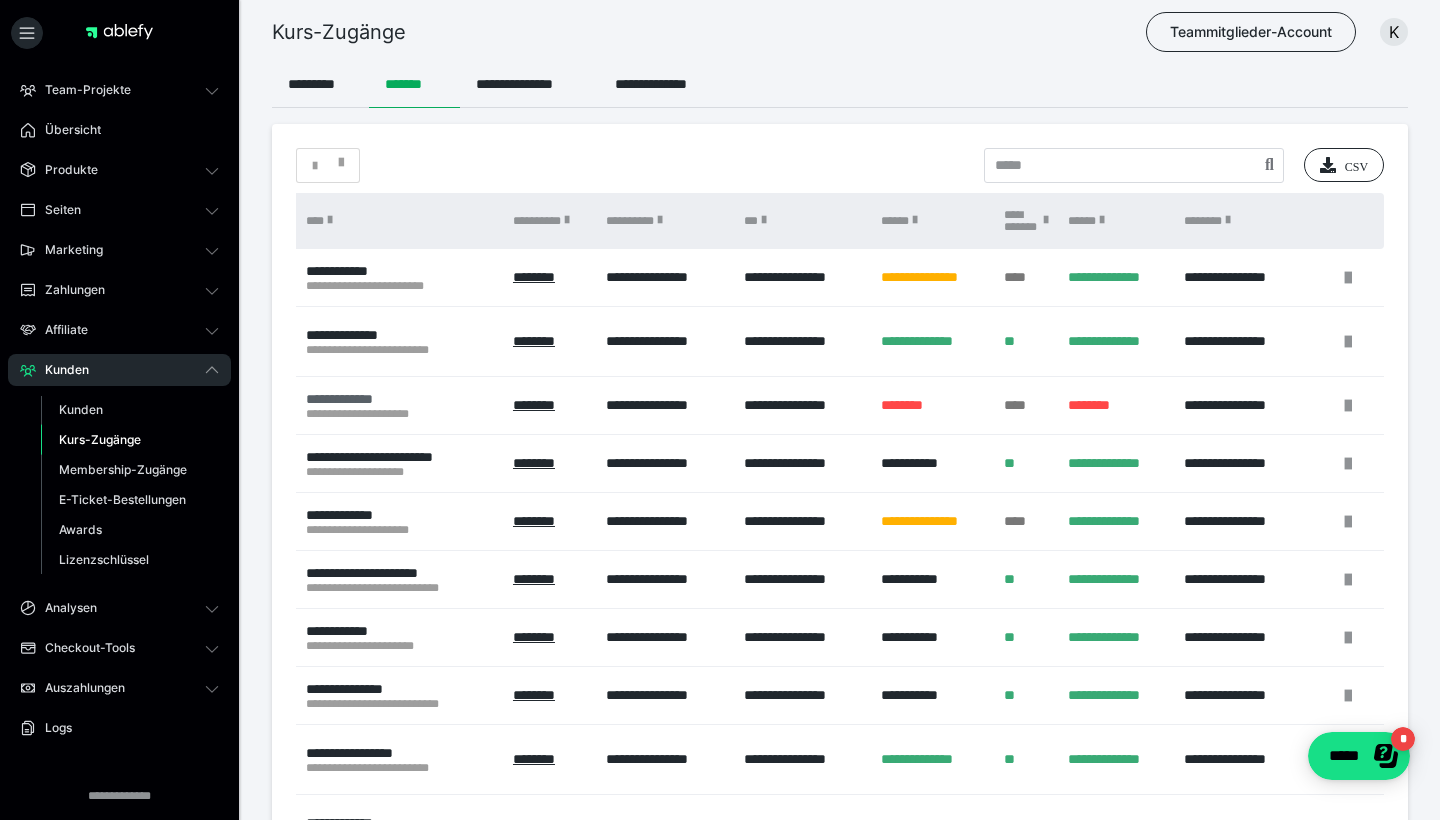 click on "**********" at bounding box center (374, 406) 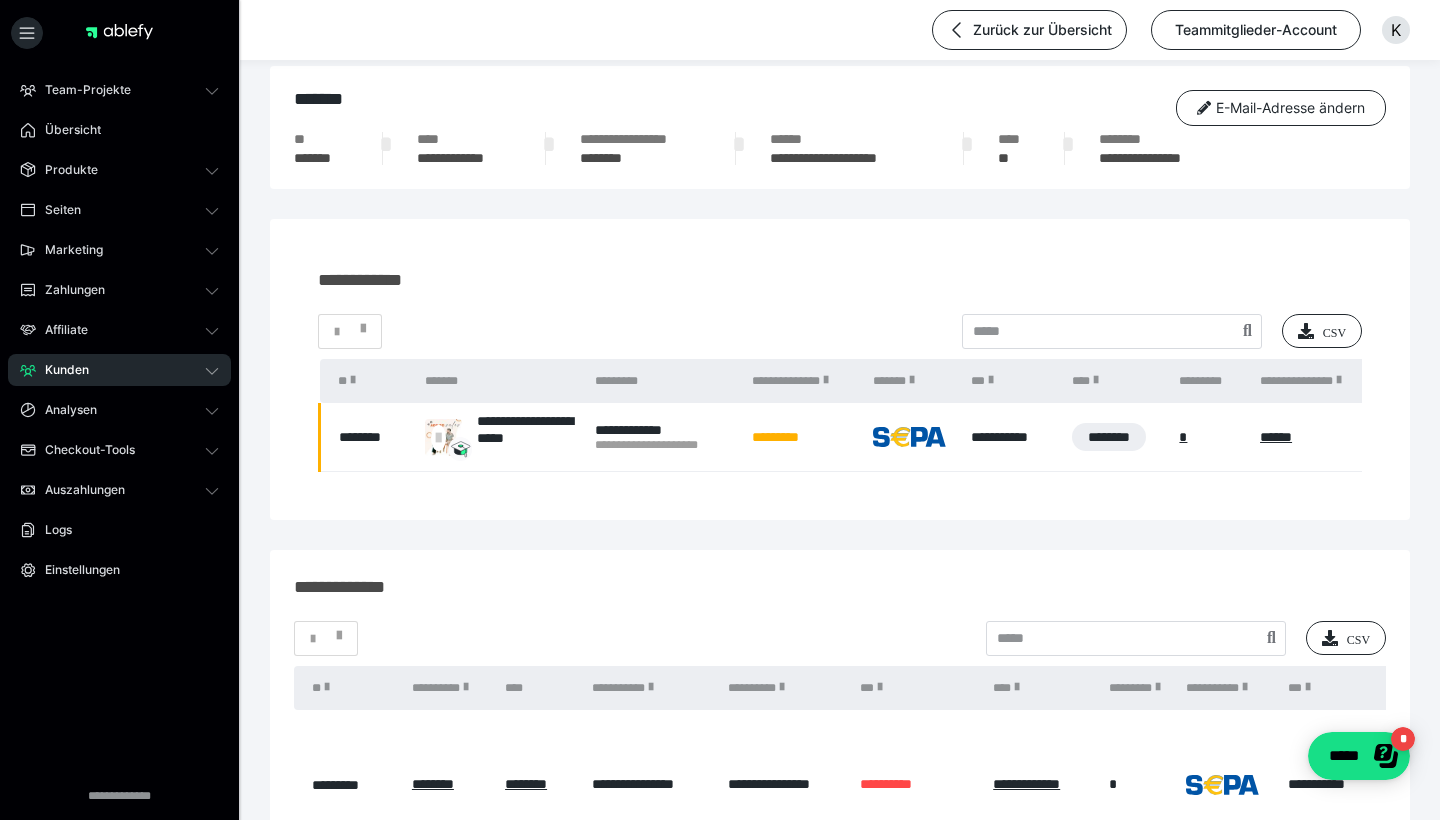 scroll, scrollTop: 11, scrollLeft: 0, axis: vertical 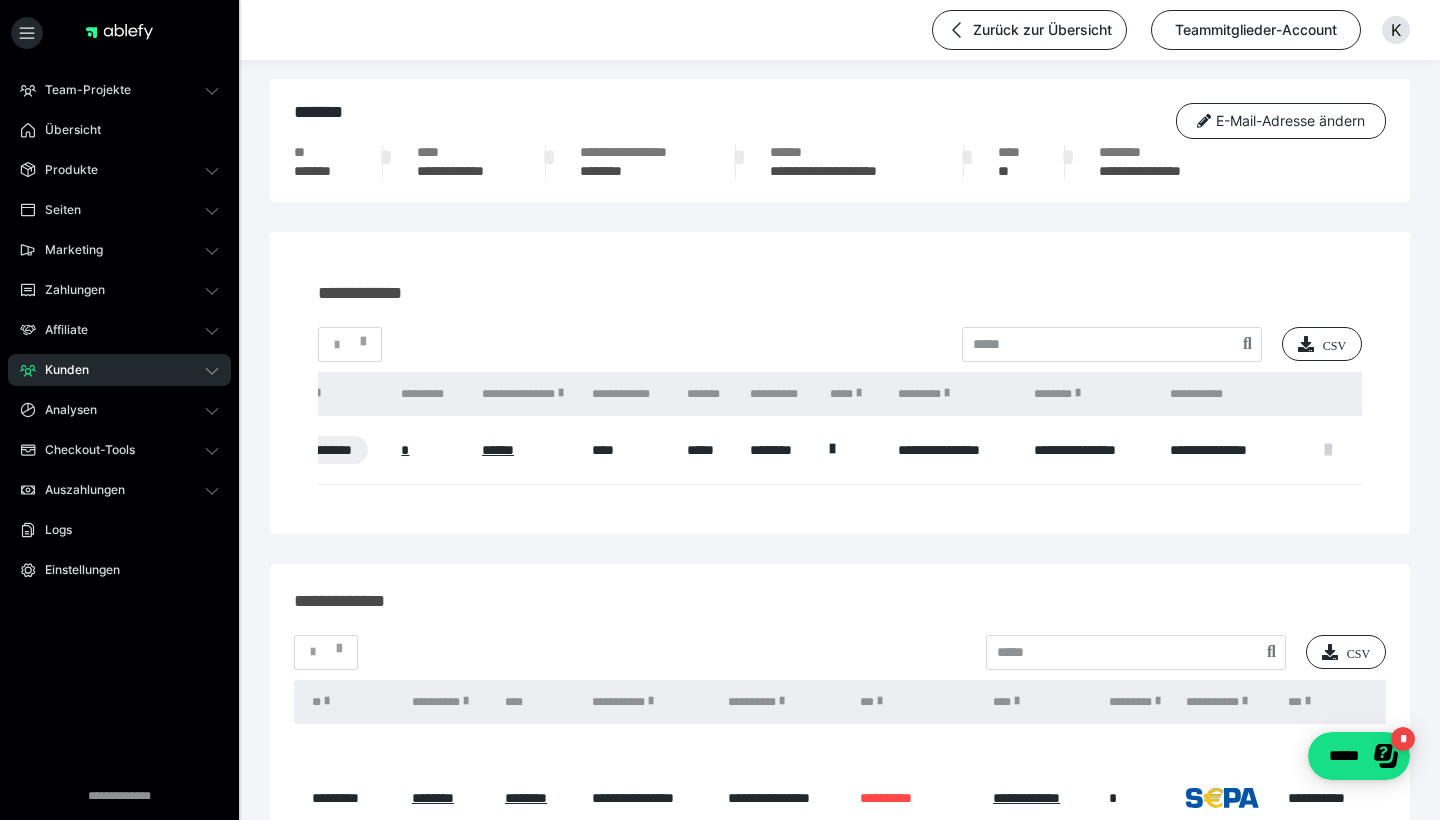 click at bounding box center [1328, 450] 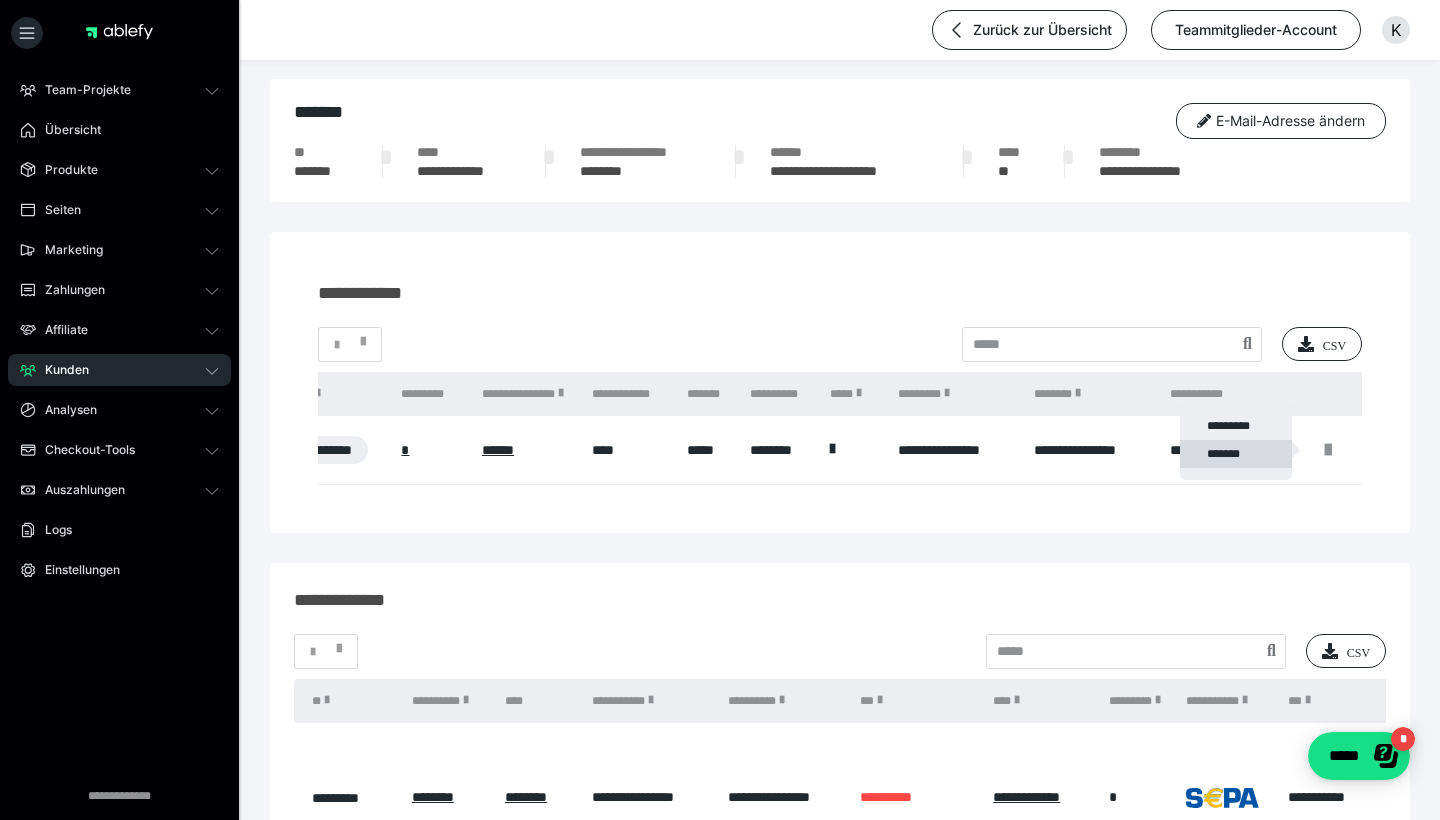 click on "*******" at bounding box center (1236, 454) 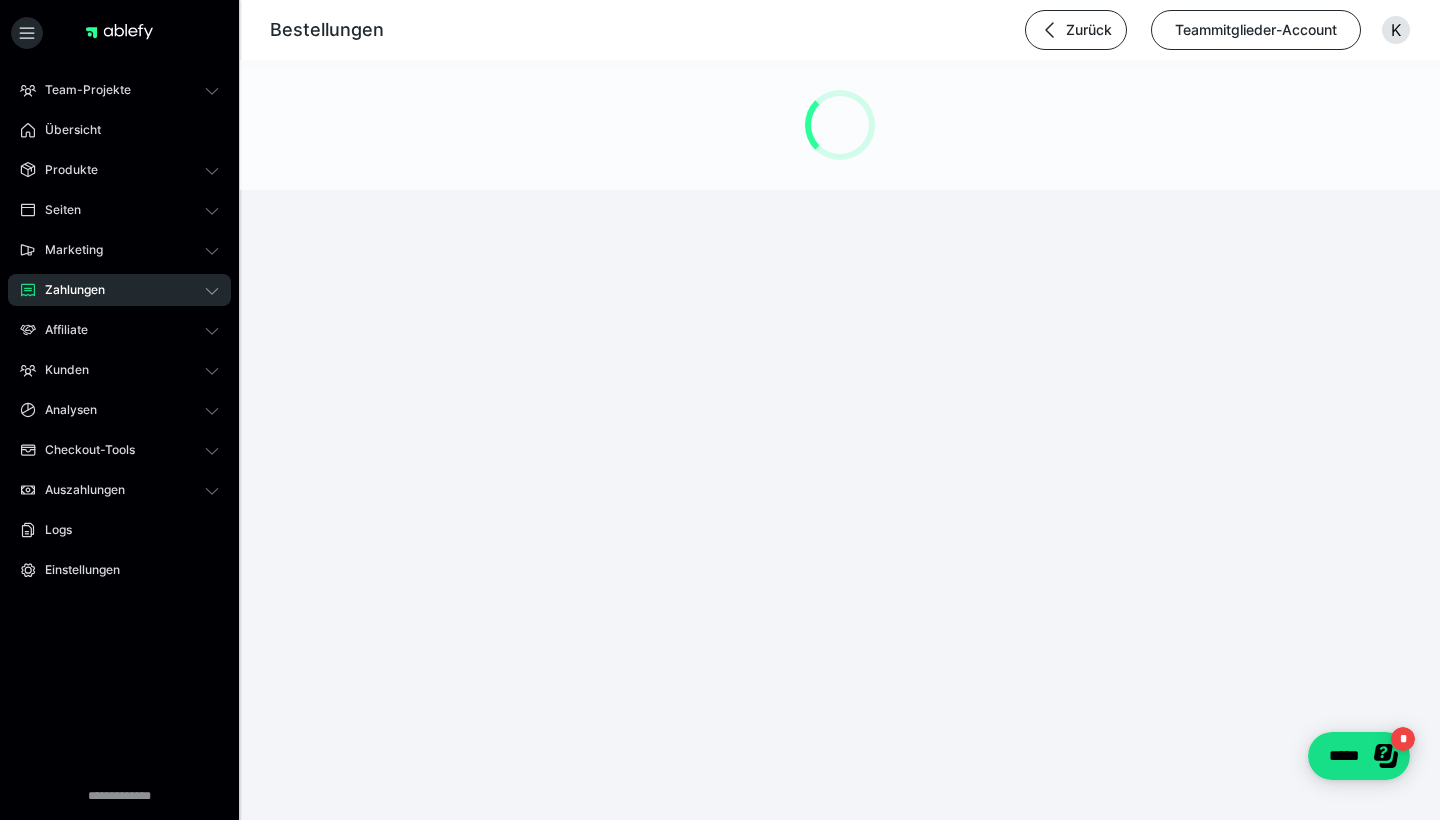 scroll, scrollTop: 0, scrollLeft: 0, axis: both 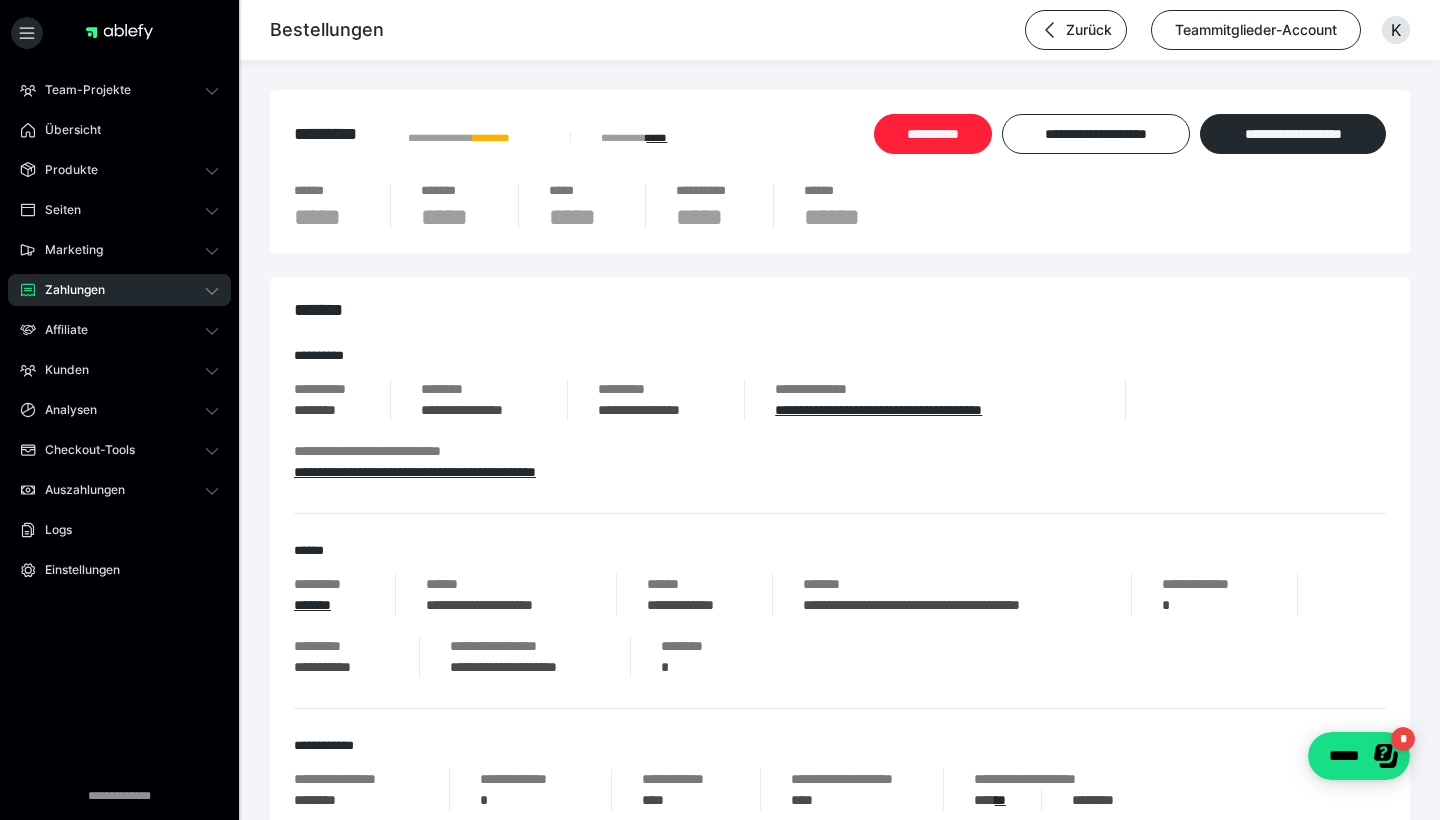 click on "**********" at bounding box center [933, 134] 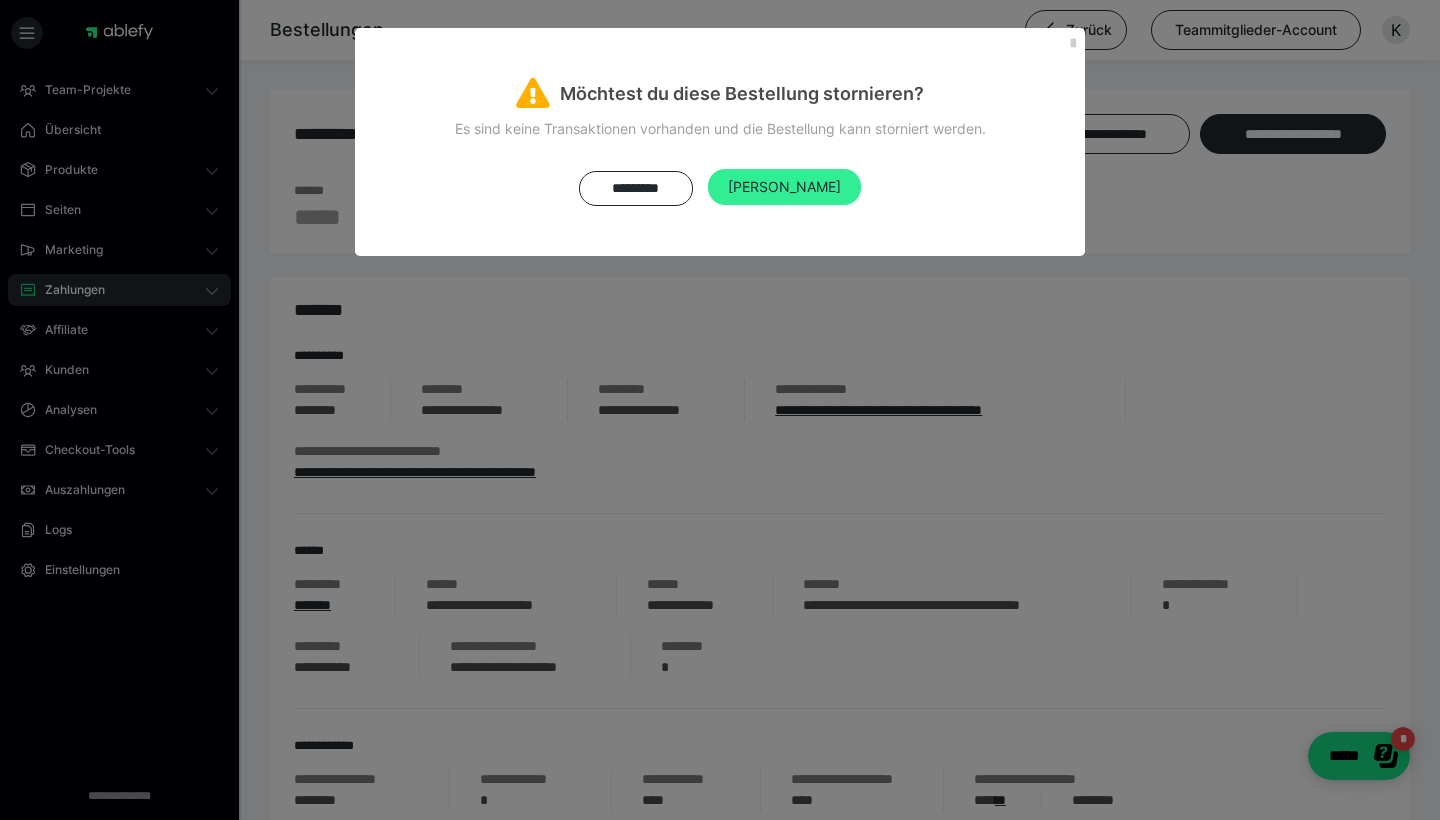 click on "[PERSON_NAME]" at bounding box center [784, 187] 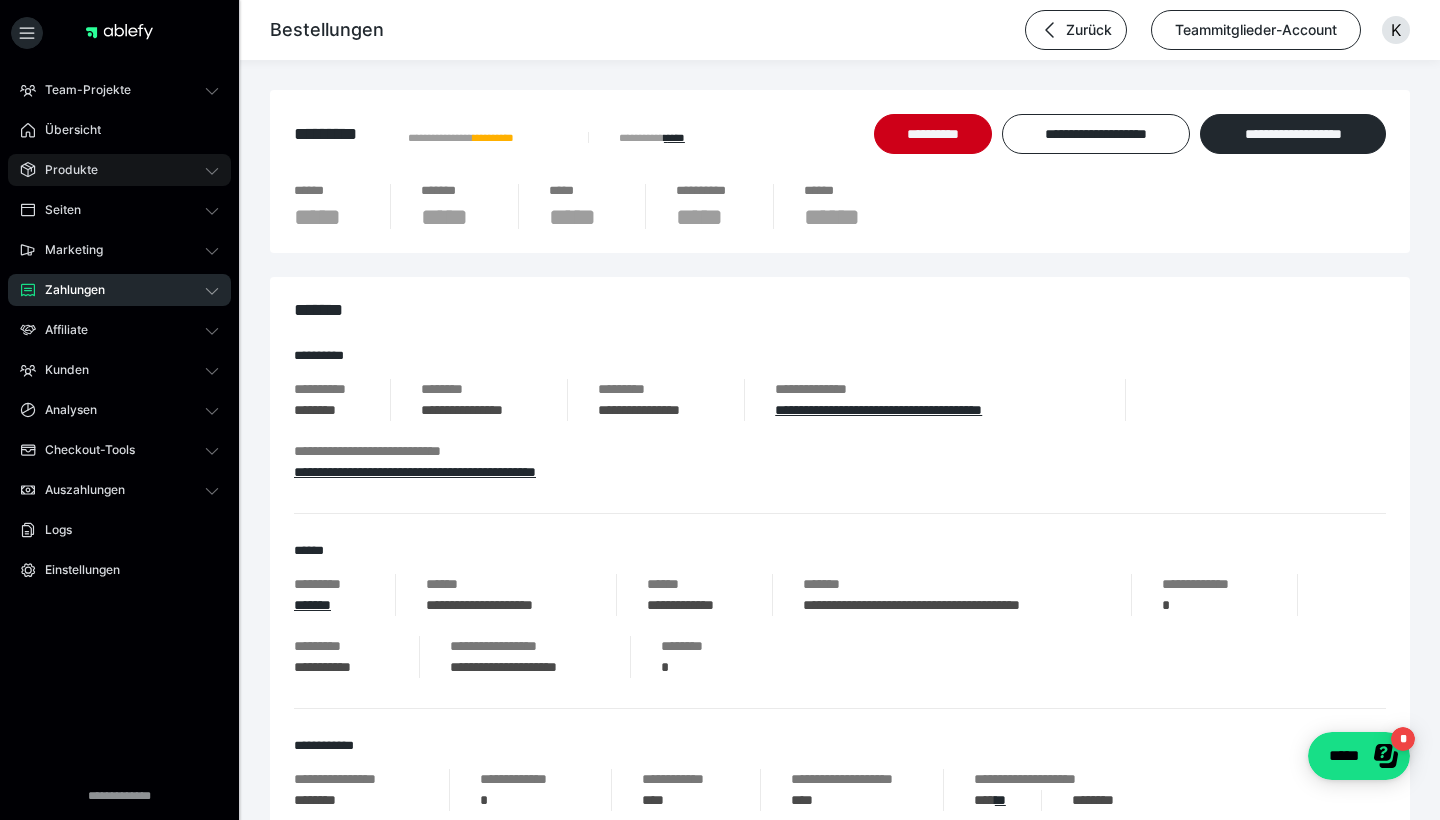 click on "Produkte" at bounding box center [119, 170] 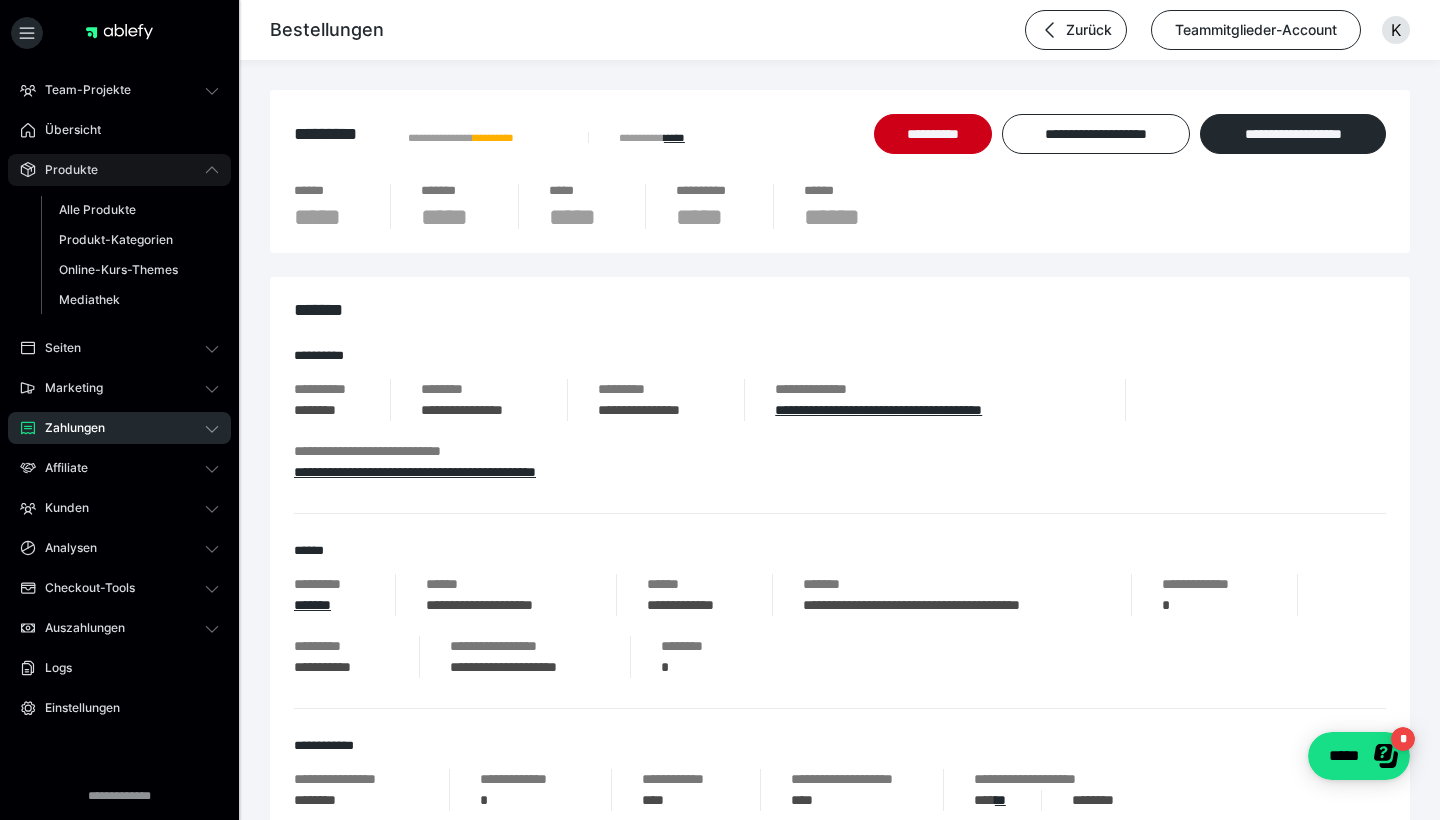 click on "Produkte" at bounding box center (119, 170) 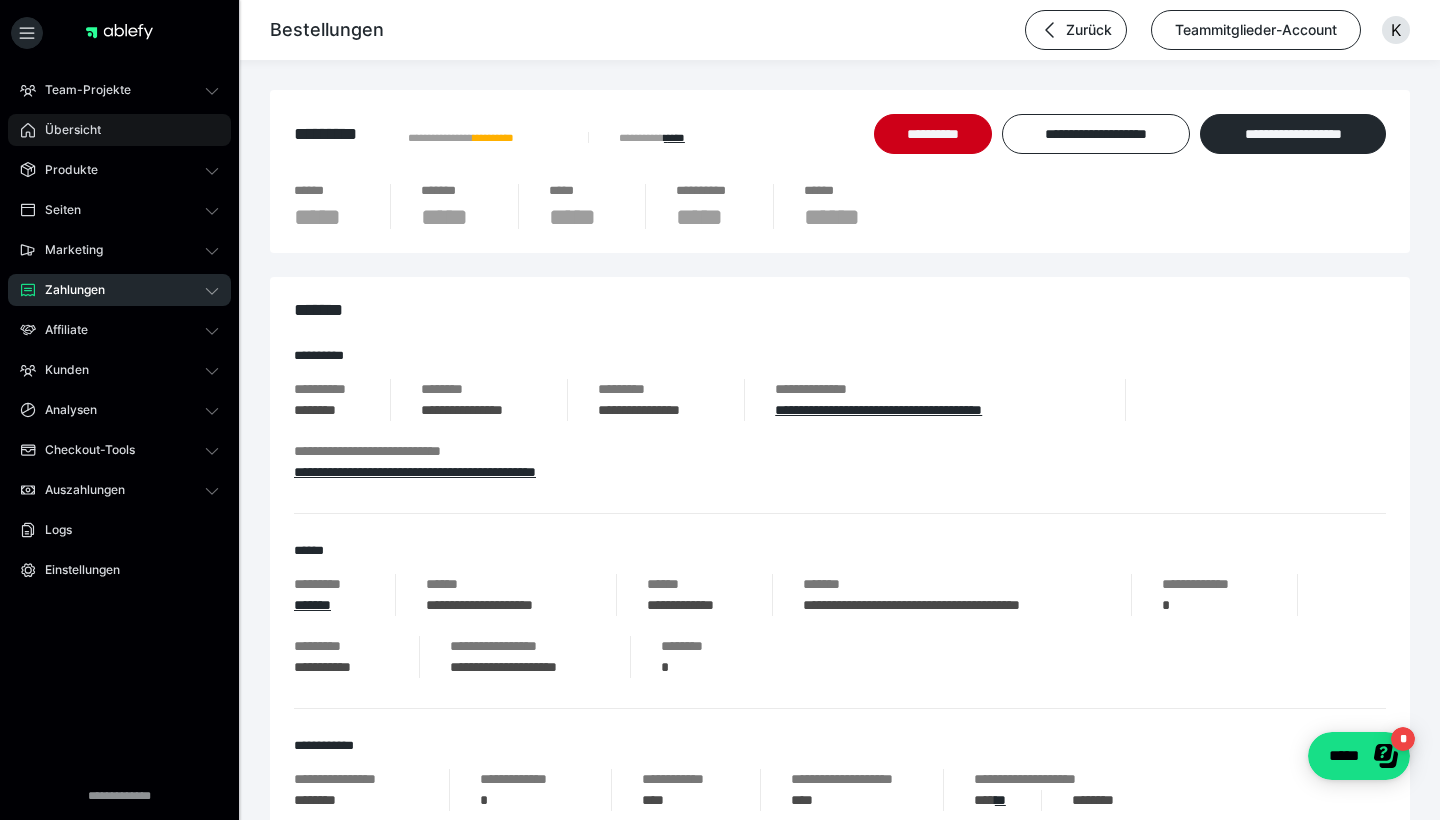 click on "Übersicht" at bounding box center [66, 130] 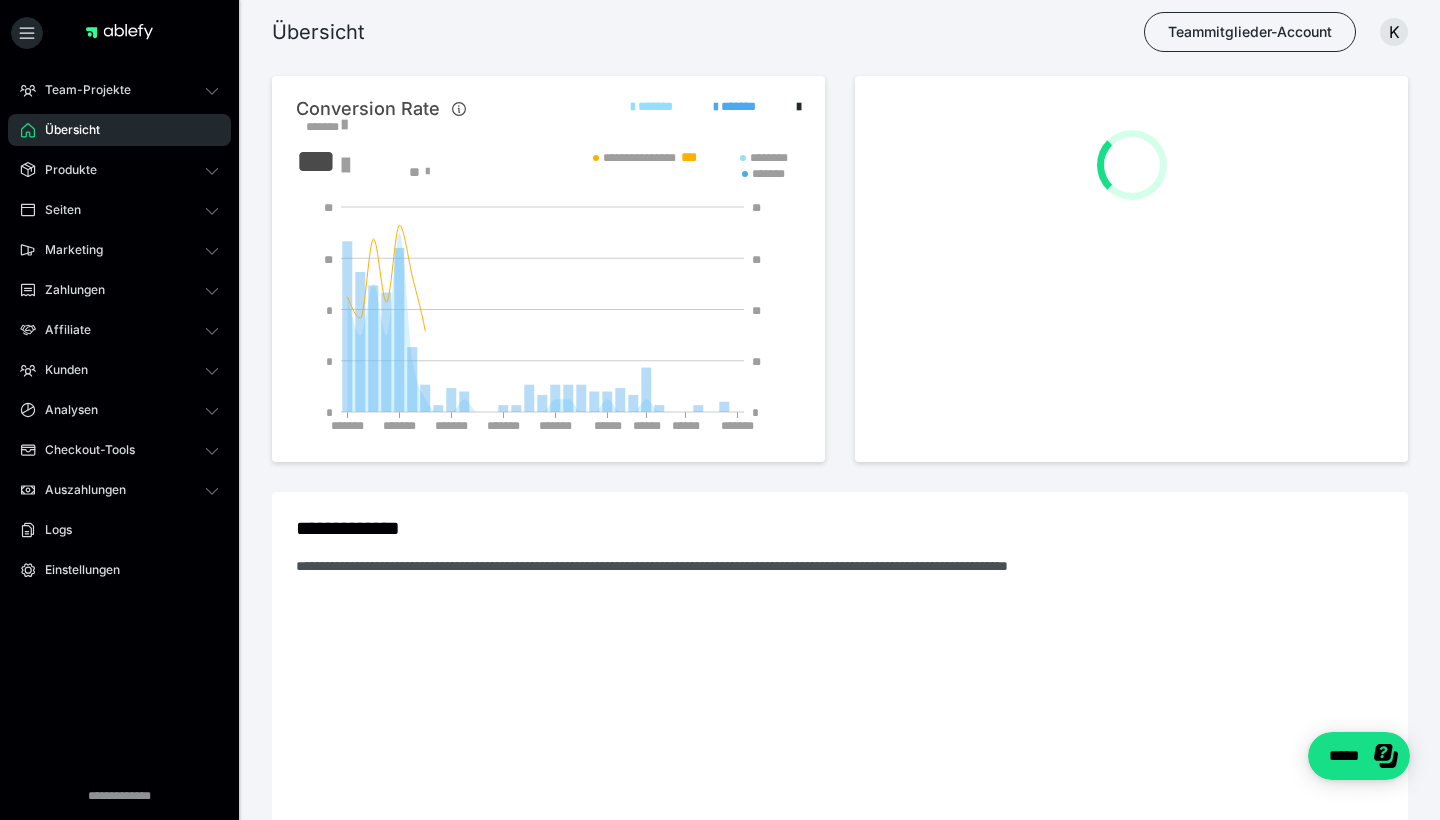 scroll, scrollTop: 0, scrollLeft: 0, axis: both 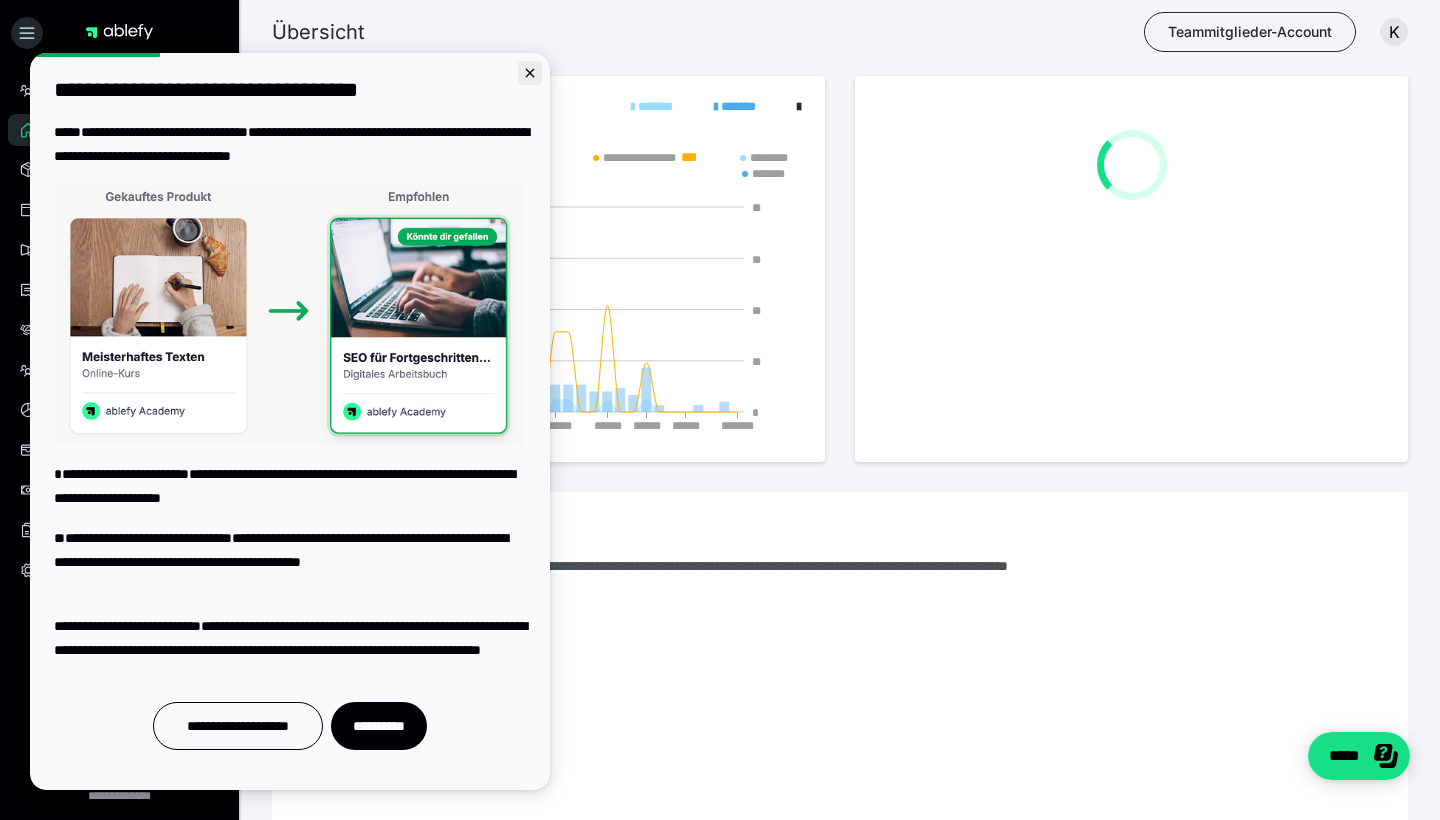 click 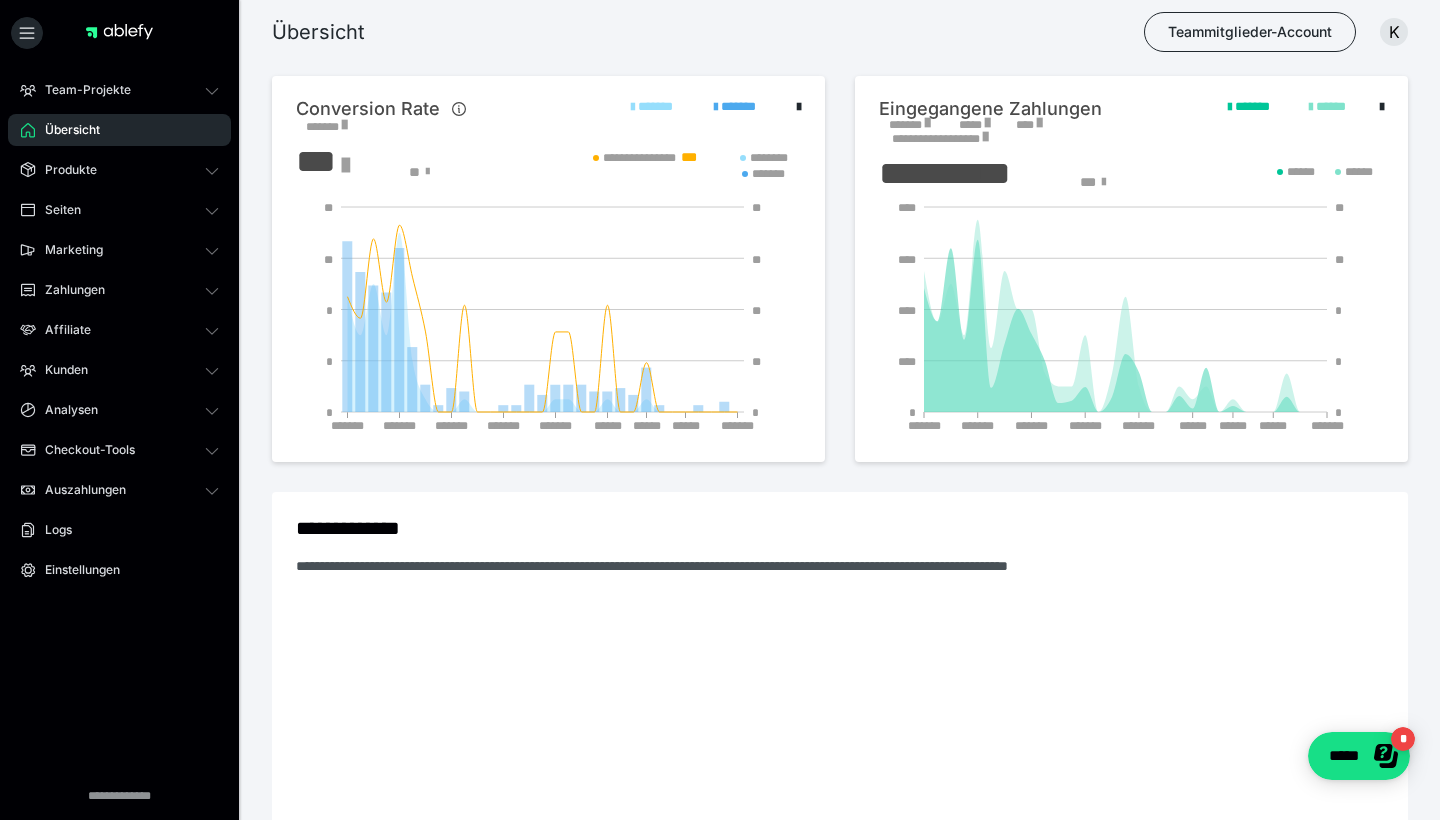 scroll, scrollTop: 0, scrollLeft: 0, axis: both 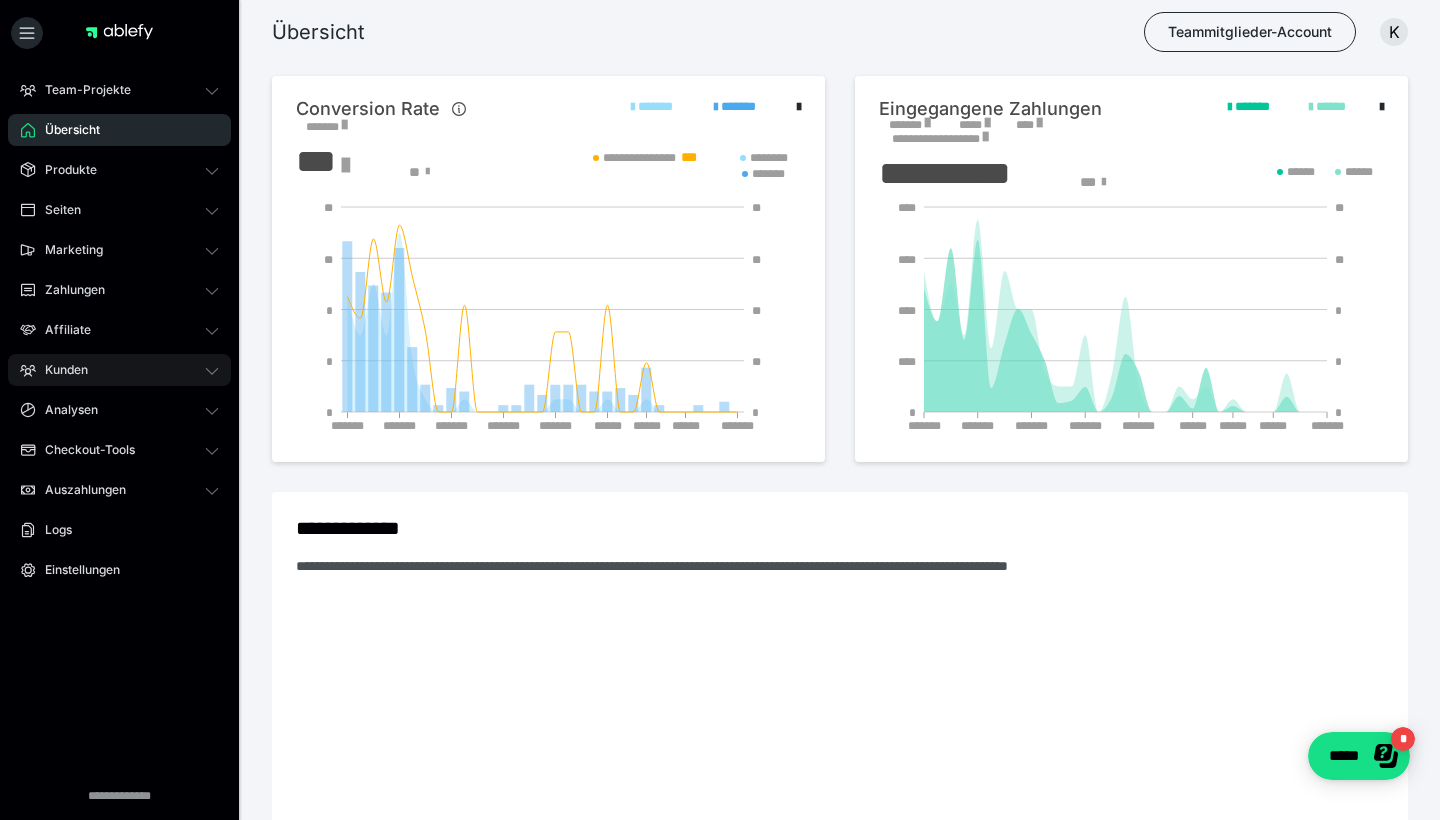 click on "Kunden" at bounding box center [119, 370] 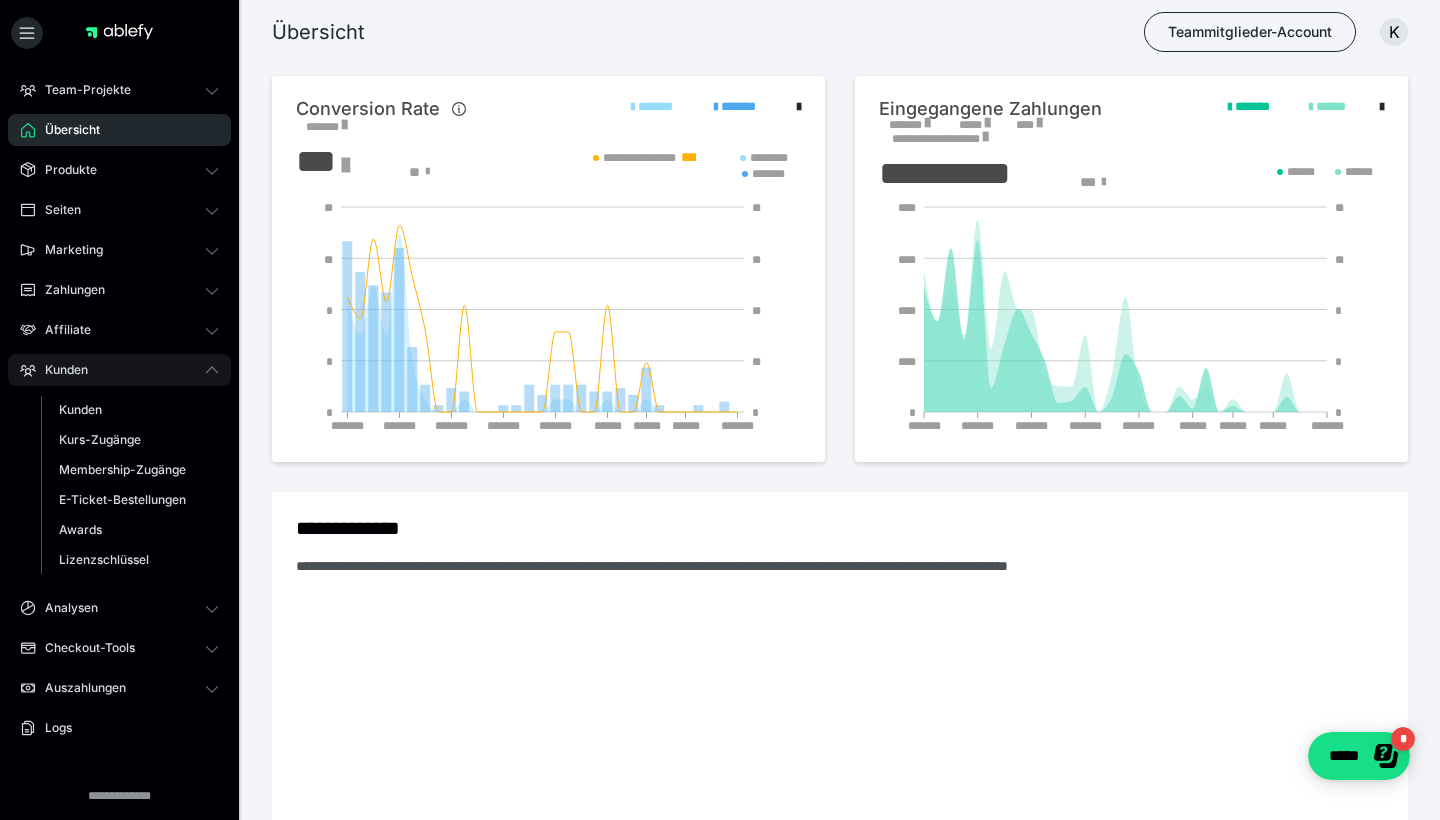 scroll, scrollTop: 0, scrollLeft: 1, axis: horizontal 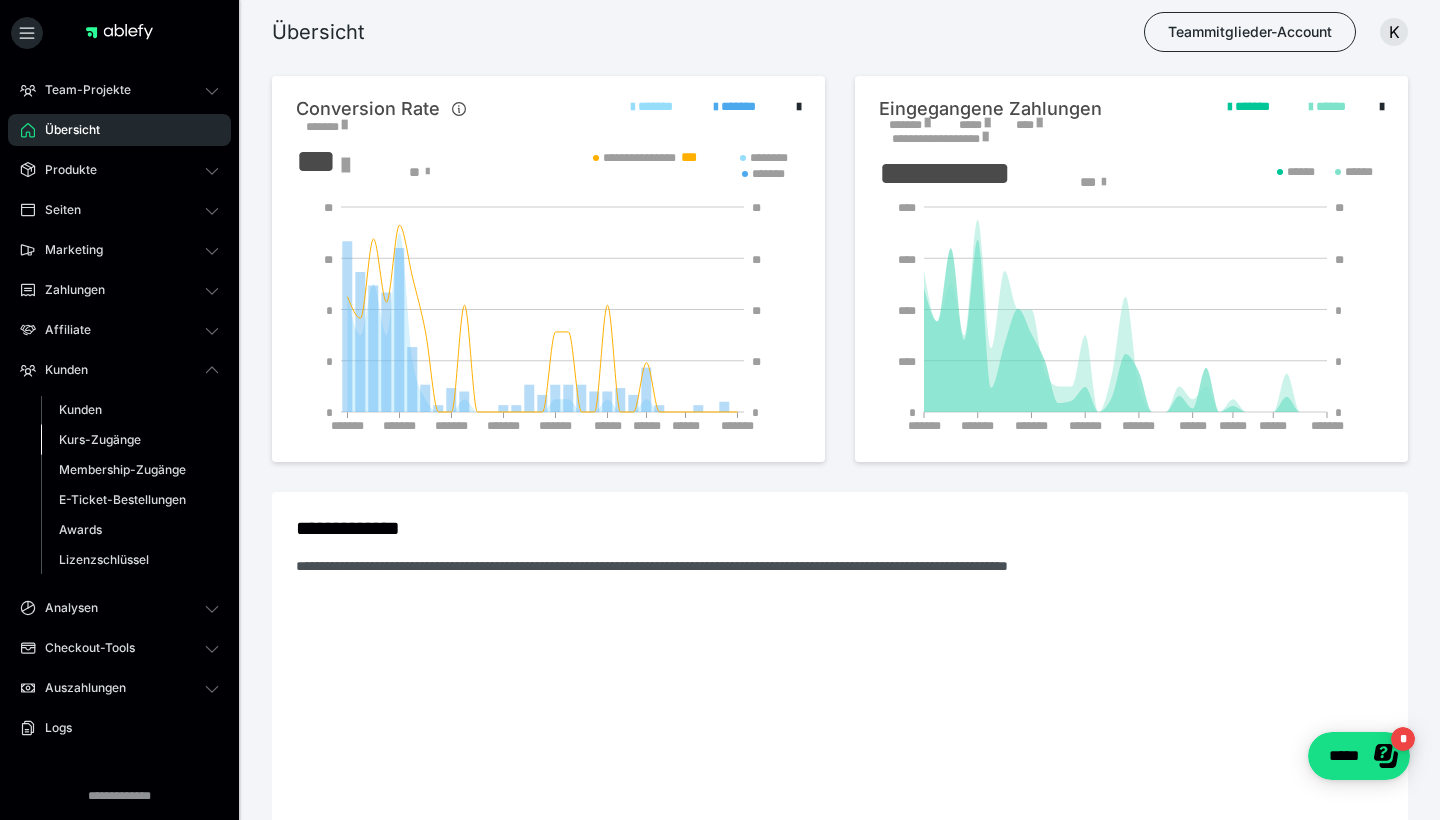 click on "Kurs-Zugänge" at bounding box center [100, 439] 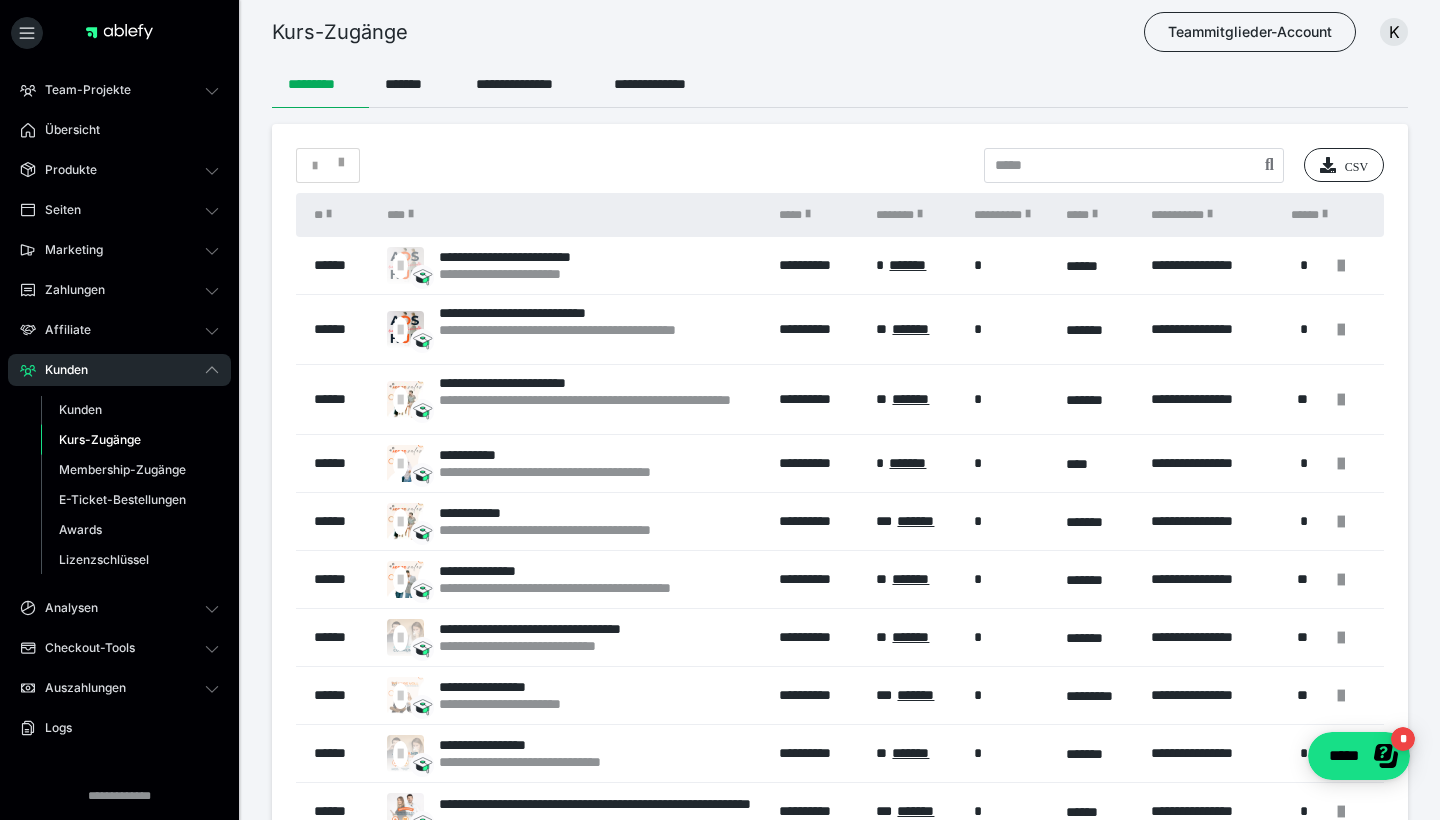 scroll, scrollTop: 0, scrollLeft: 0, axis: both 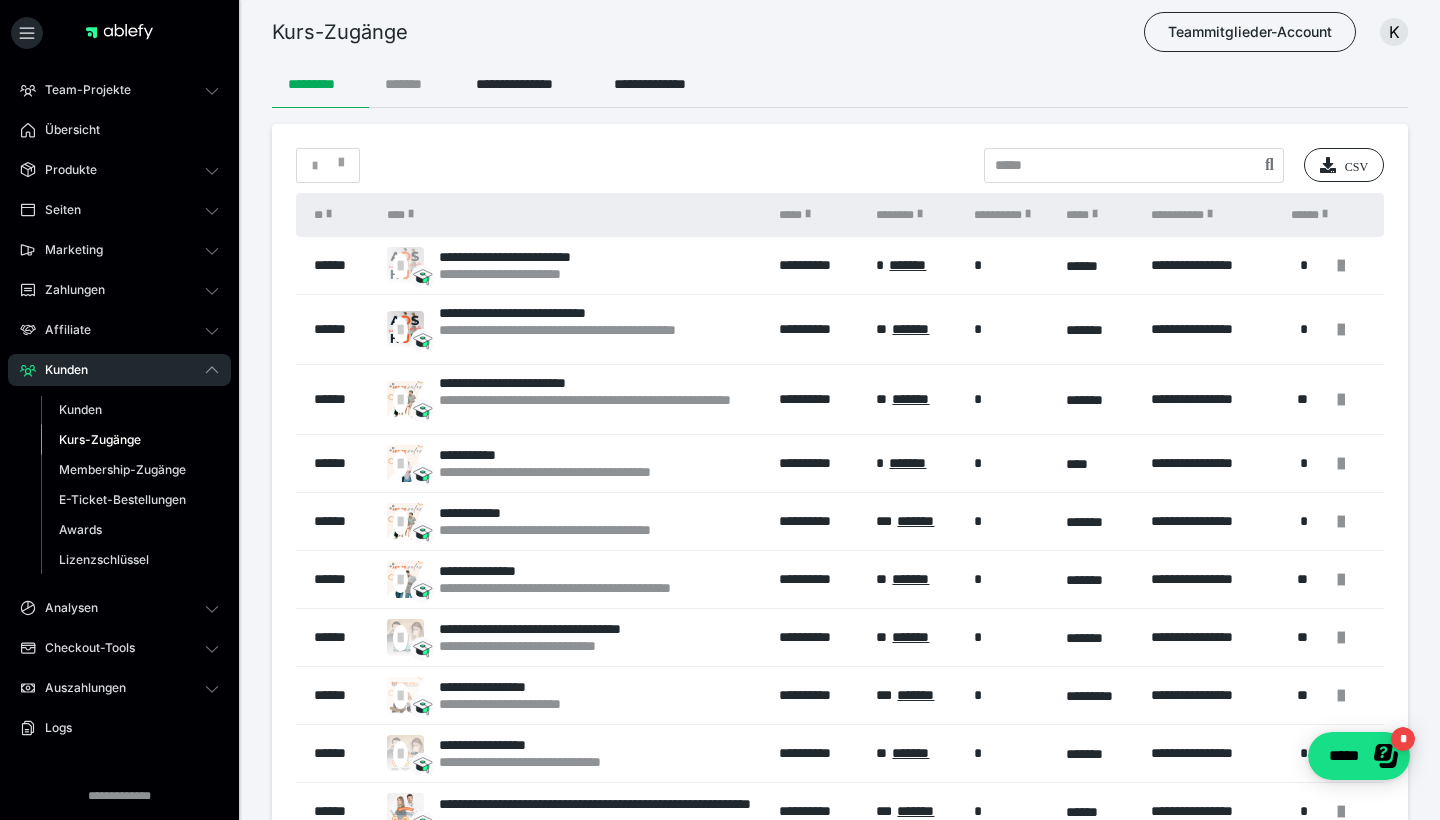 click on "*******" at bounding box center [414, 84] 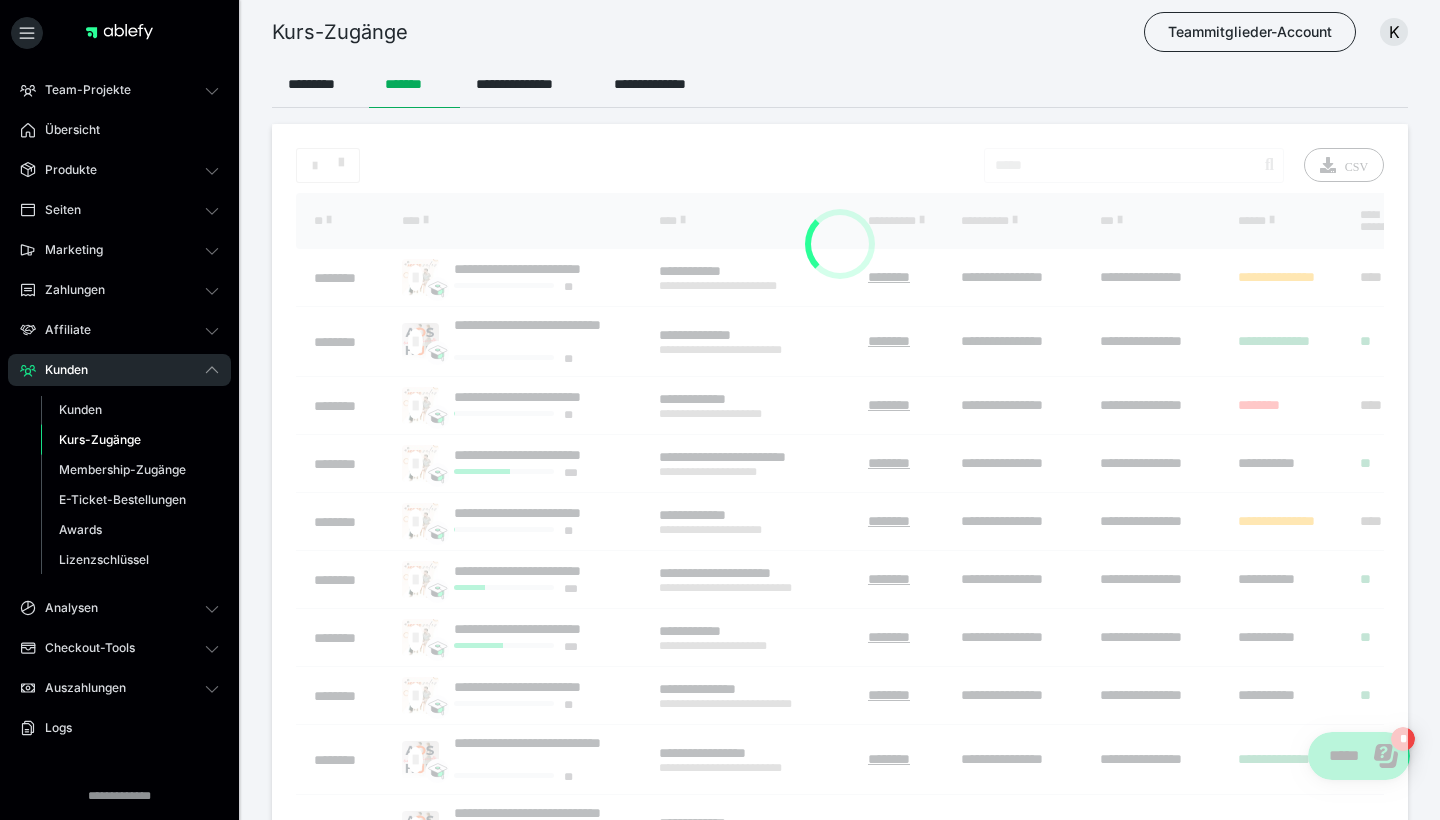 scroll, scrollTop: 0, scrollLeft: 0, axis: both 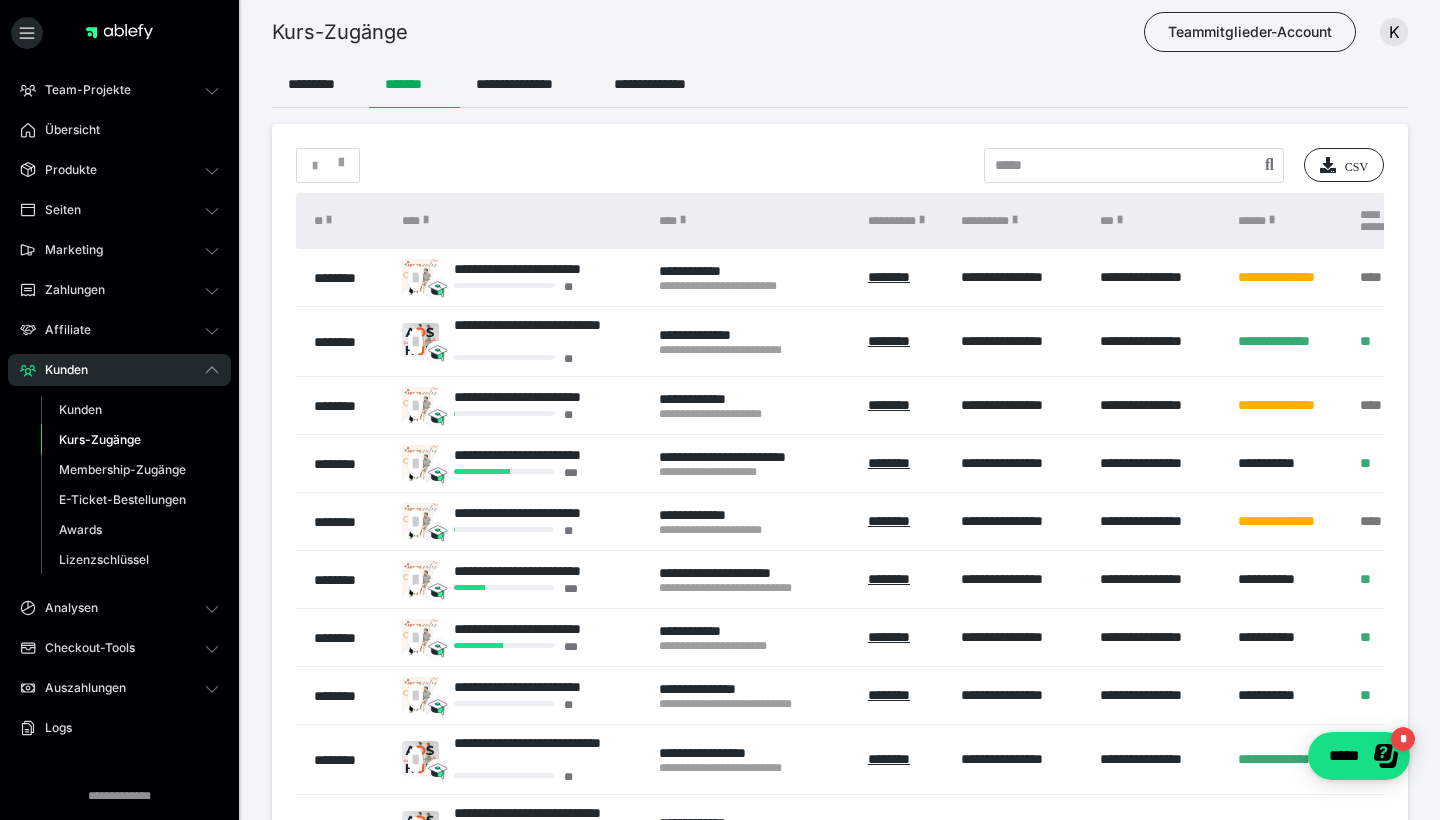 click on "* CSV" at bounding box center (840, 165) 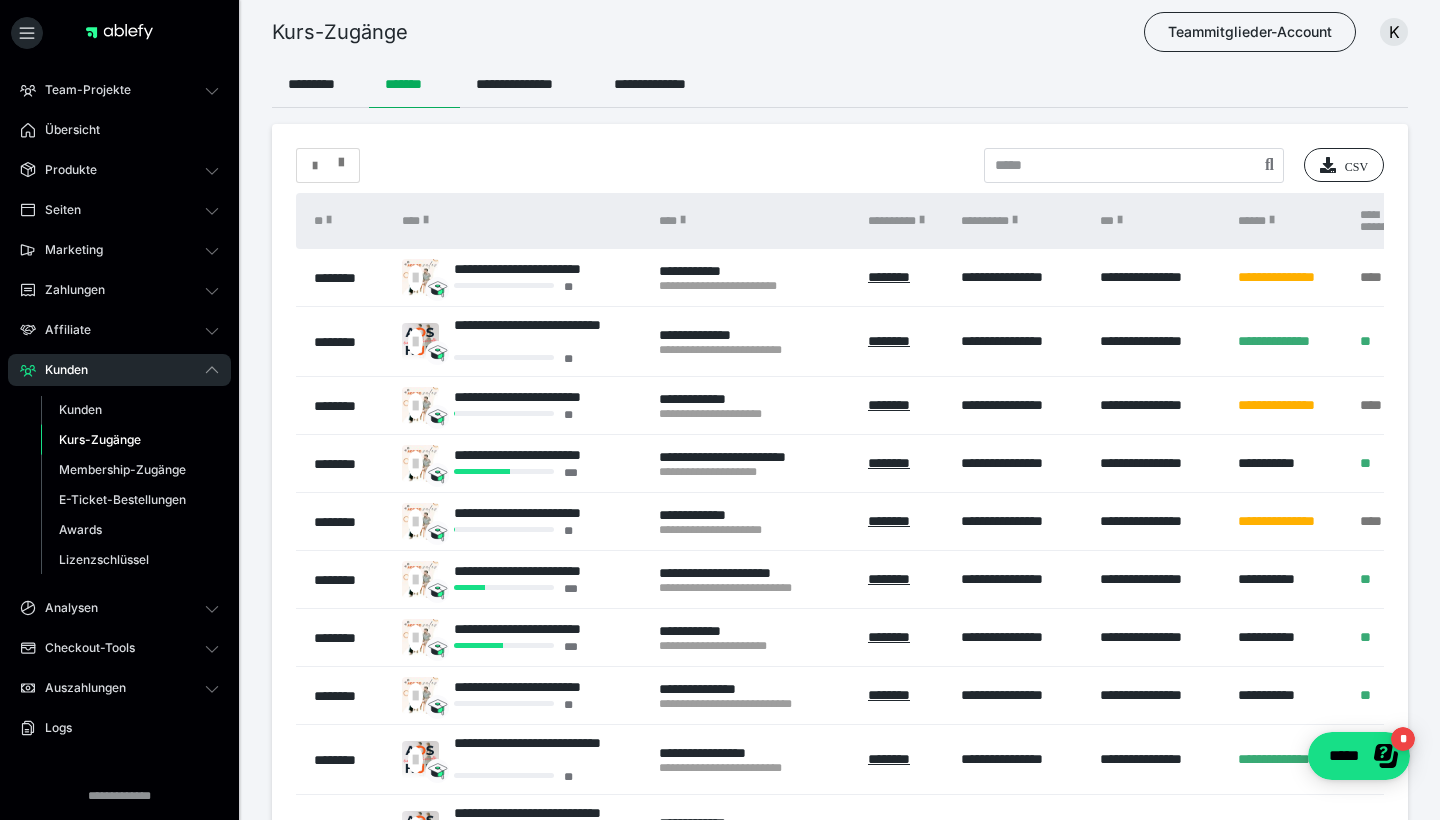 scroll, scrollTop: -1, scrollLeft: 1, axis: both 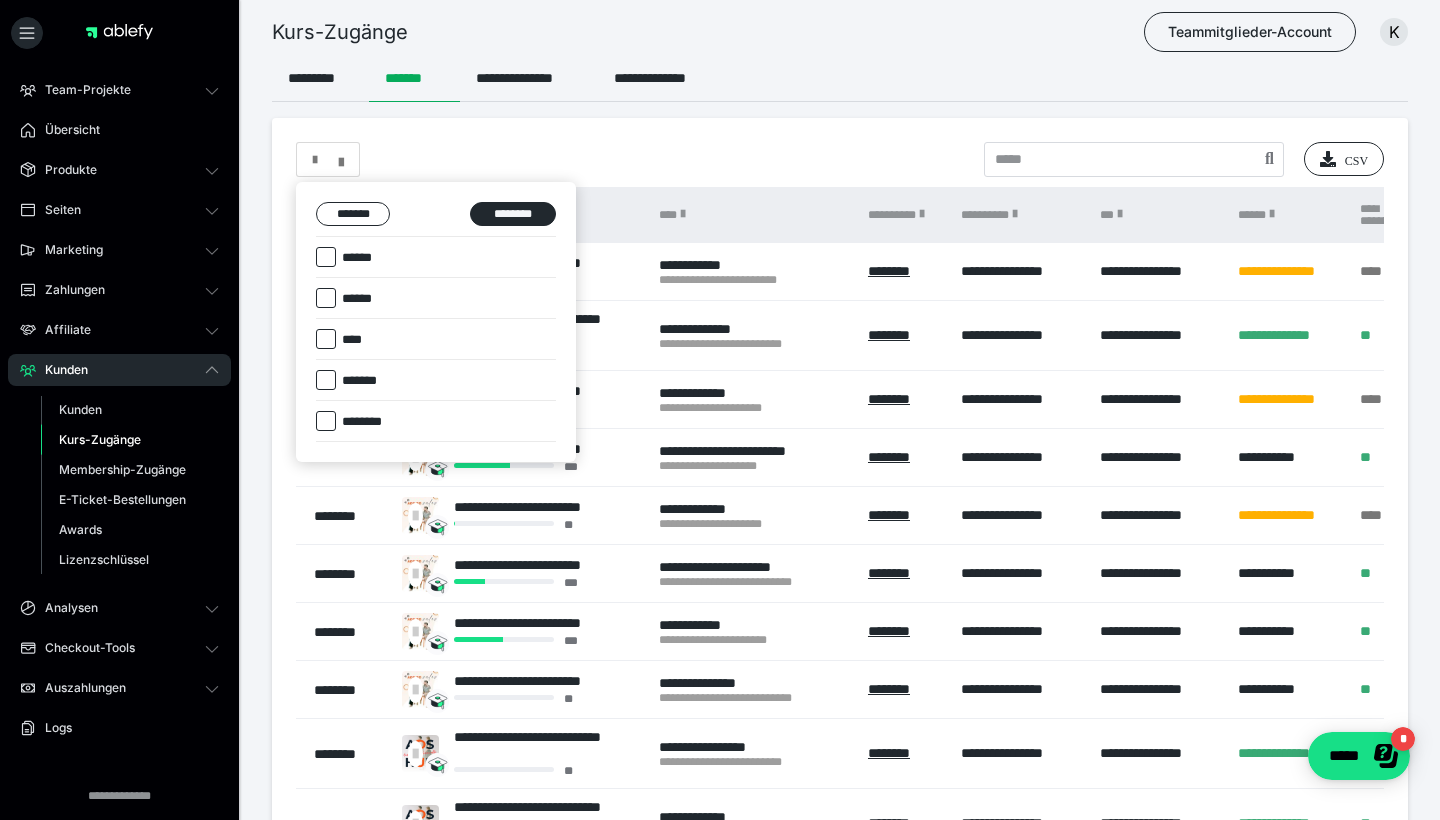 click at bounding box center [326, 298] 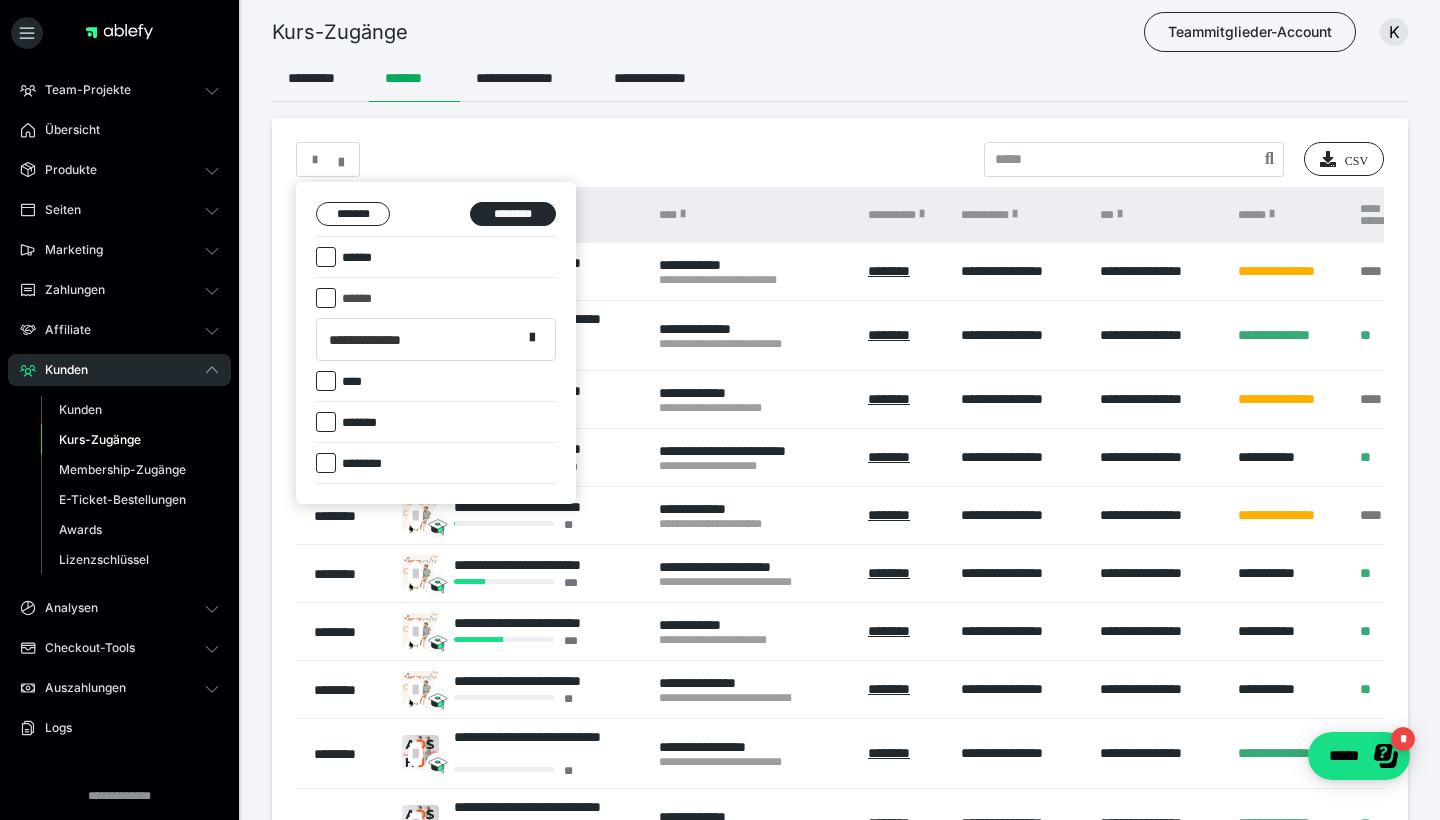 click at bounding box center (326, 298) 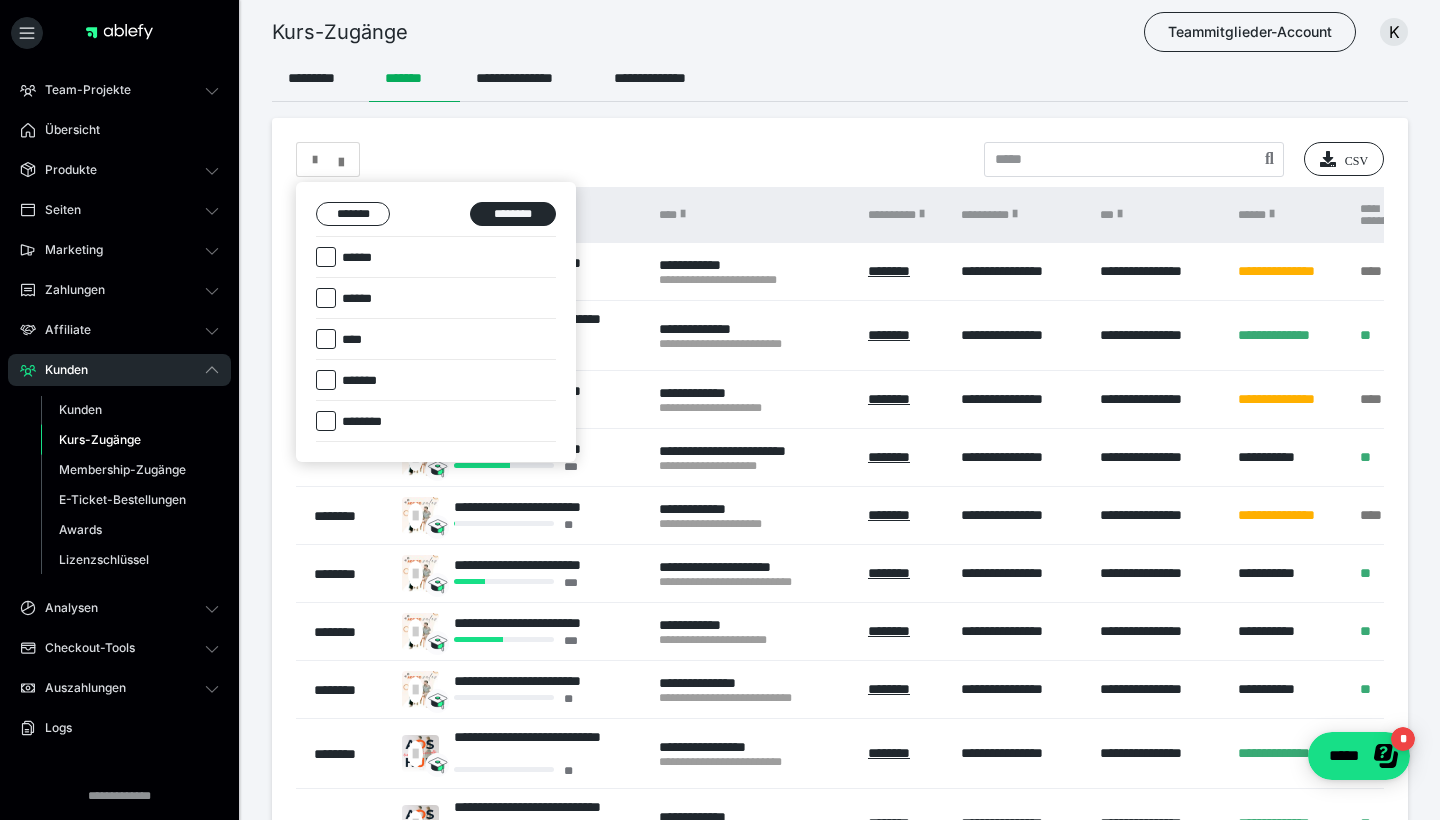 click at bounding box center [326, 380] 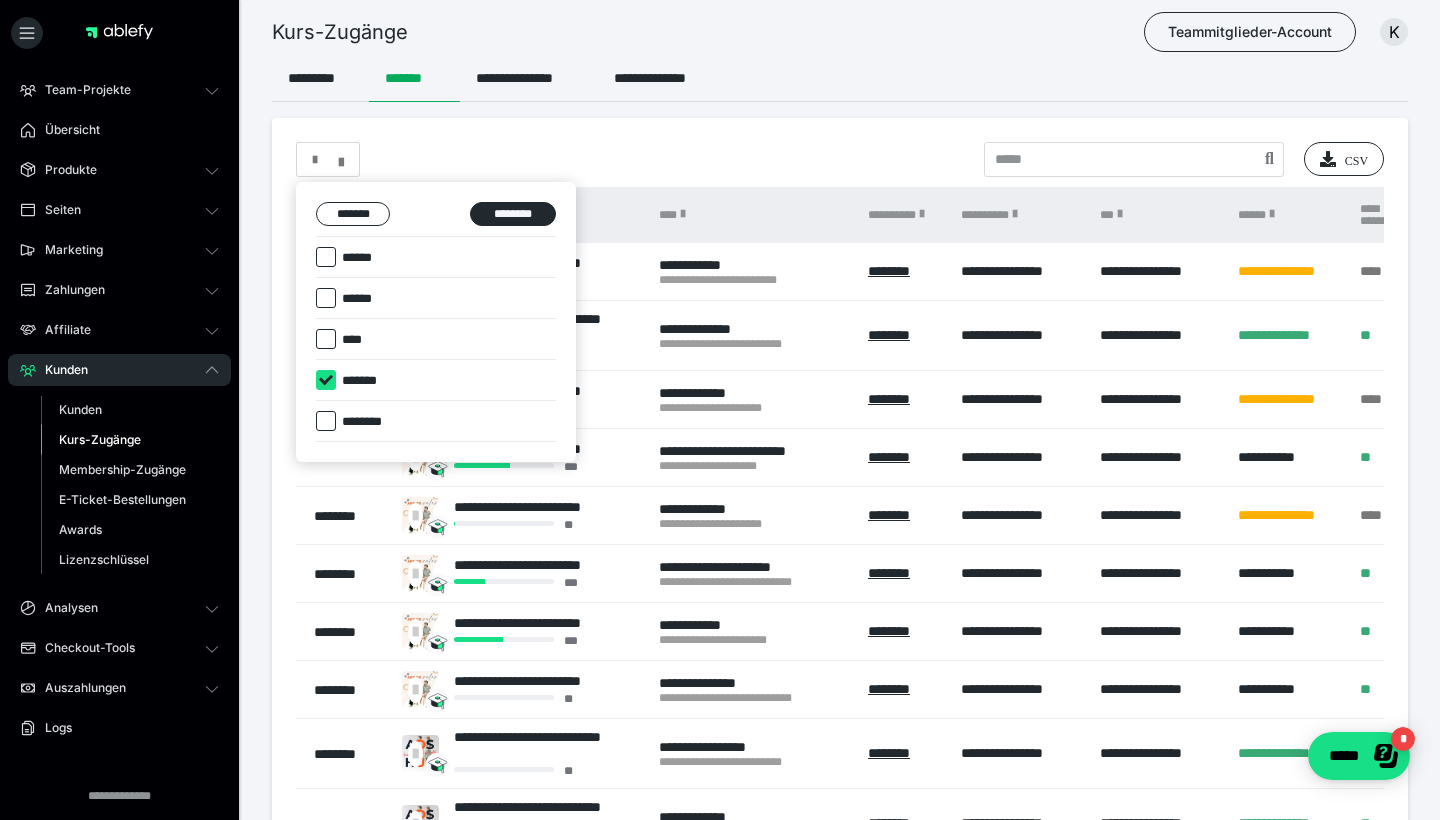 checkbox on "****" 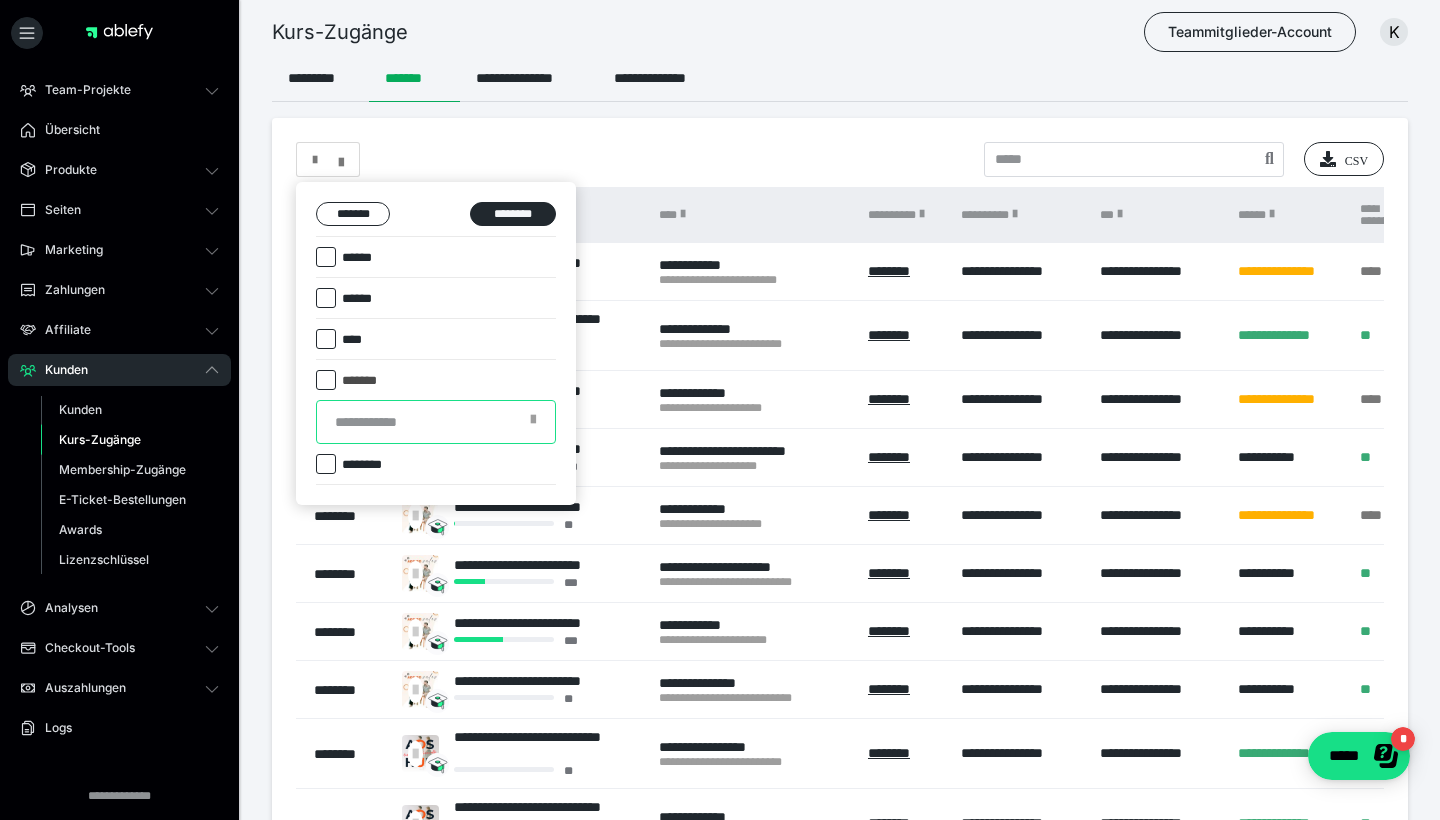 click at bounding box center [436, 422] 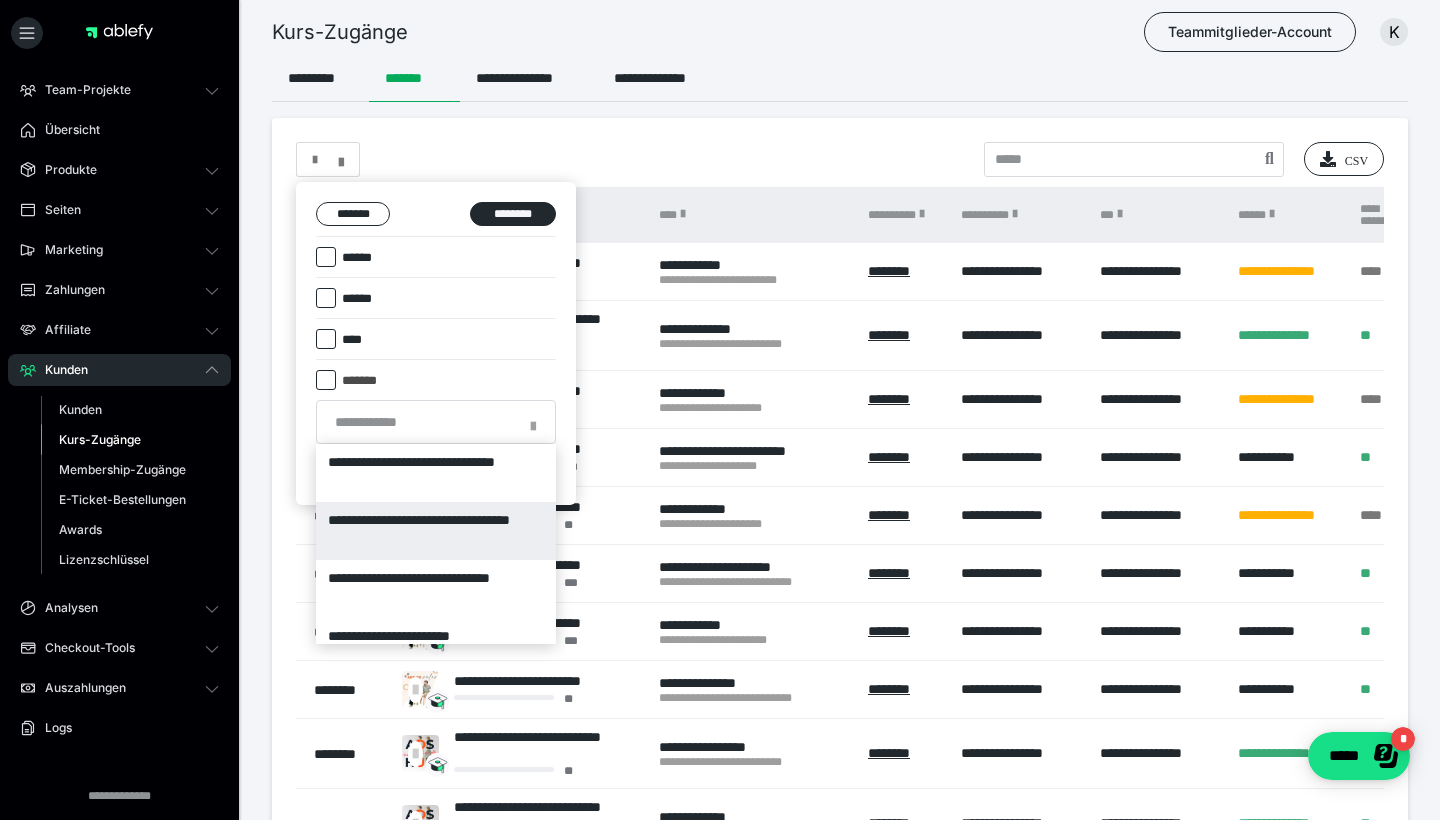 click on "**********" at bounding box center [436, 531] 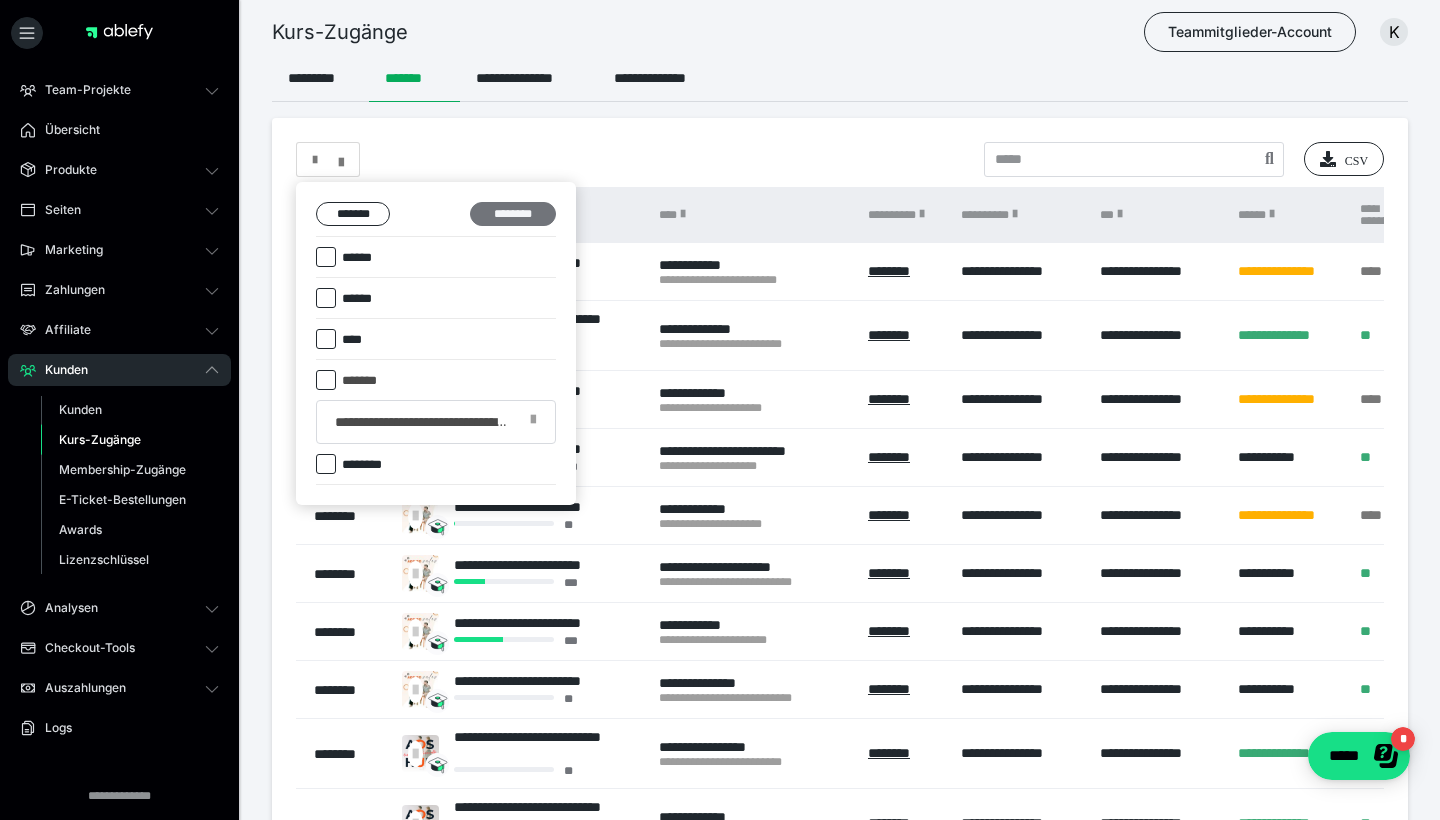 click on "********" at bounding box center (513, 214) 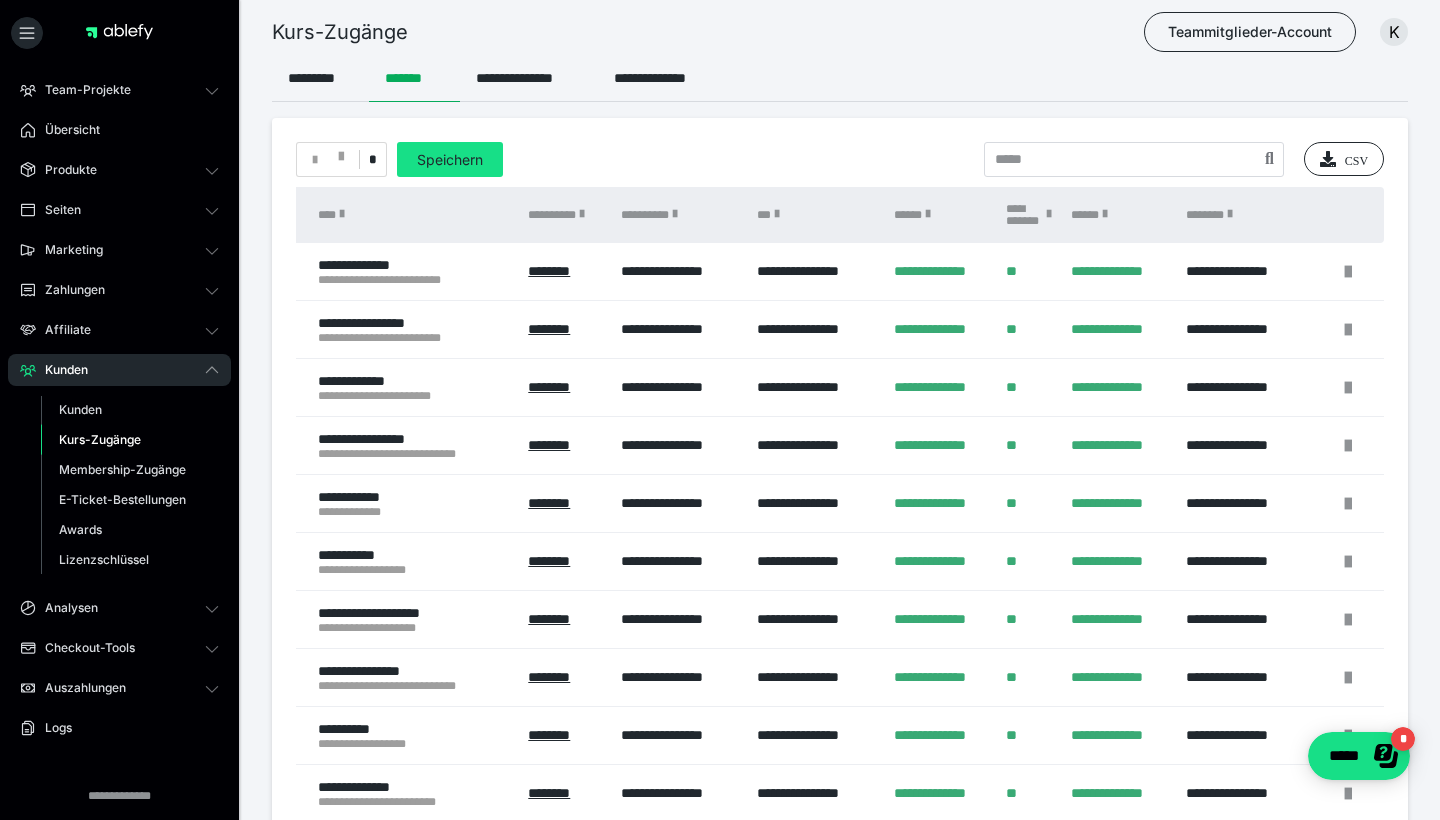 scroll, scrollTop: 0, scrollLeft: 405, axis: horizontal 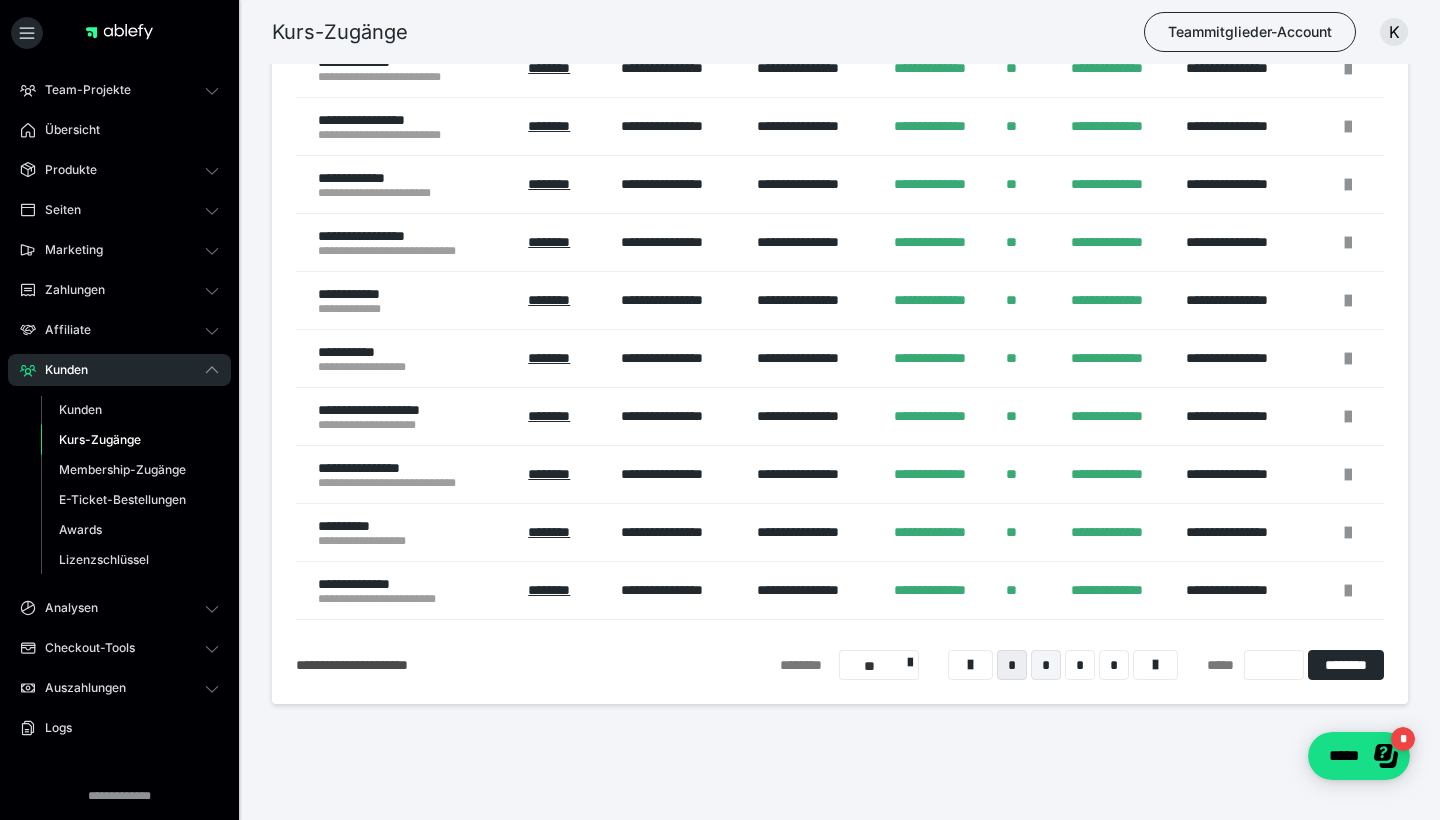 click on "*" at bounding box center [1046, 665] 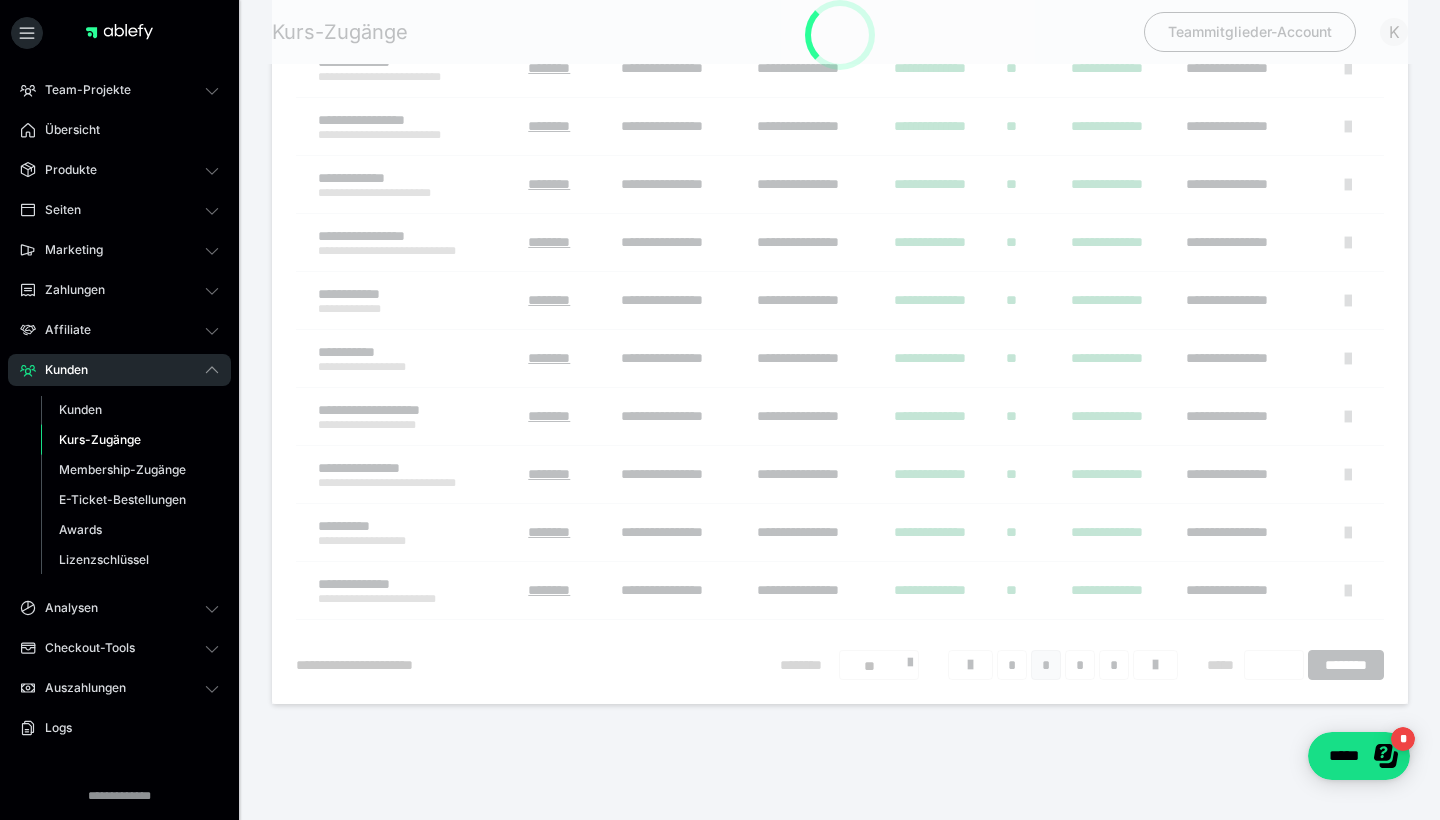 scroll, scrollTop: 64, scrollLeft: 0, axis: vertical 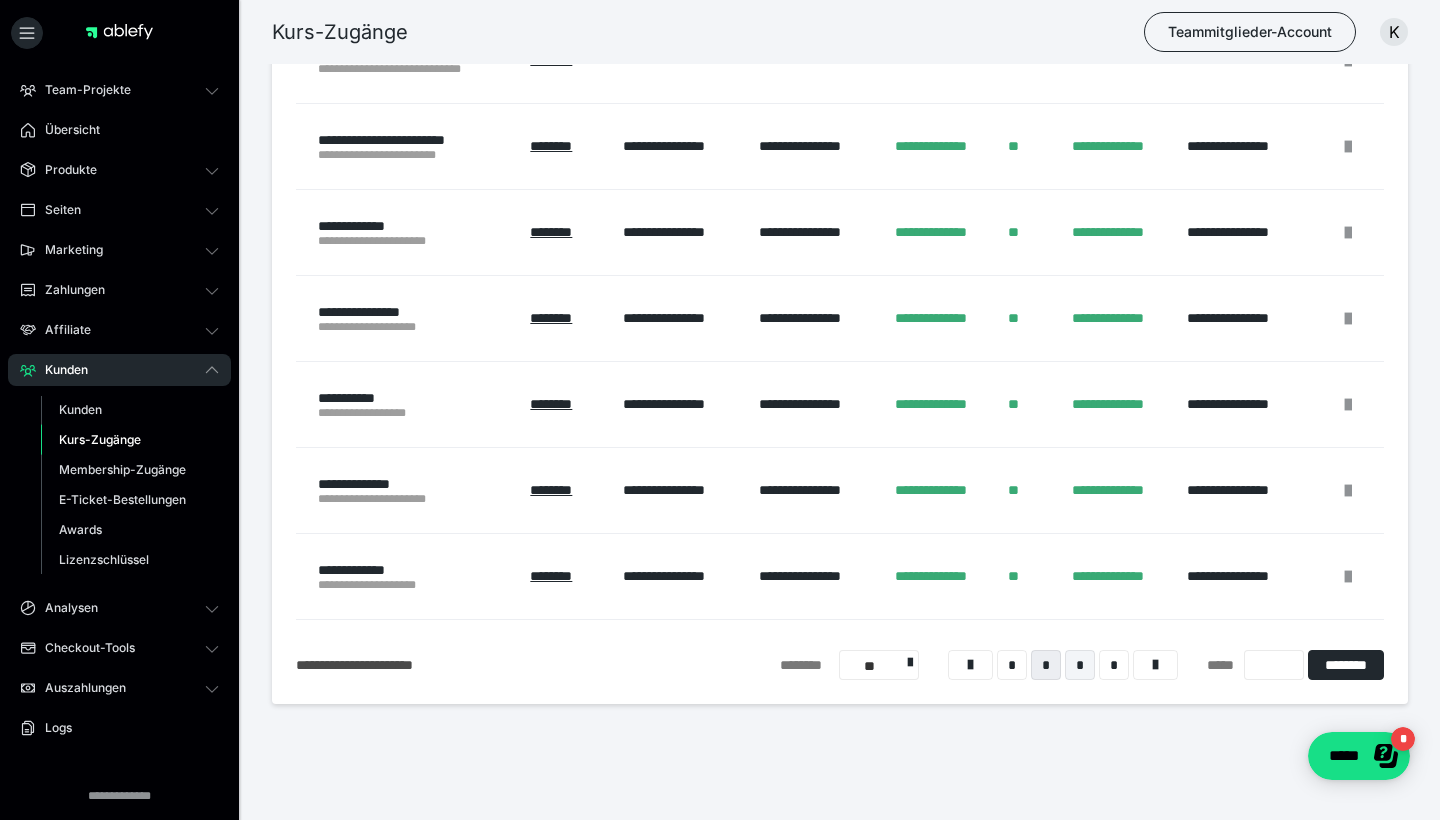 click on "*" at bounding box center [1080, 665] 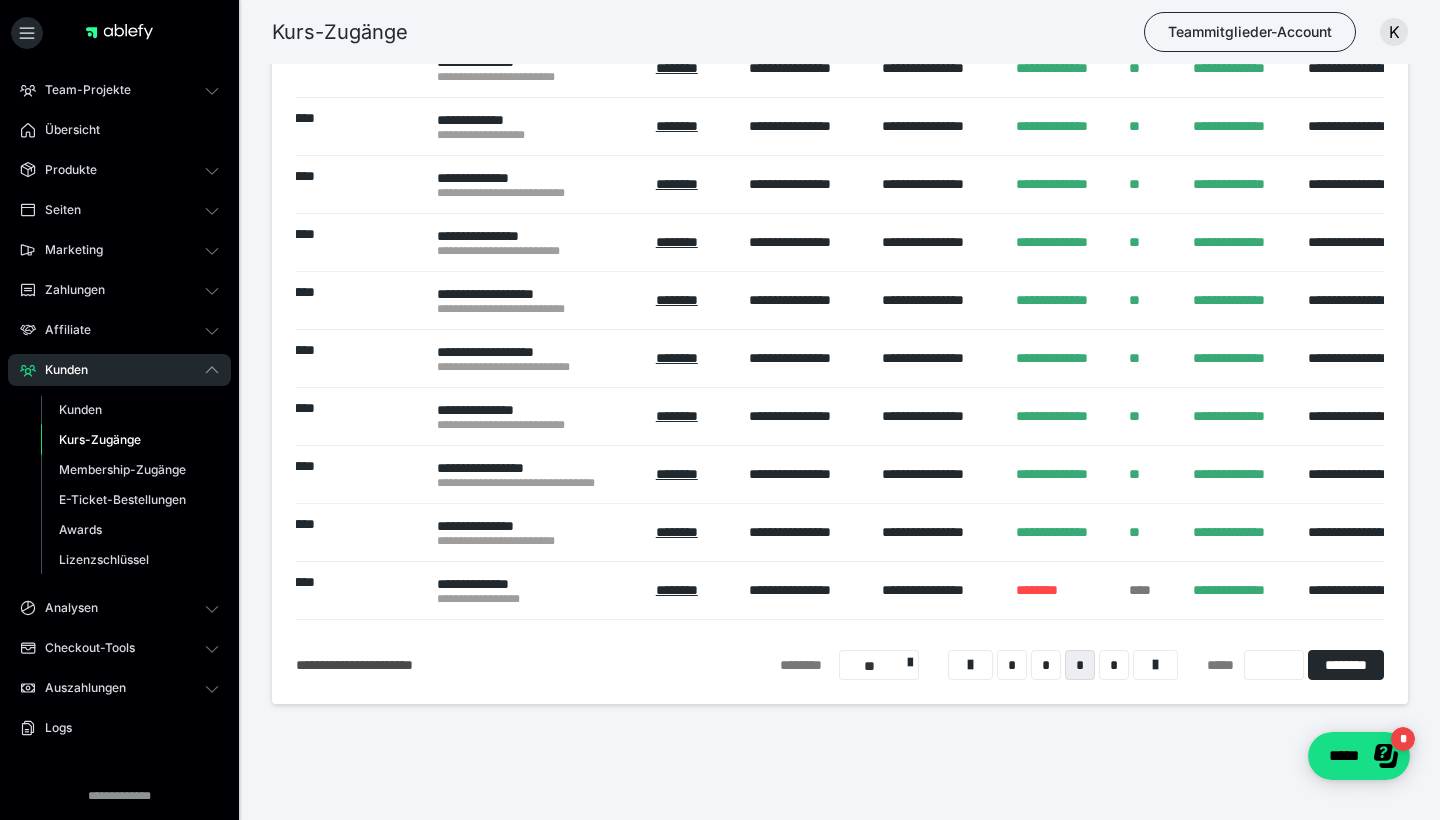 scroll, scrollTop: 209, scrollLeft: 0, axis: vertical 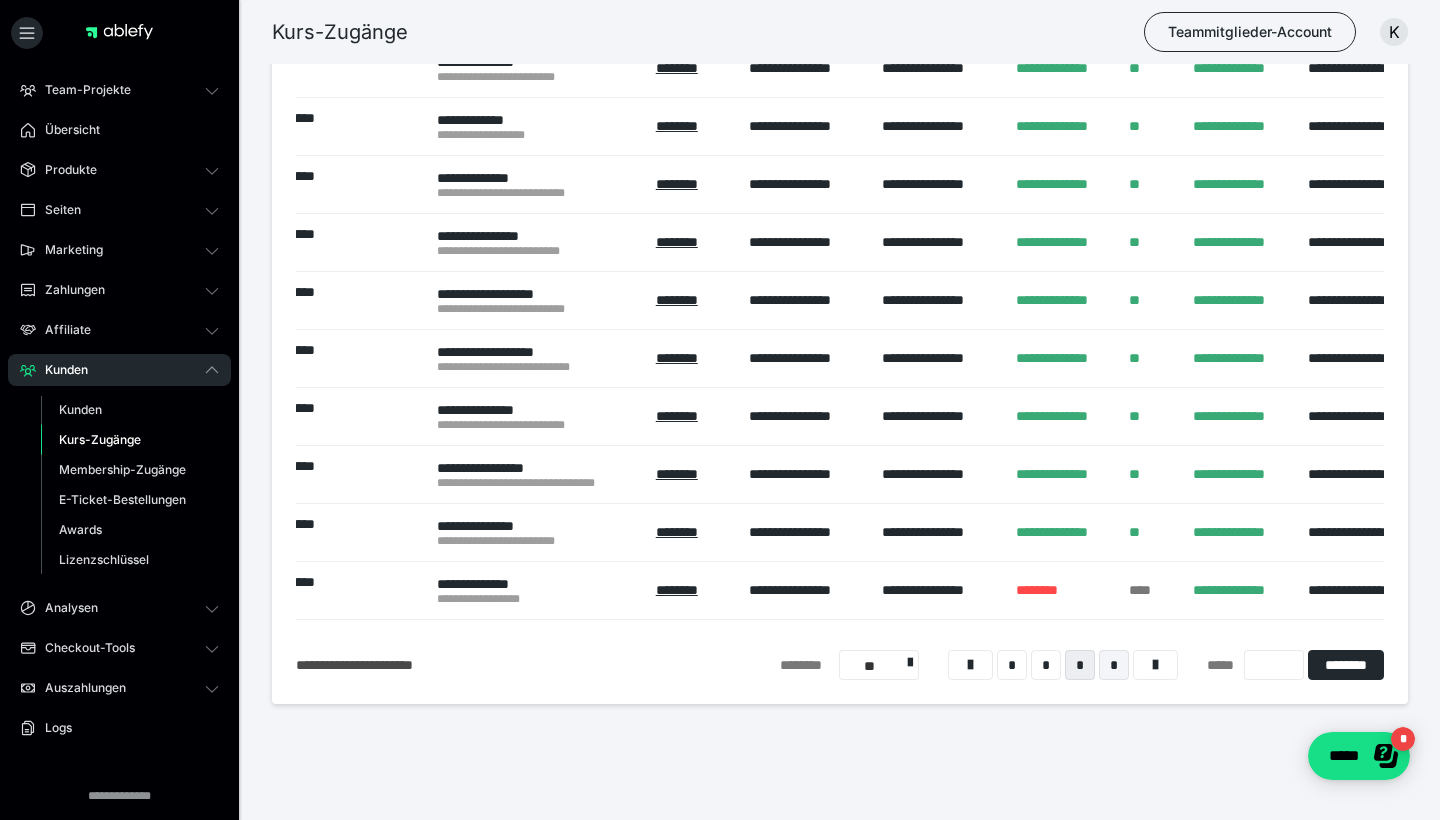 click on "*" at bounding box center [1114, 665] 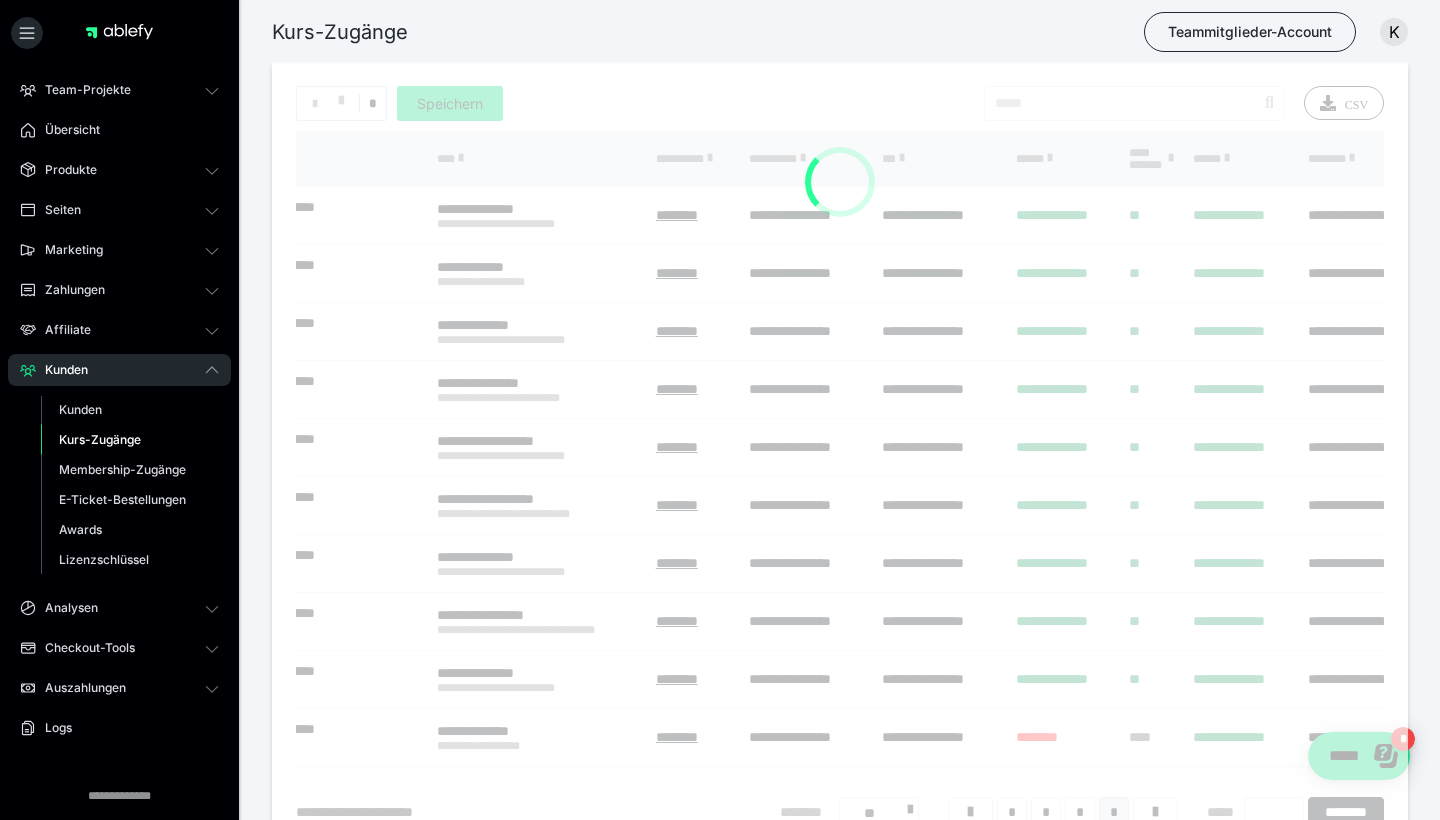 scroll, scrollTop: 0, scrollLeft: 0, axis: both 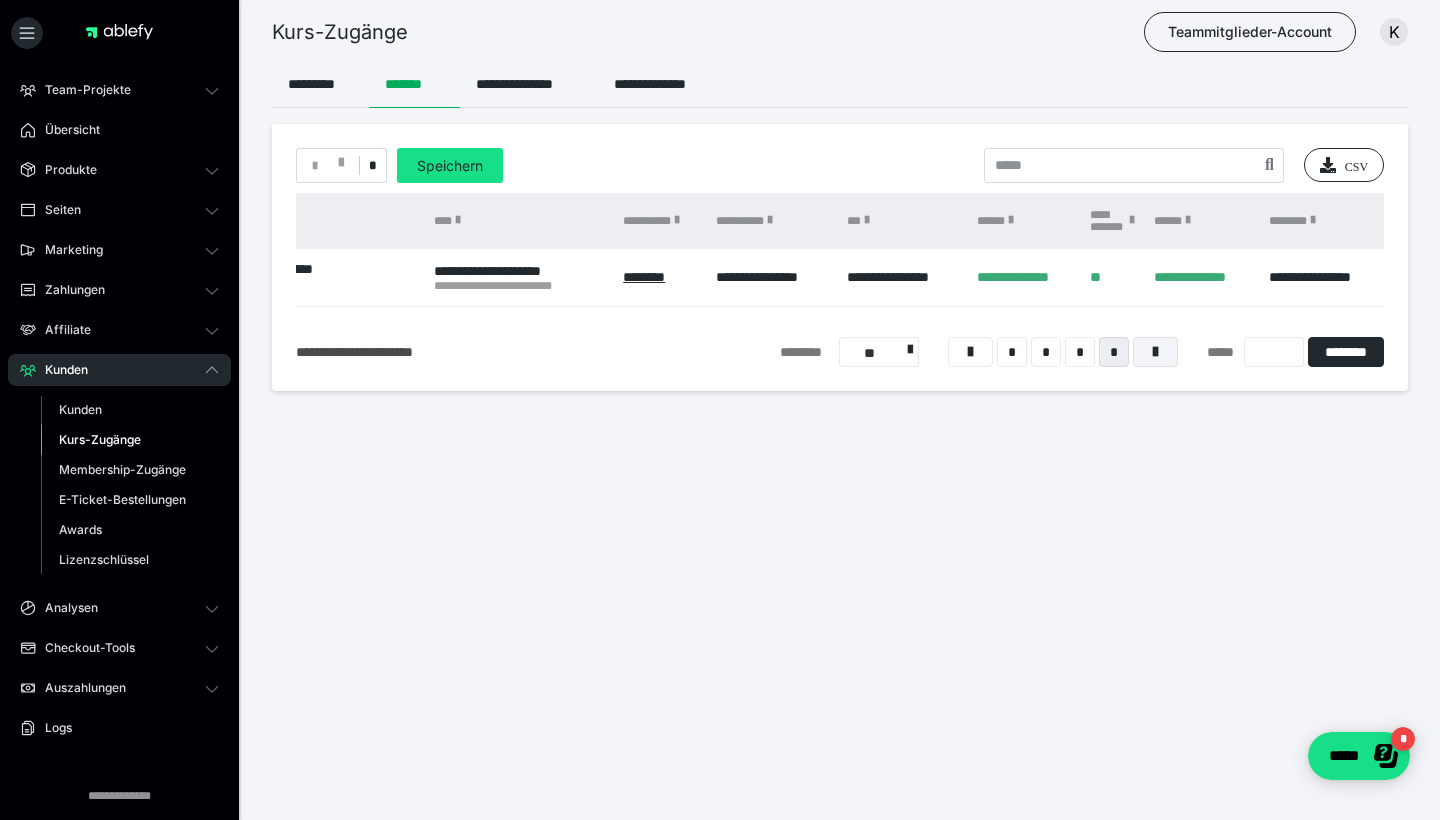 click at bounding box center (1155, 352) 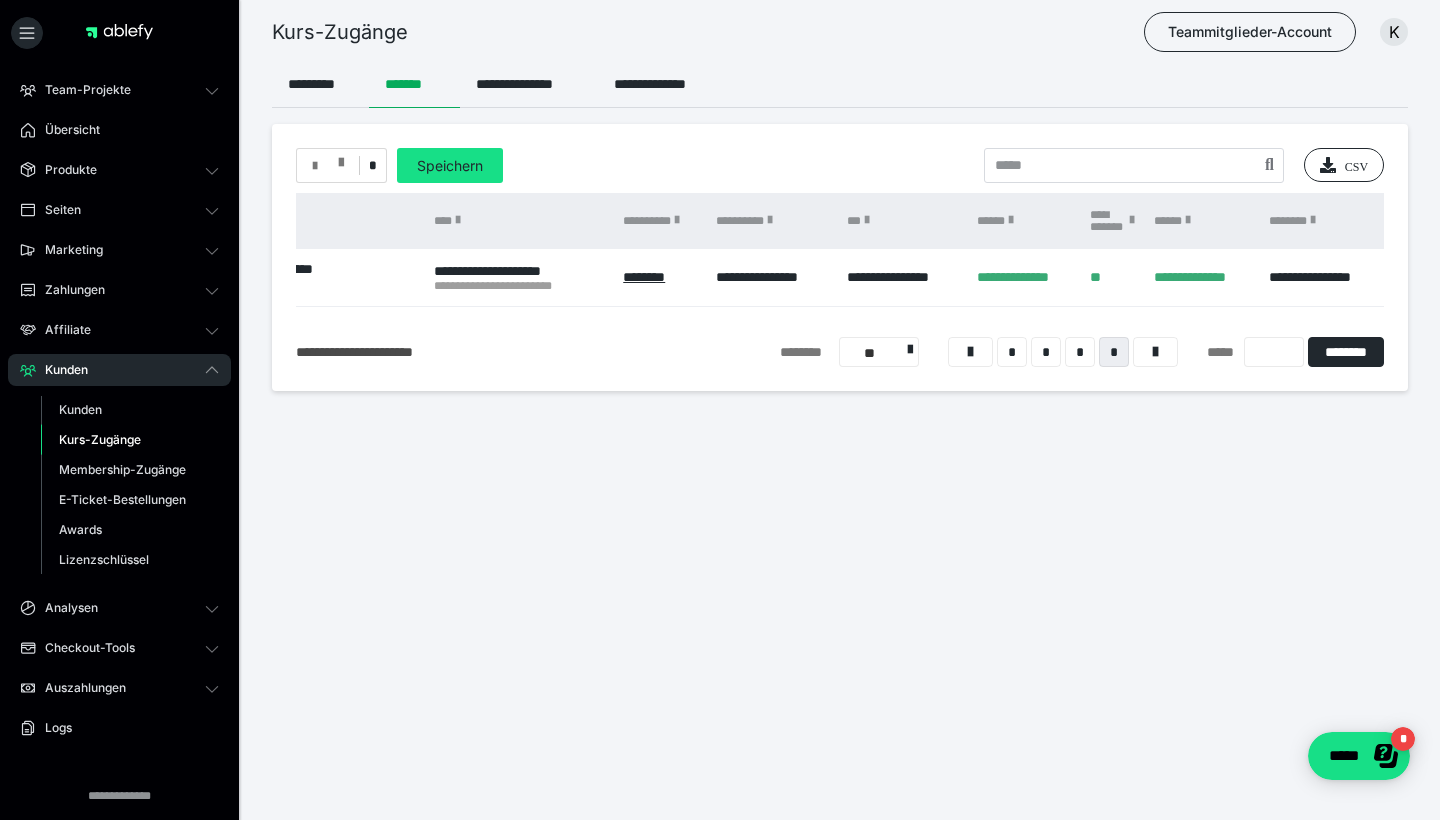 click at bounding box center (341, 158) 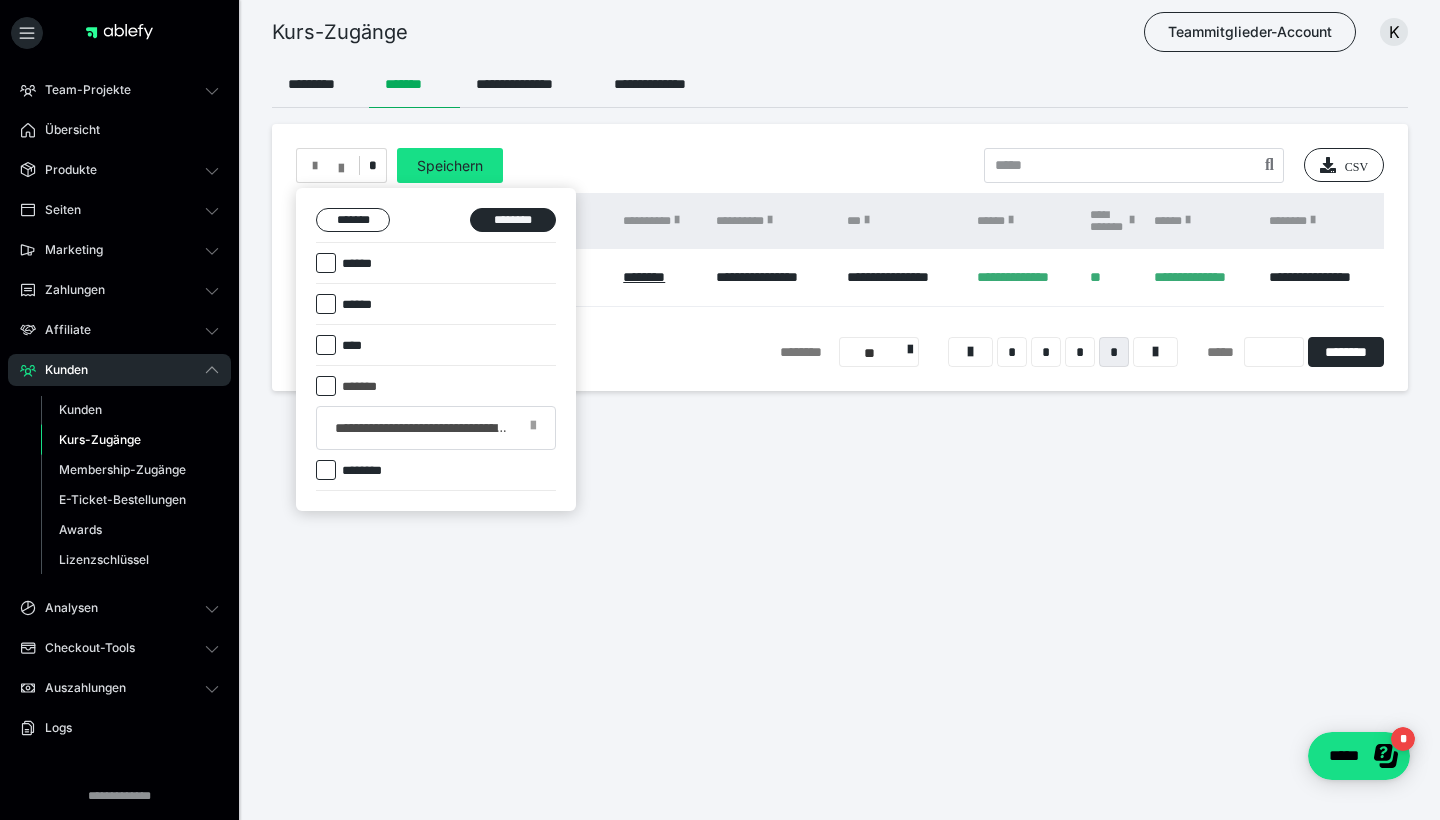 click at bounding box center [326, 304] 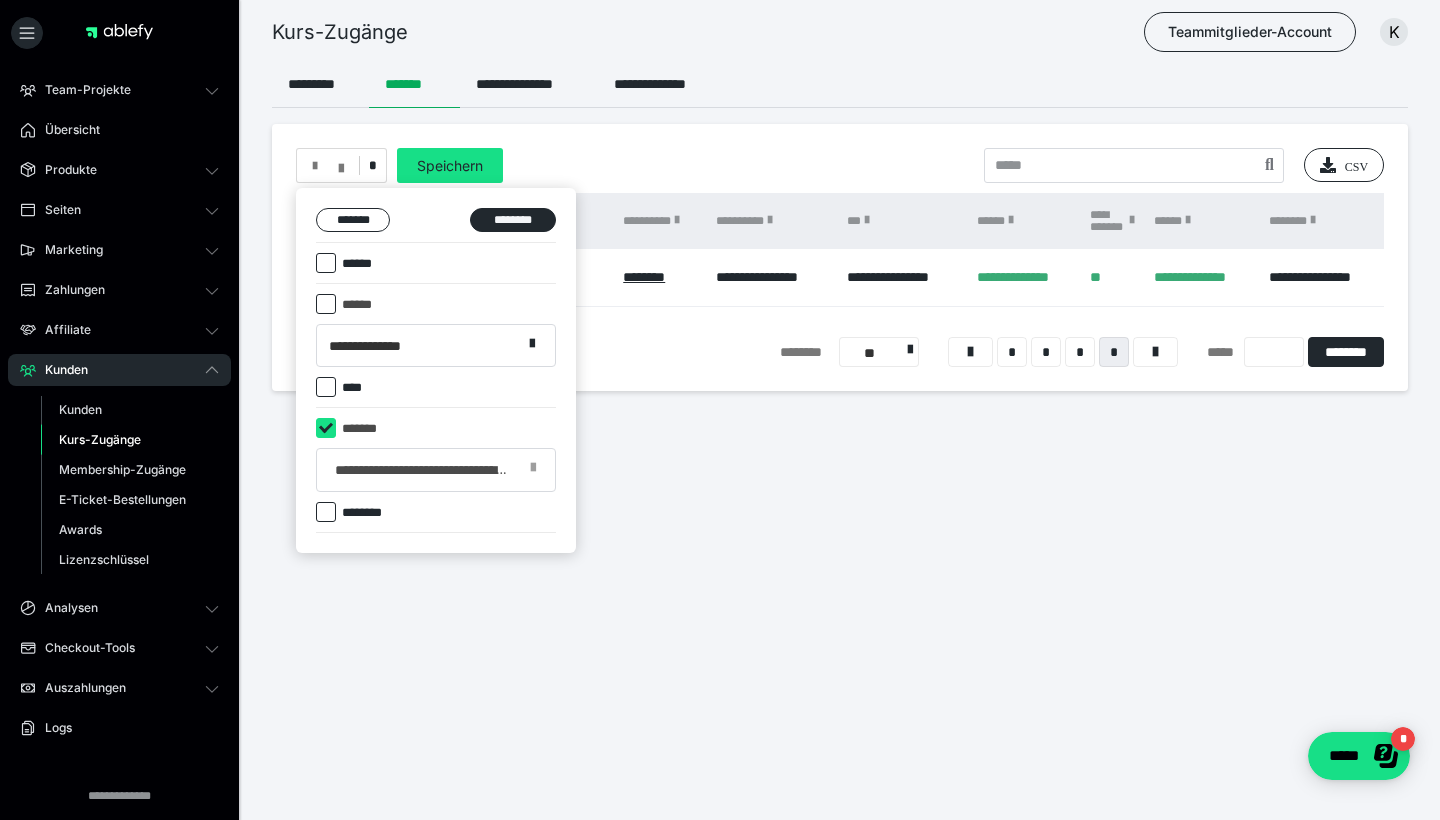 click on "**********" at bounding box center [375, 345] 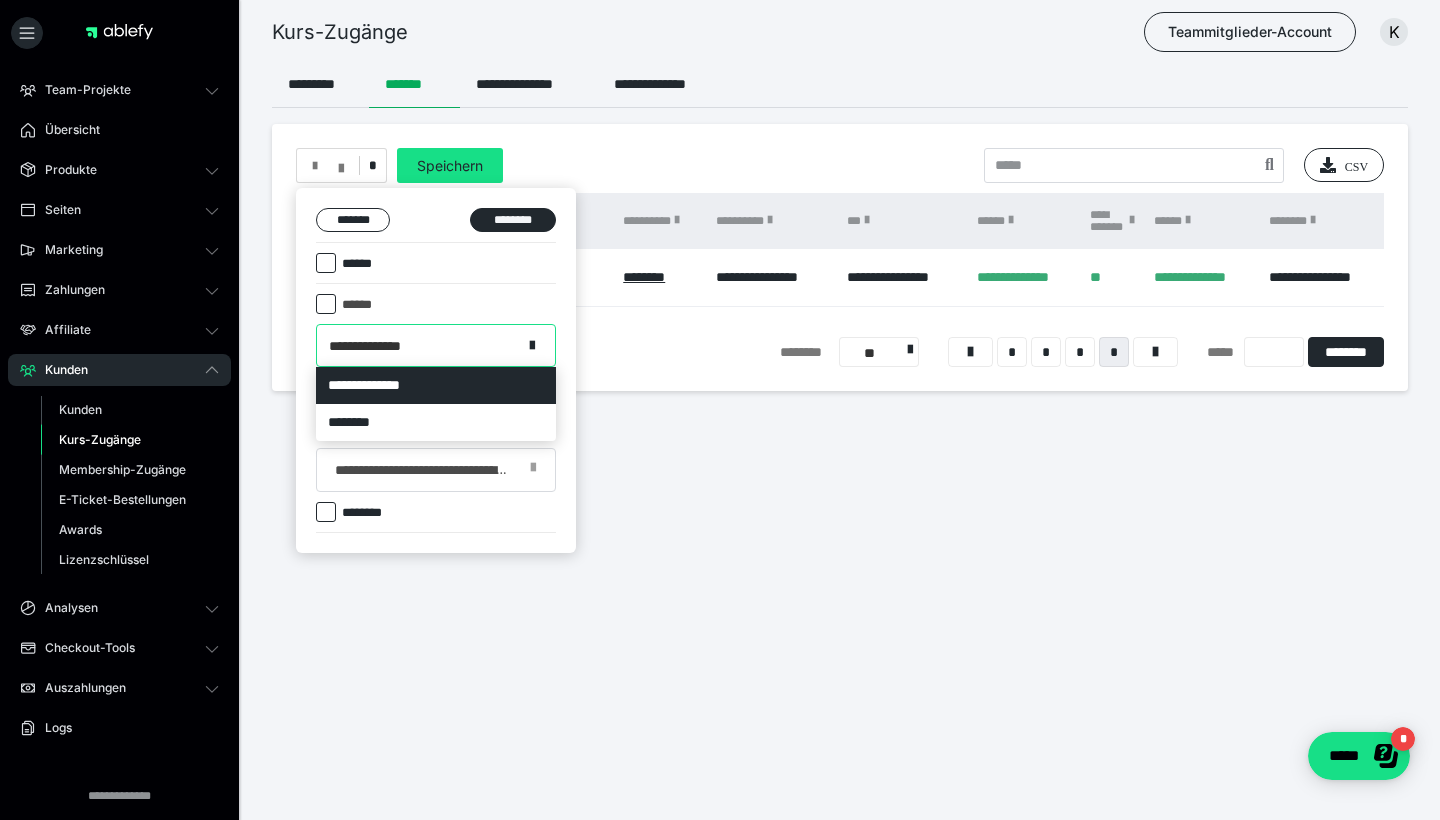 click on "**********" at bounding box center (375, 345) 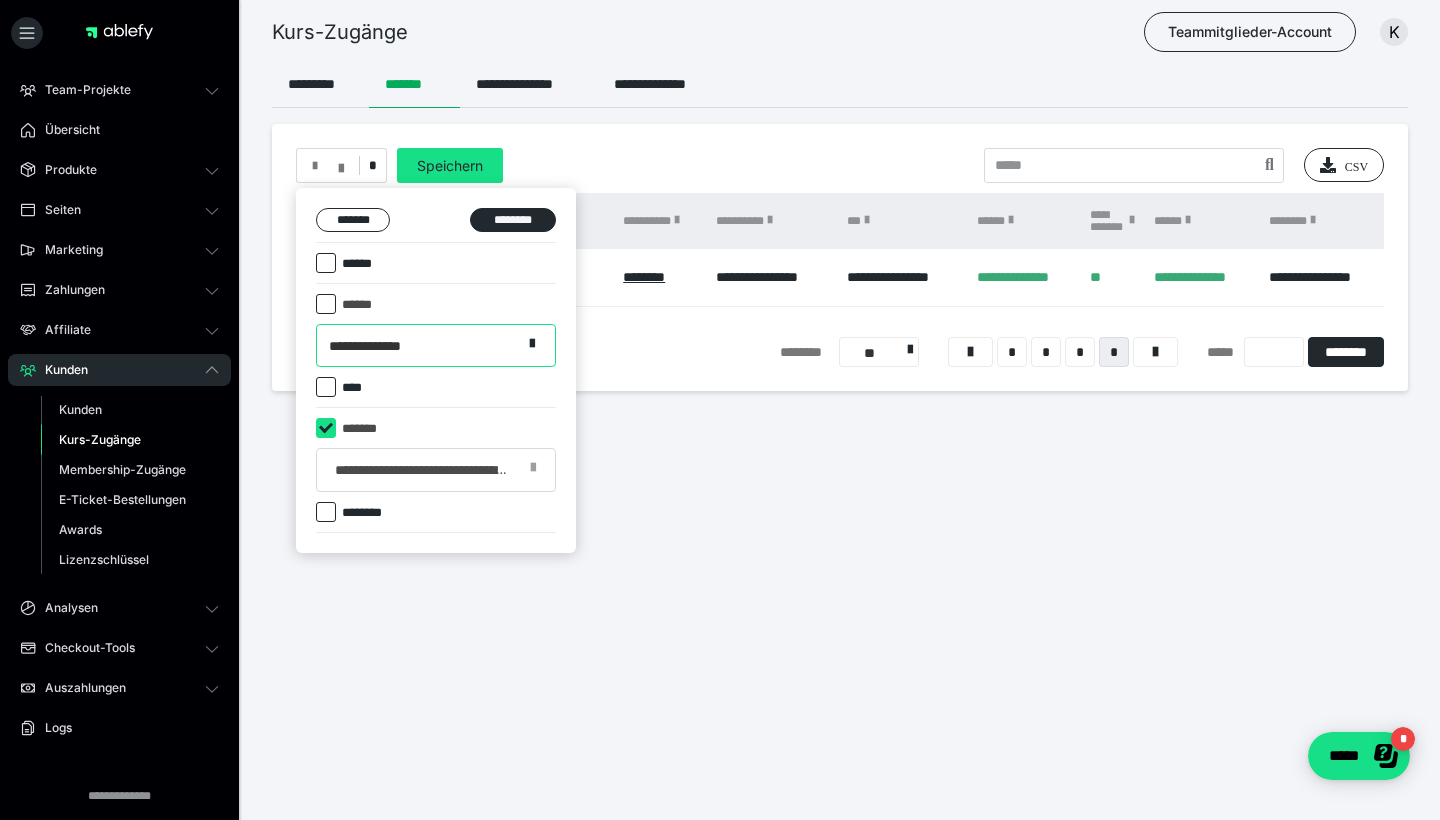 click at bounding box center [326, 304] 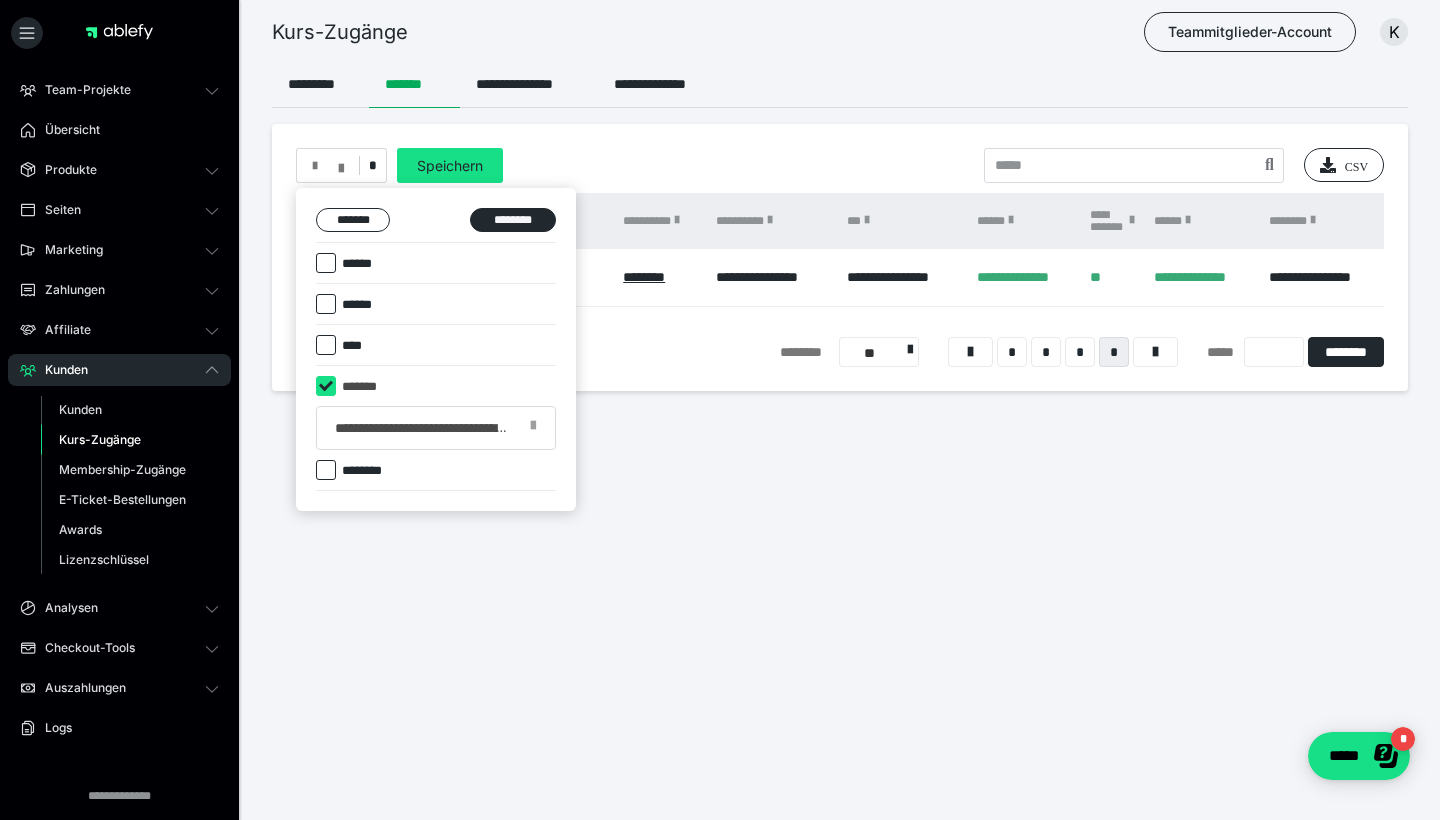click at bounding box center (326, 470) 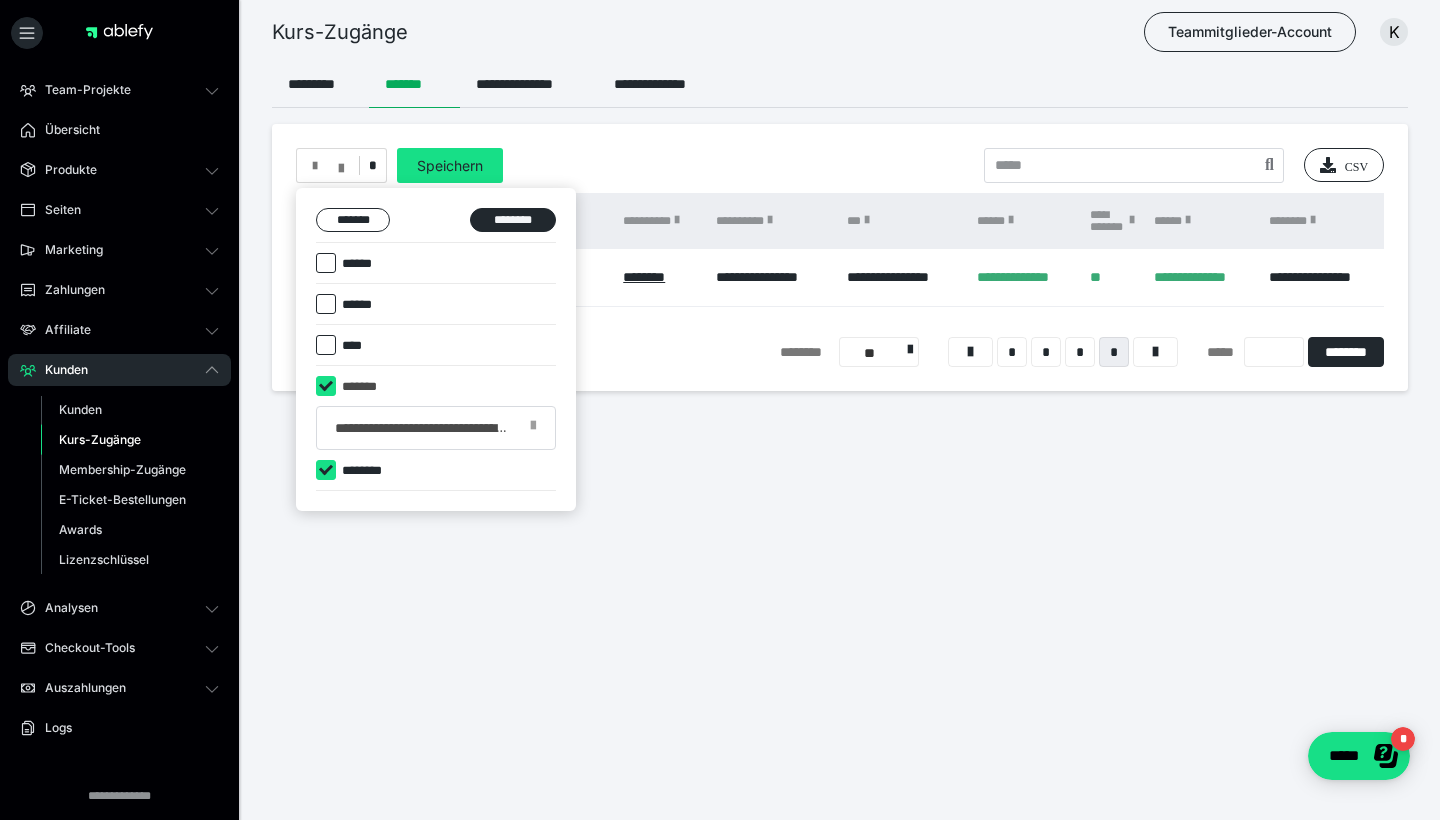 checkbox on "****" 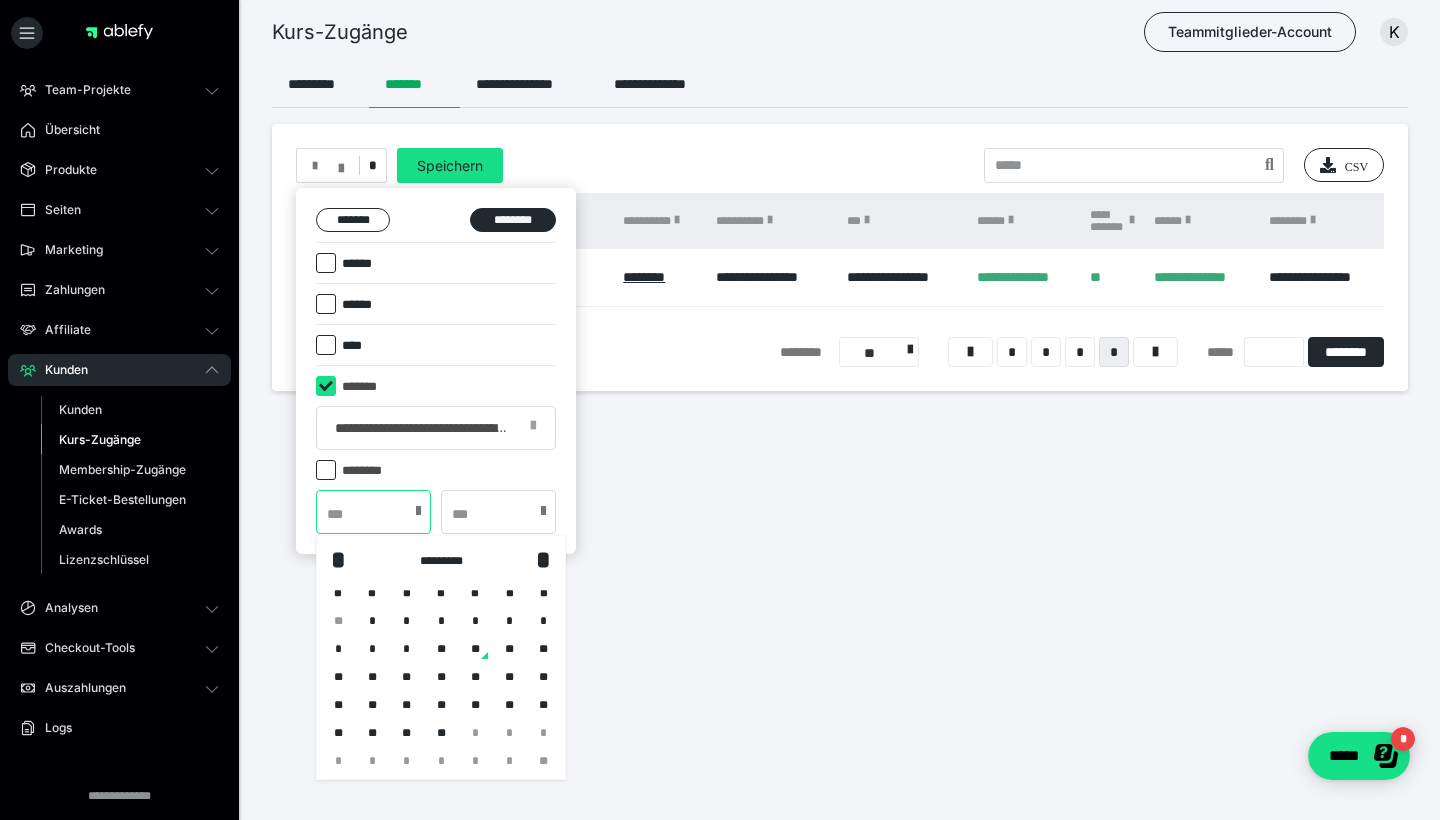 click at bounding box center [373, 512] 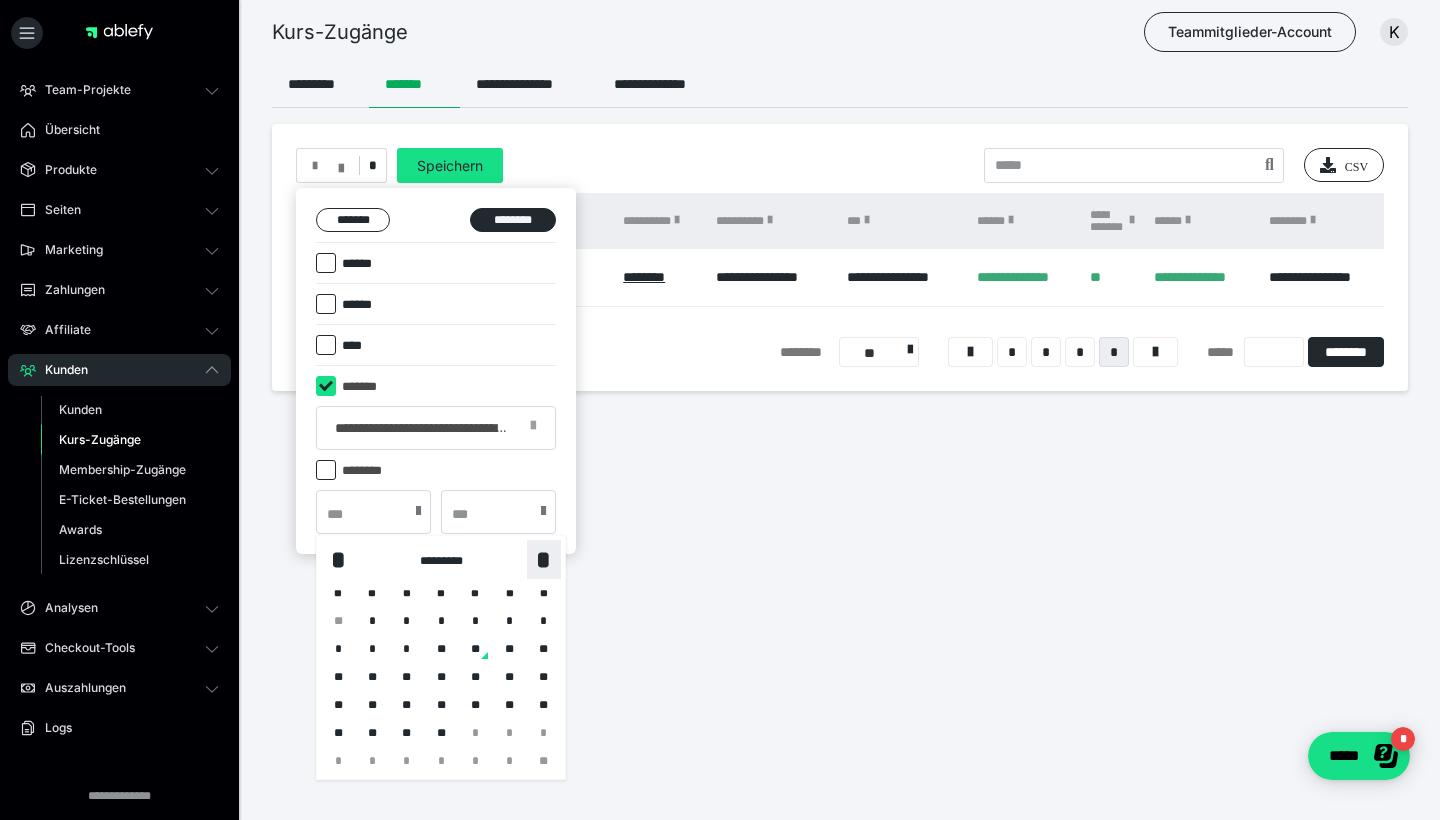 click on "*" at bounding box center [544, 559] 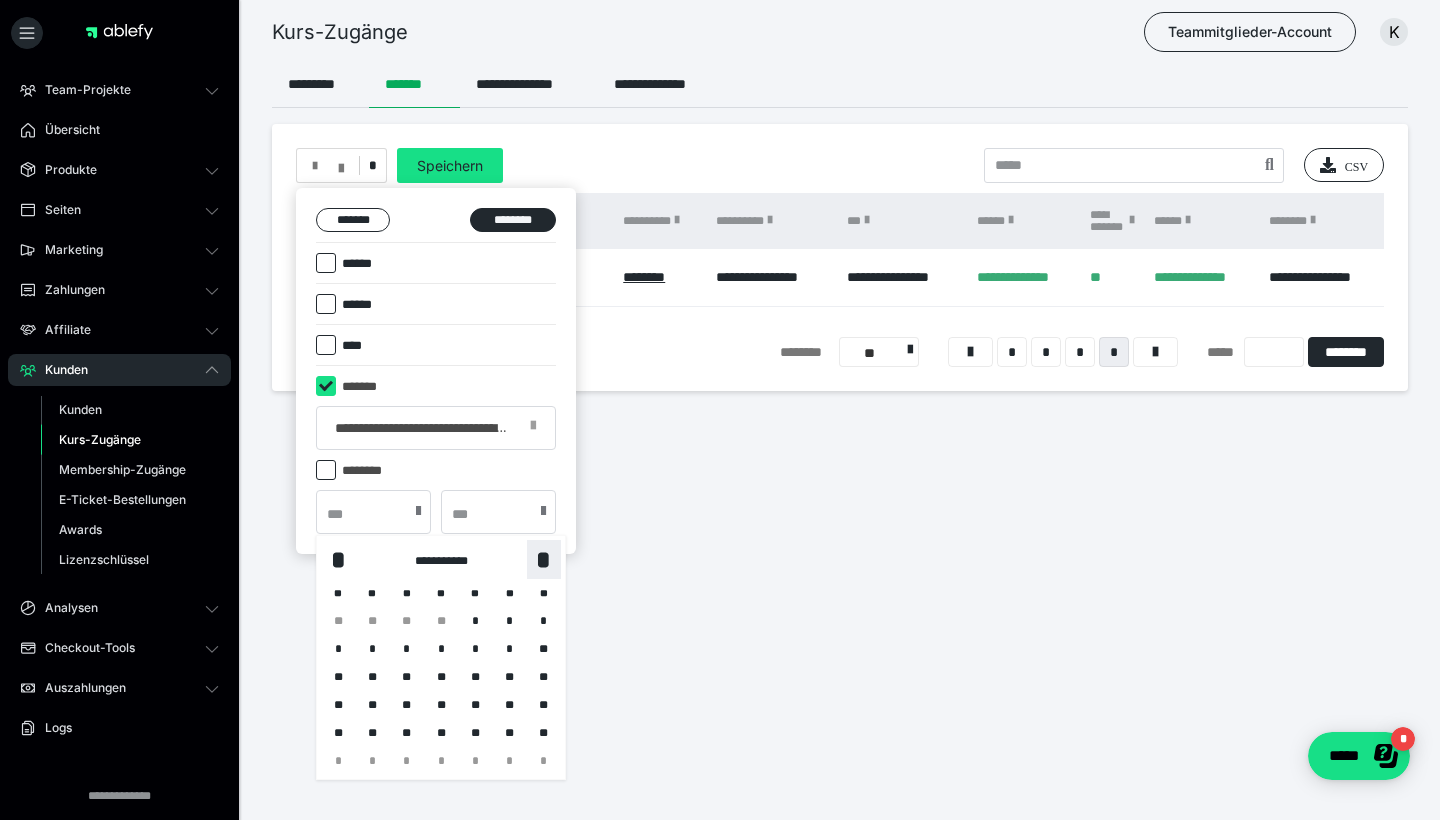 click on "*" at bounding box center (544, 559) 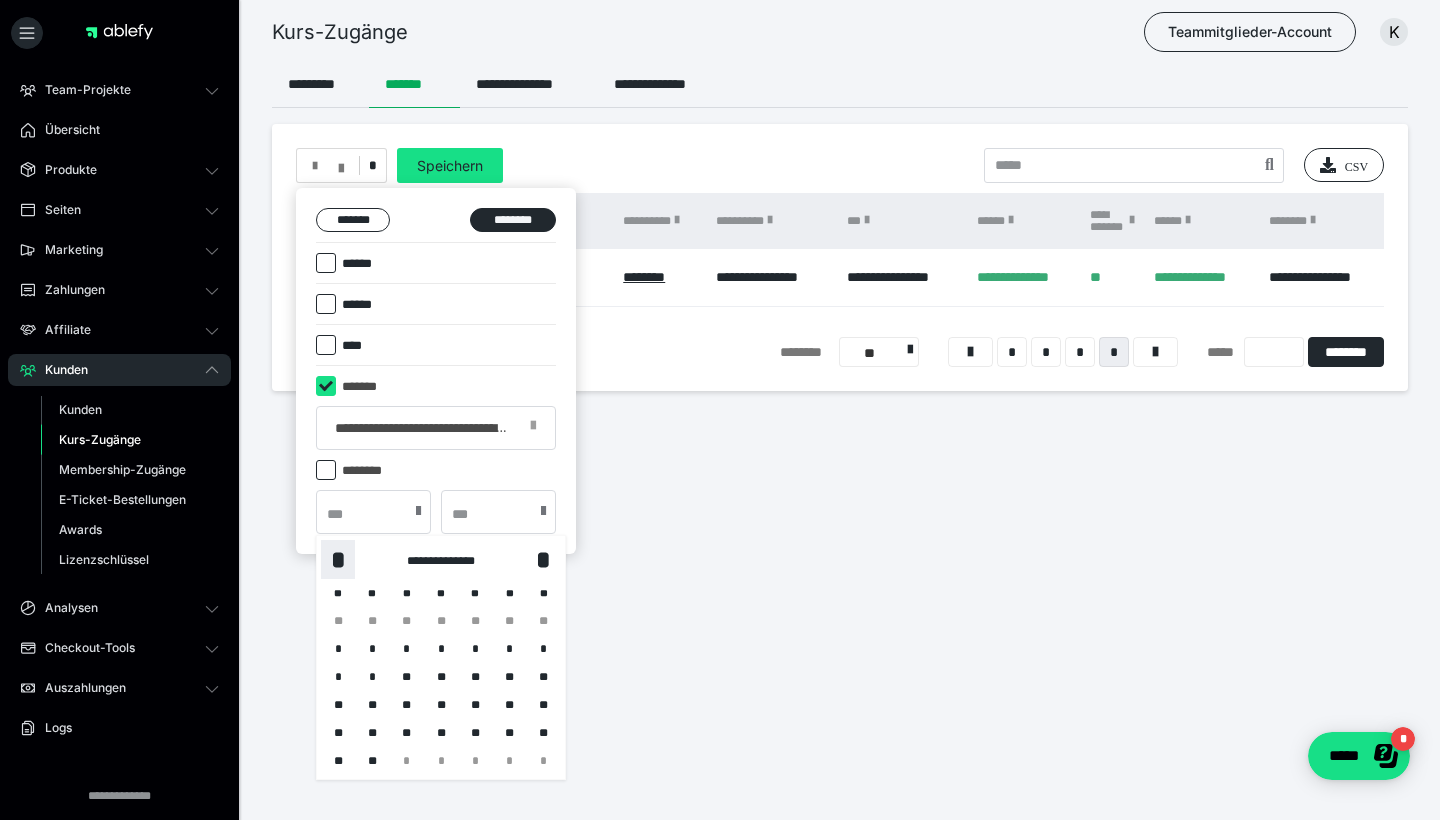 click on "*" at bounding box center (338, 559) 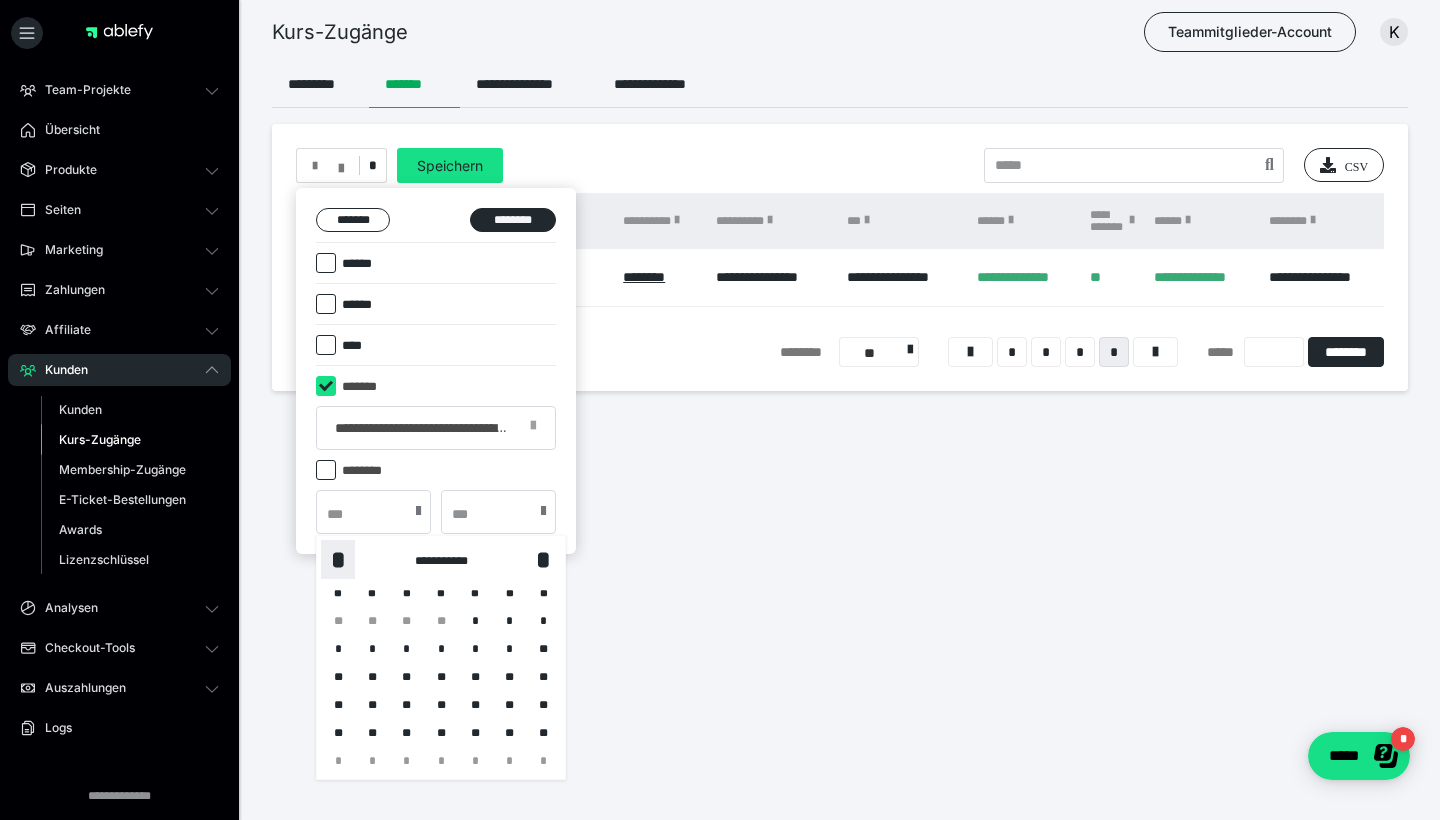 click on "*" at bounding box center [338, 559] 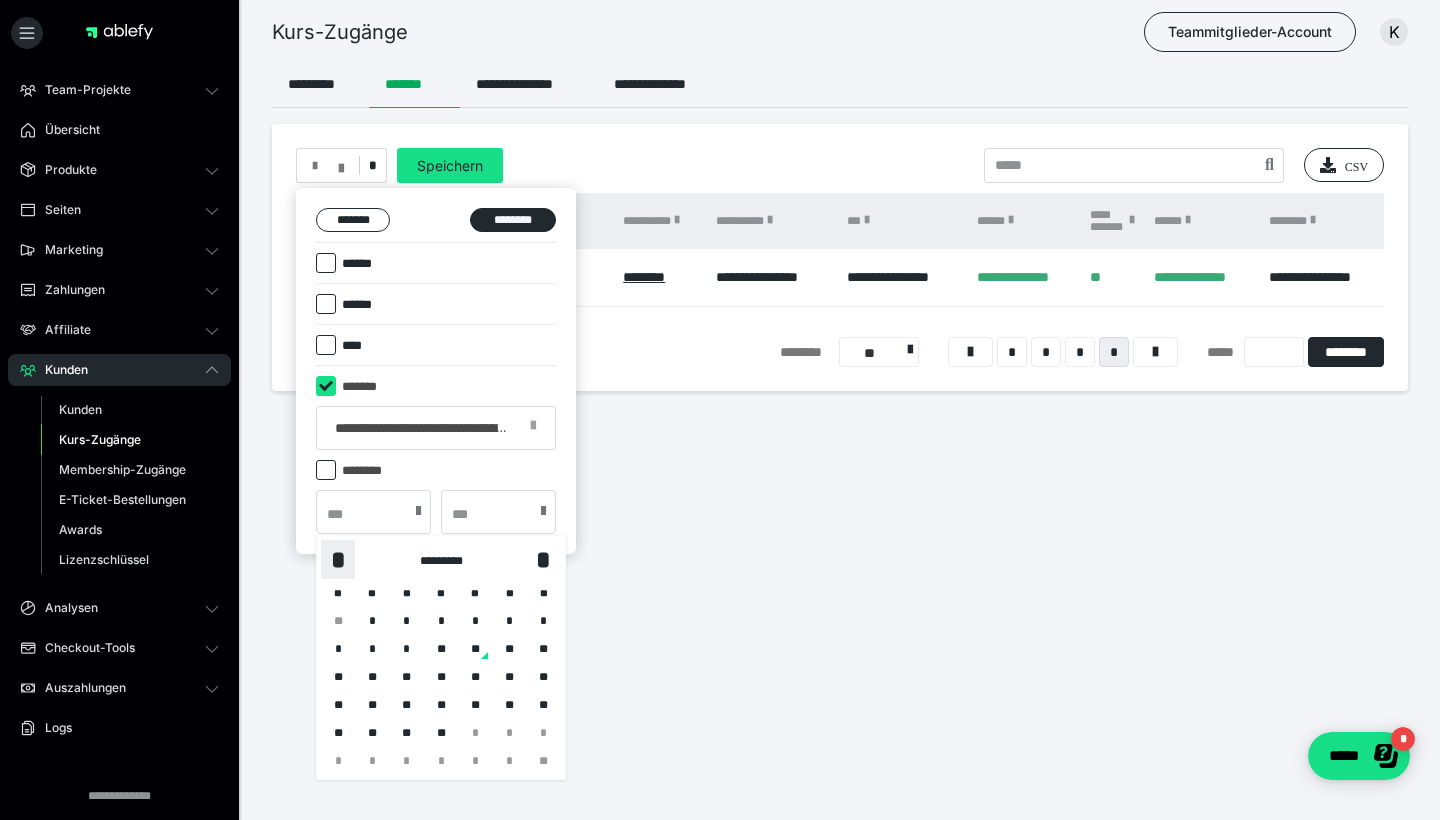 click on "*" at bounding box center (338, 559) 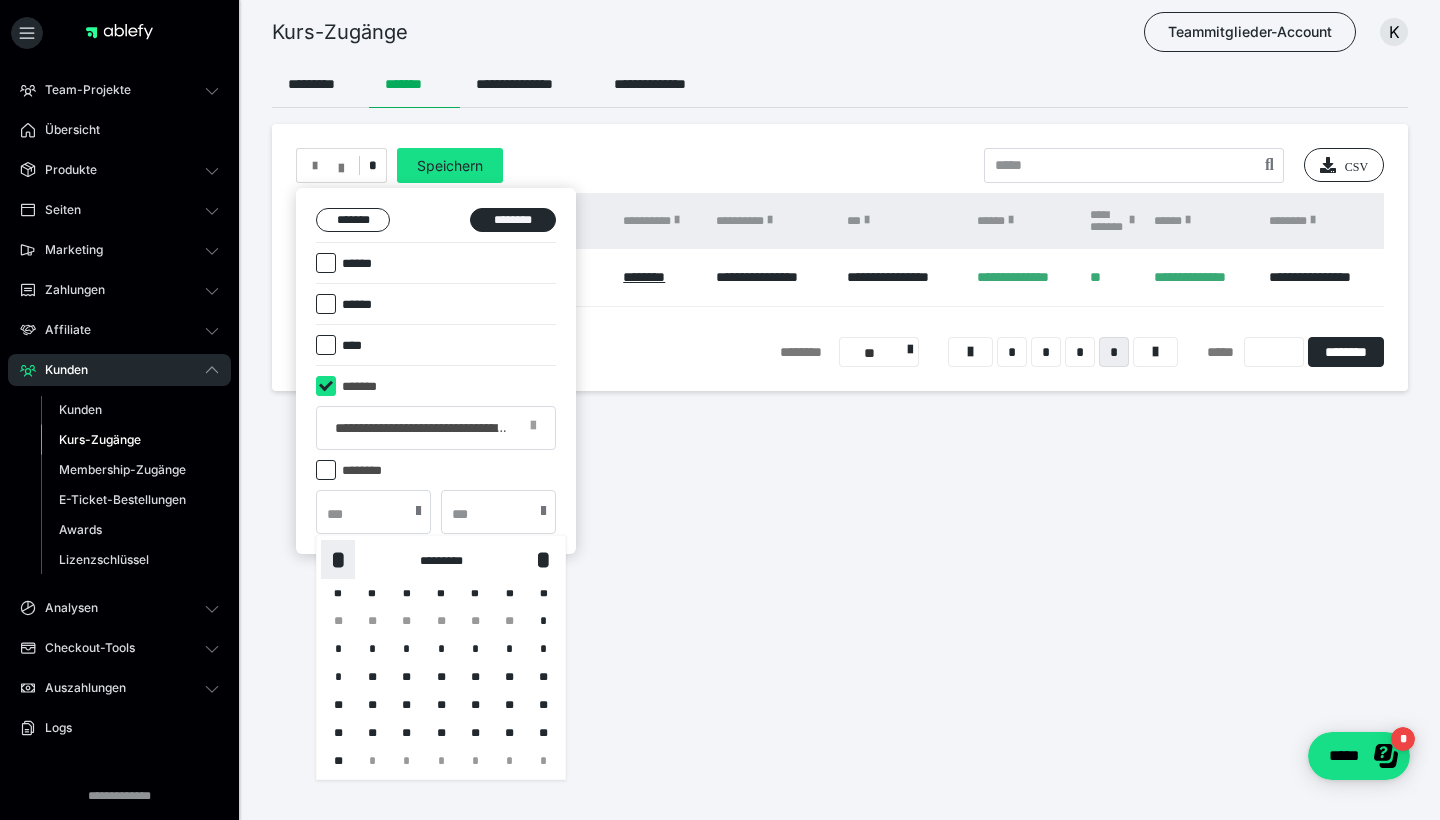 click on "*" at bounding box center [338, 559] 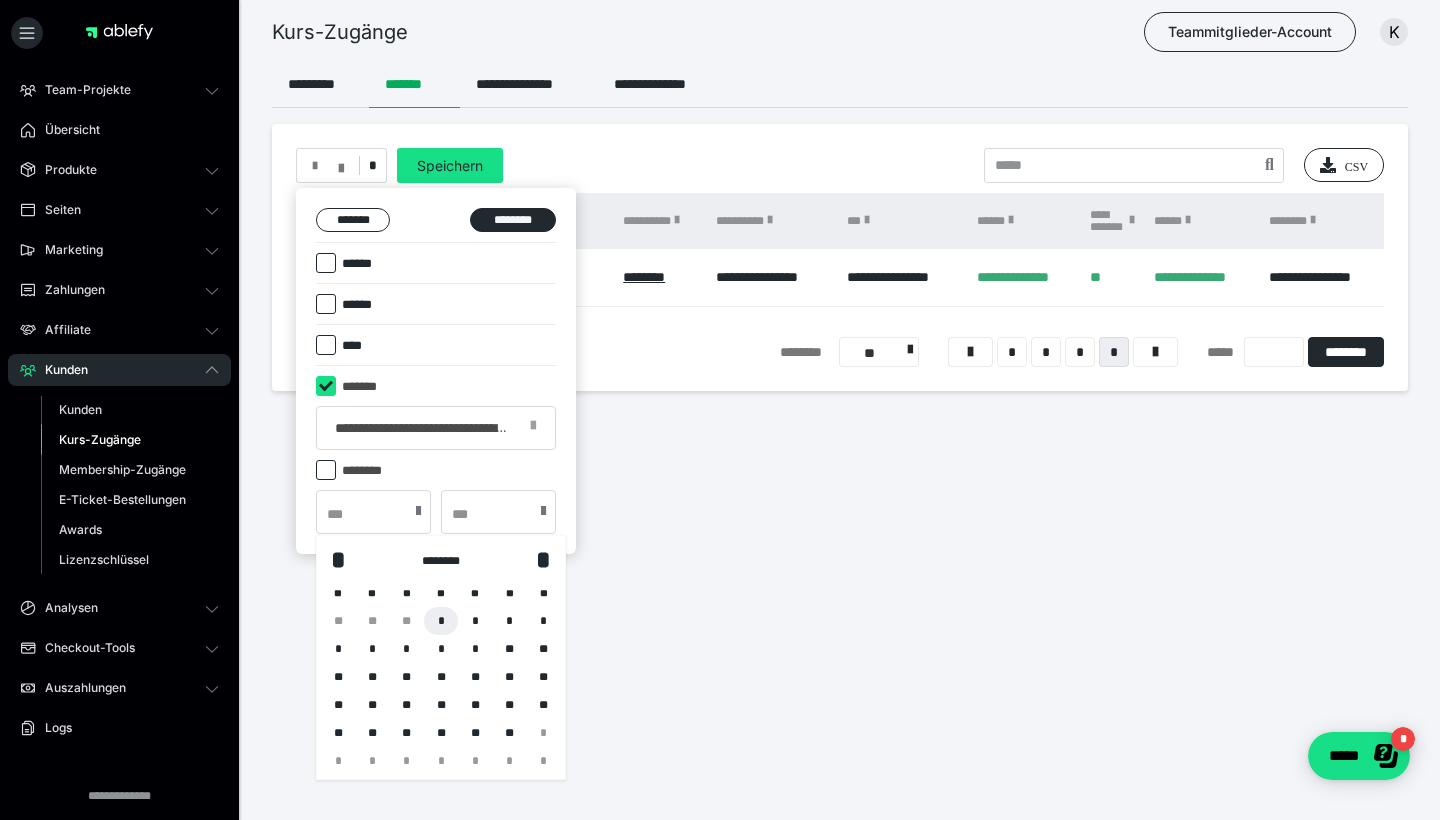 click on "*" at bounding box center (441, 621) 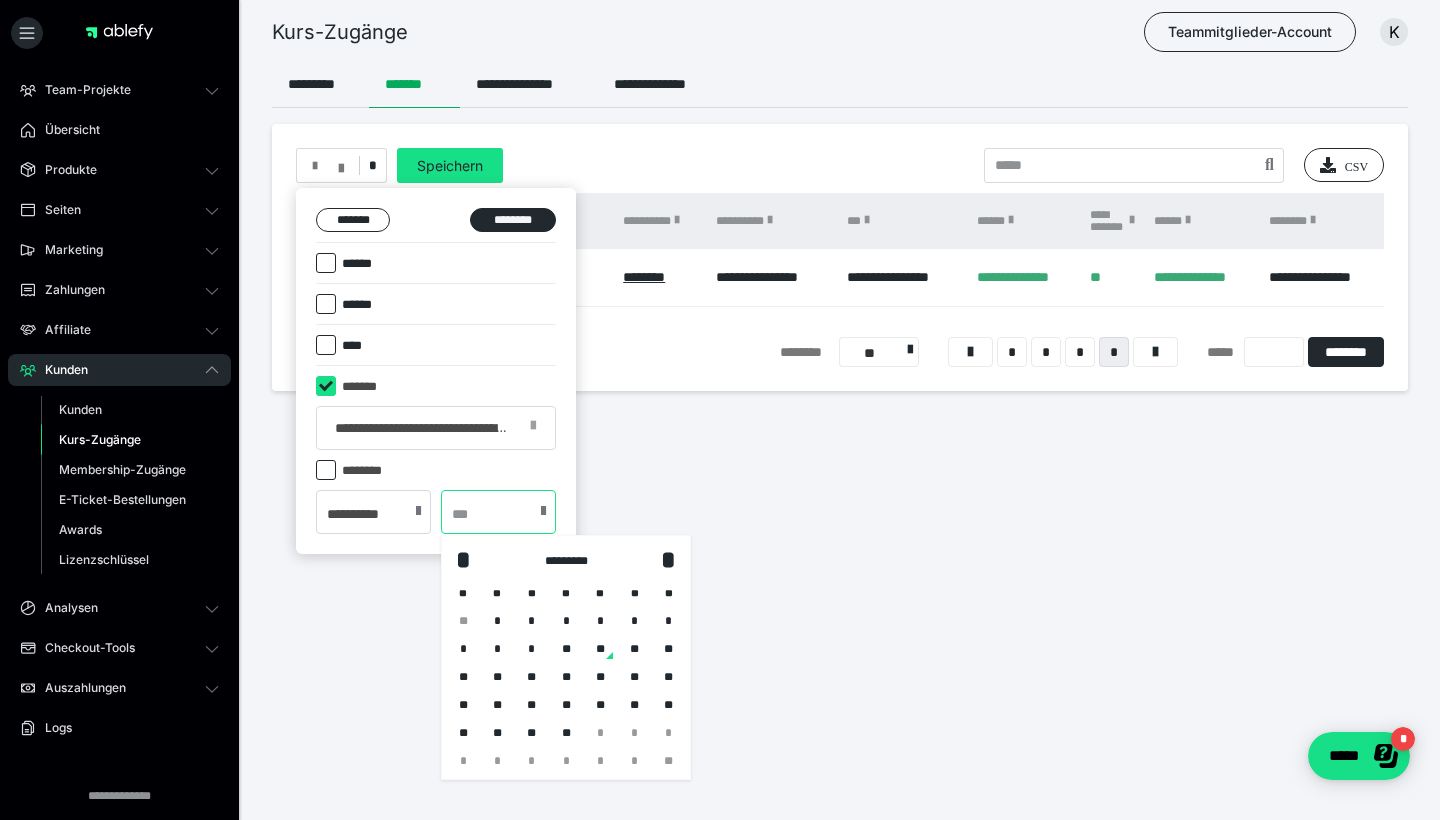 click at bounding box center [498, 512] 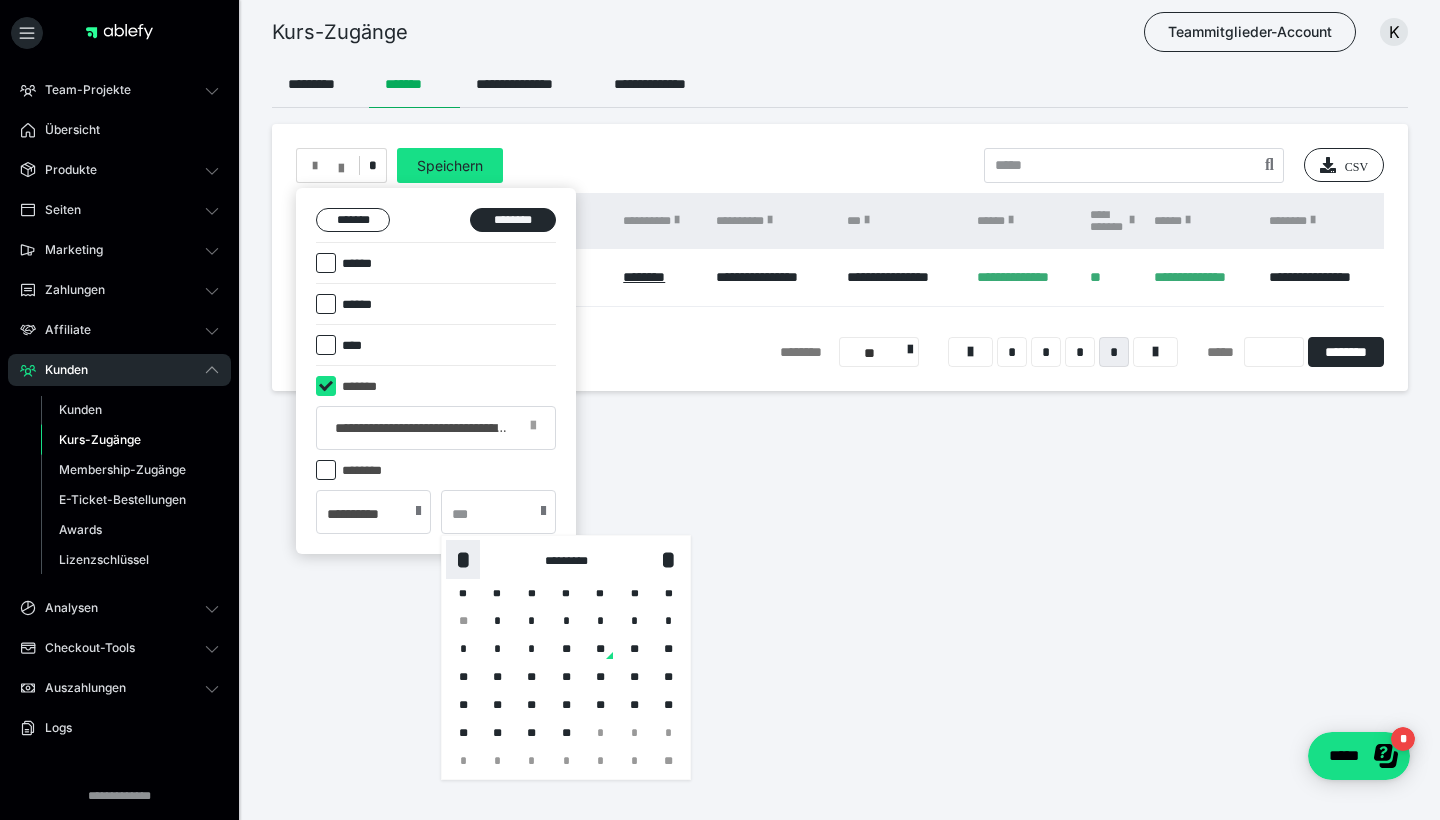 click on "*" at bounding box center (463, 559) 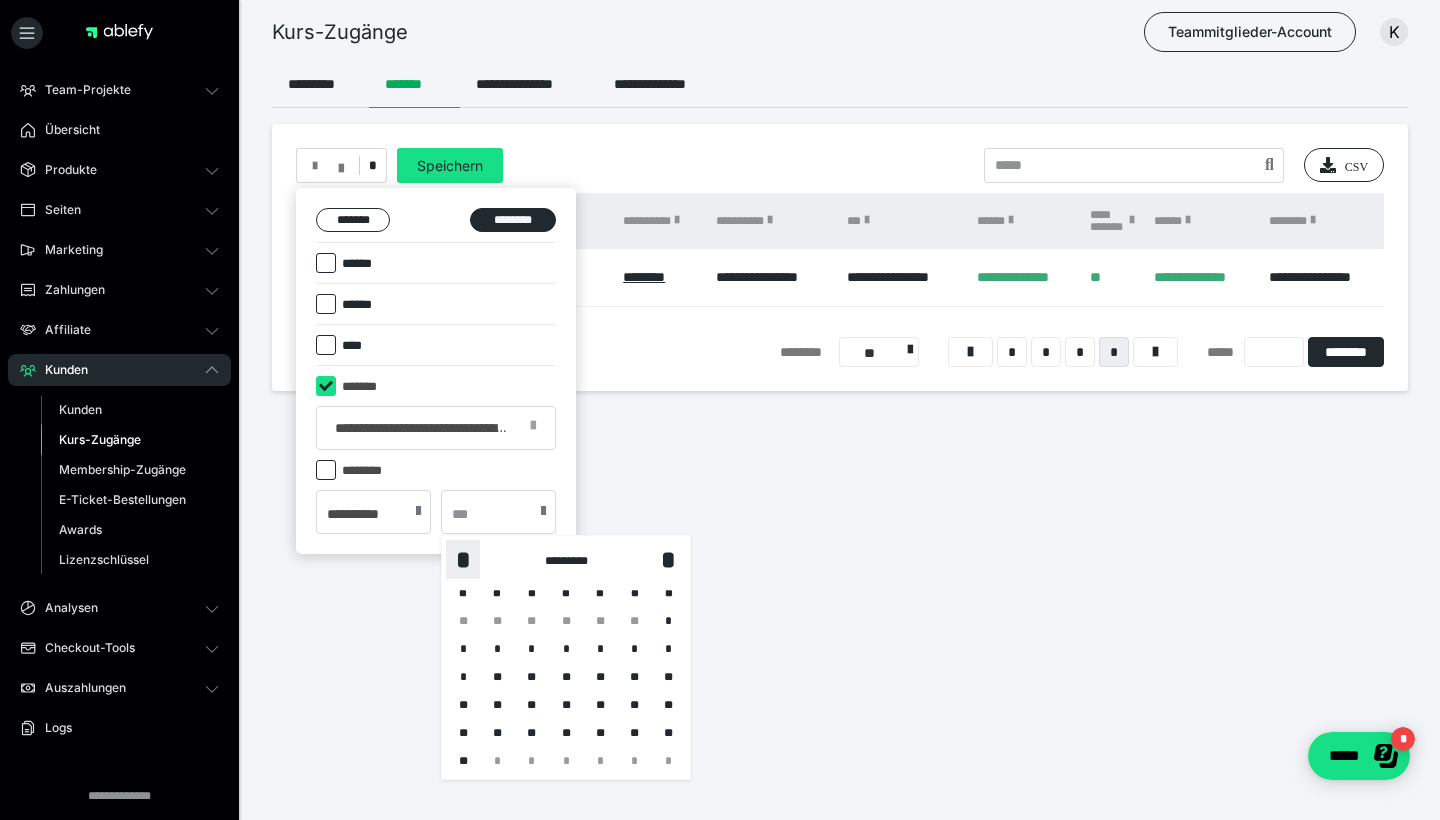 click on "*" at bounding box center [463, 559] 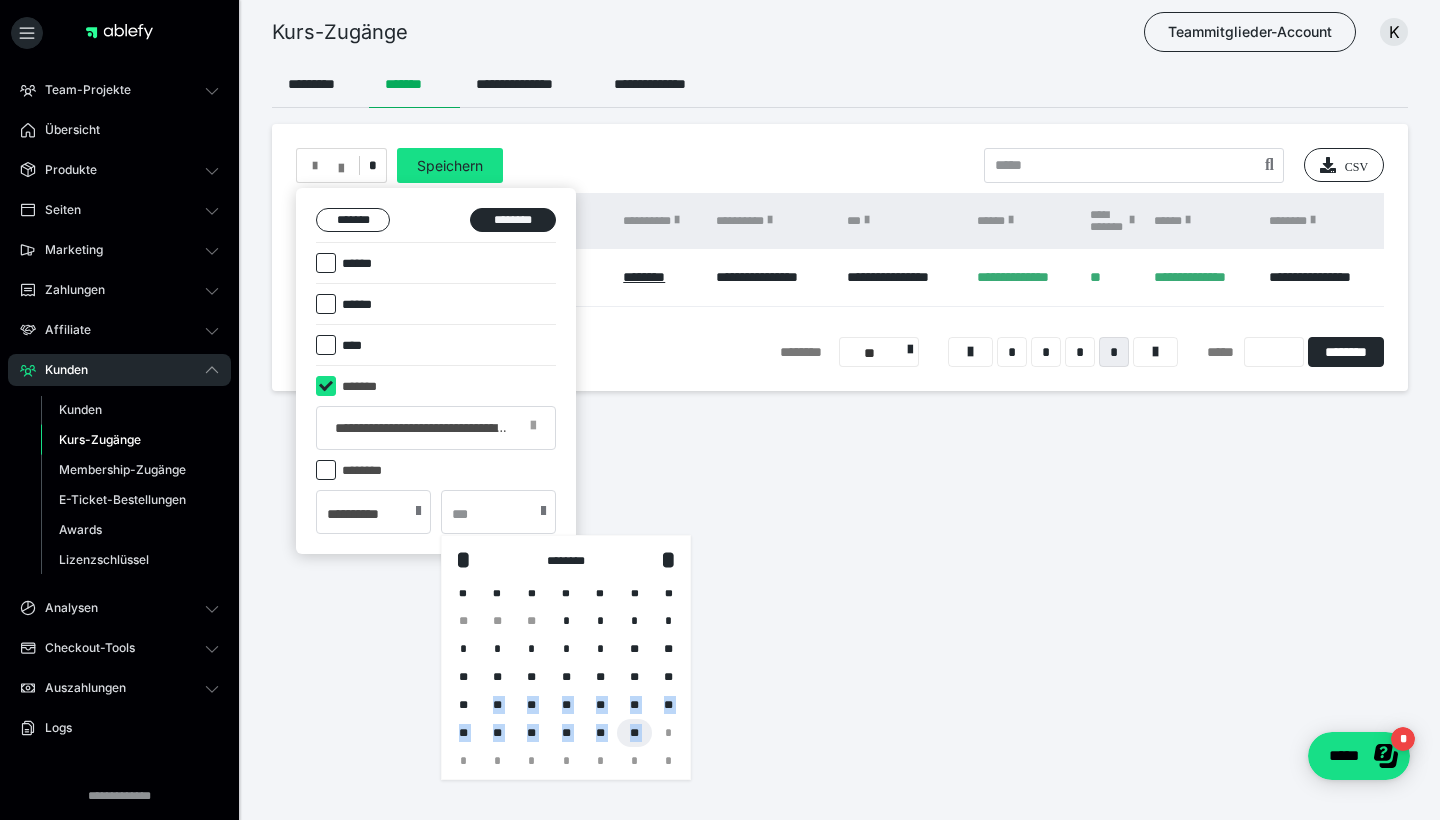 drag, startPoint x: 652, startPoint y: 726, endPoint x: 635, endPoint y: 732, distance: 18.027756 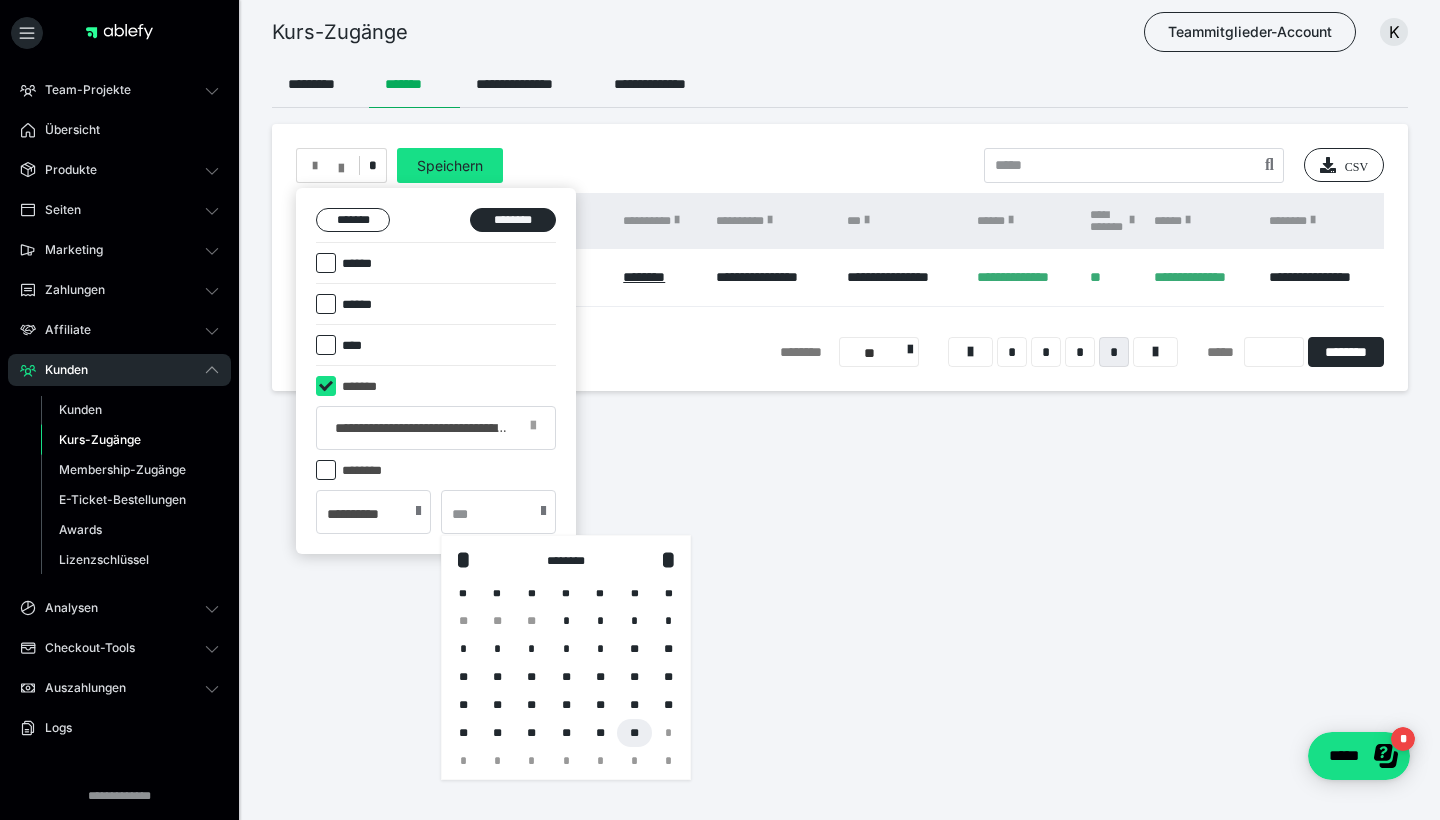 click on "**" at bounding box center (634, 733) 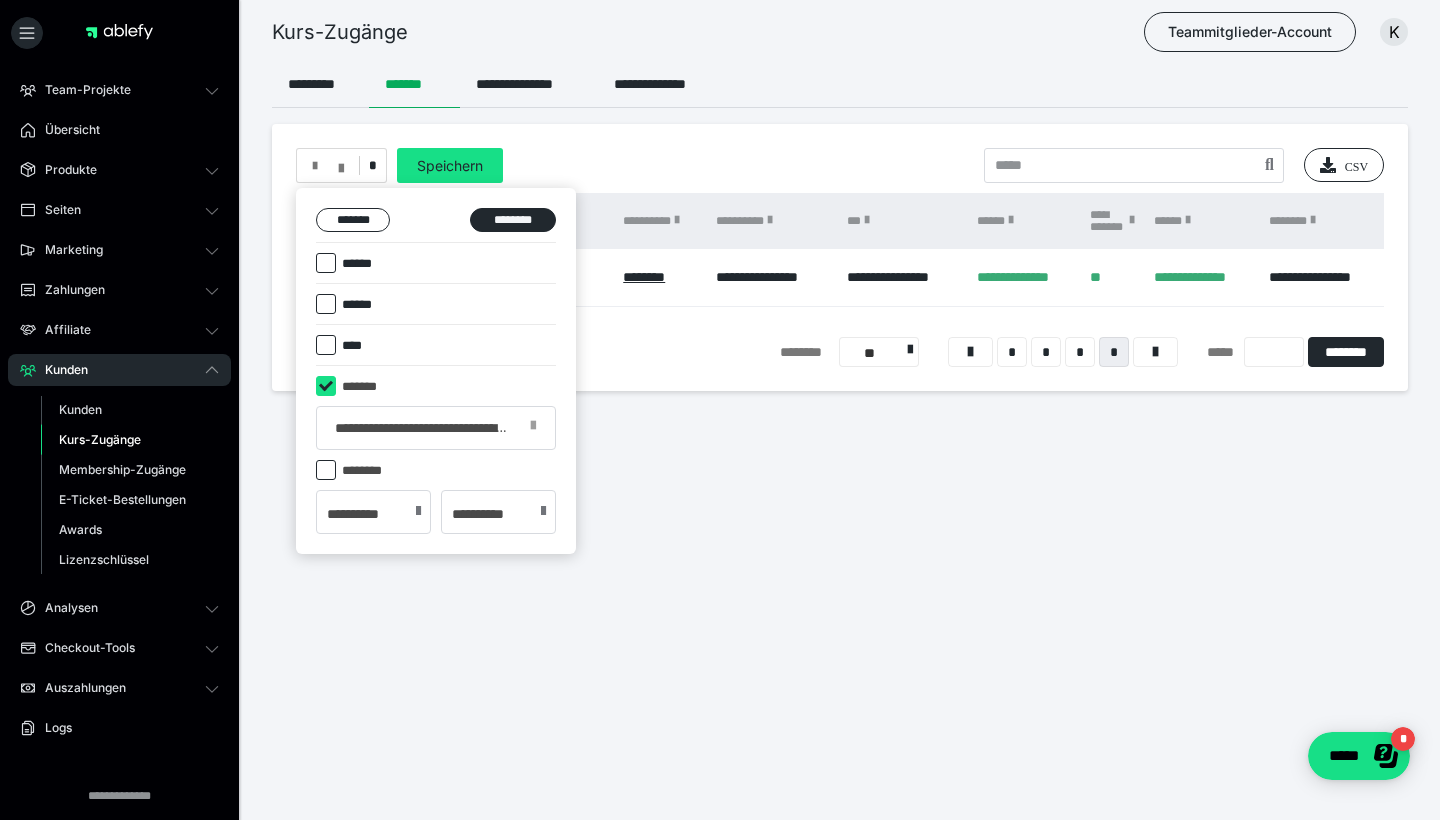 click on "**********" at bounding box center (436, 371) 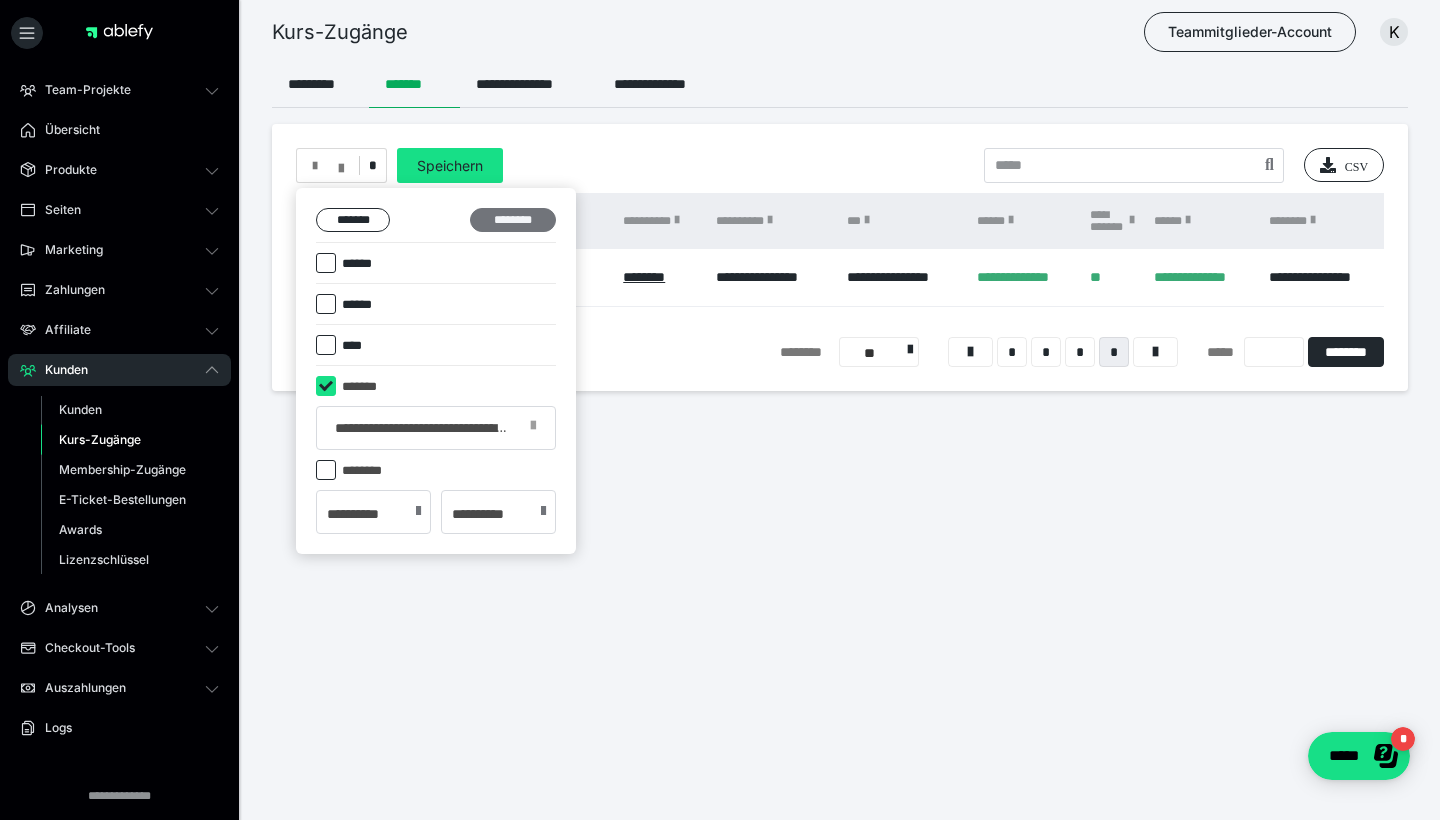 click on "********" at bounding box center (513, 220) 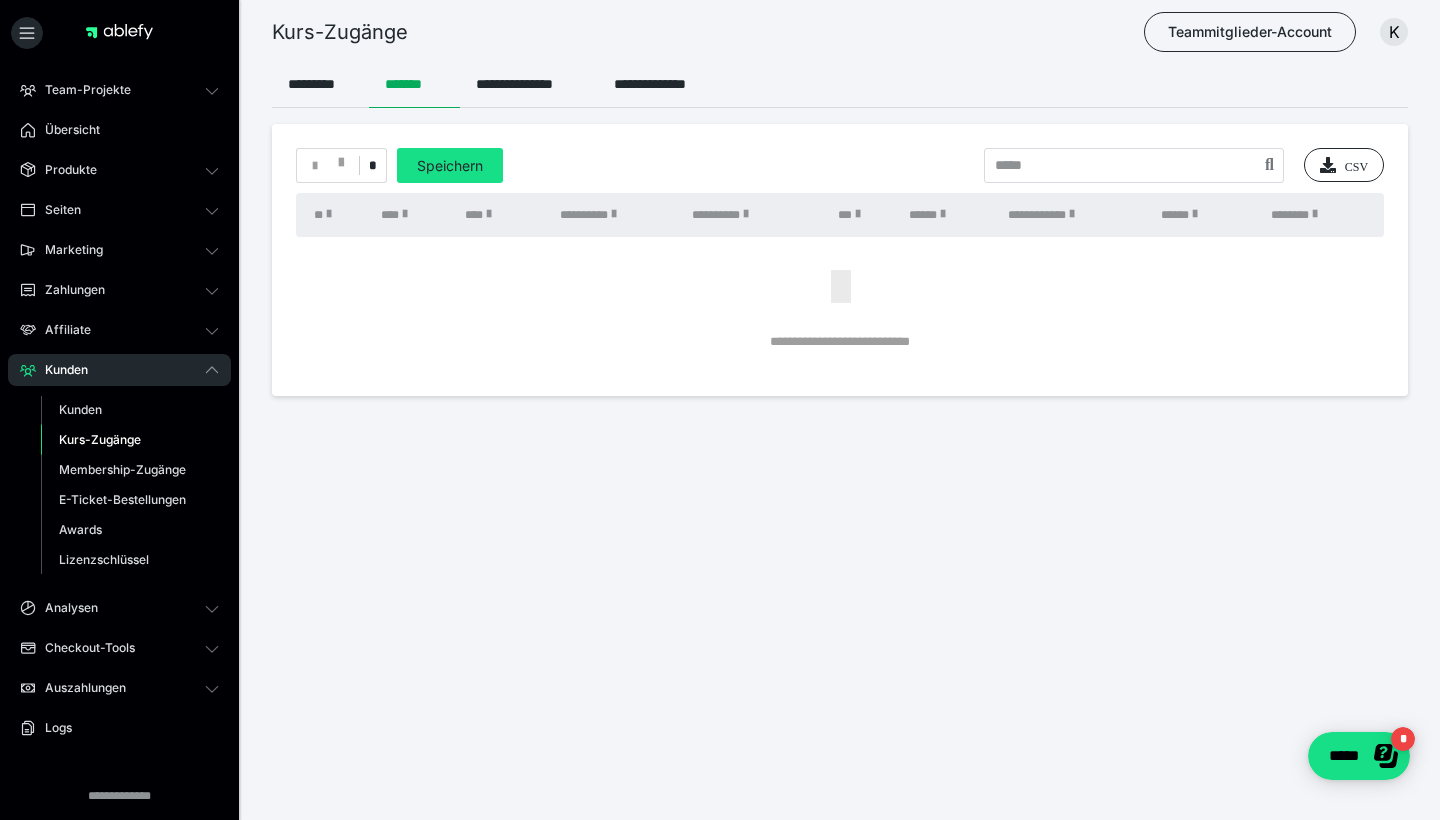 scroll, scrollTop: 0, scrollLeft: 0, axis: both 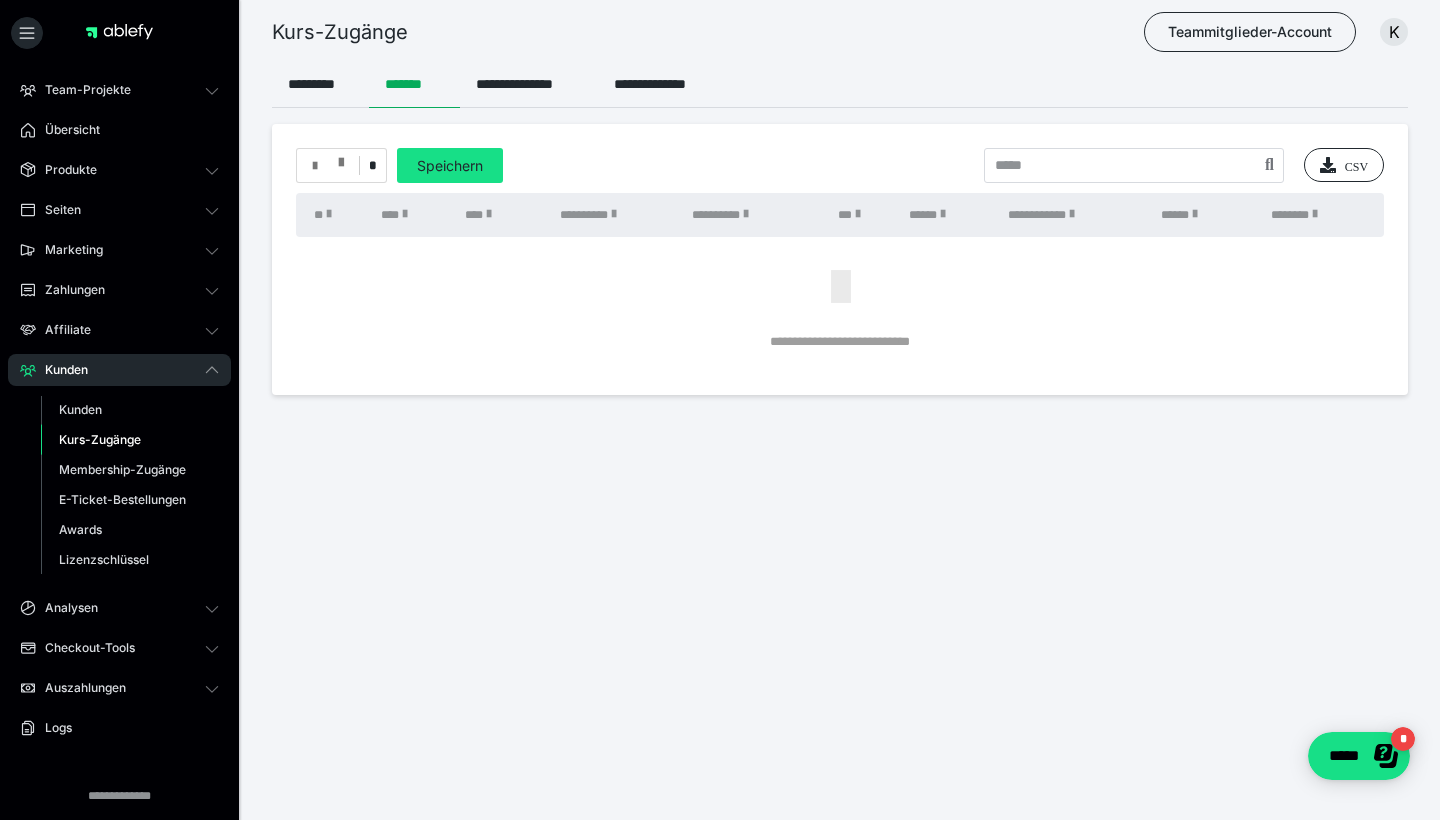 click at bounding box center (328, 166) 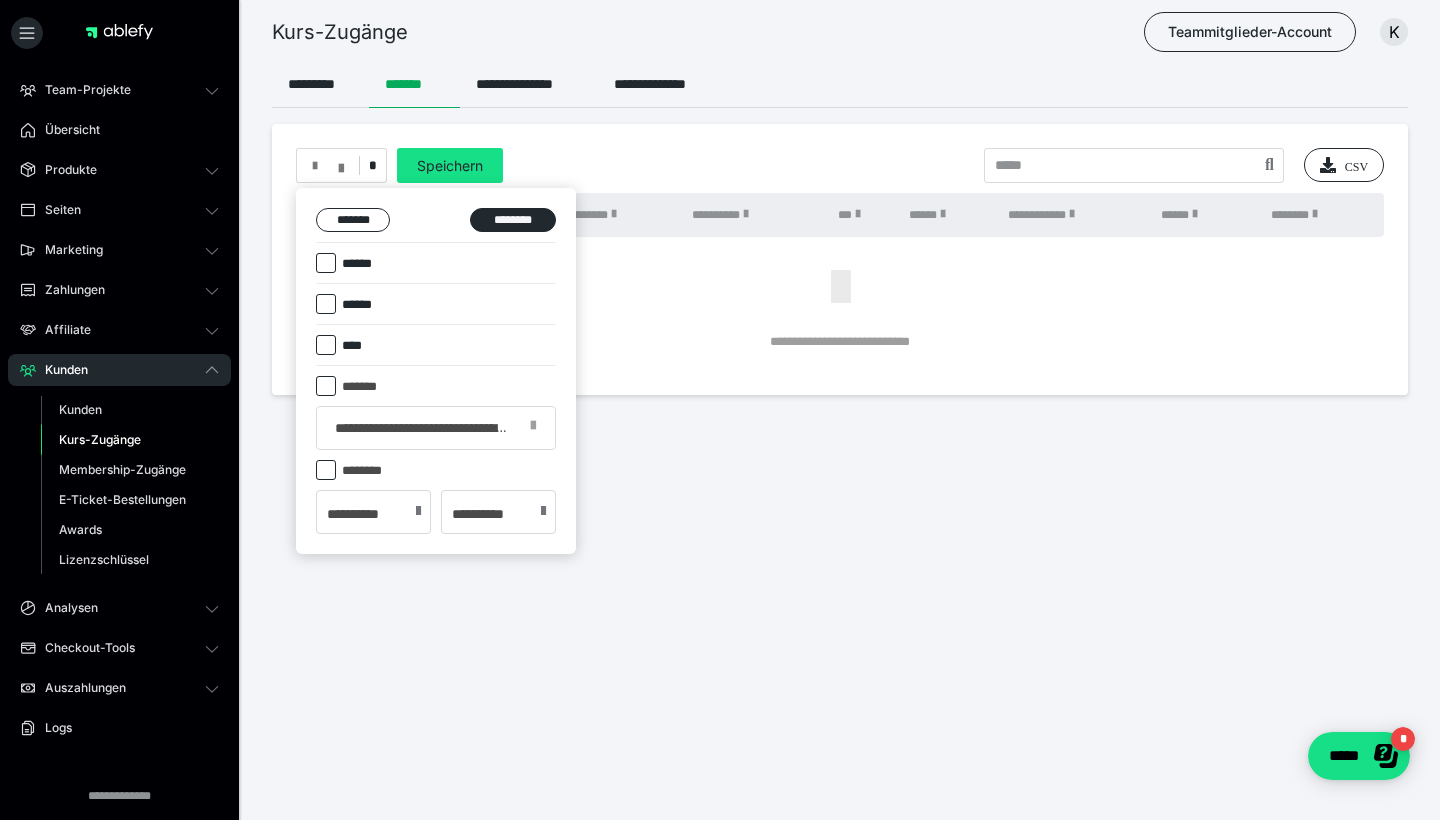 click at bounding box center (418, 511) 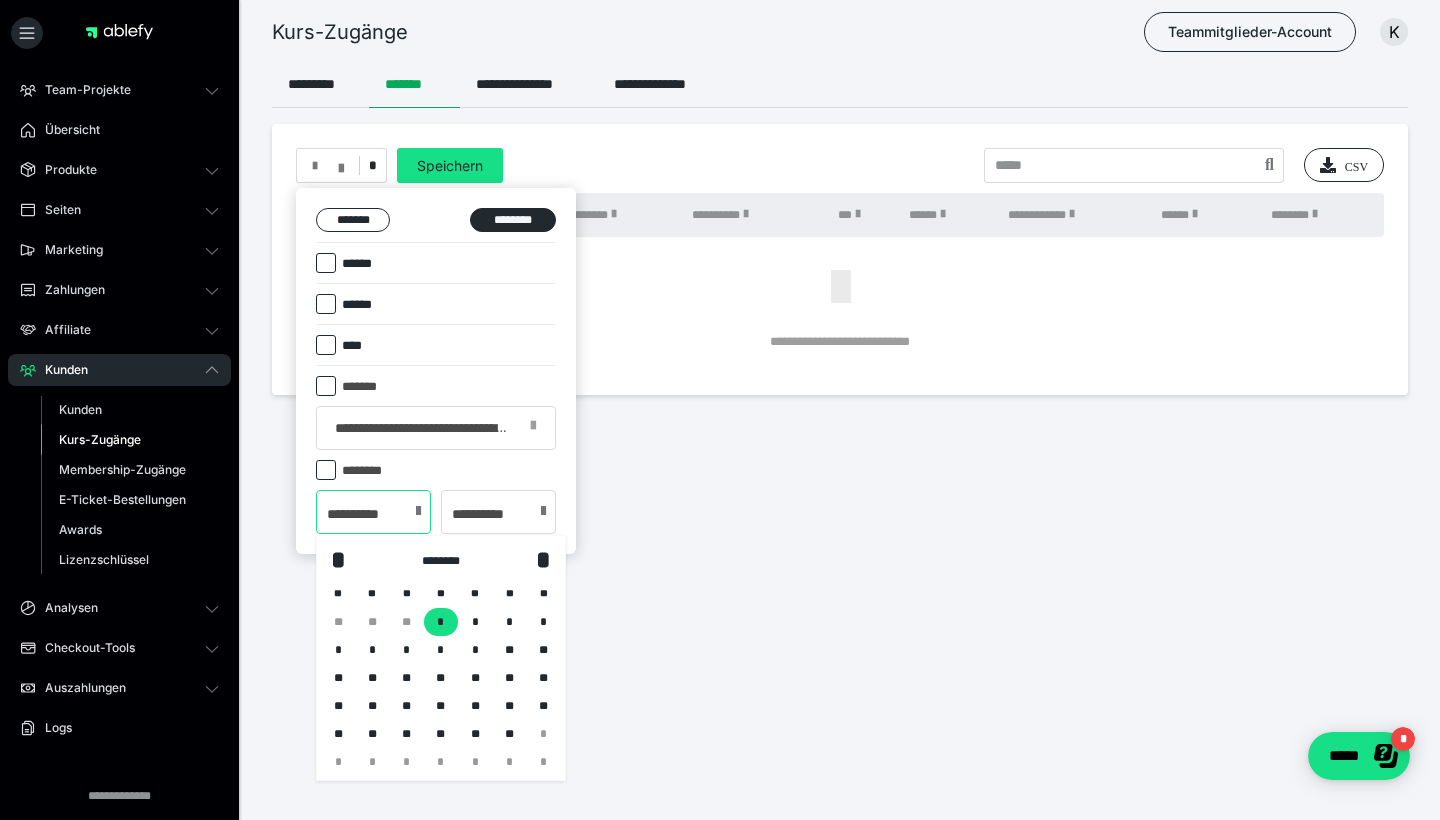 click on "**********" at bounding box center [373, 512] 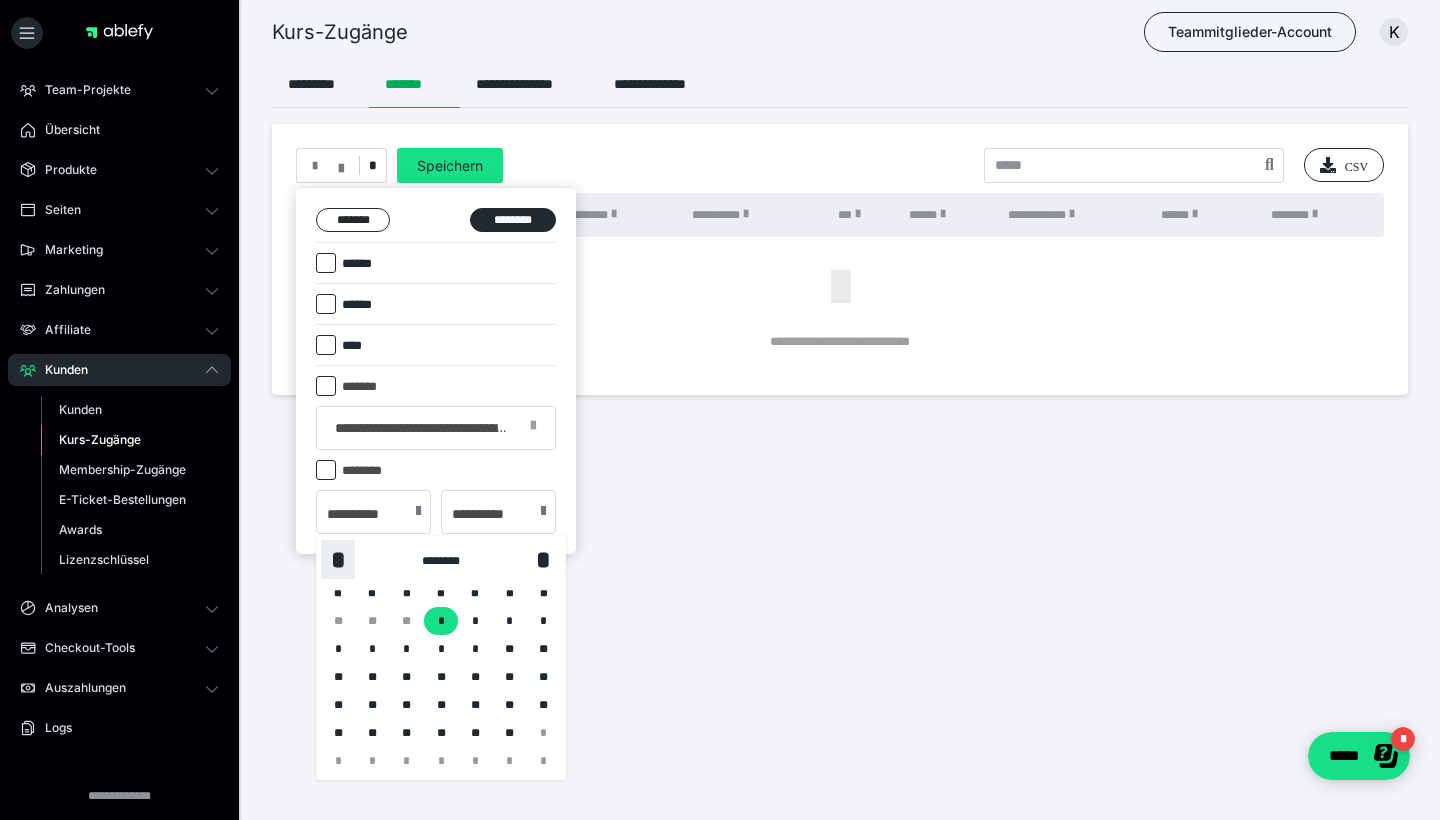 click on "*" at bounding box center [338, 559] 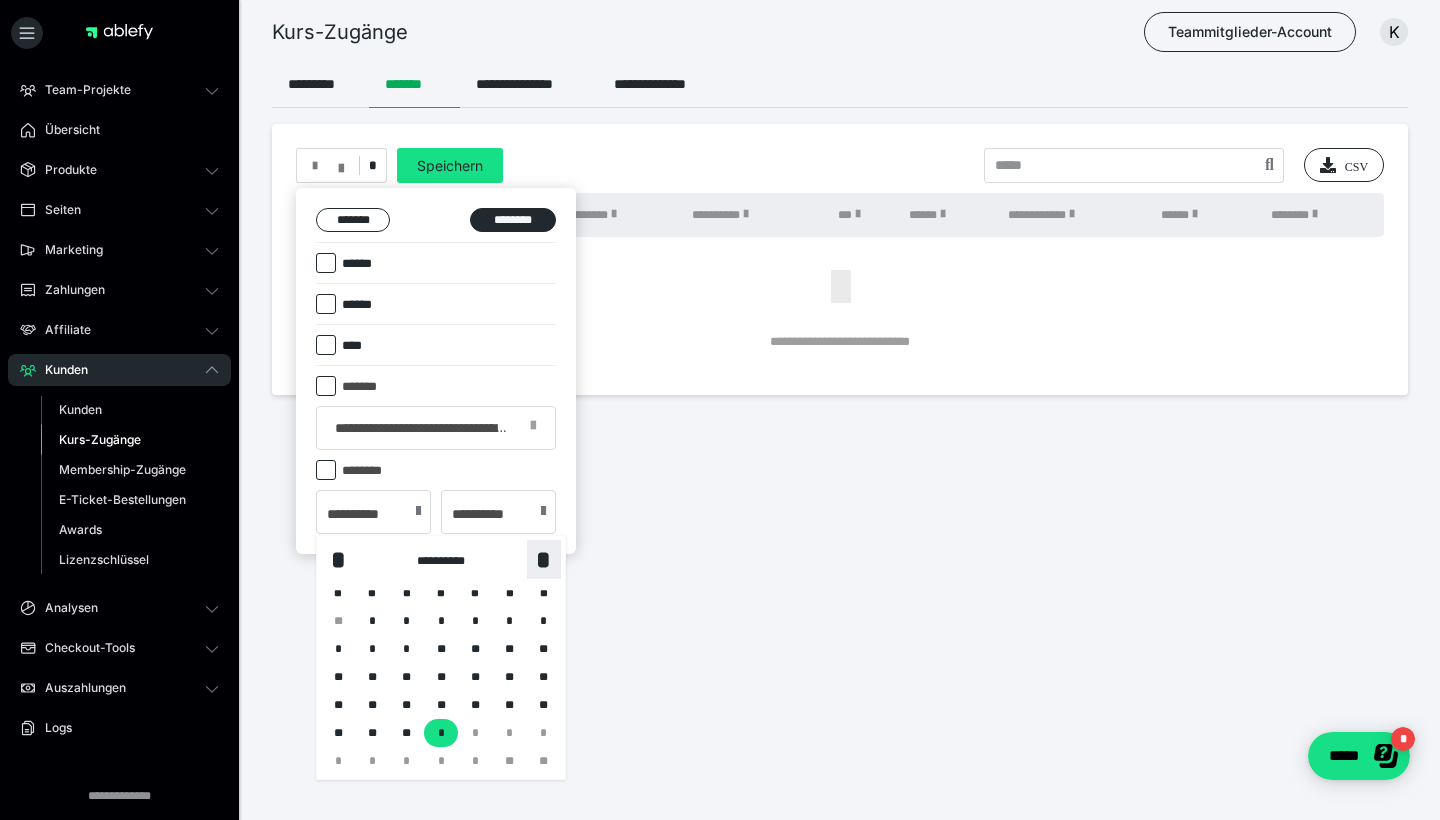 click on "*" at bounding box center (544, 559) 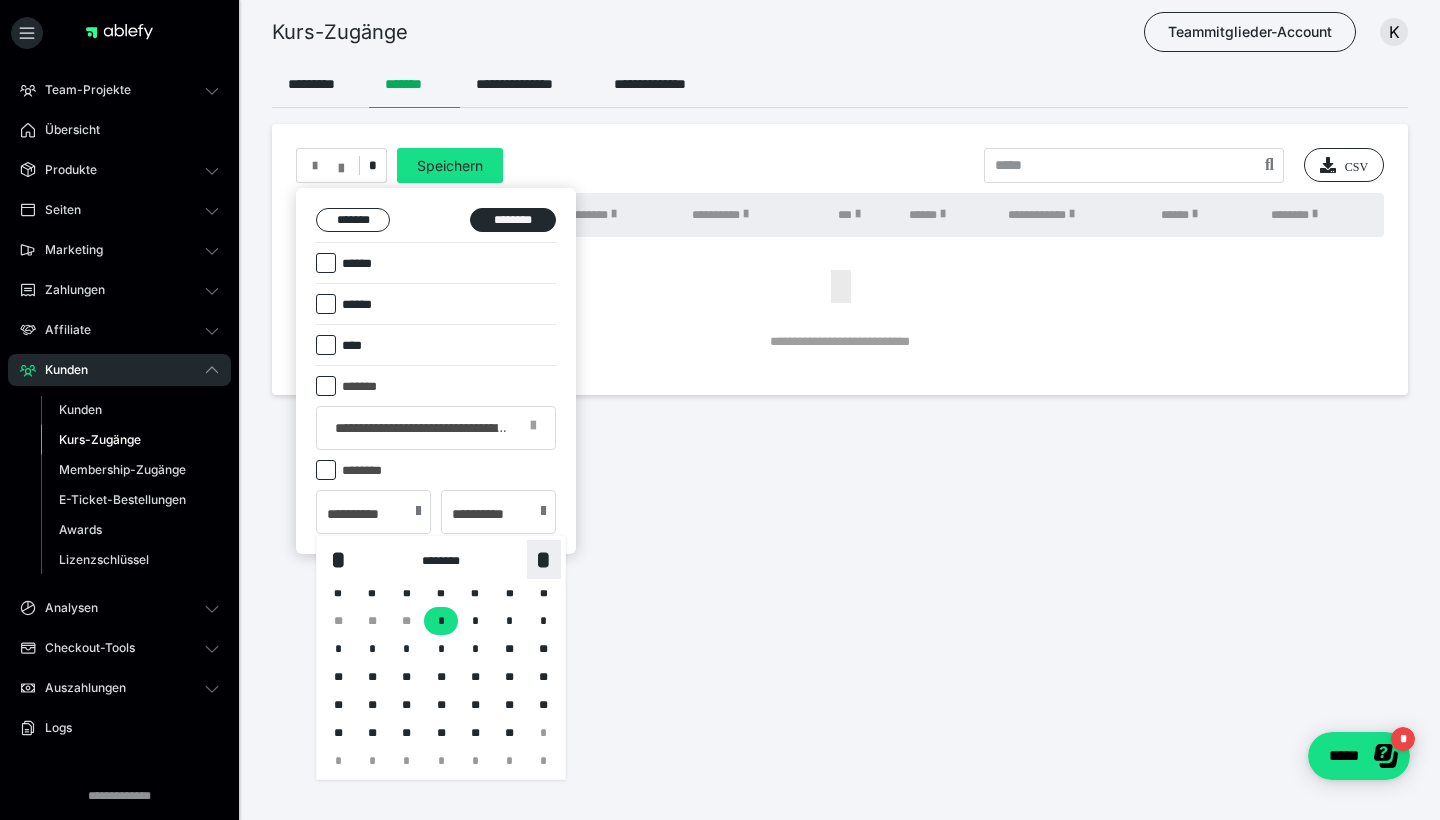 click on "*" at bounding box center (544, 559) 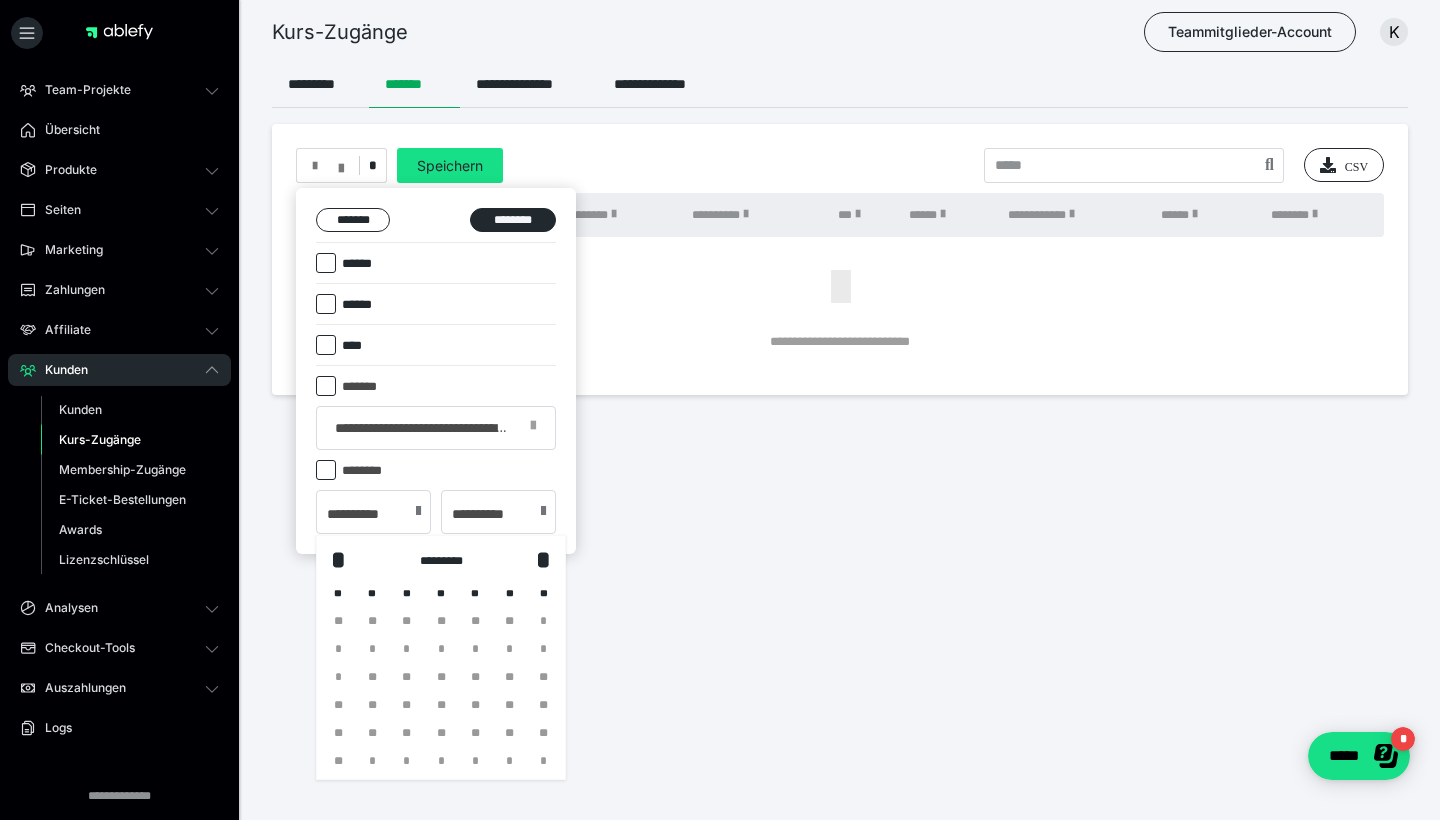 click on "*" at bounding box center [544, 621] 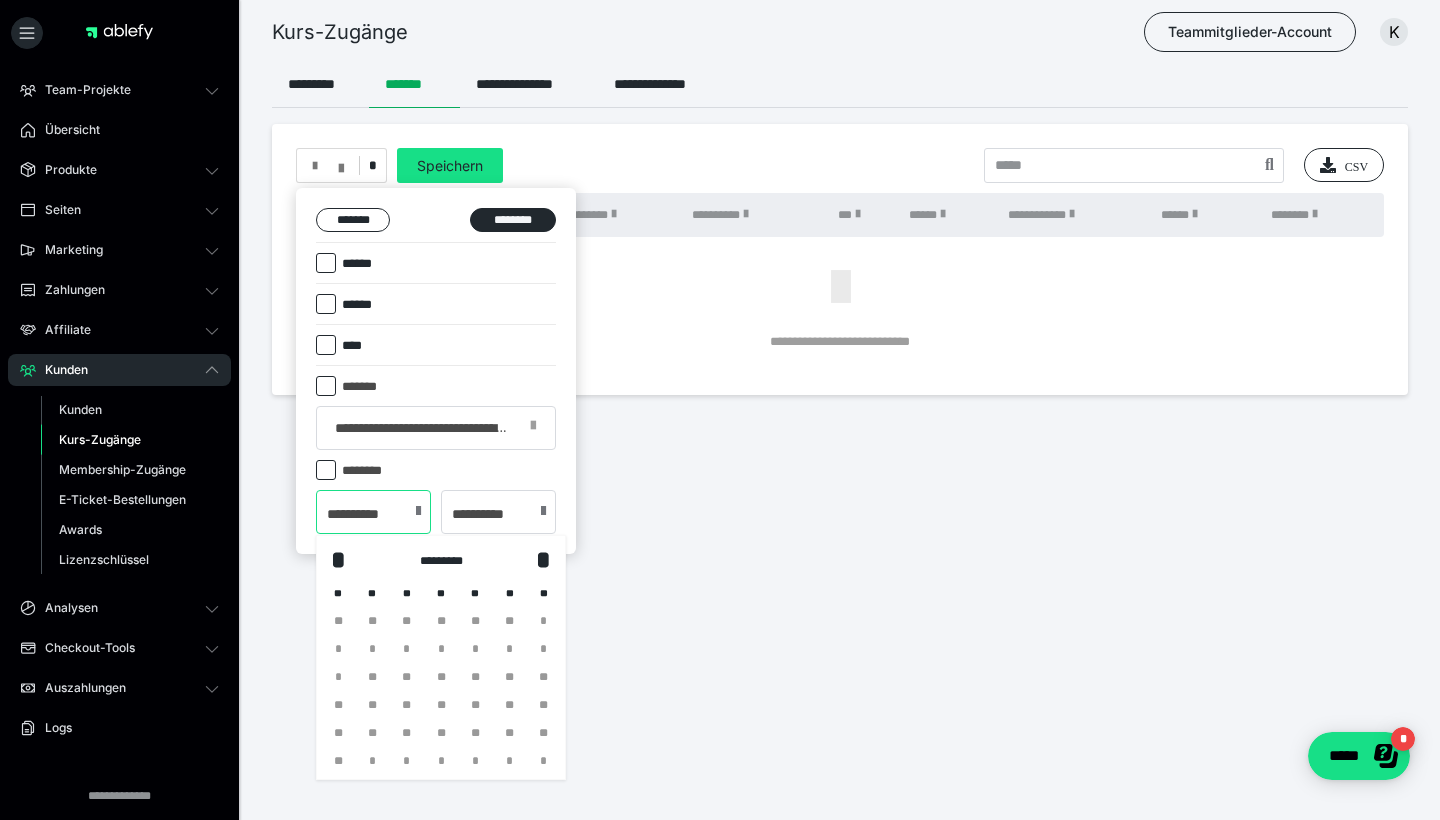 click on "**********" at bounding box center (373, 512) 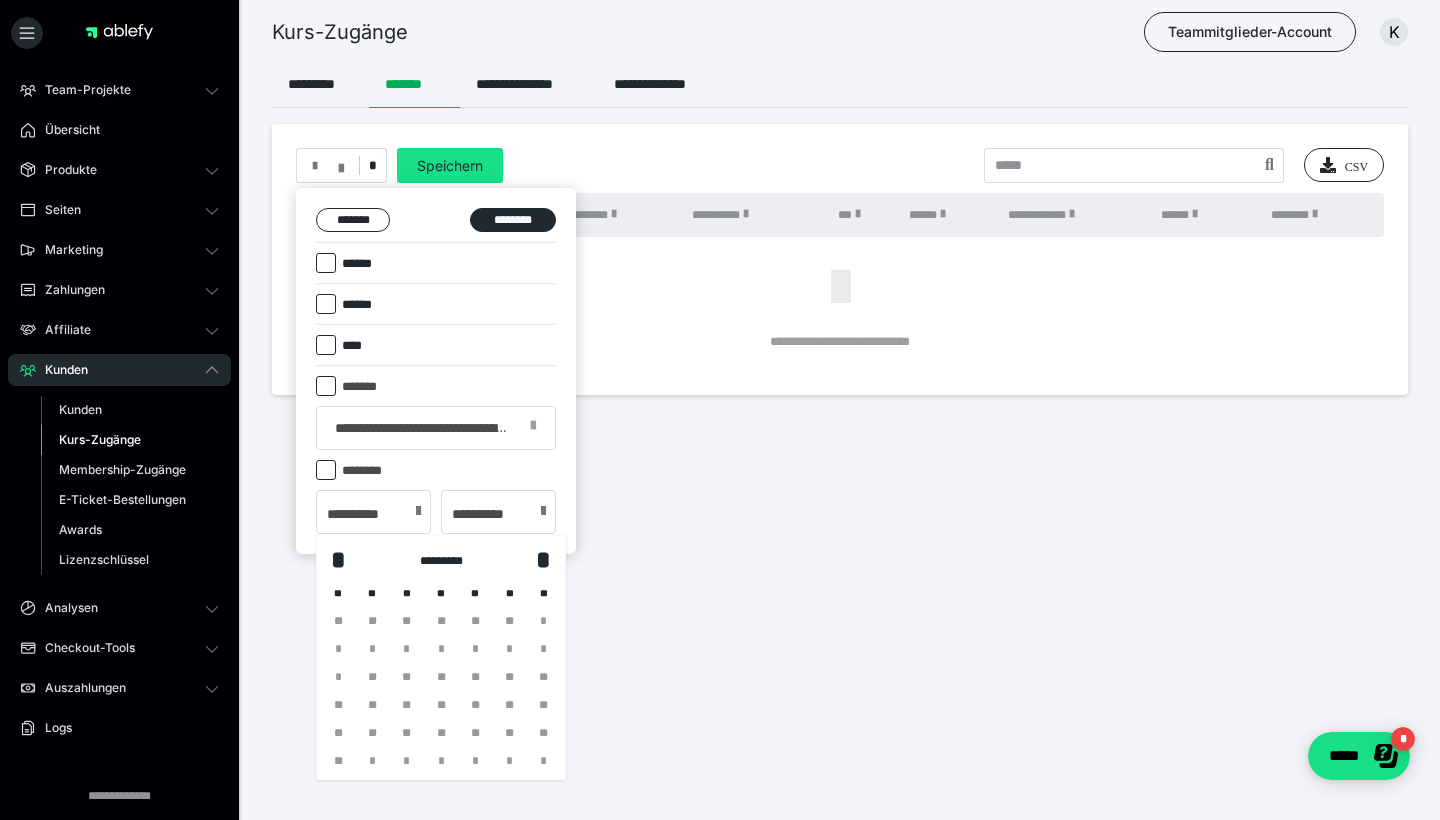 click at bounding box center (543, 511) 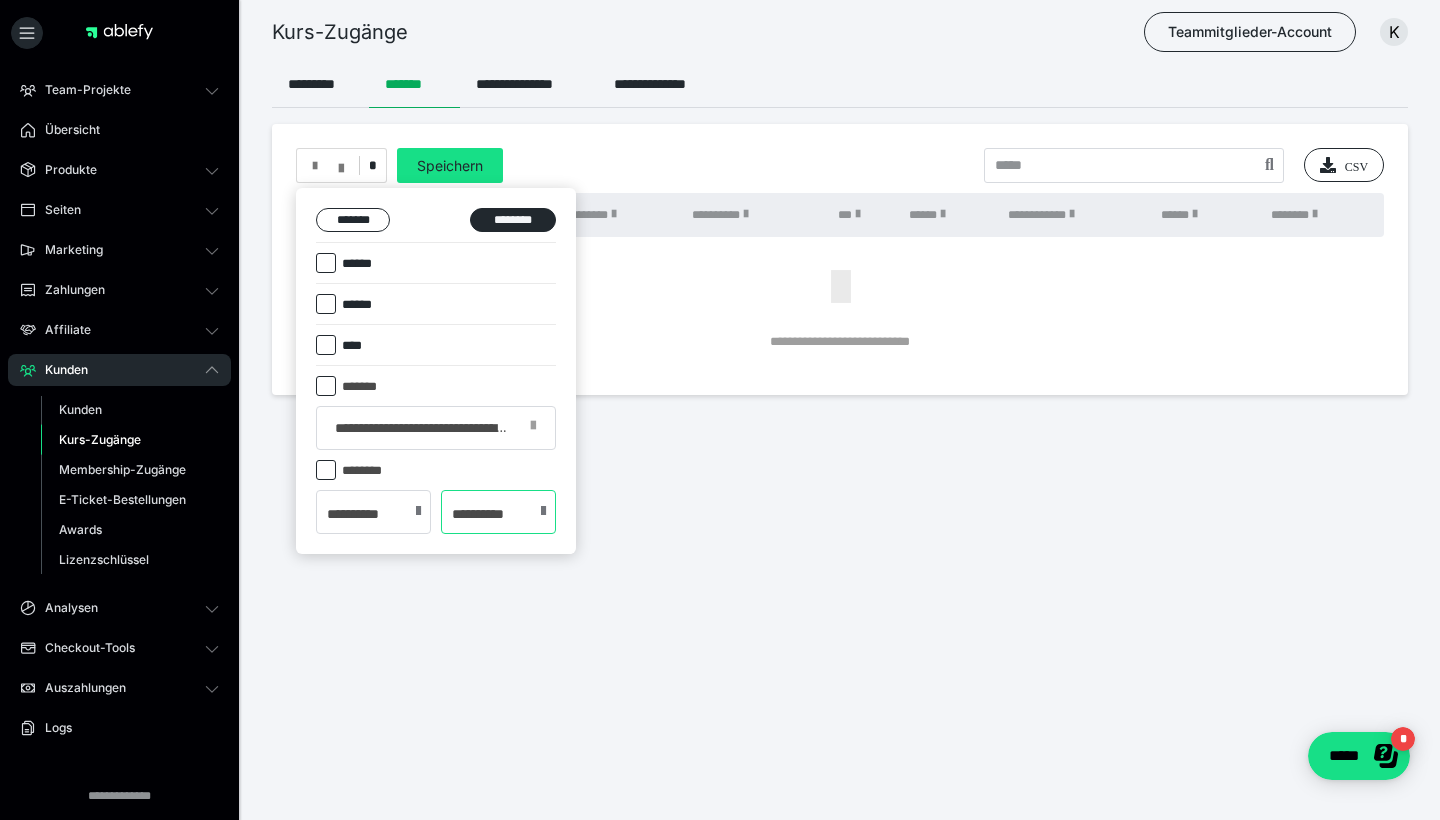 click on "**********" at bounding box center (498, 512) 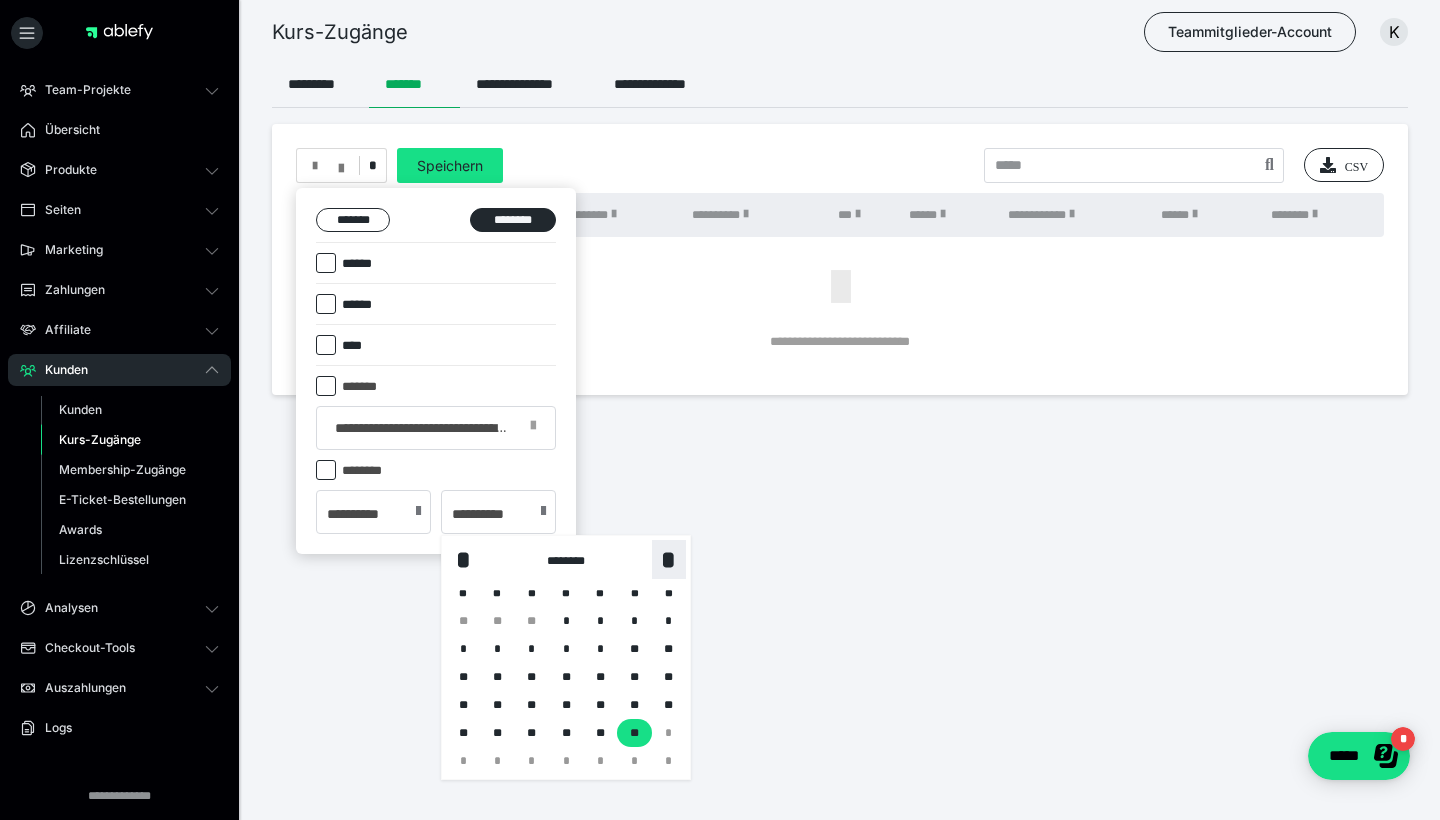 click on "*" at bounding box center (669, 559) 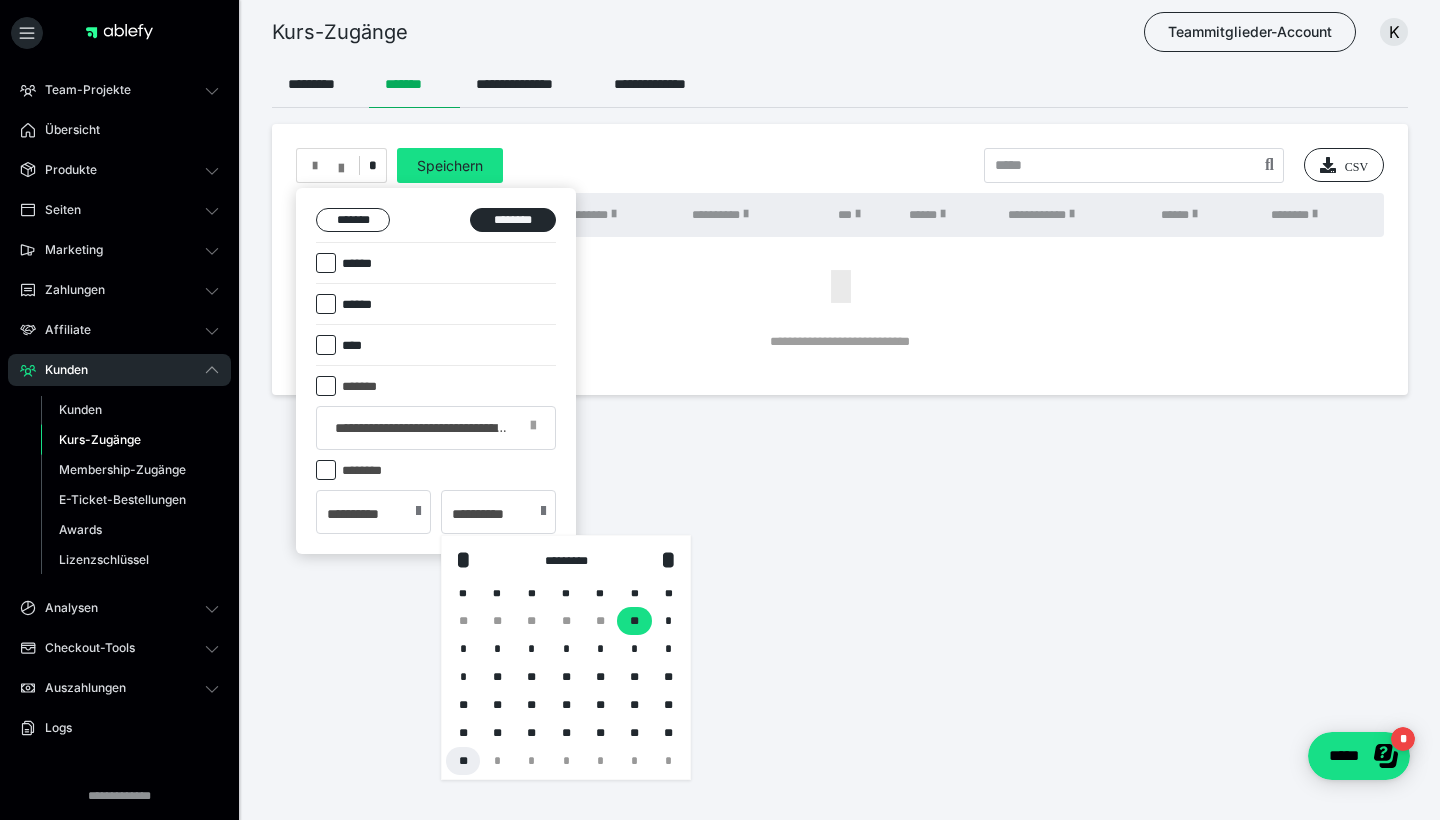 click on "**" at bounding box center (463, 761) 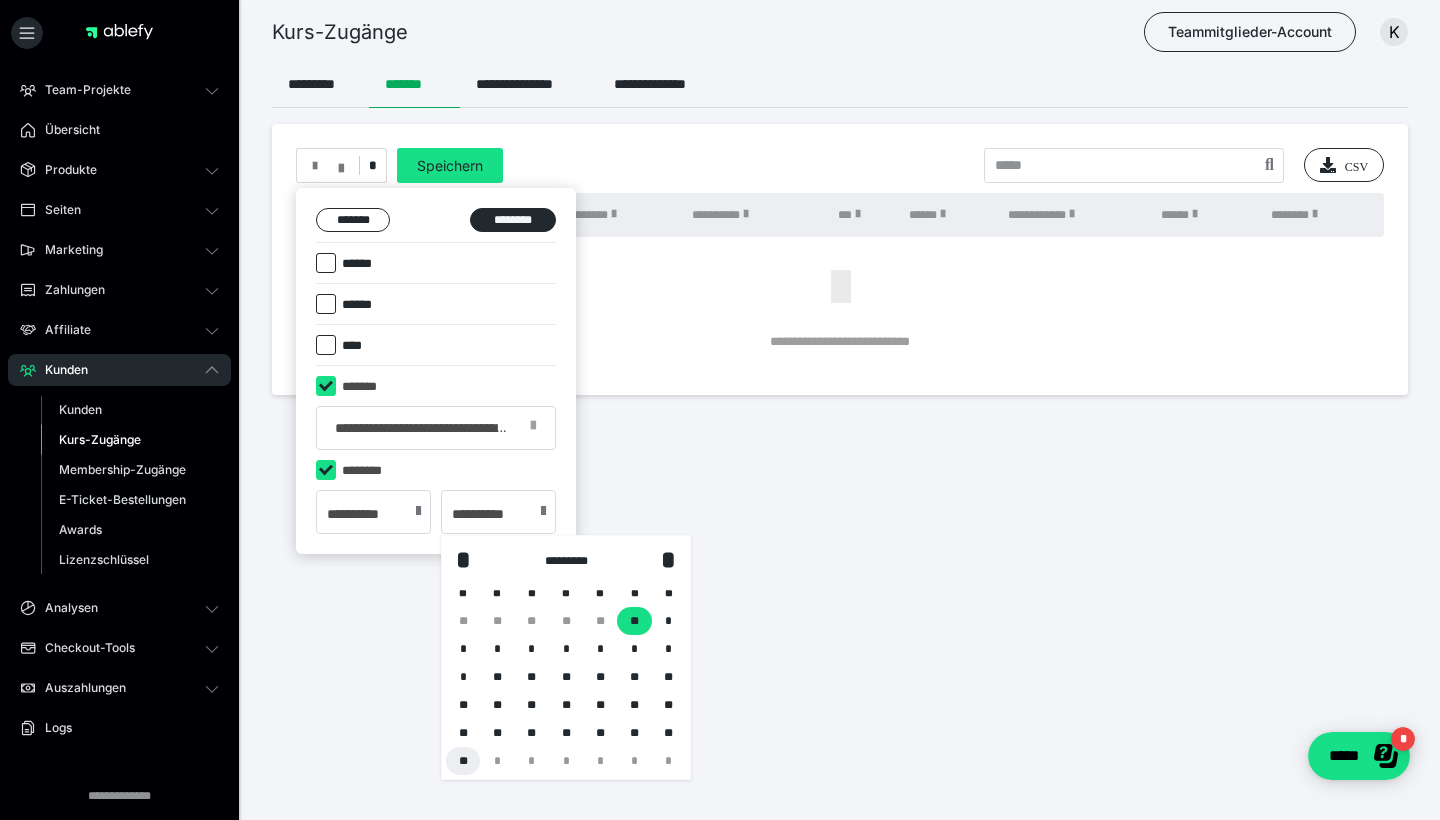 type on "**********" 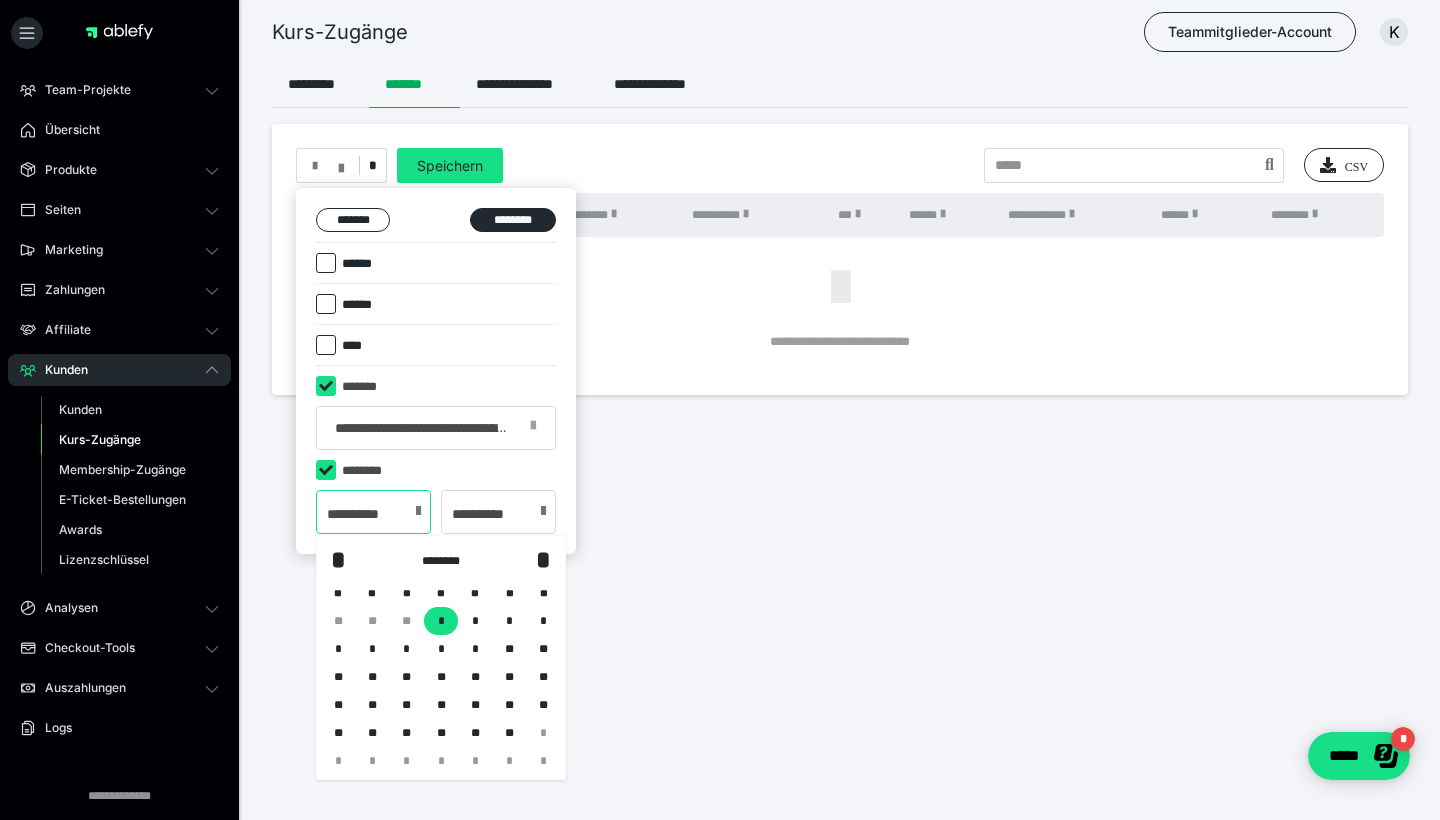 click on "**********" at bounding box center (373, 512) 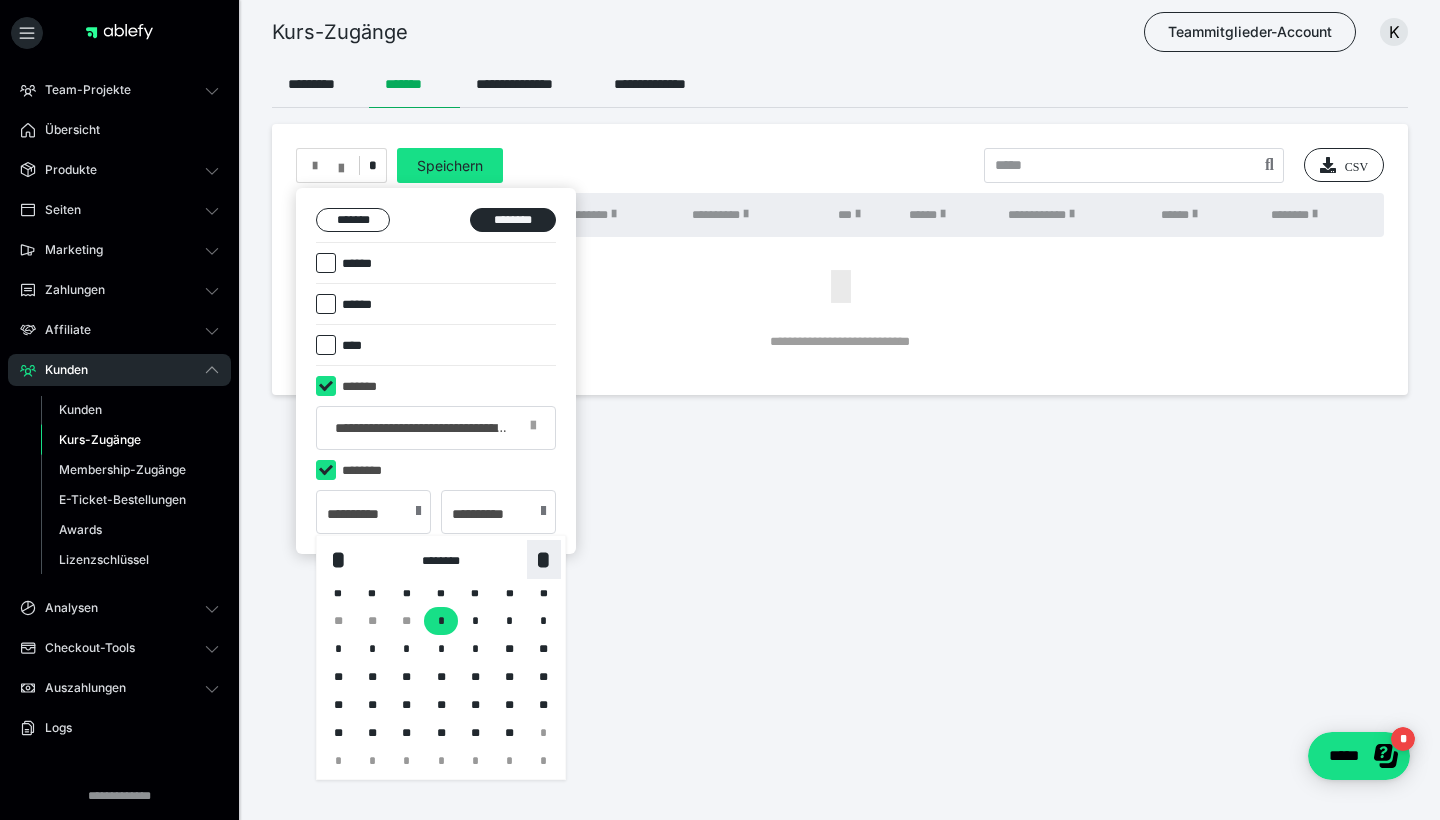 click on "*" at bounding box center [544, 559] 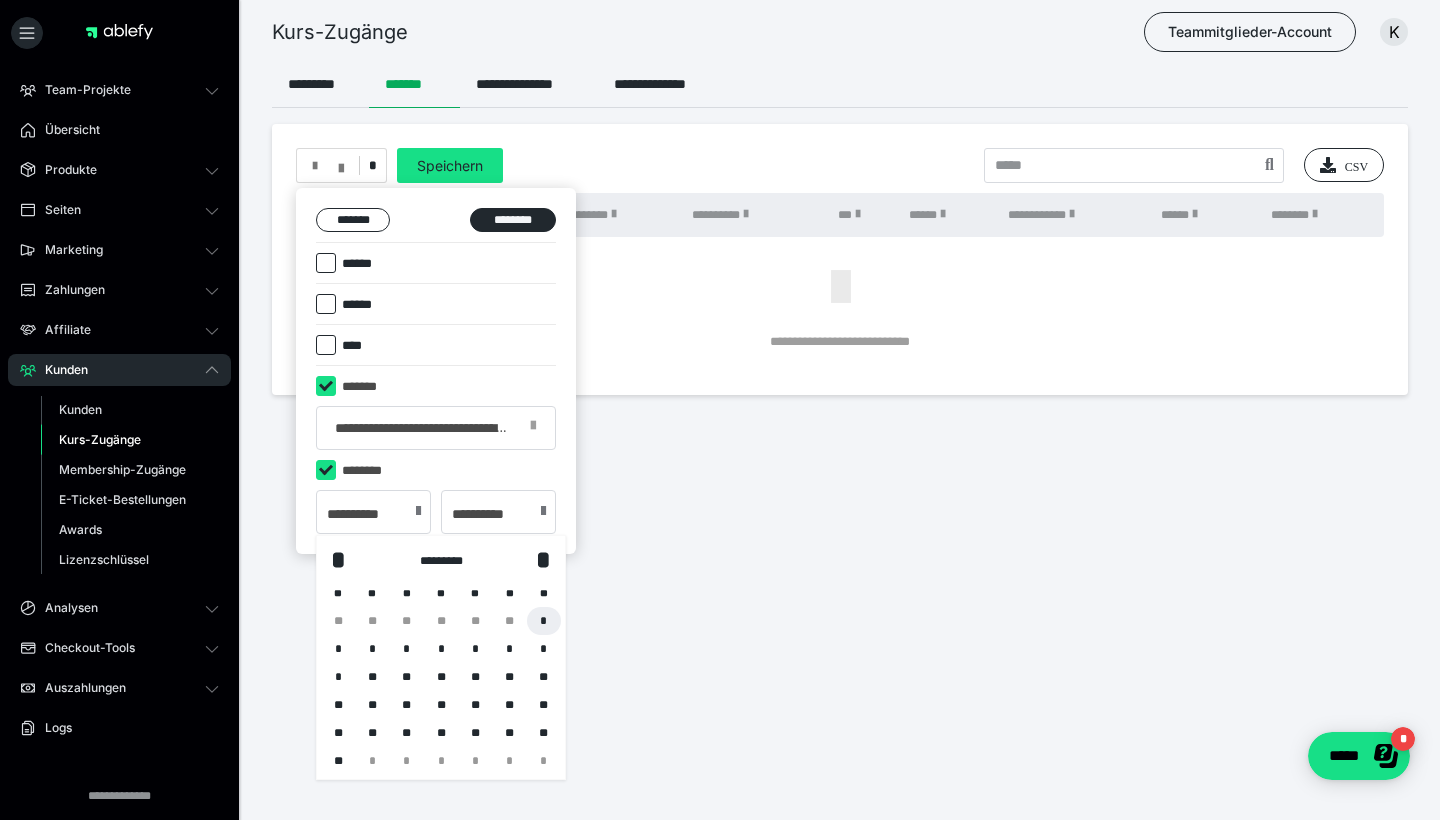 click on "*" at bounding box center (544, 621) 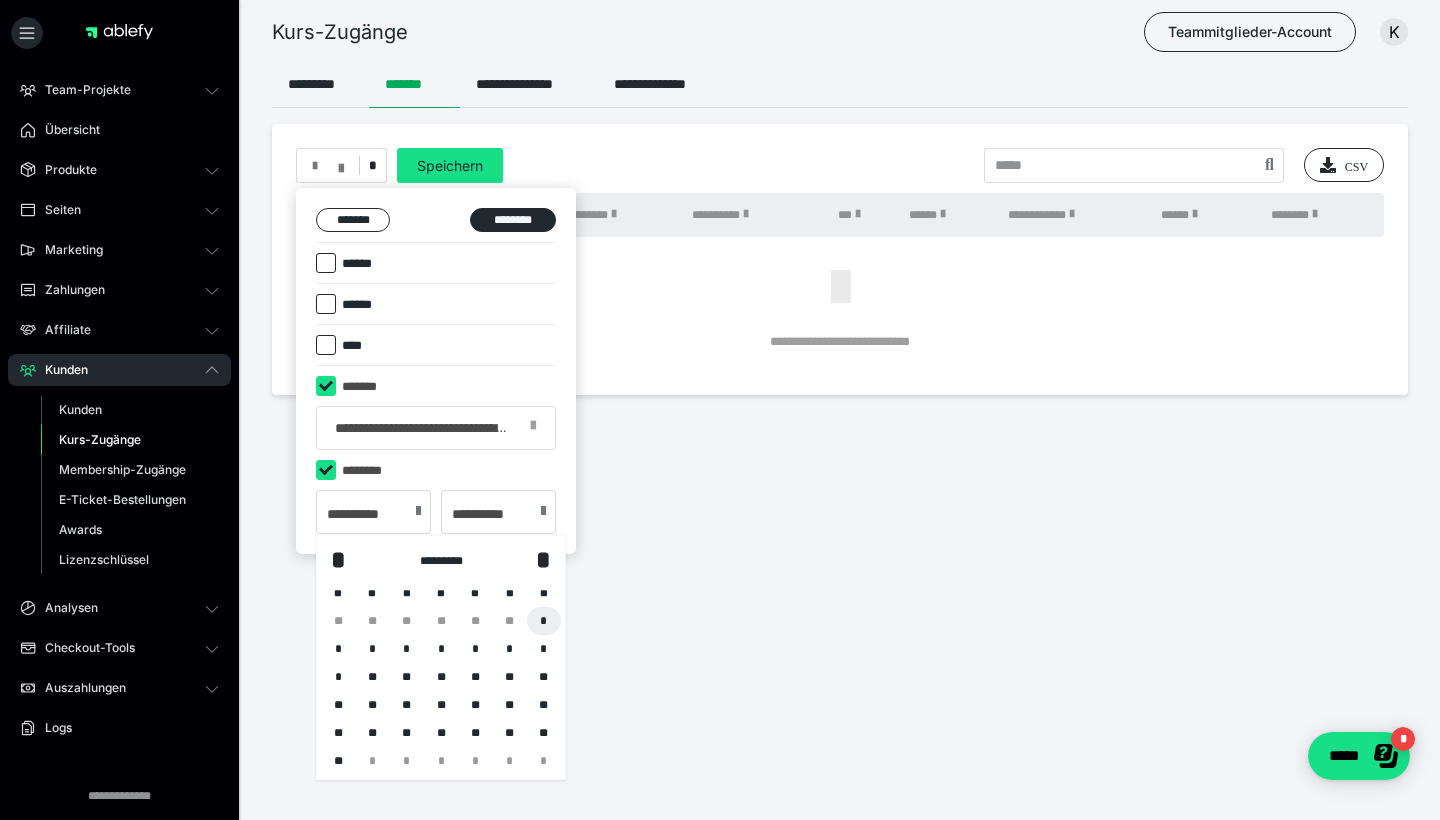 type on "**********" 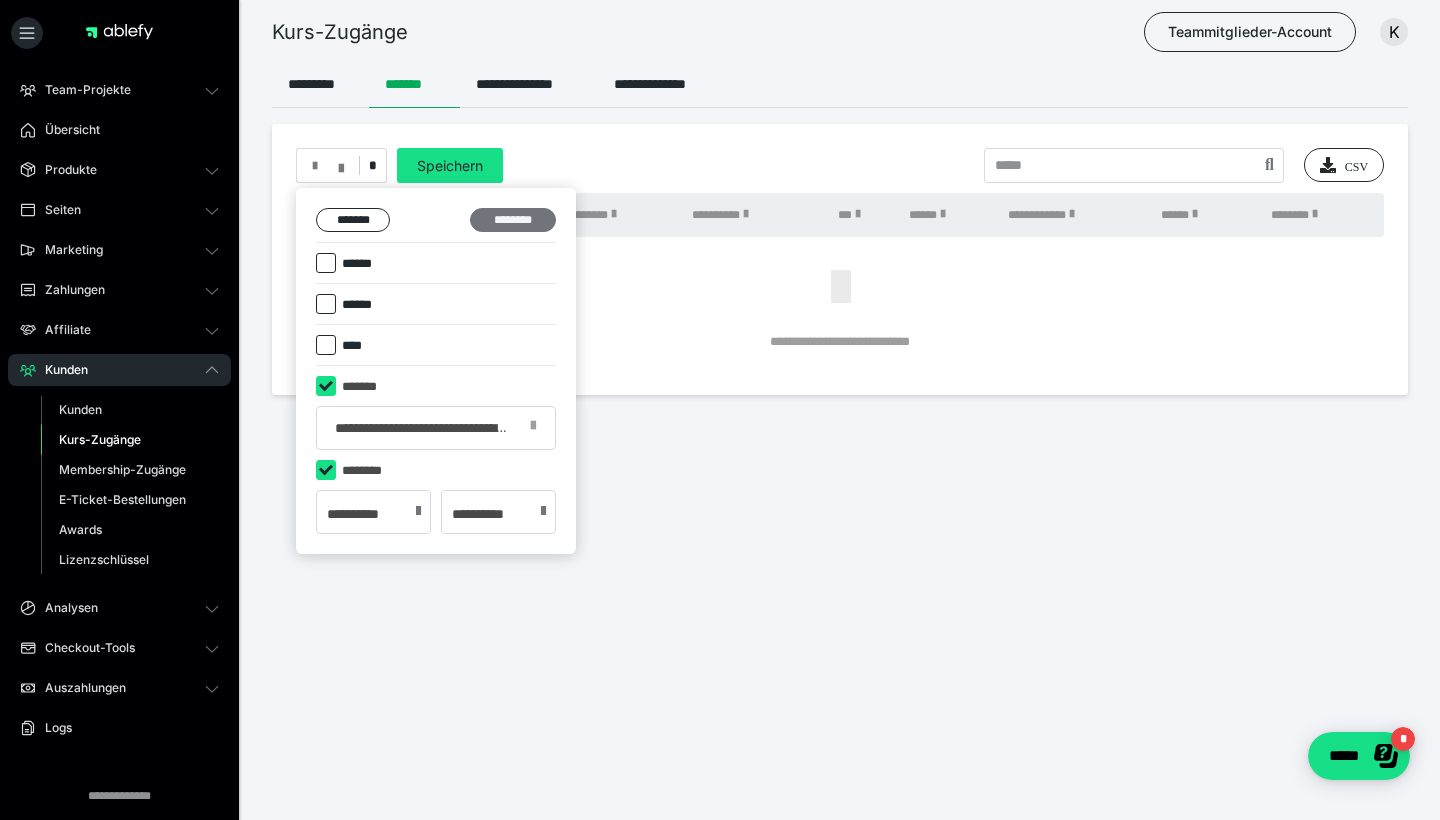 click on "********" at bounding box center (513, 220) 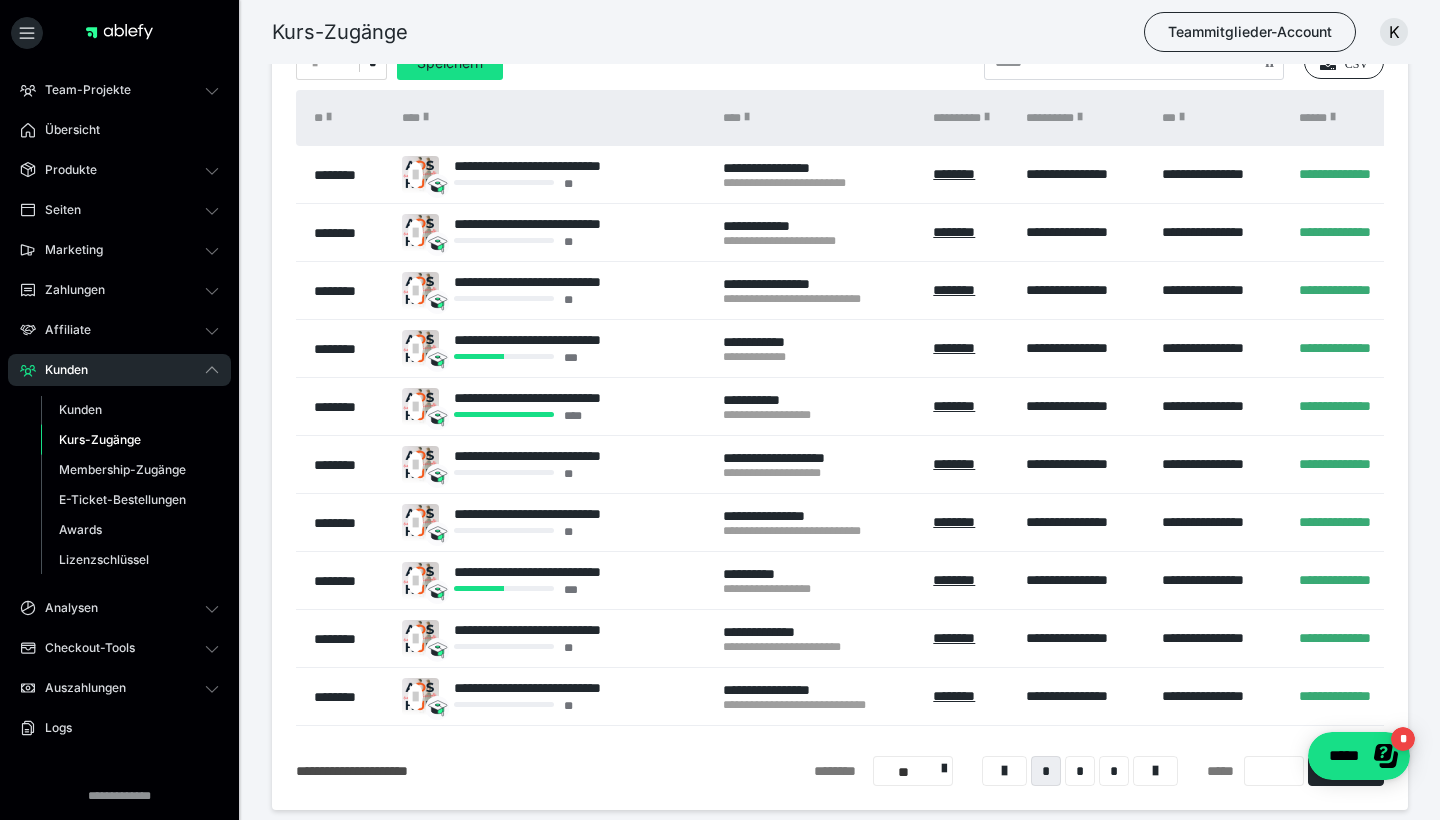 scroll, scrollTop: 154, scrollLeft: 0, axis: vertical 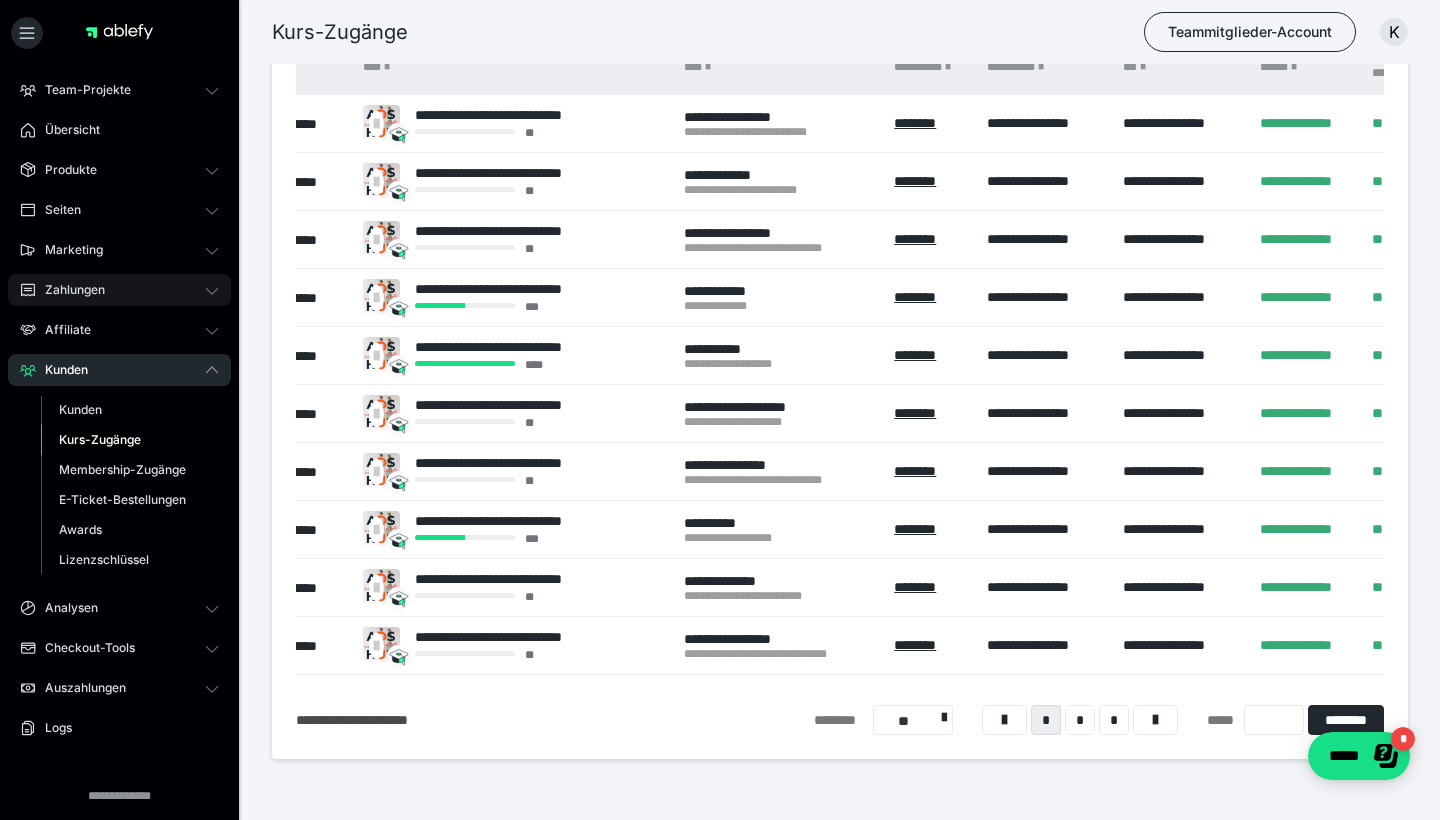 click on "Zahlungen" at bounding box center [68, 290] 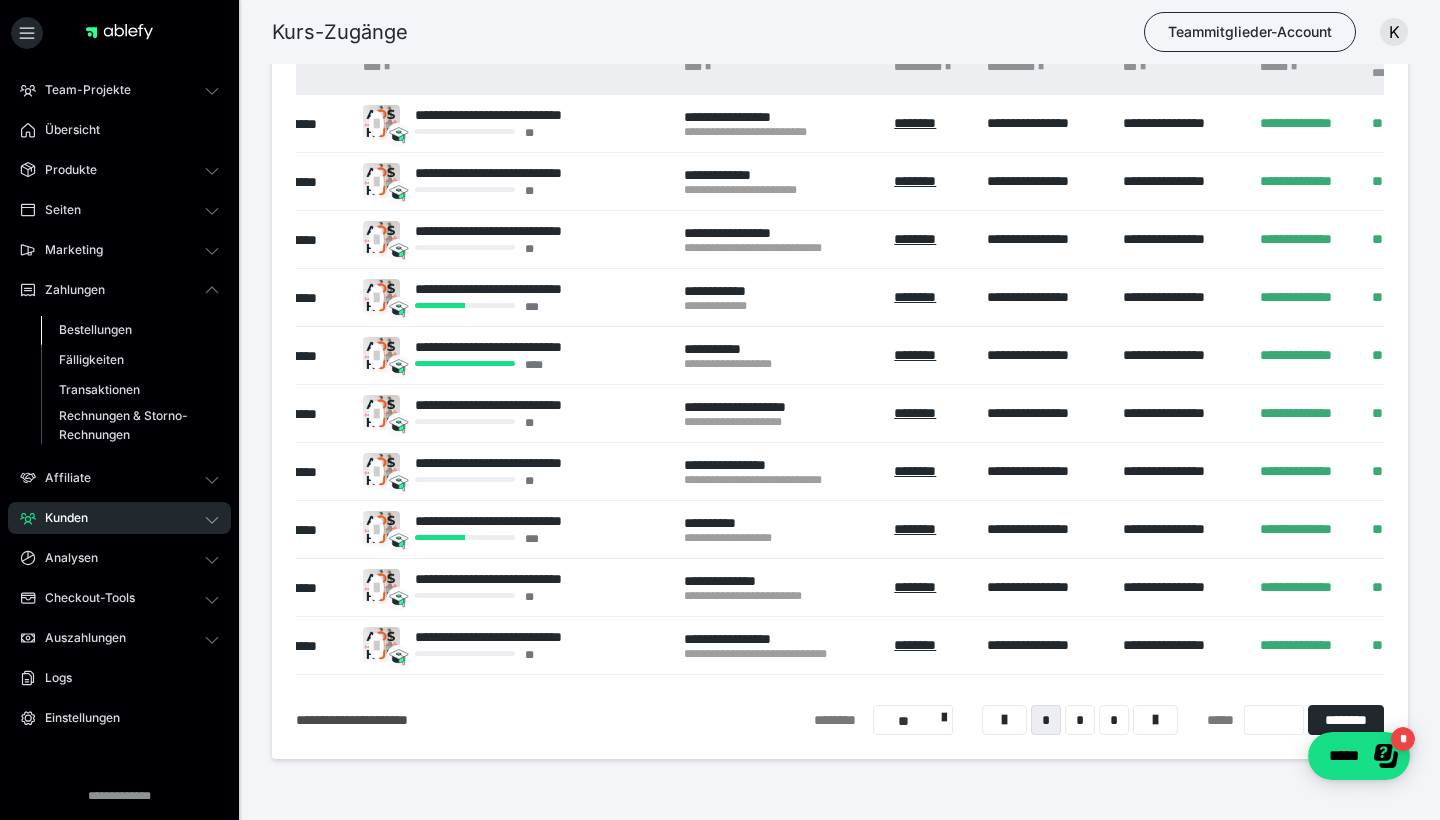 click on "Bestellungen" at bounding box center (95, 329) 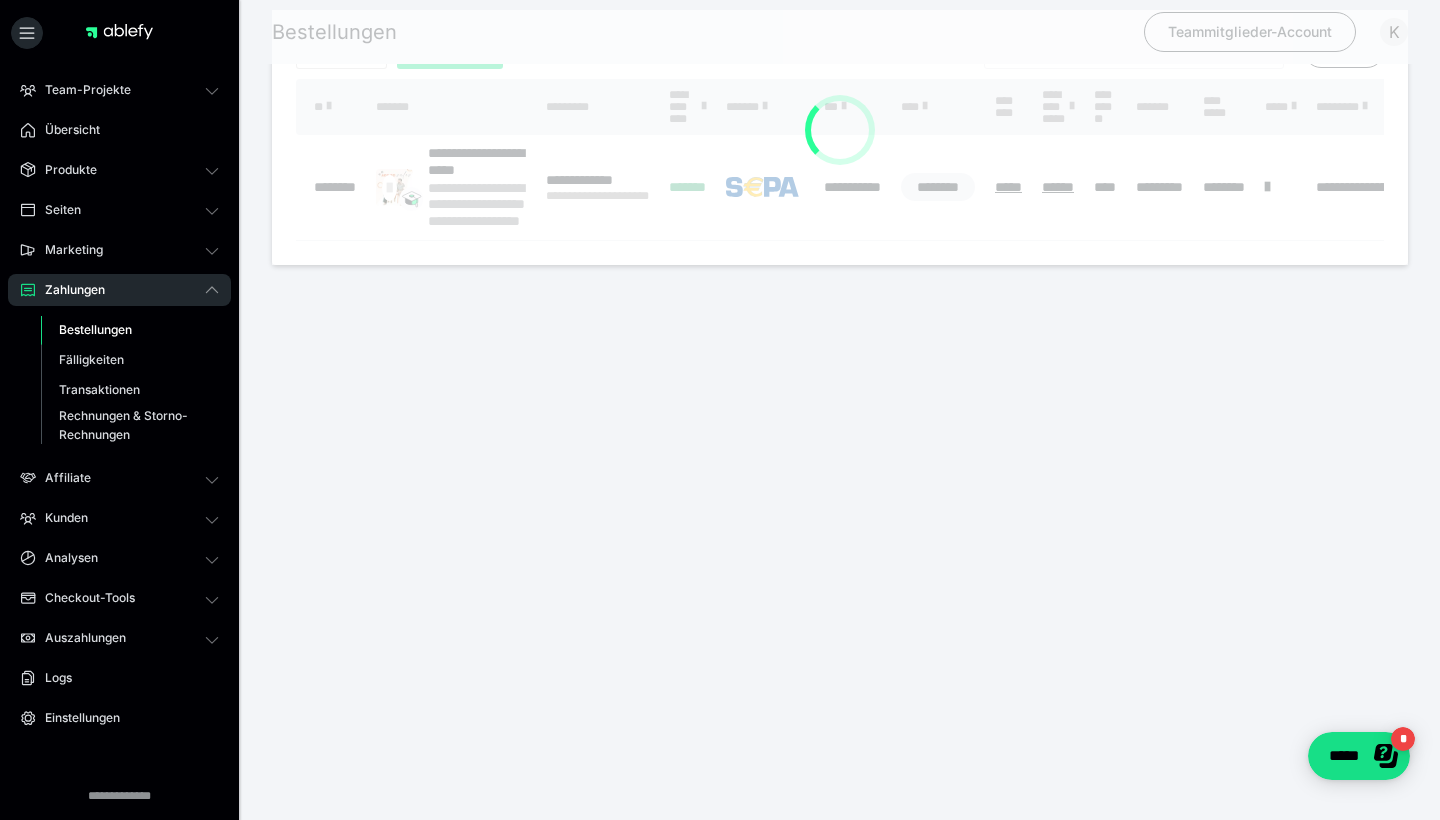scroll, scrollTop: 0, scrollLeft: 0, axis: both 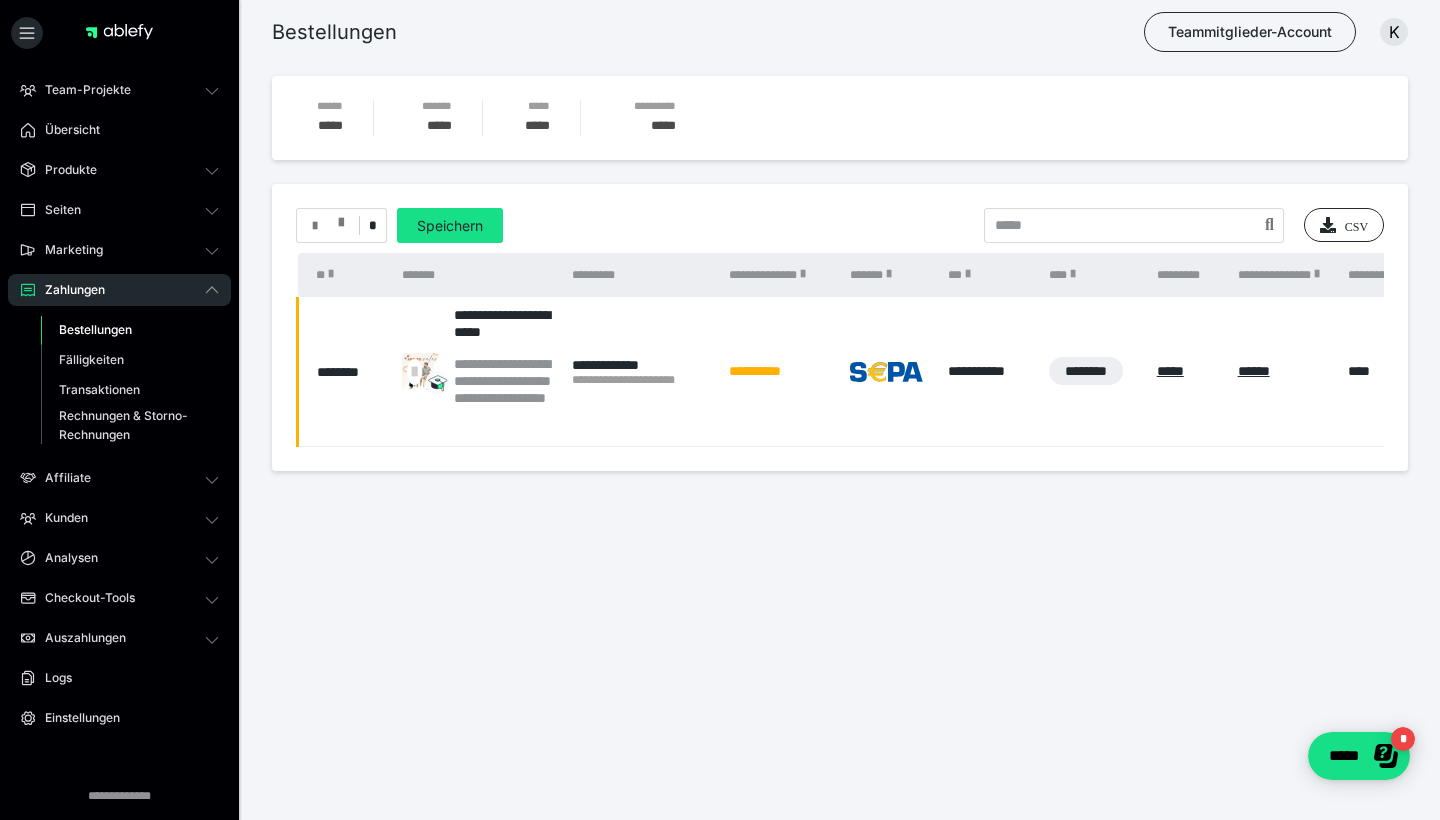 click at bounding box center (328, 226) 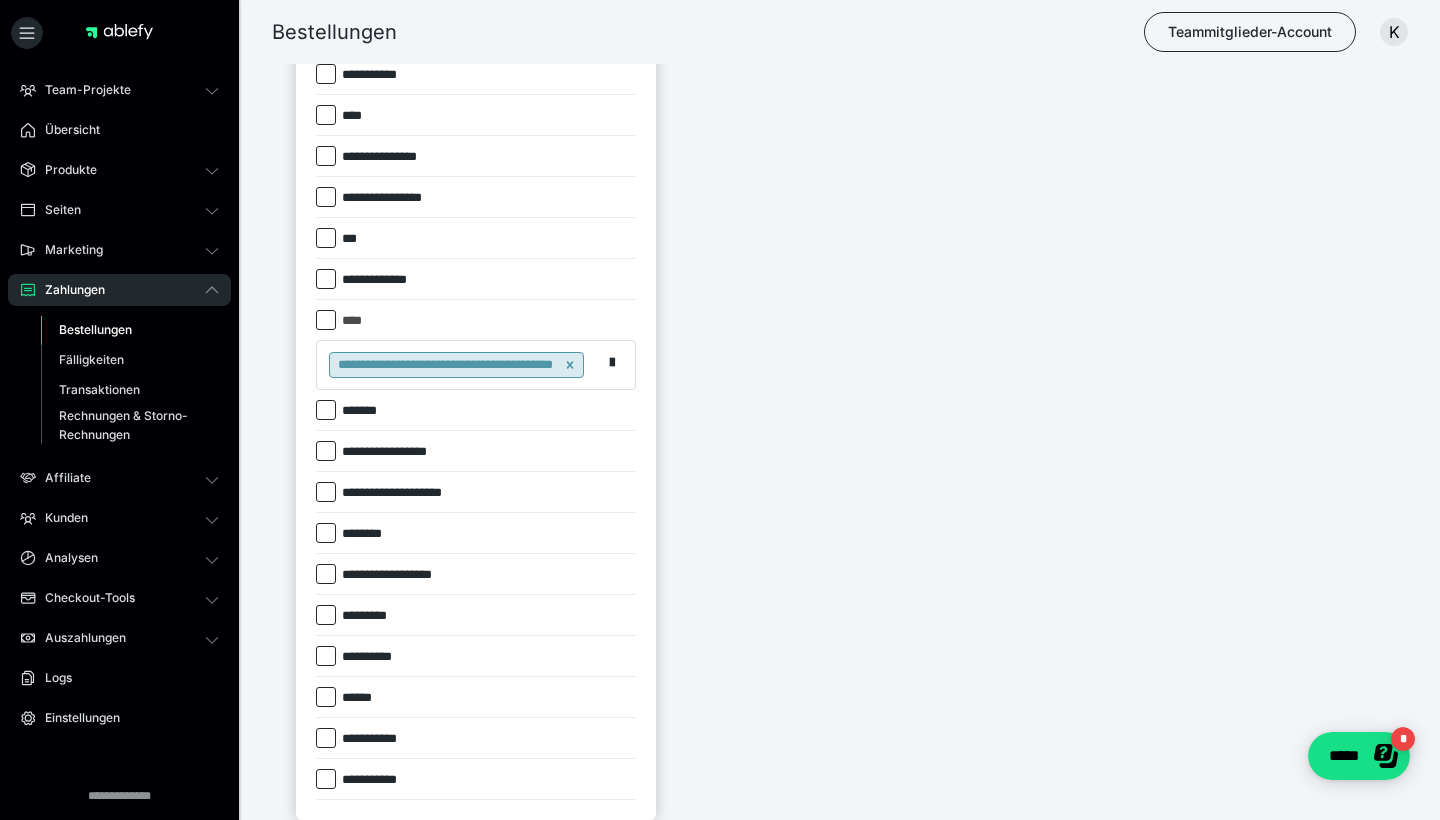 scroll, scrollTop: 561, scrollLeft: 0, axis: vertical 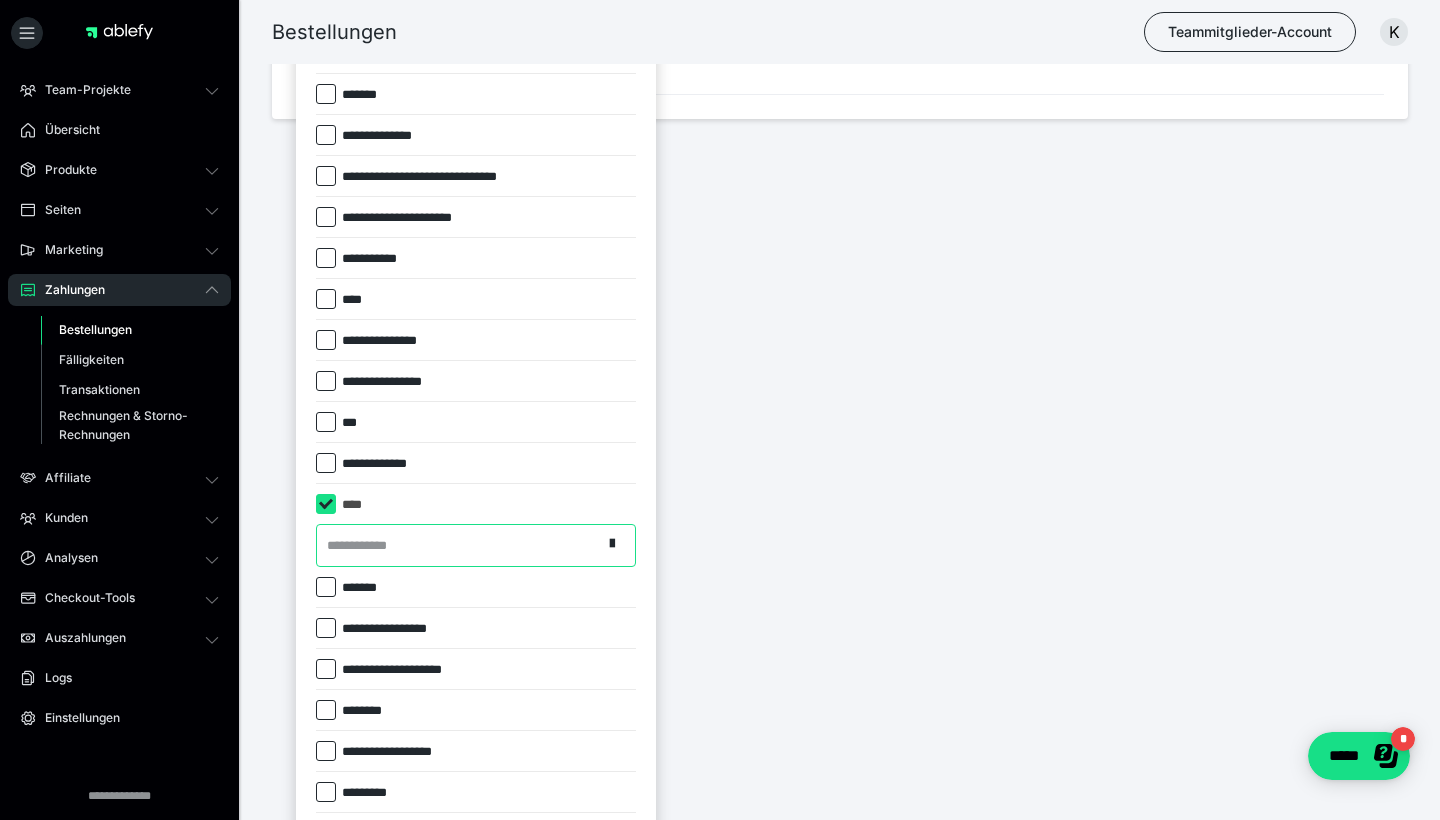click at bounding box center (326, 504) 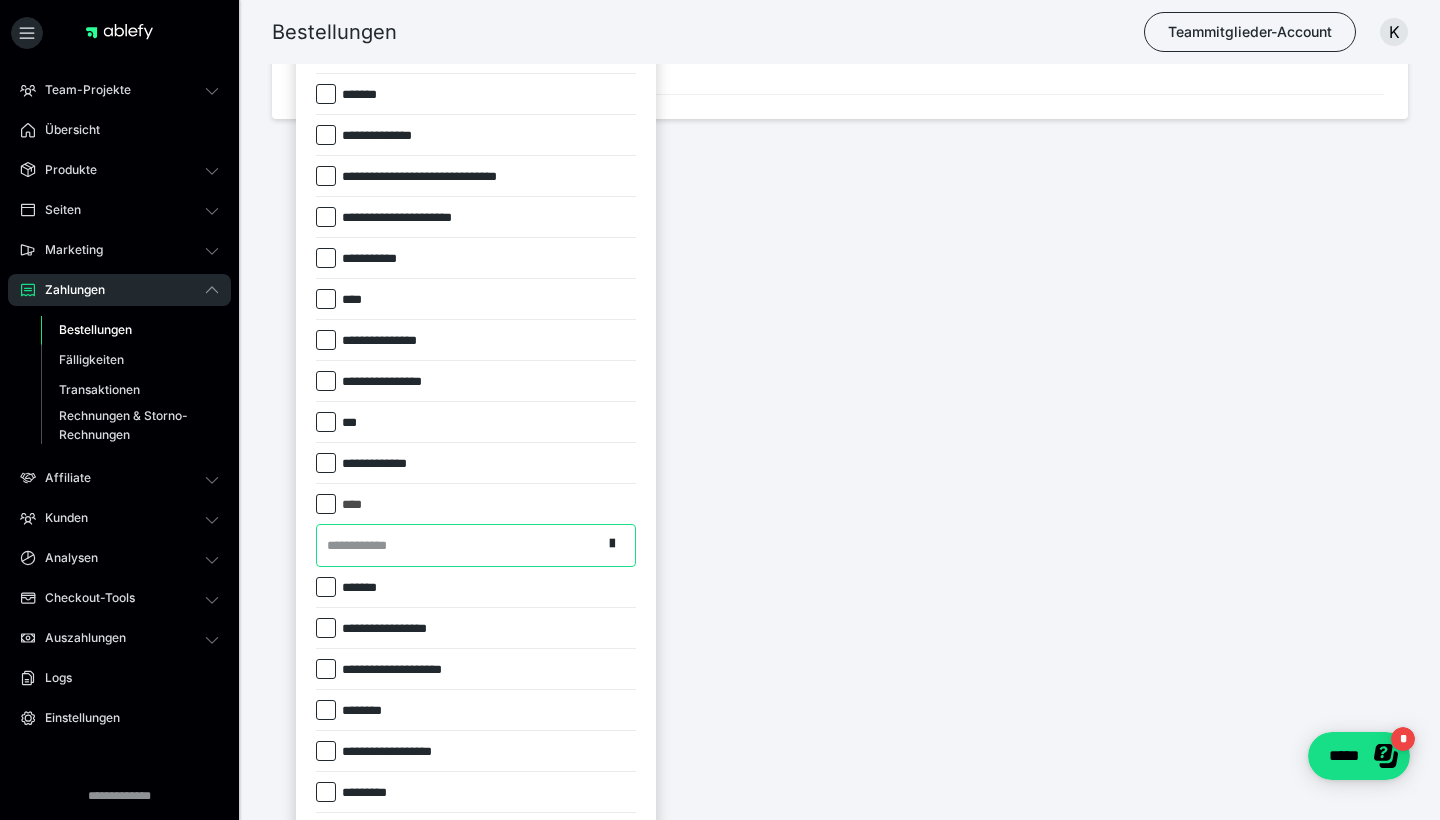 checkbox on "*****" 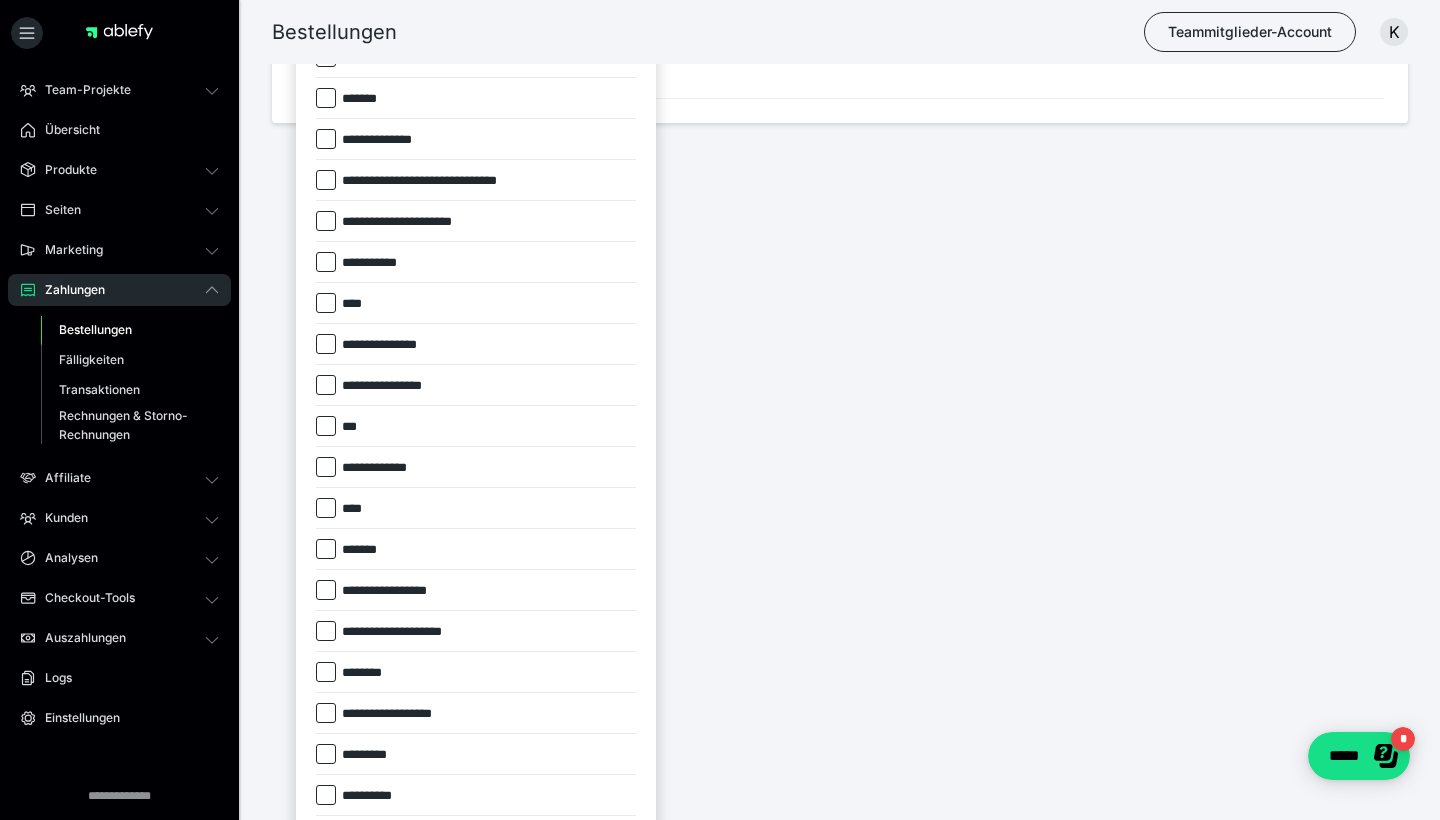 scroll, scrollTop: 366, scrollLeft: 0, axis: vertical 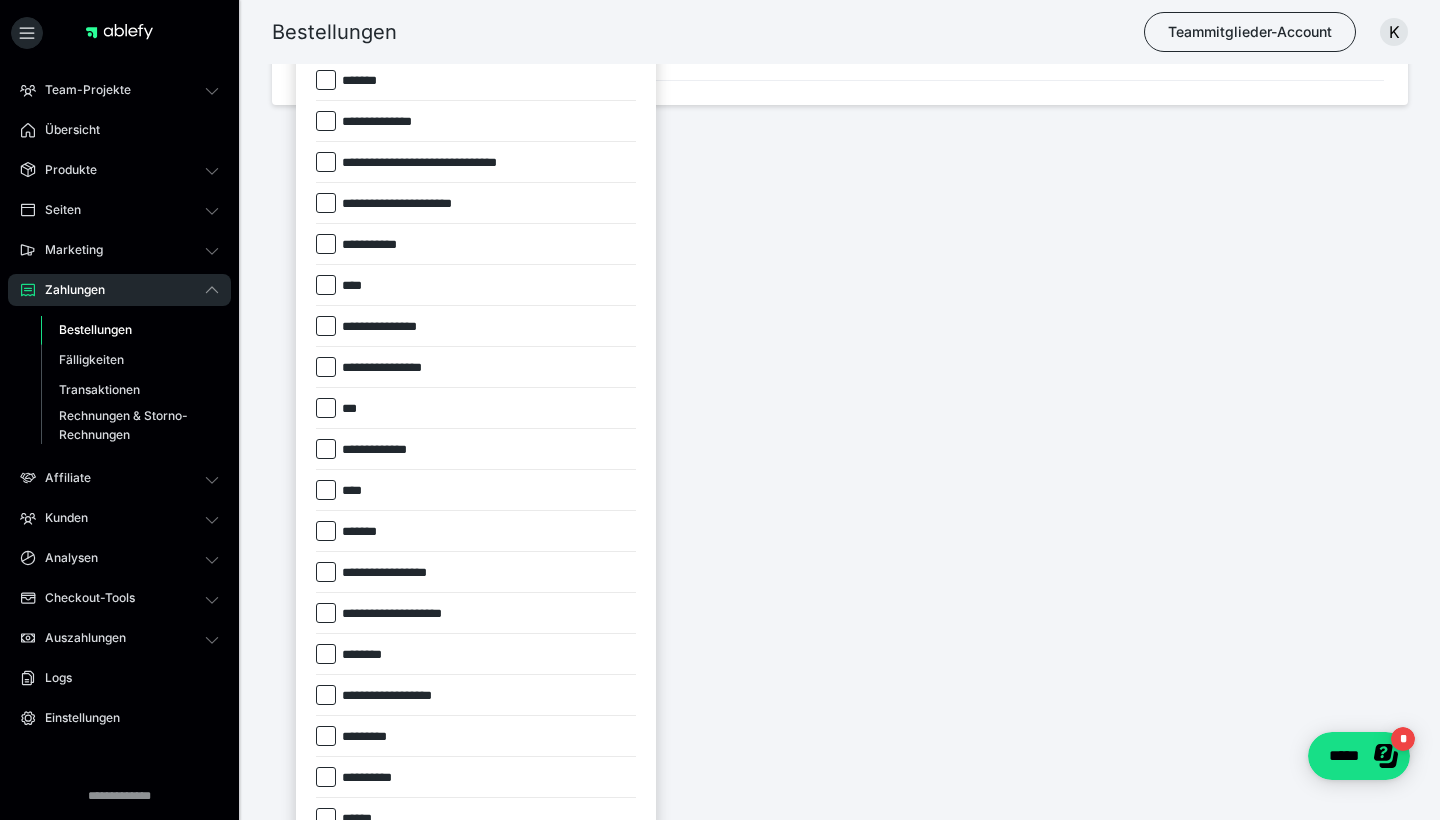 click at bounding box center (326, 531) 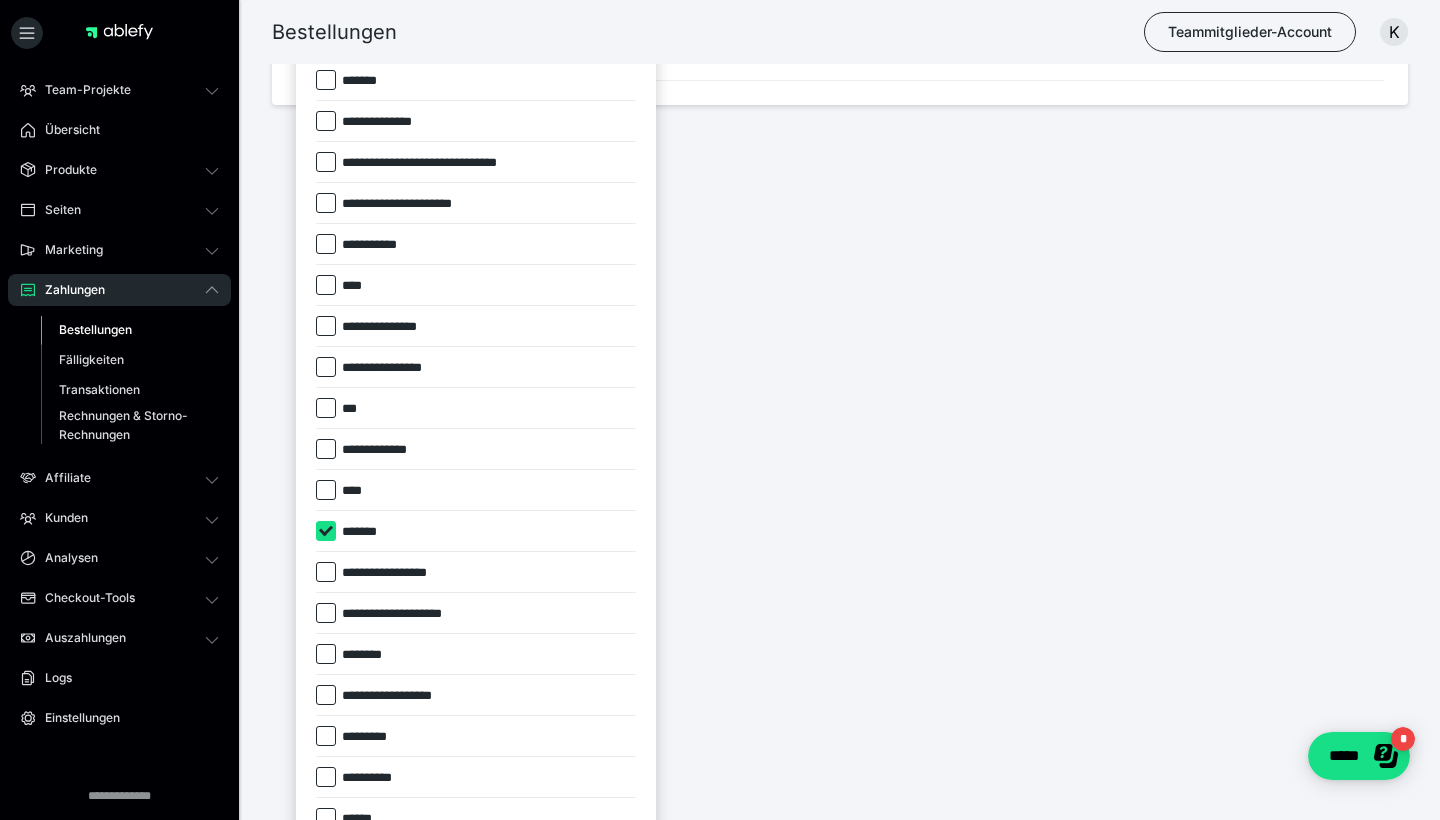 checkbox on "****" 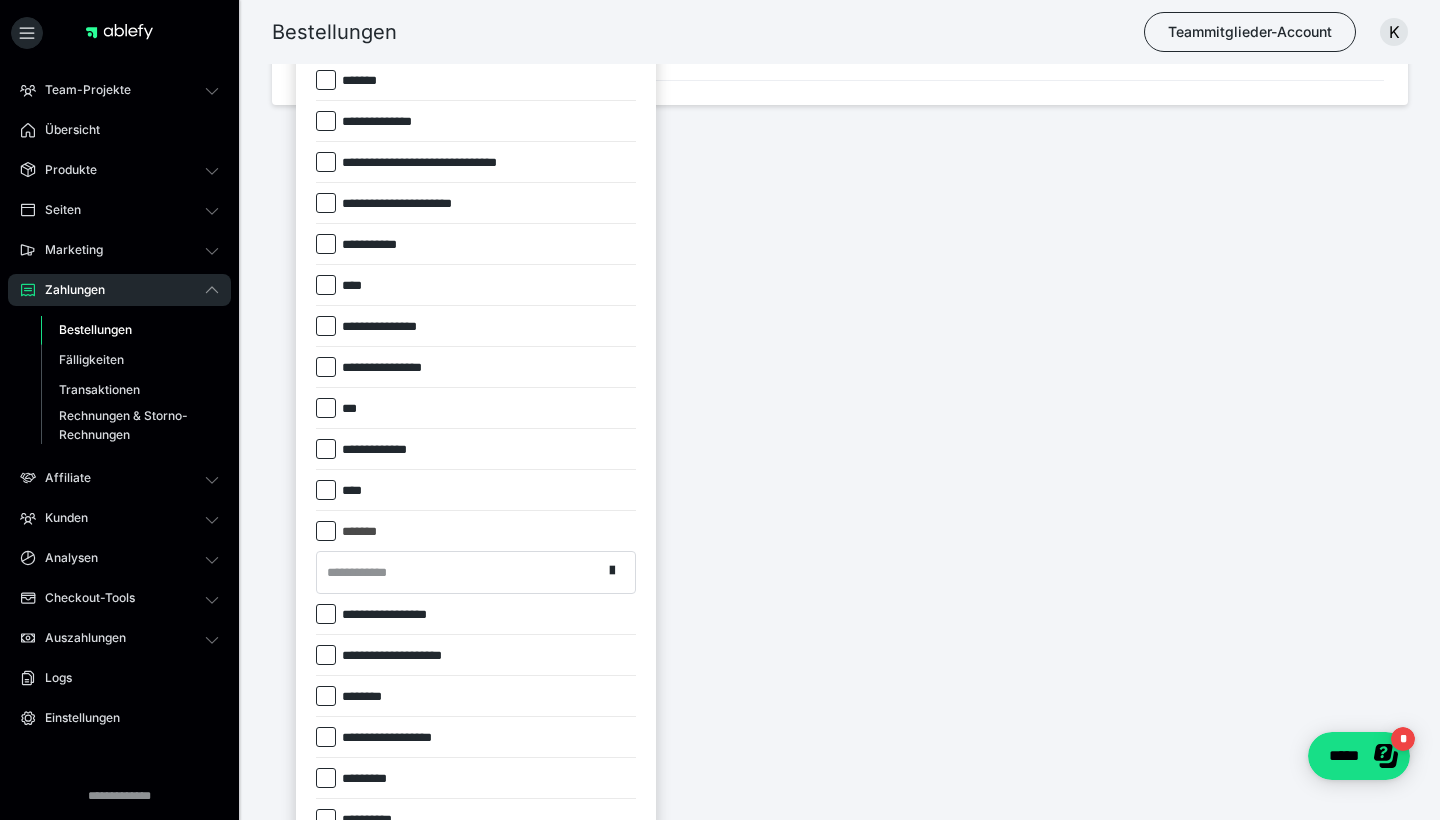 click on "**********" at bounding box center [459, 572] 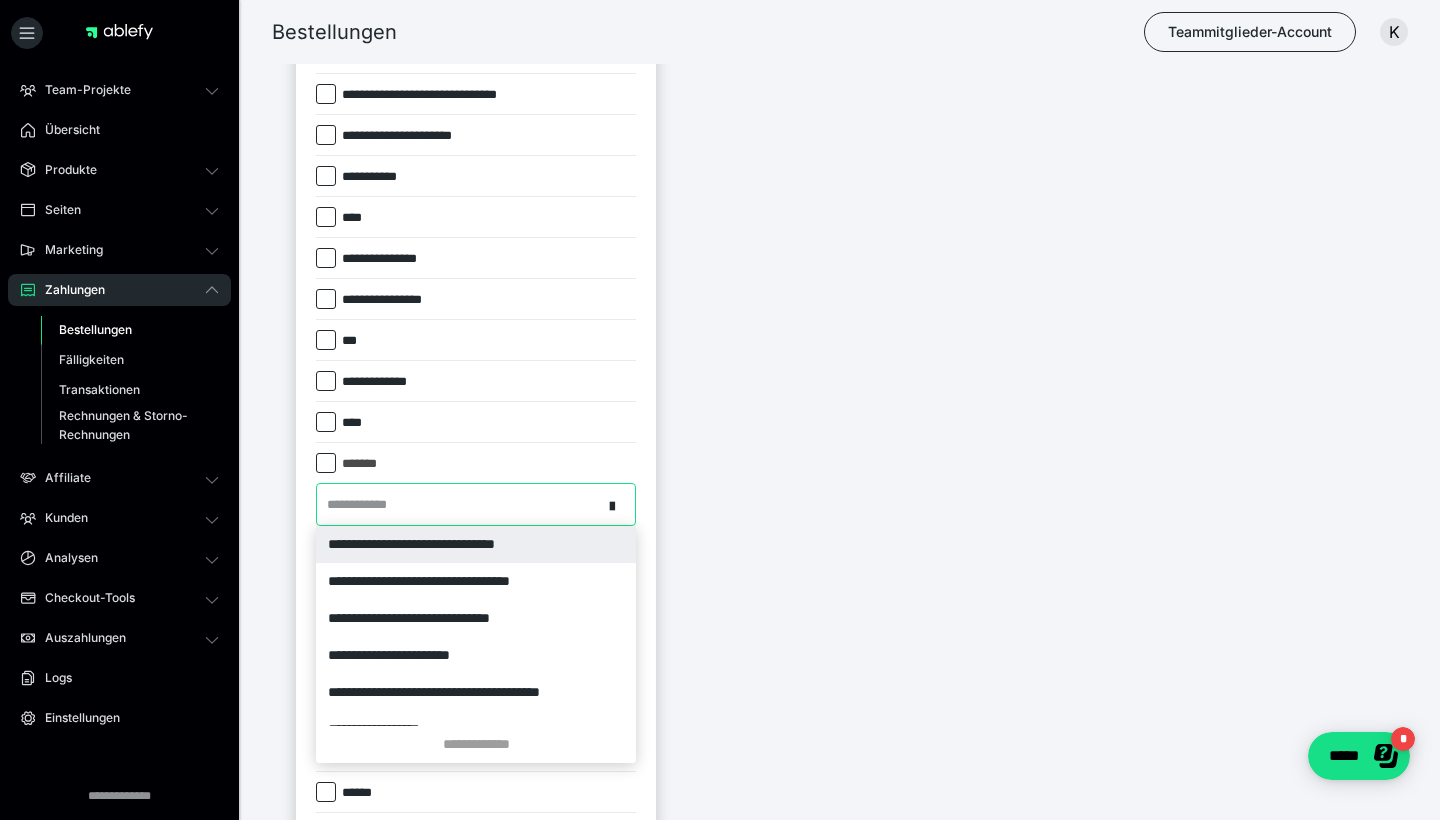 scroll, scrollTop: 438, scrollLeft: 0, axis: vertical 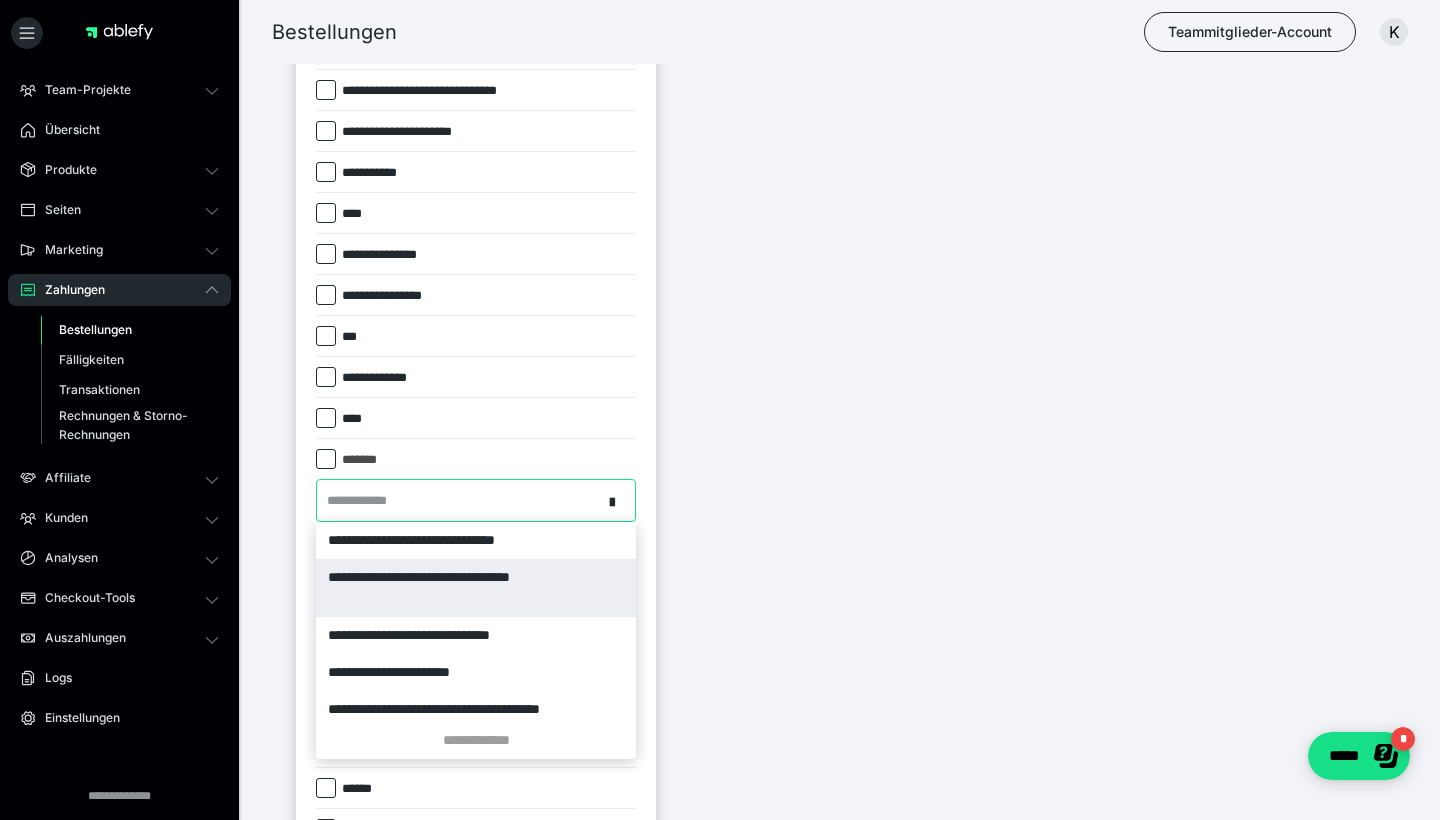 click on "**********" at bounding box center (476, 588) 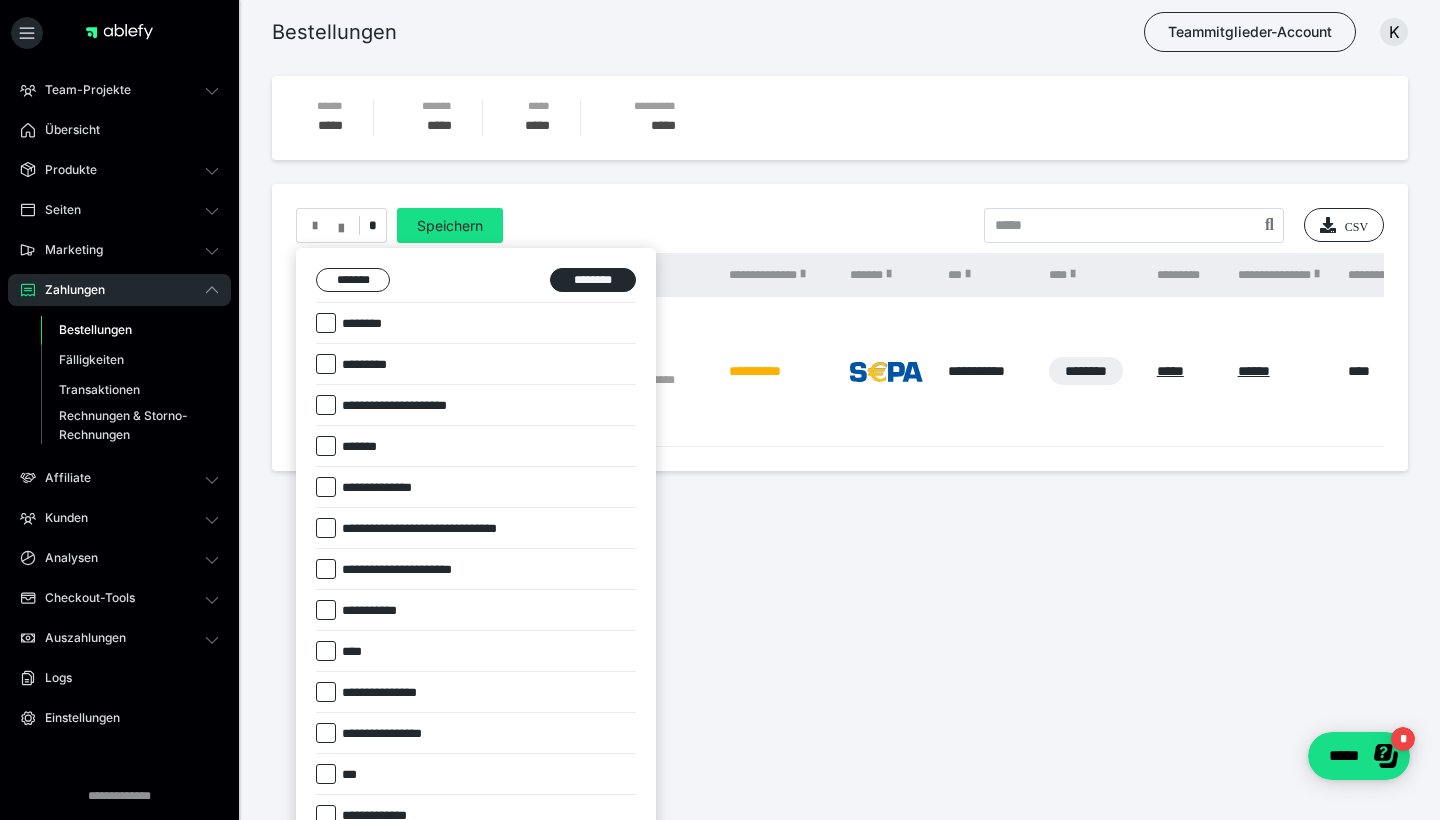scroll, scrollTop: 0, scrollLeft: 0, axis: both 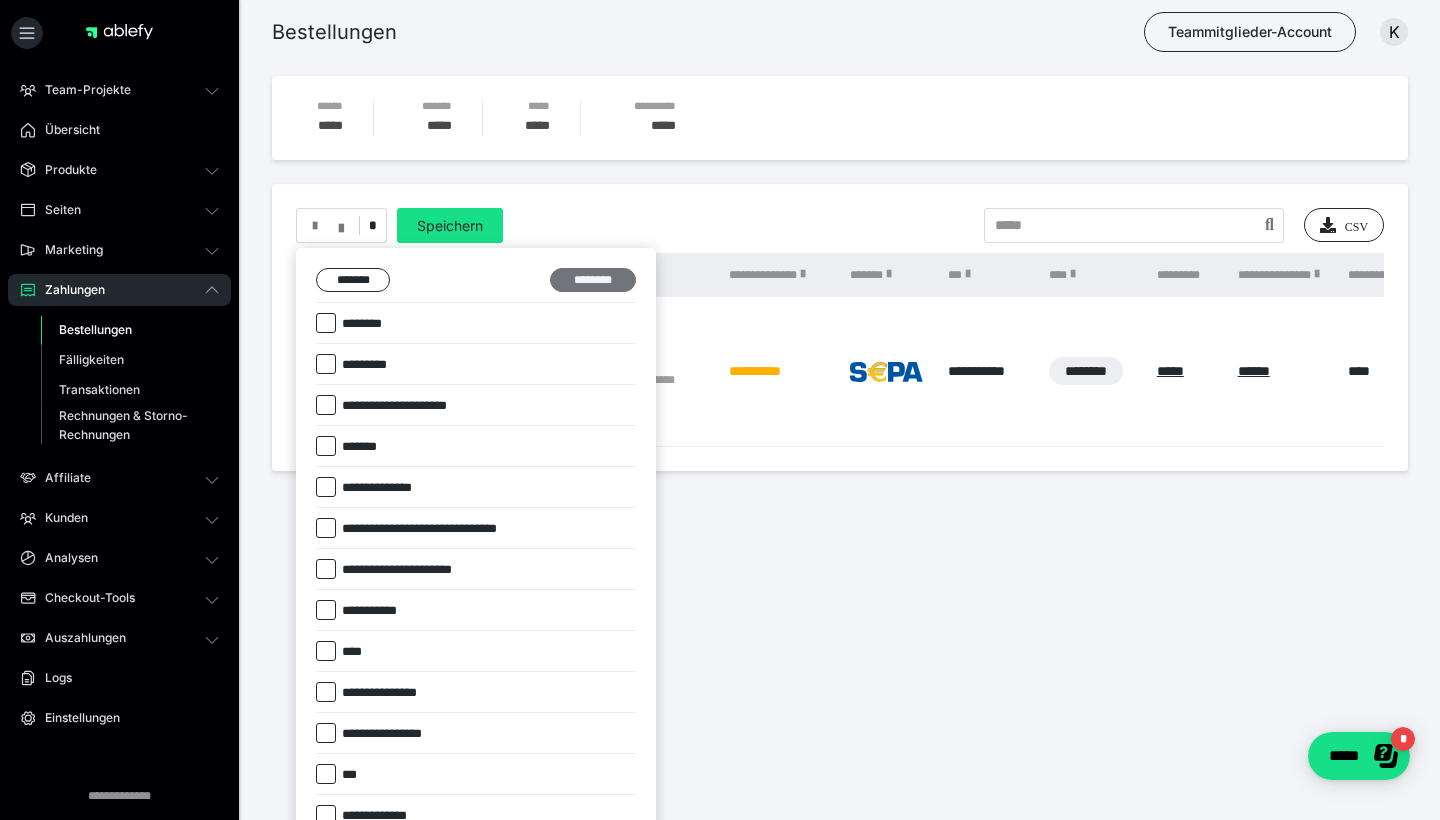 click on "********" at bounding box center [593, 280] 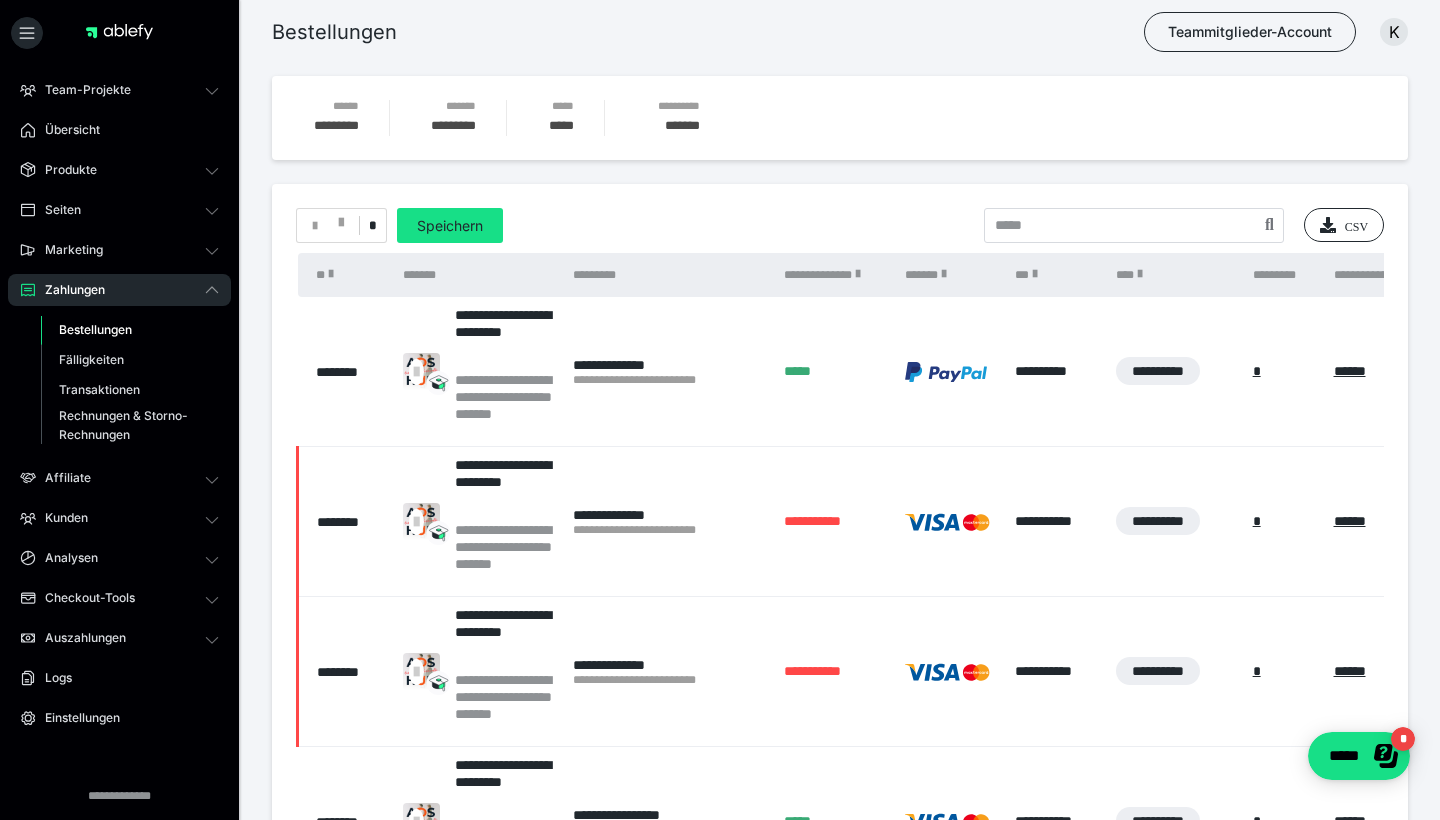 scroll, scrollTop: 0, scrollLeft: 0, axis: both 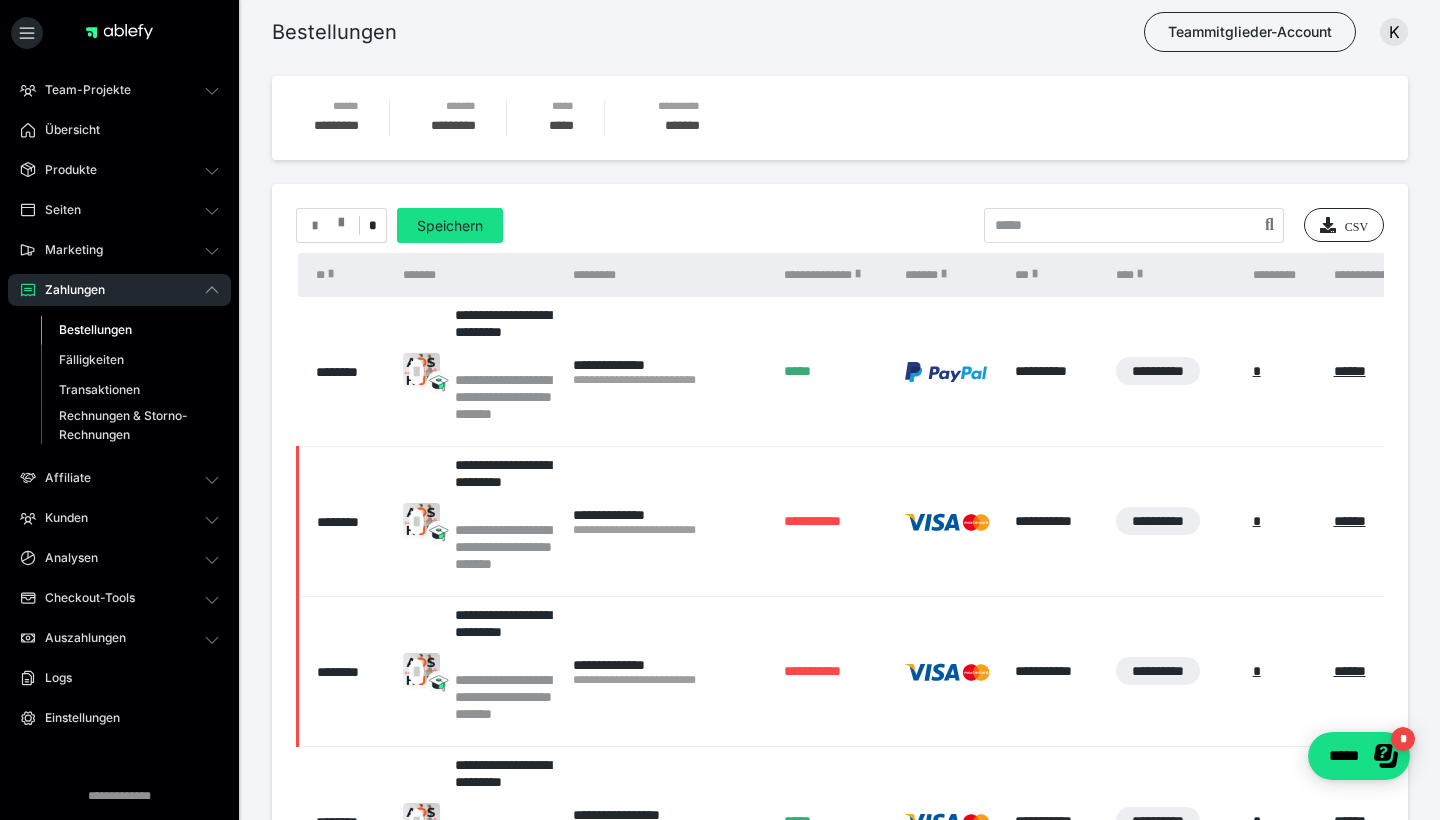 click at bounding box center [328, 226] 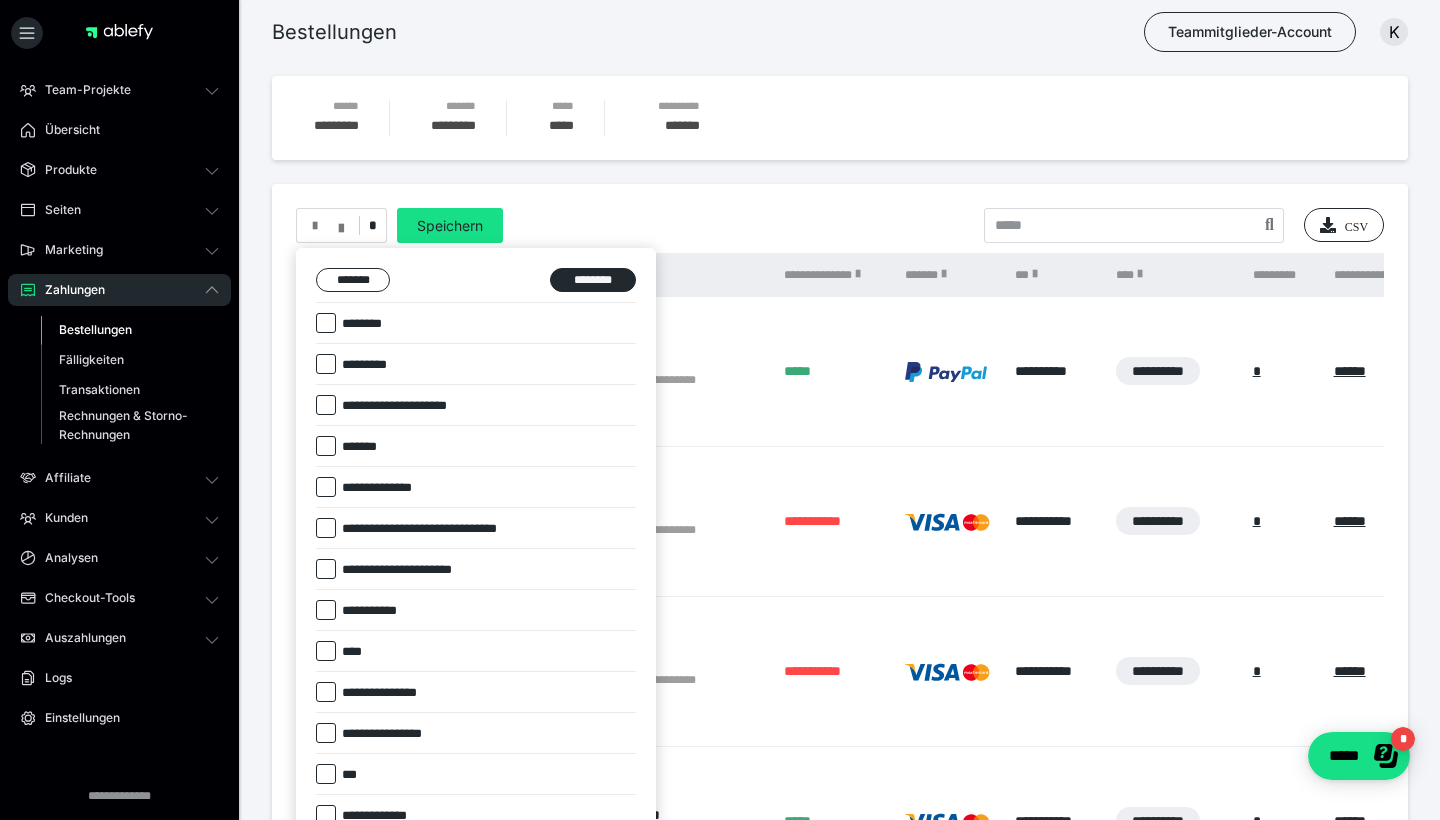 click on "********" at bounding box center [348, 319] 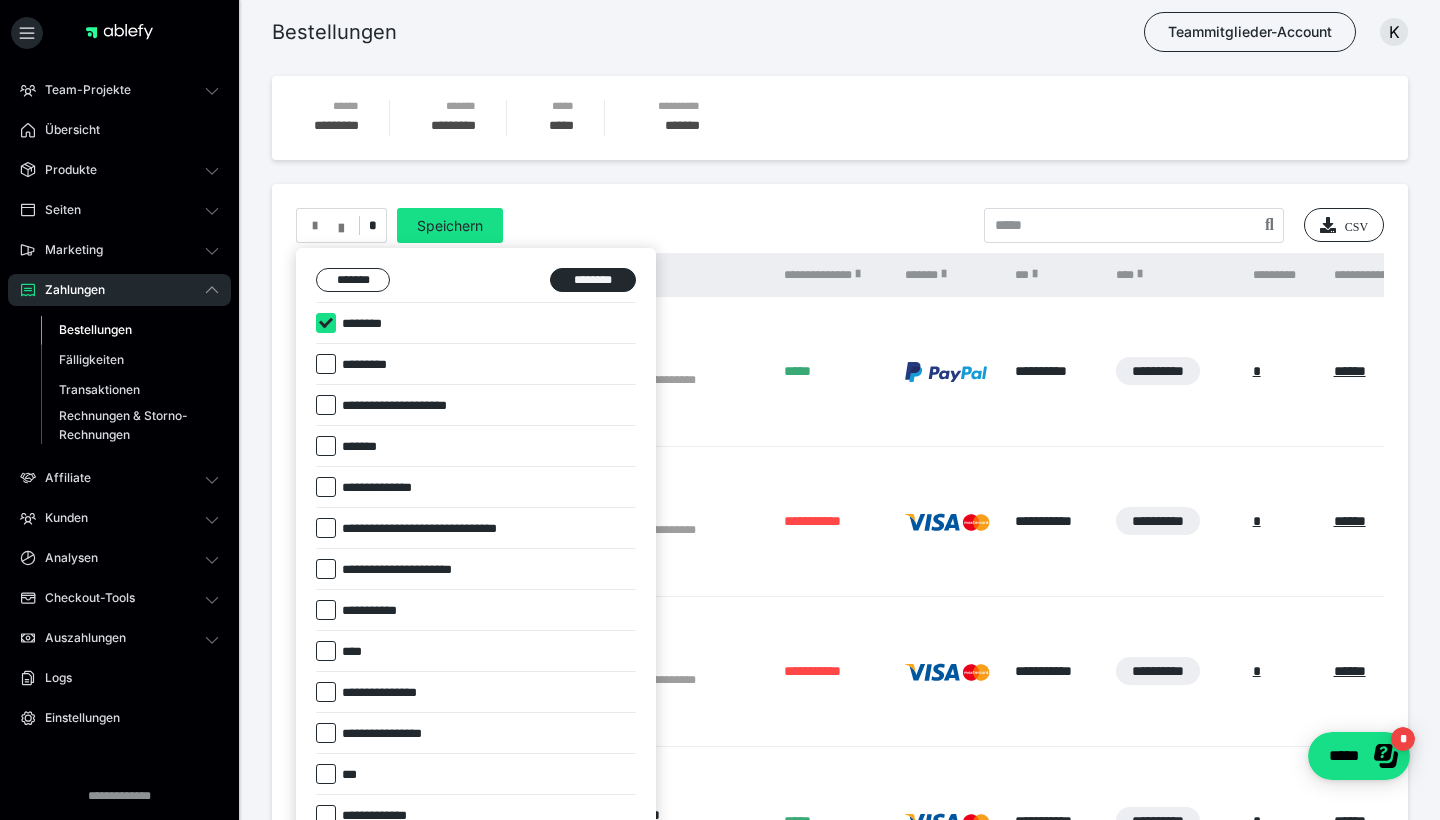 checkbox on "****" 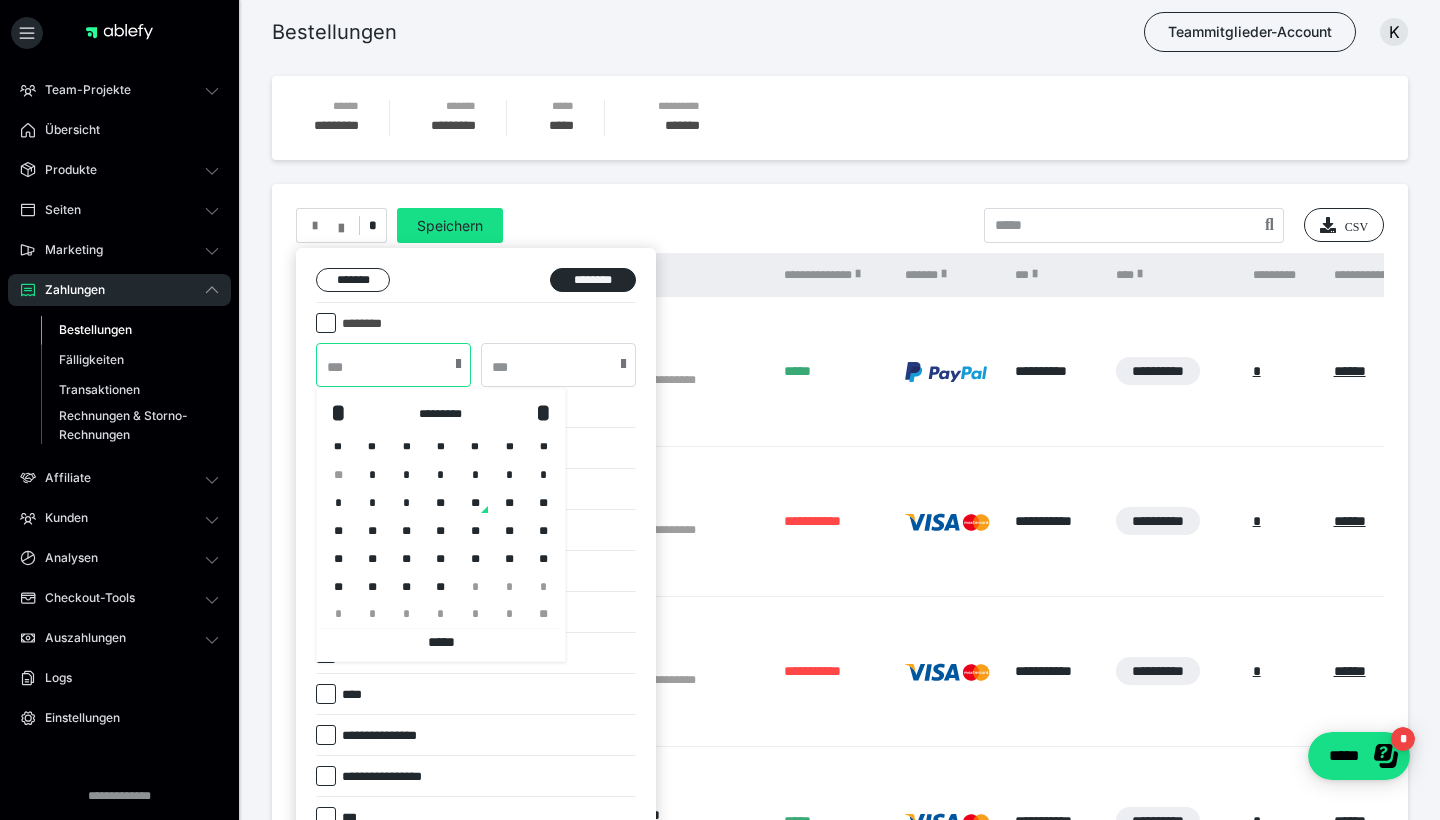 click at bounding box center [393, 365] 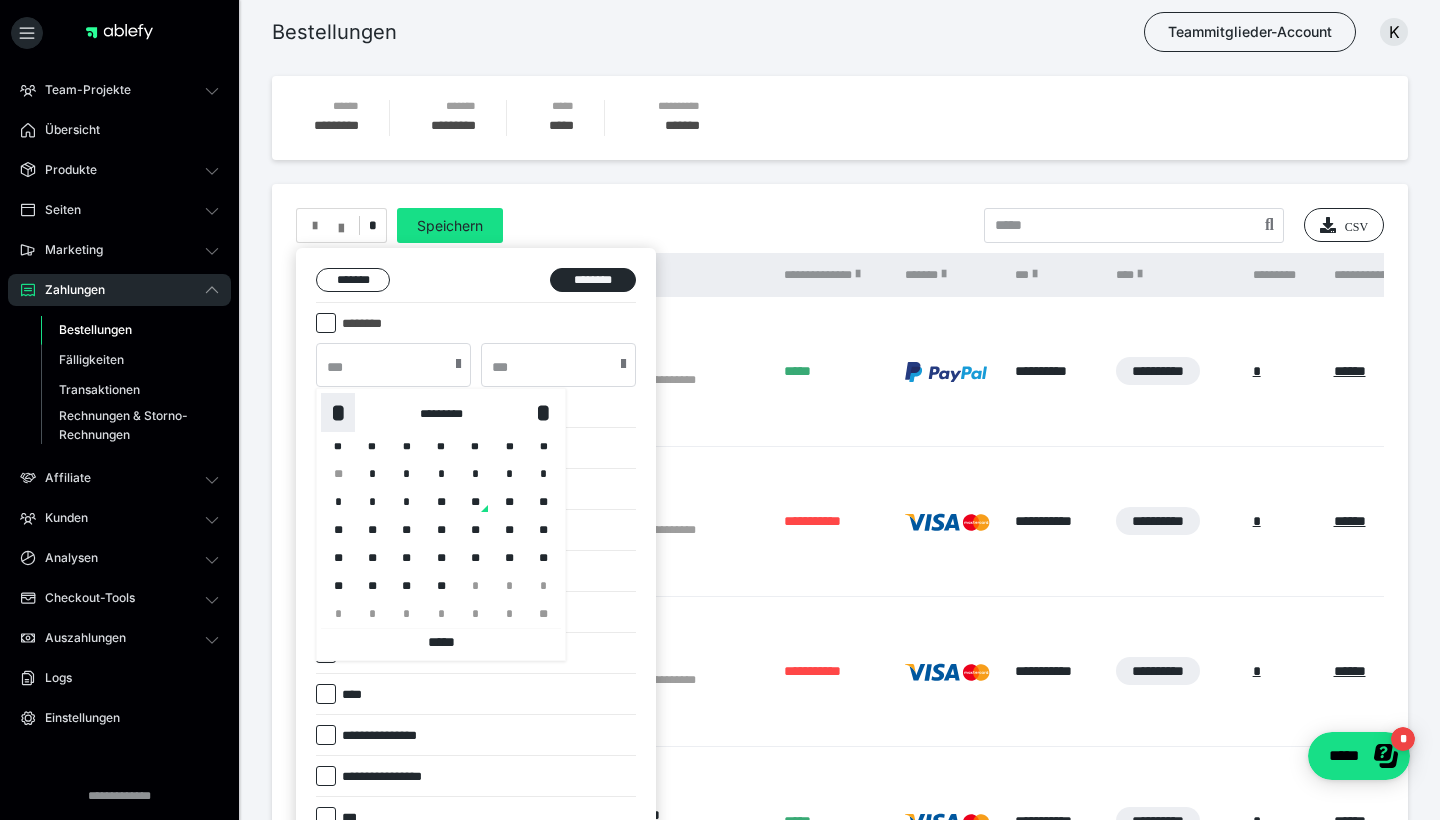 click on "*" at bounding box center [338, 412] 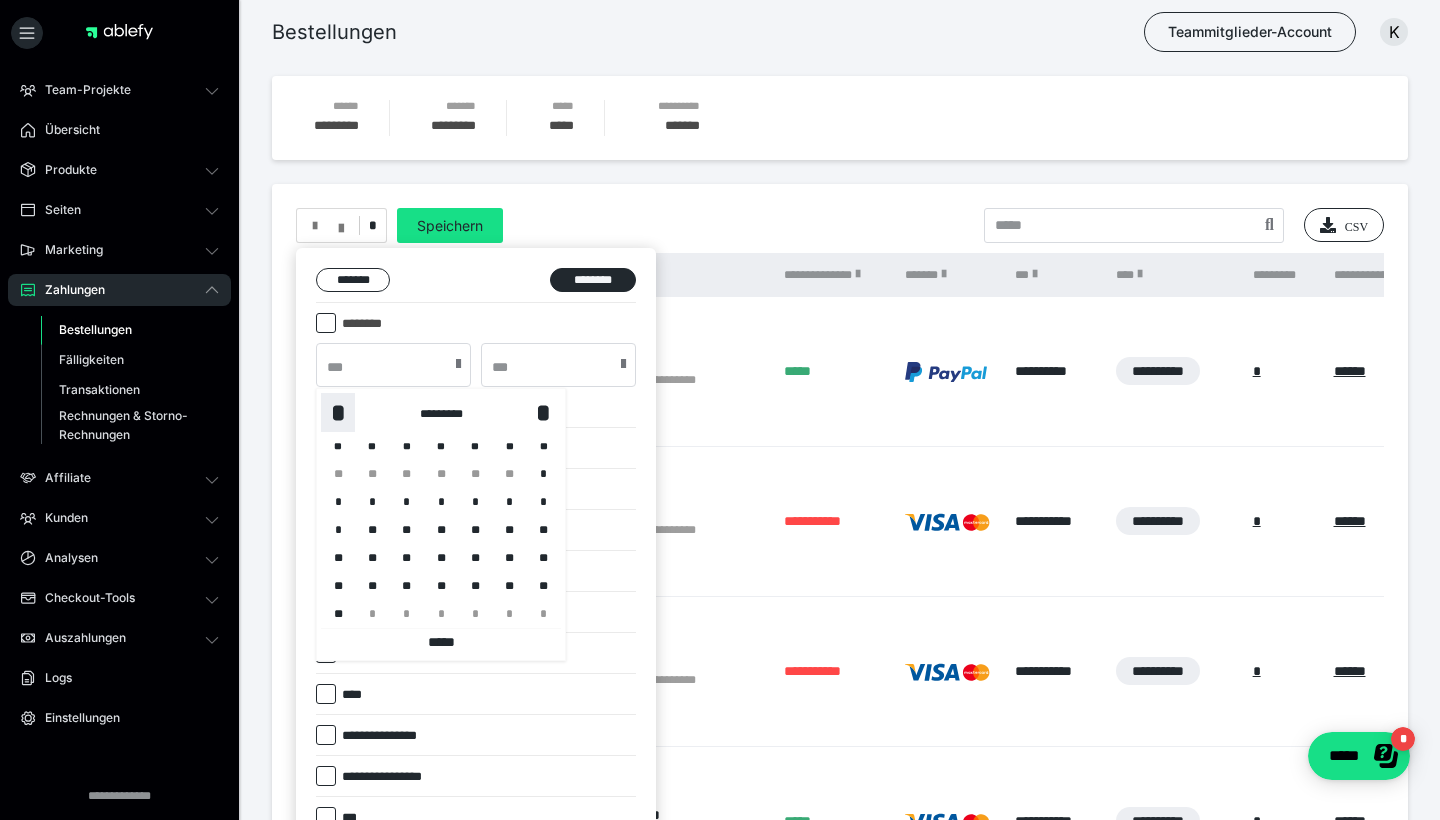 click on "*" at bounding box center [338, 412] 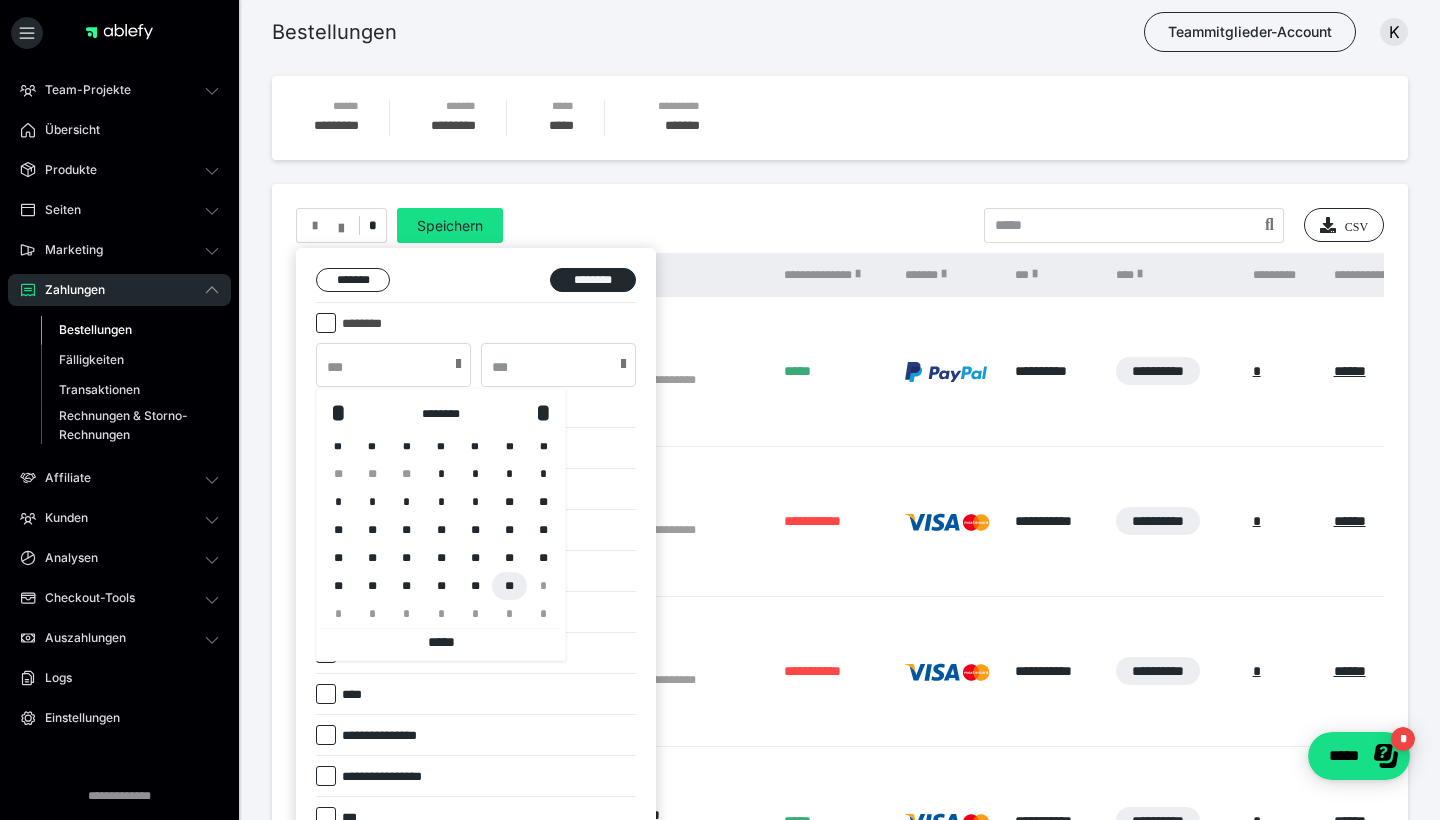 click on "**" at bounding box center [509, 586] 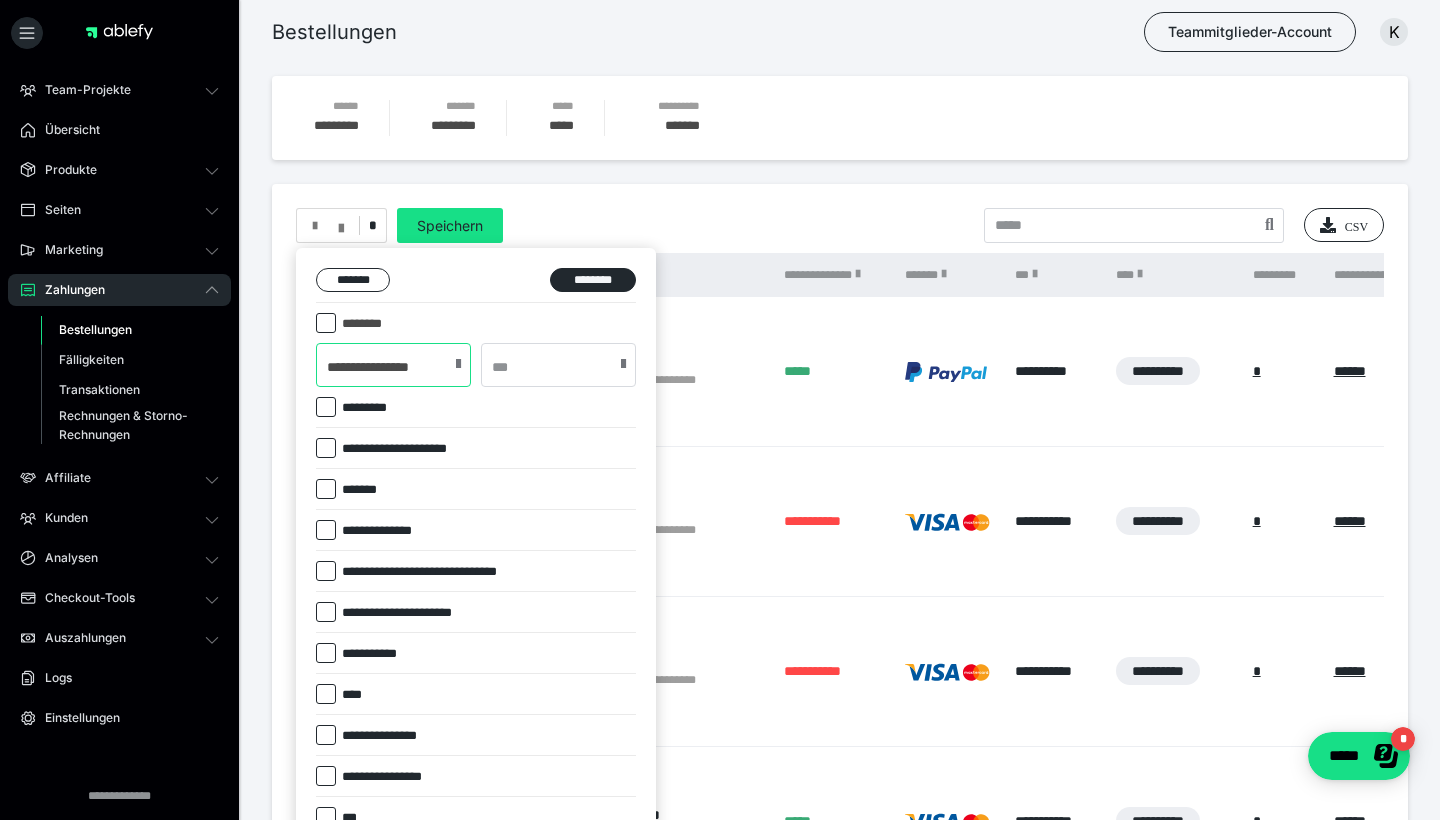 click on "**********" at bounding box center (393, 365) 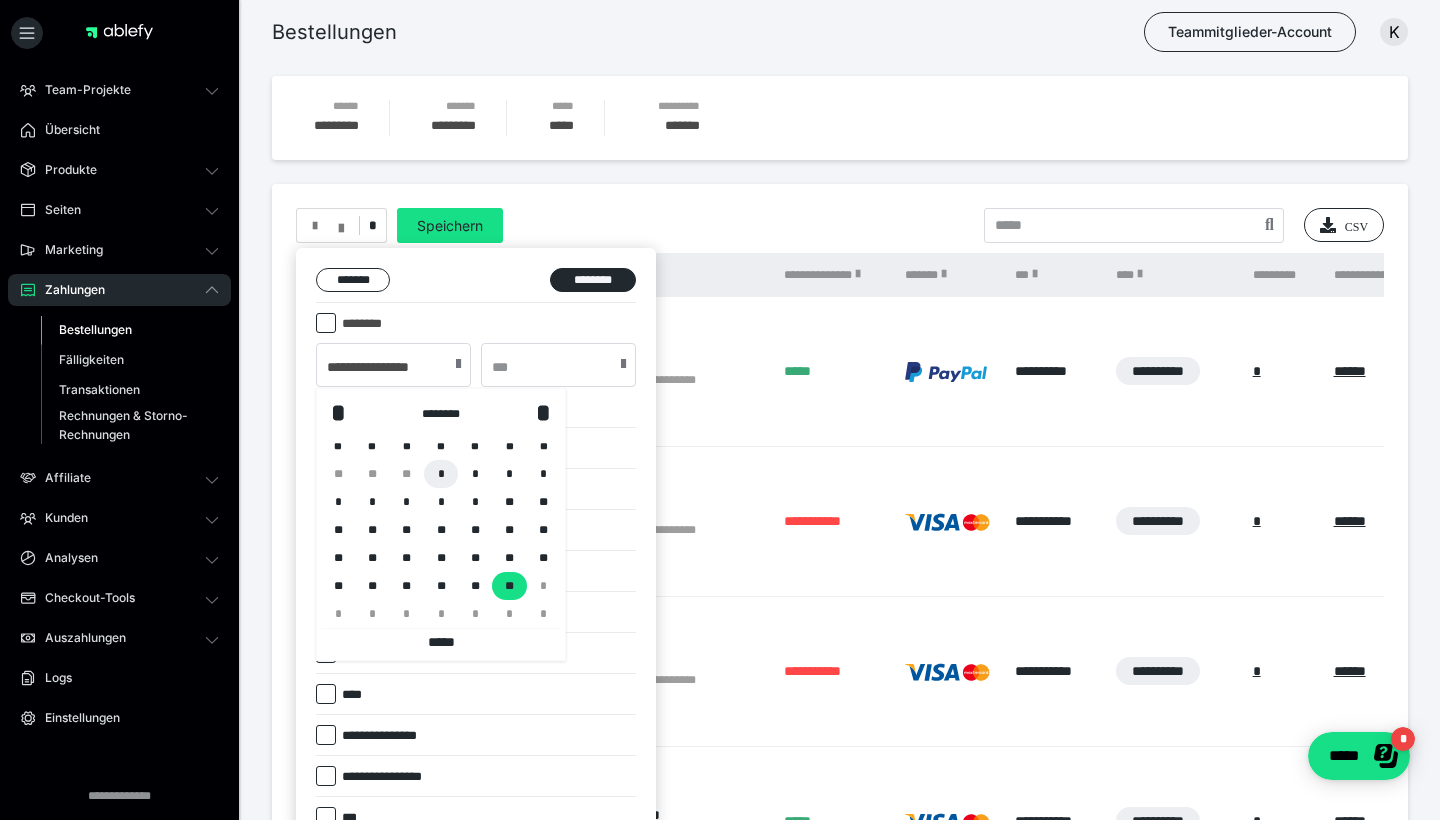 click on "*" at bounding box center (441, 474) 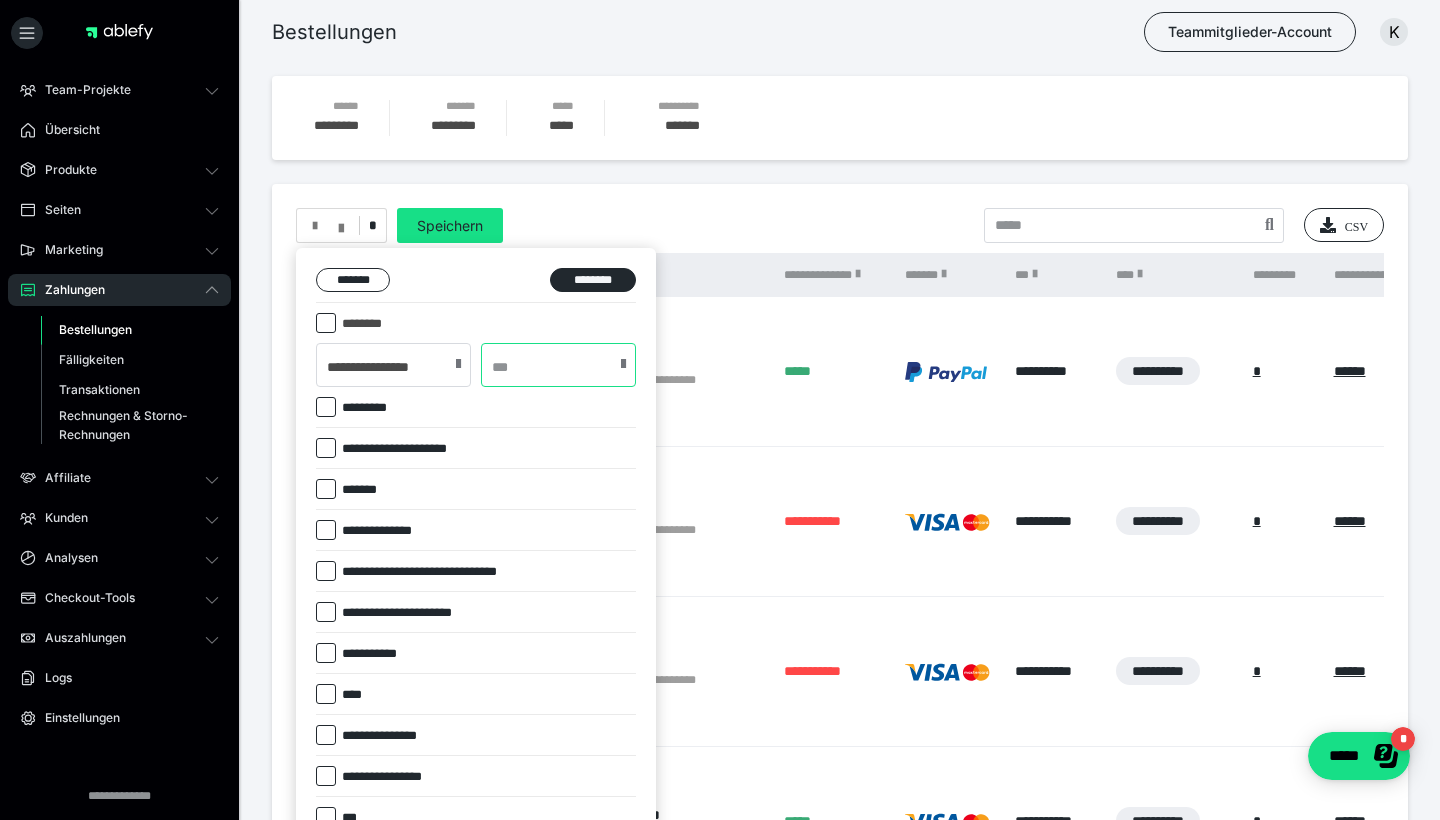 click at bounding box center (558, 365) 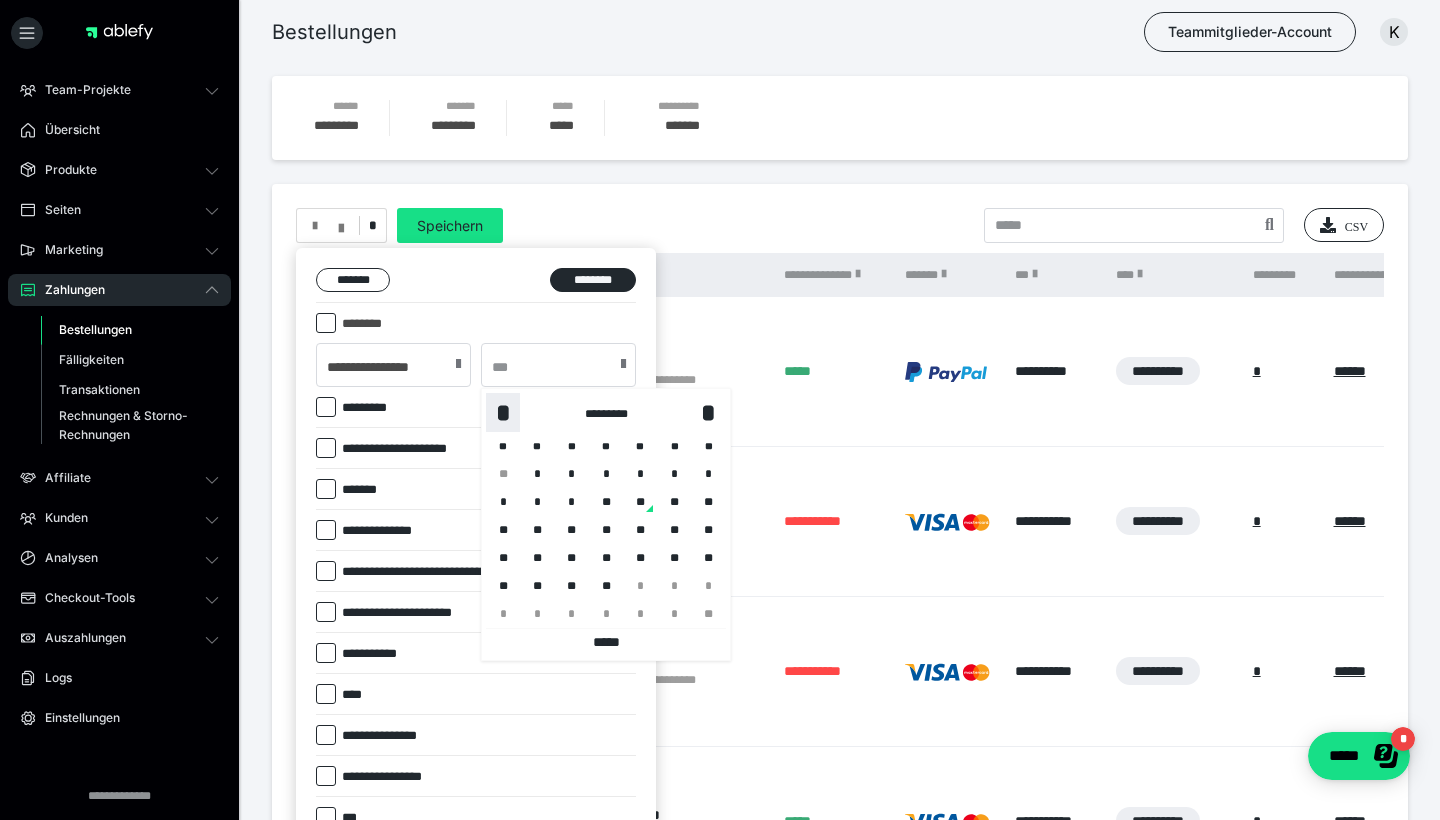 click on "*" at bounding box center (503, 412) 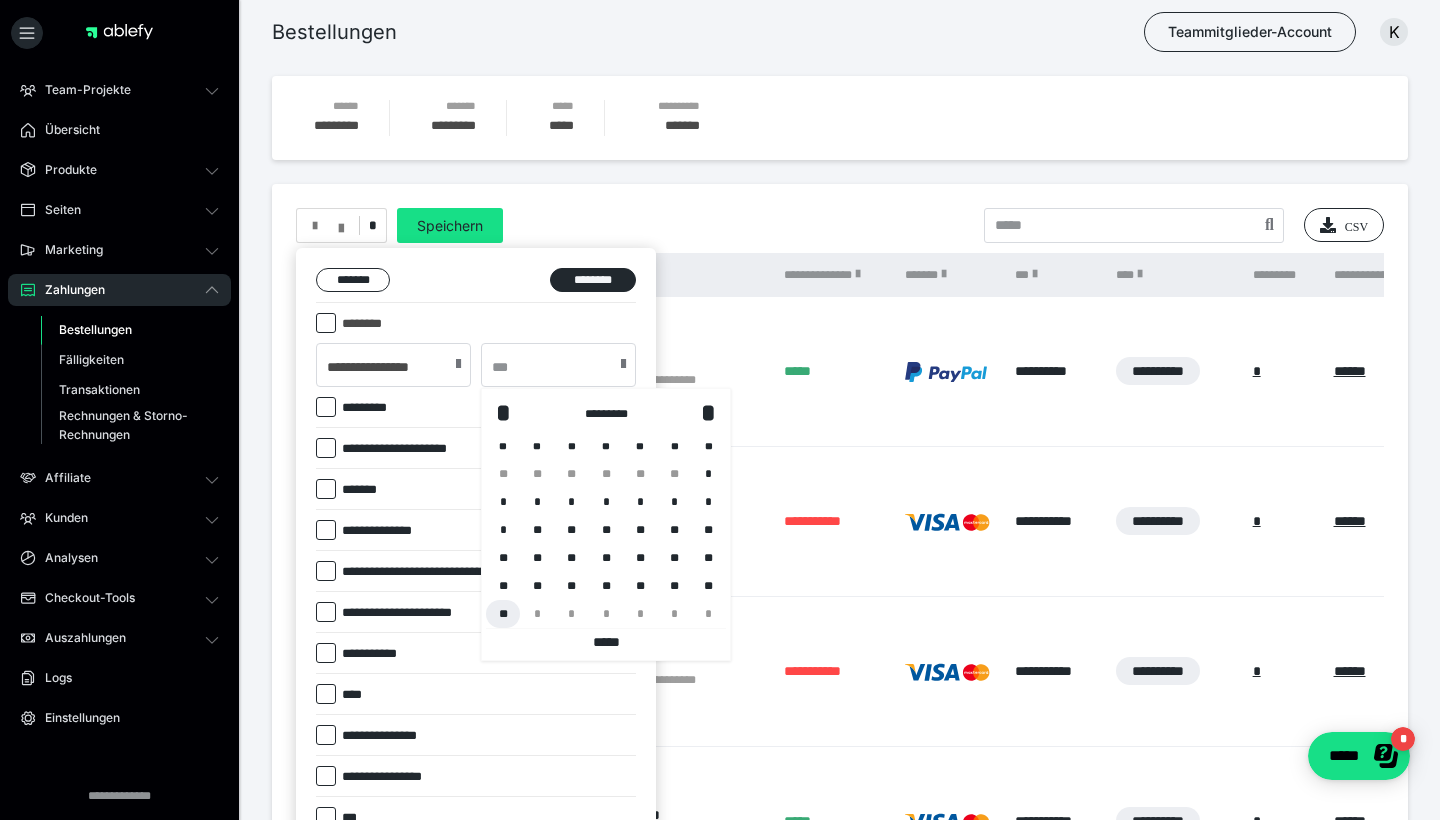 click on "**" at bounding box center (503, 614) 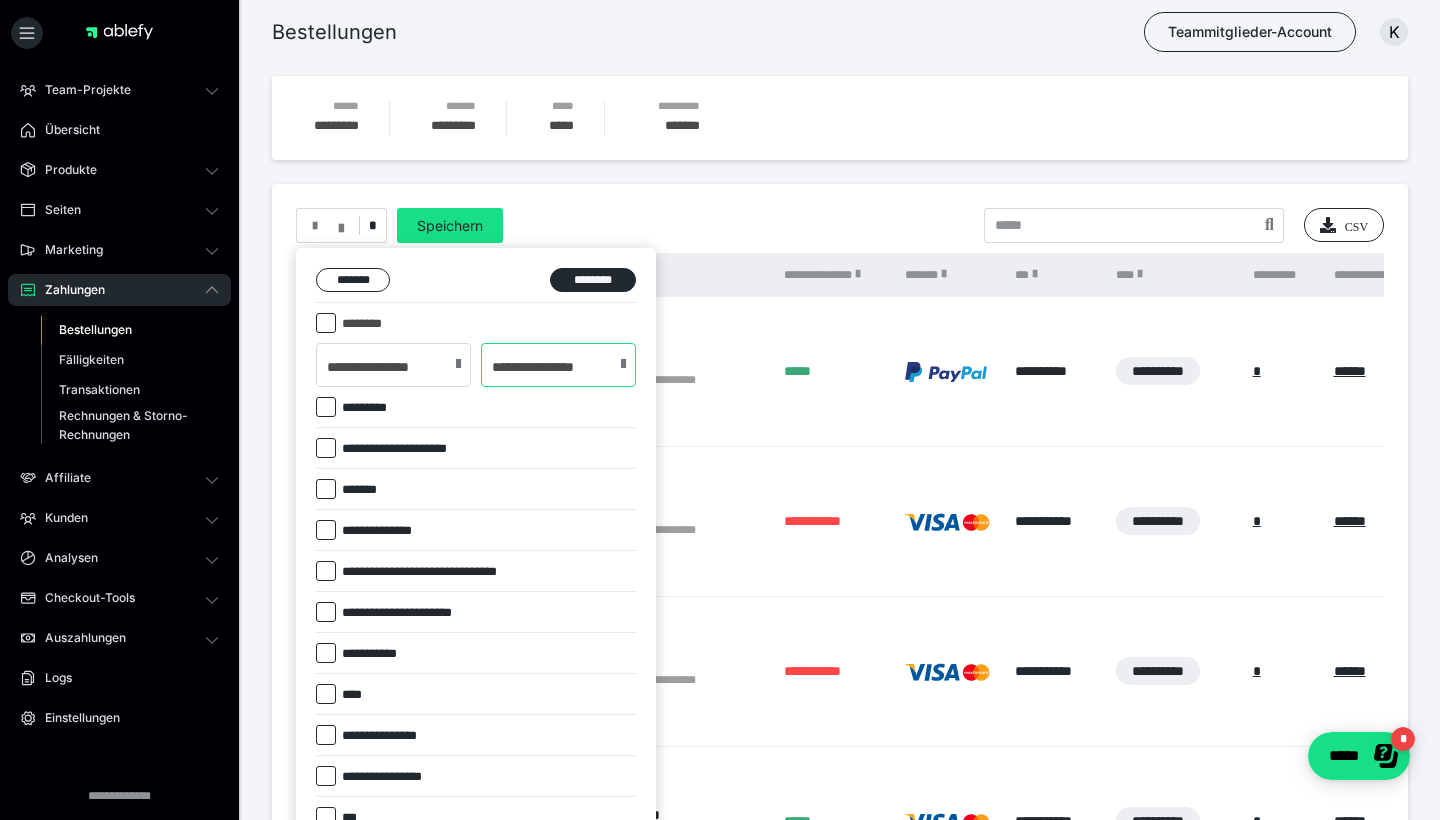 click on "**********" at bounding box center [558, 365] 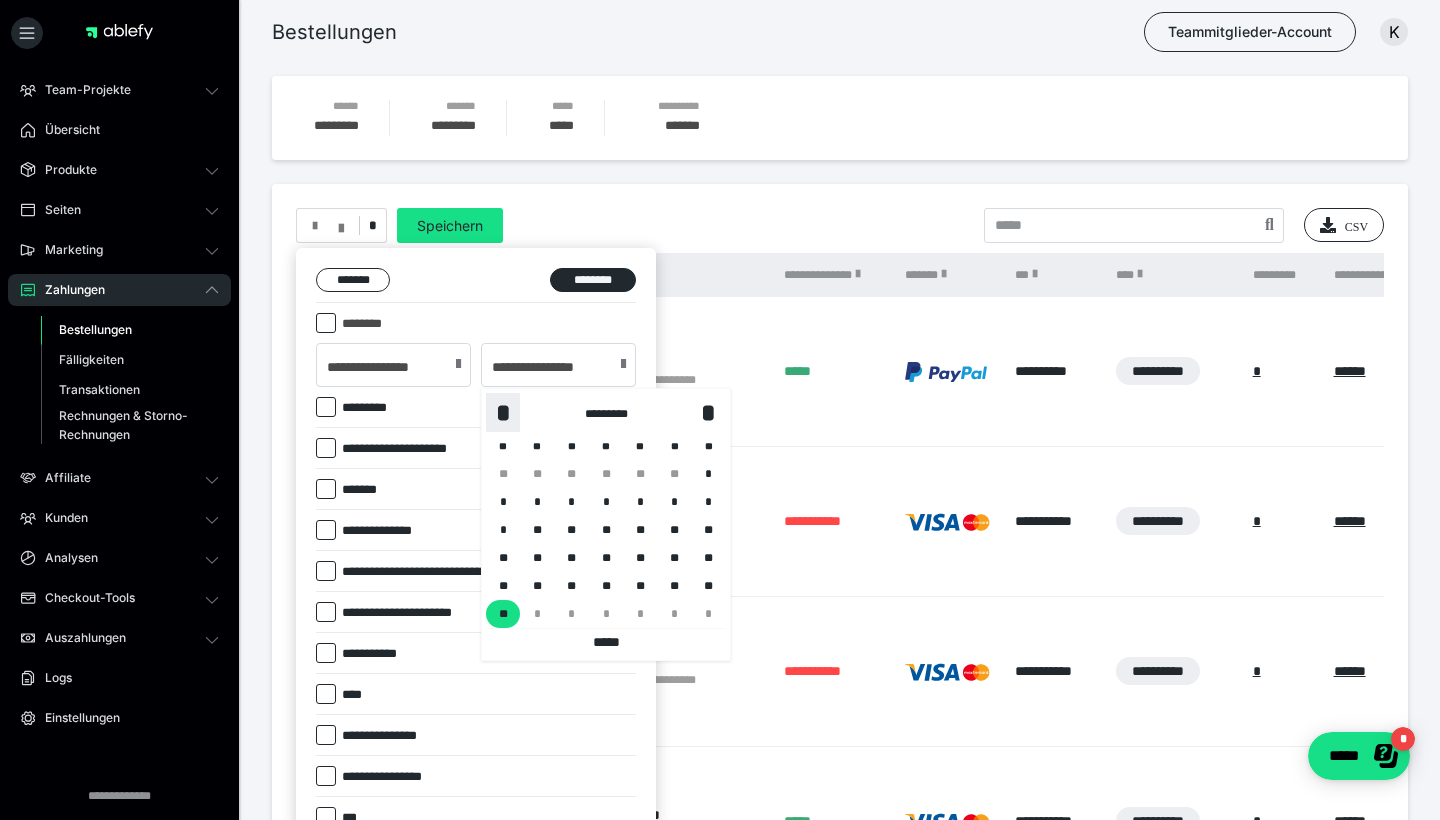click on "*" at bounding box center (503, 412) 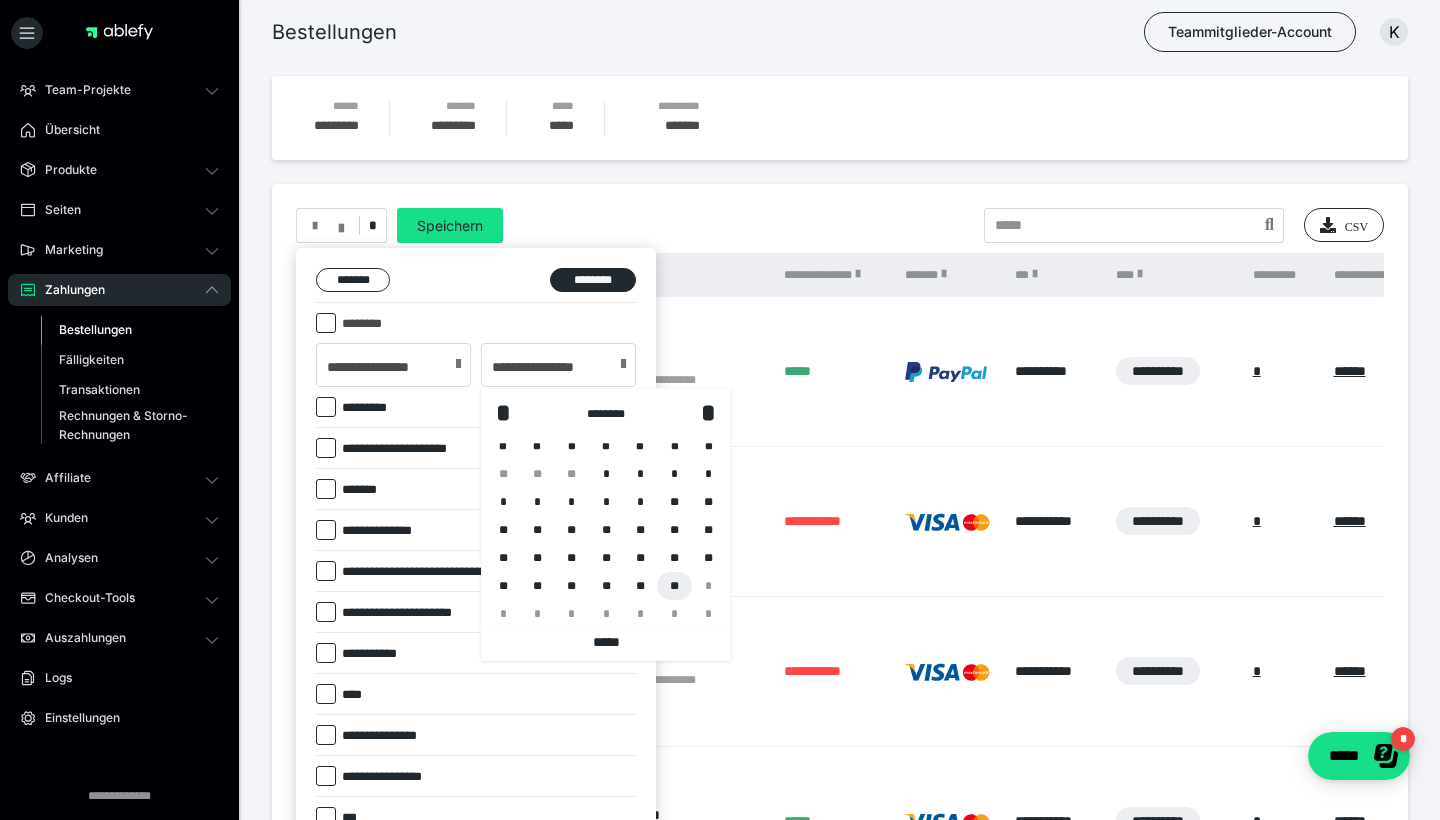 click on "**" at bounding box center (674, 586) 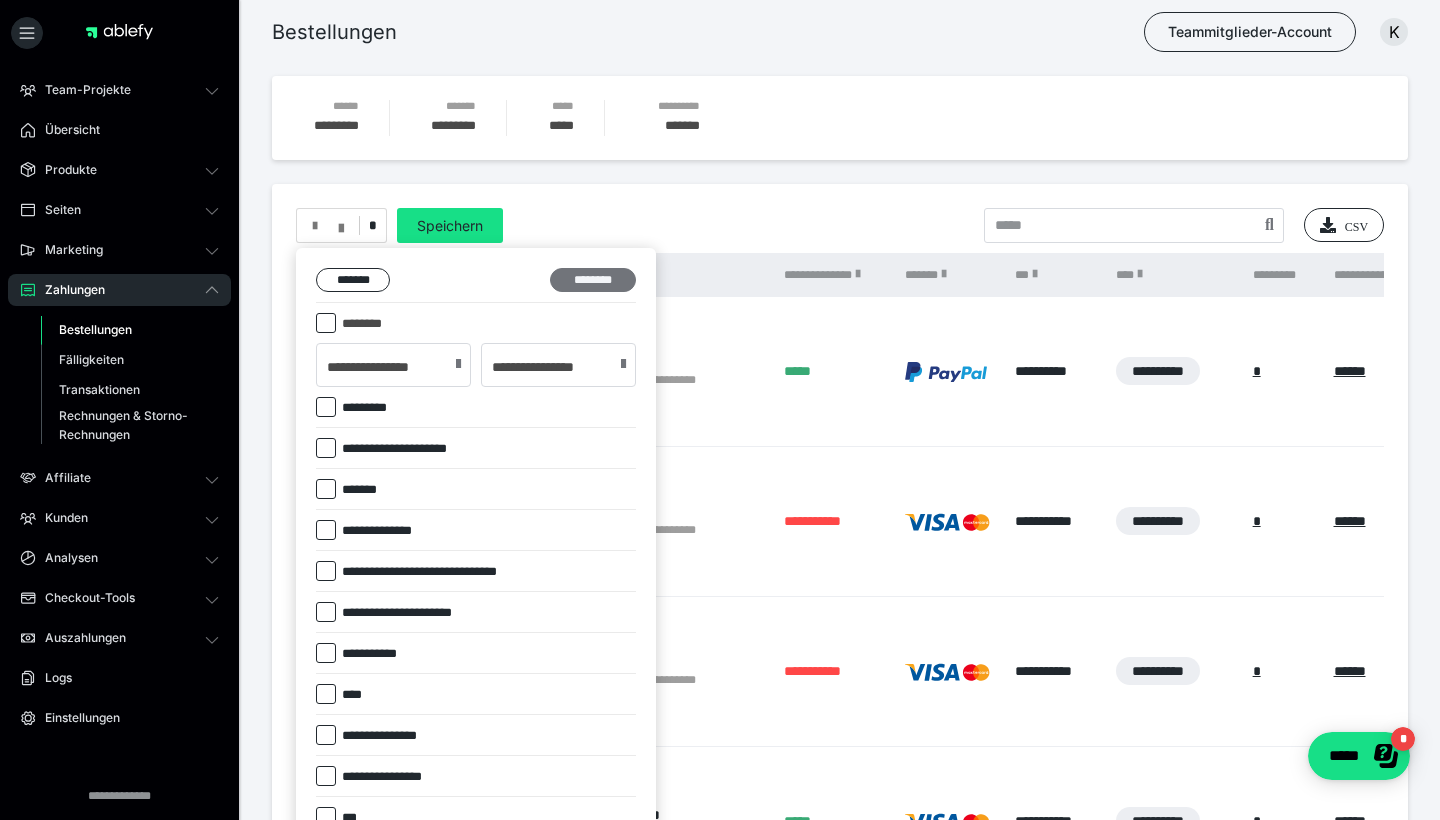 click on "********" at bounding box center [593, 280] 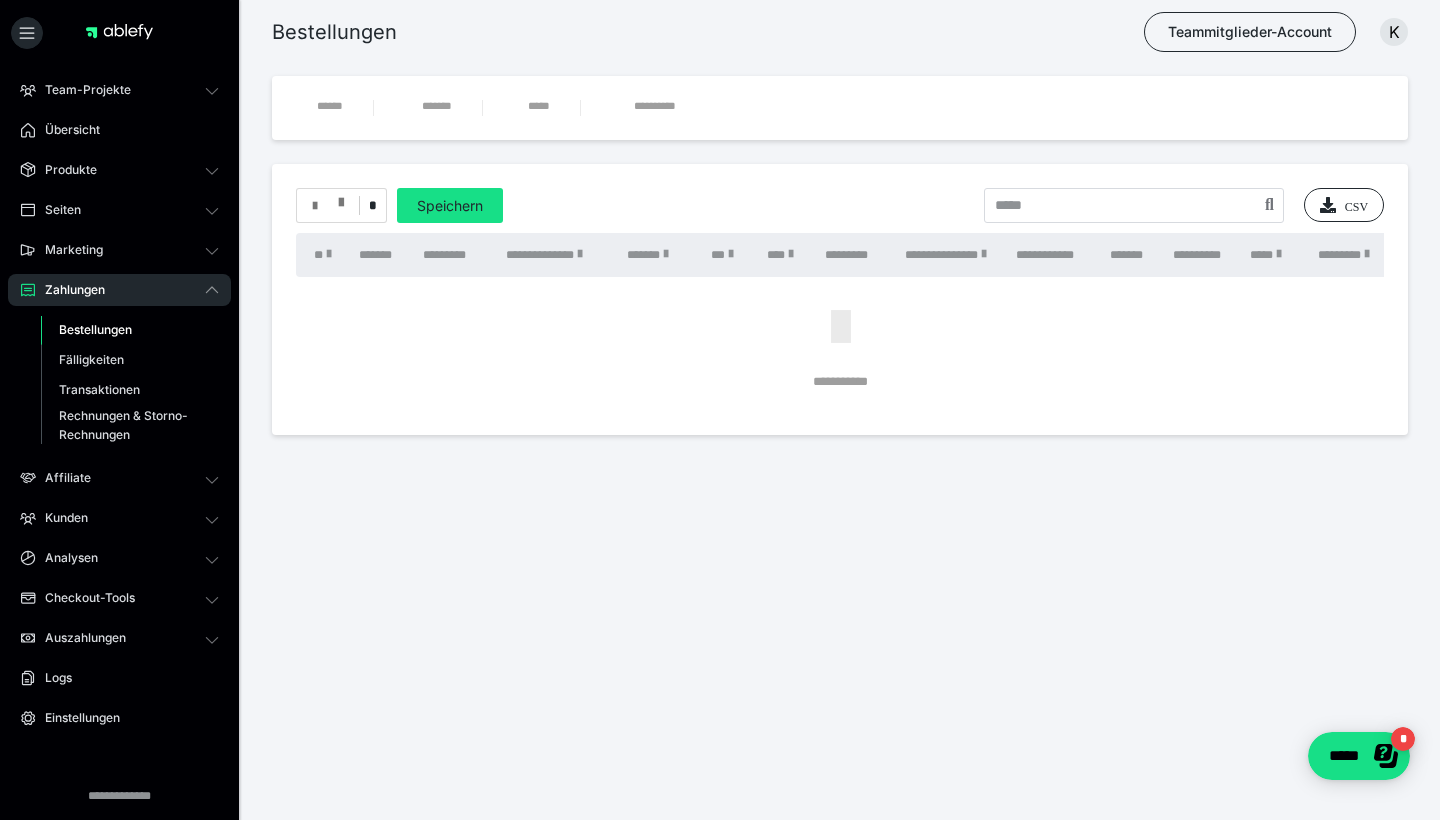 click at bounding box center [328, 206] 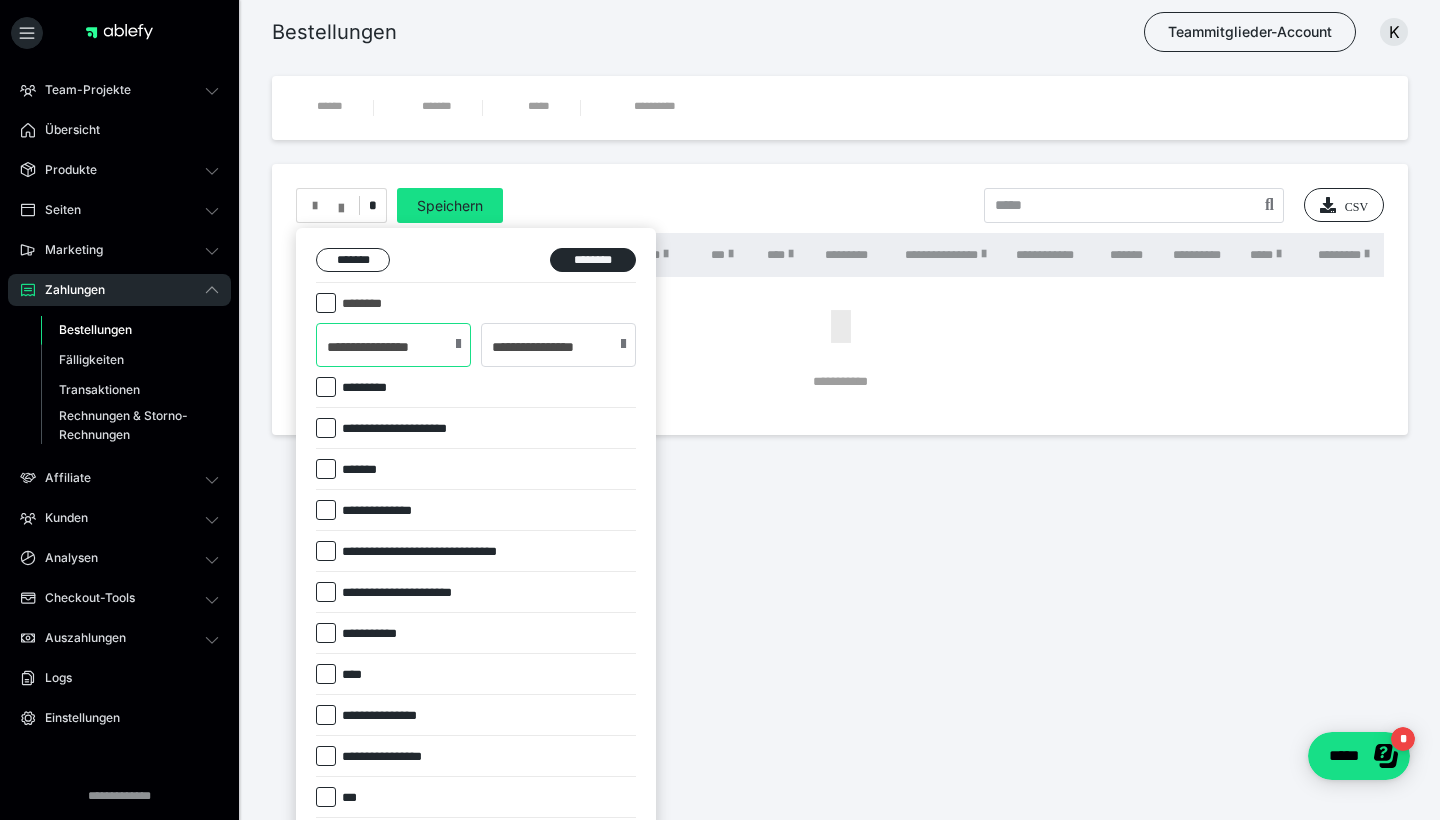 click on "**********" at bounding box center (393, 345) 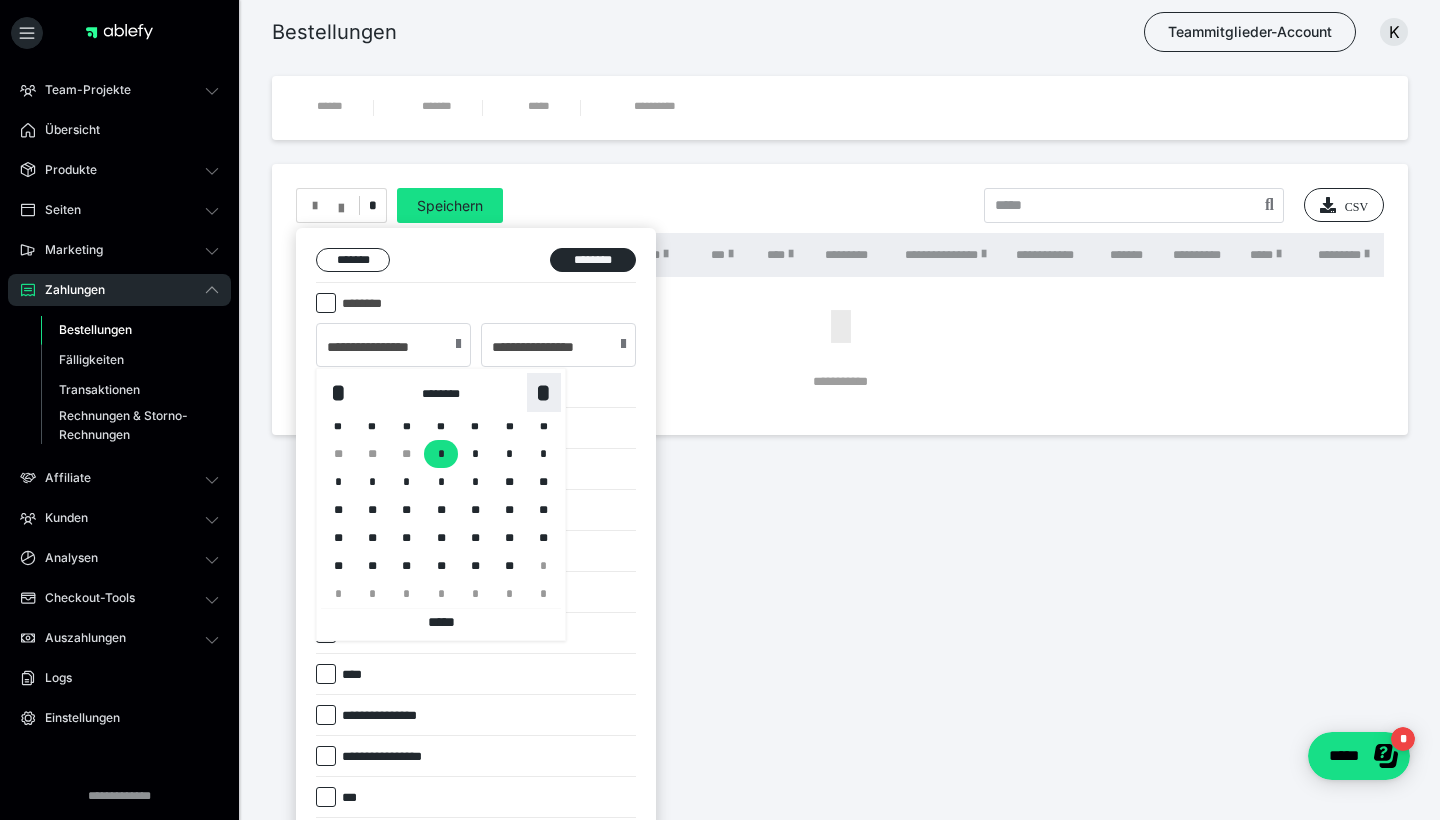 click on "*" at bounding box center (544, 392) 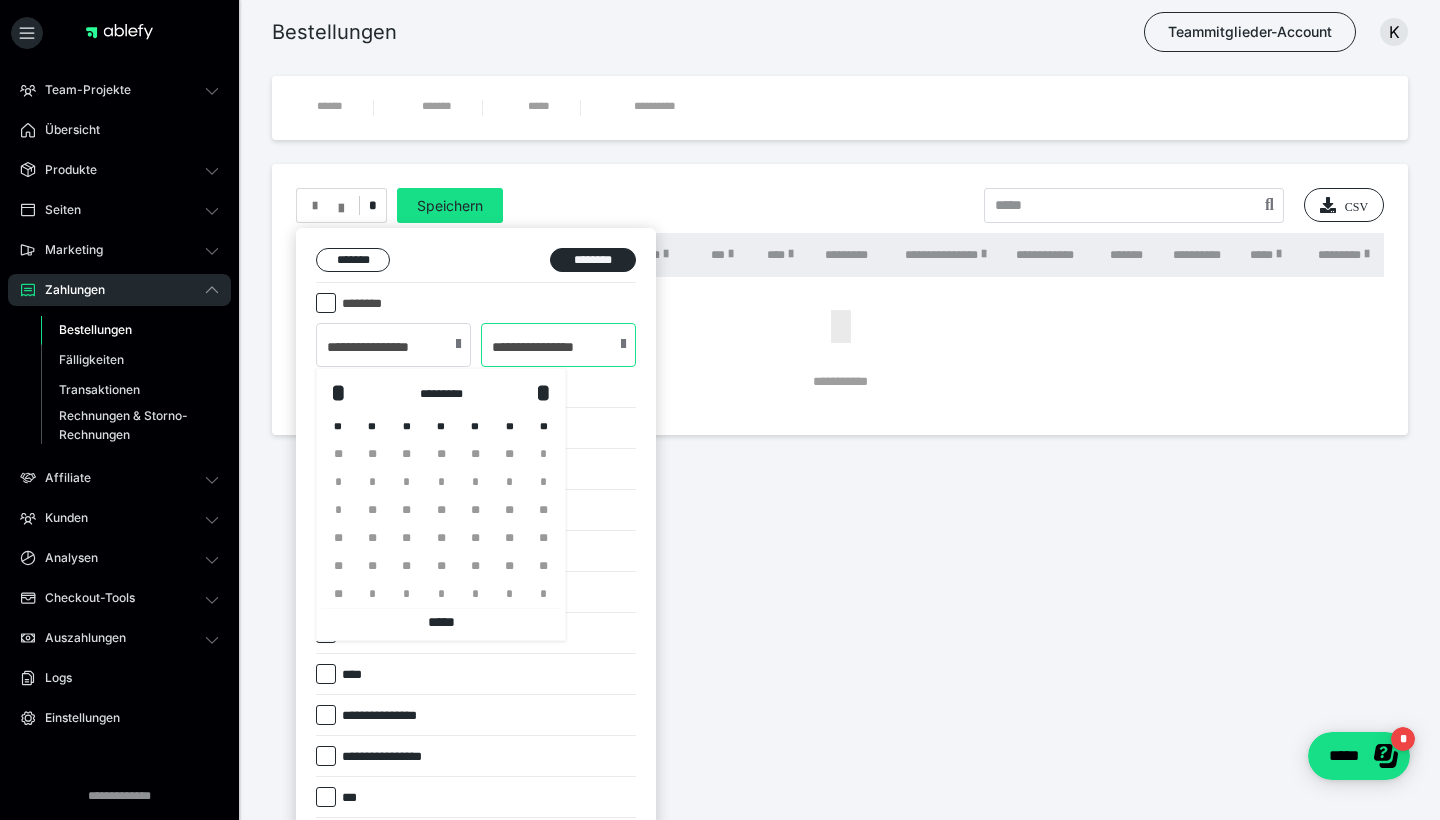 click on "**********" at bounding box center [558, 345] 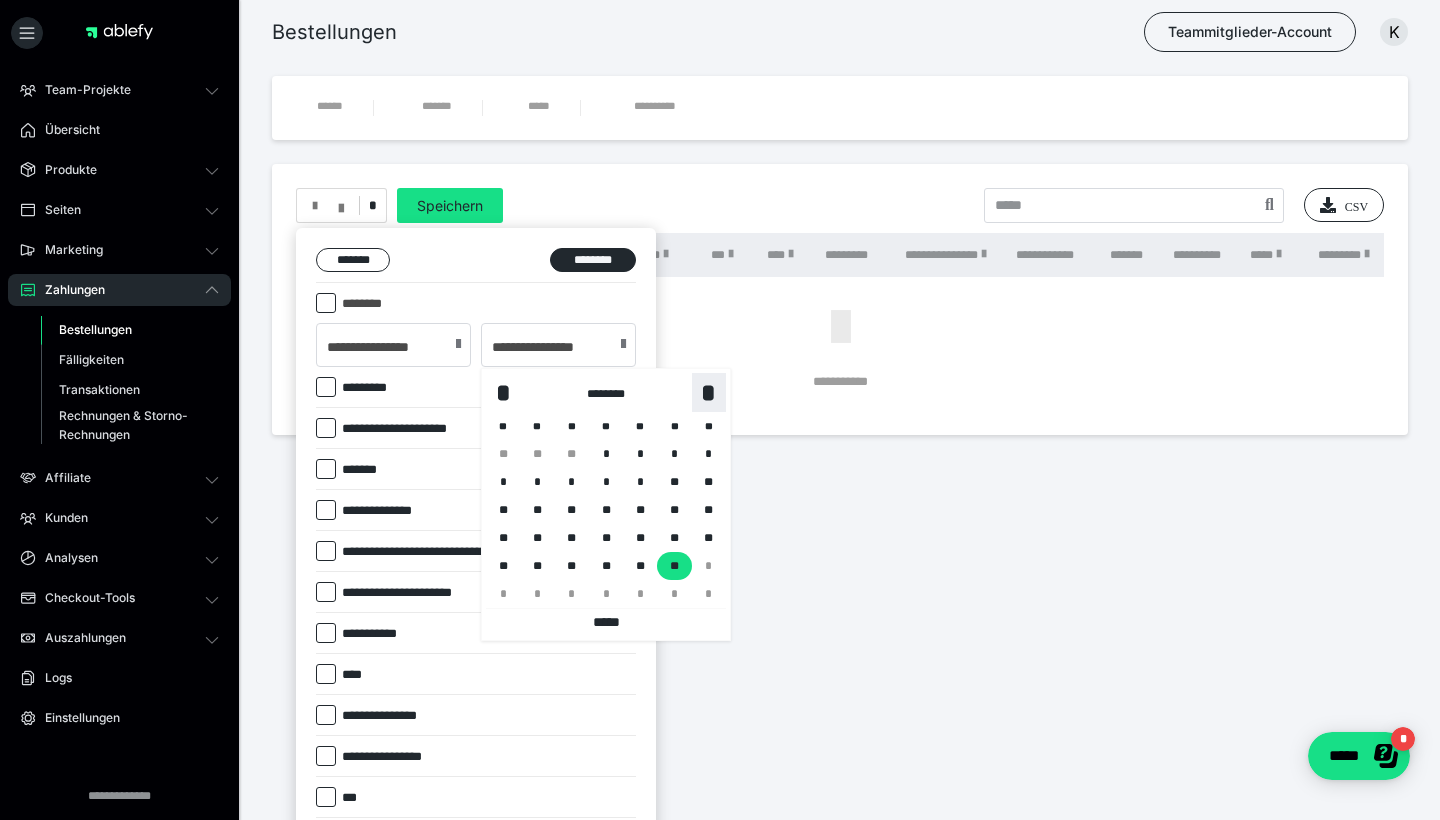click on "*" at bounding box center [709, 392] 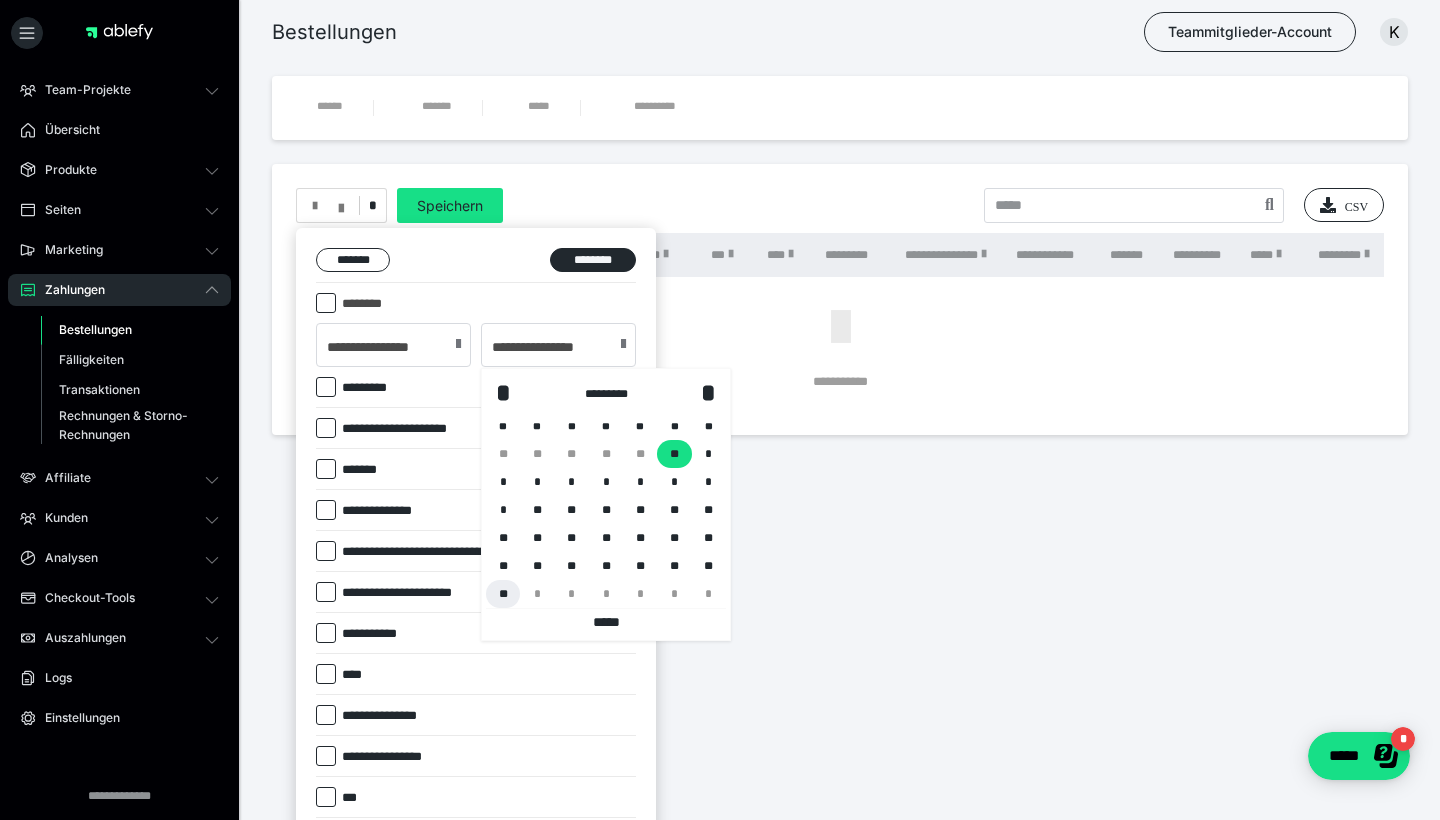 click on "**" at bounding box center [503, 594] 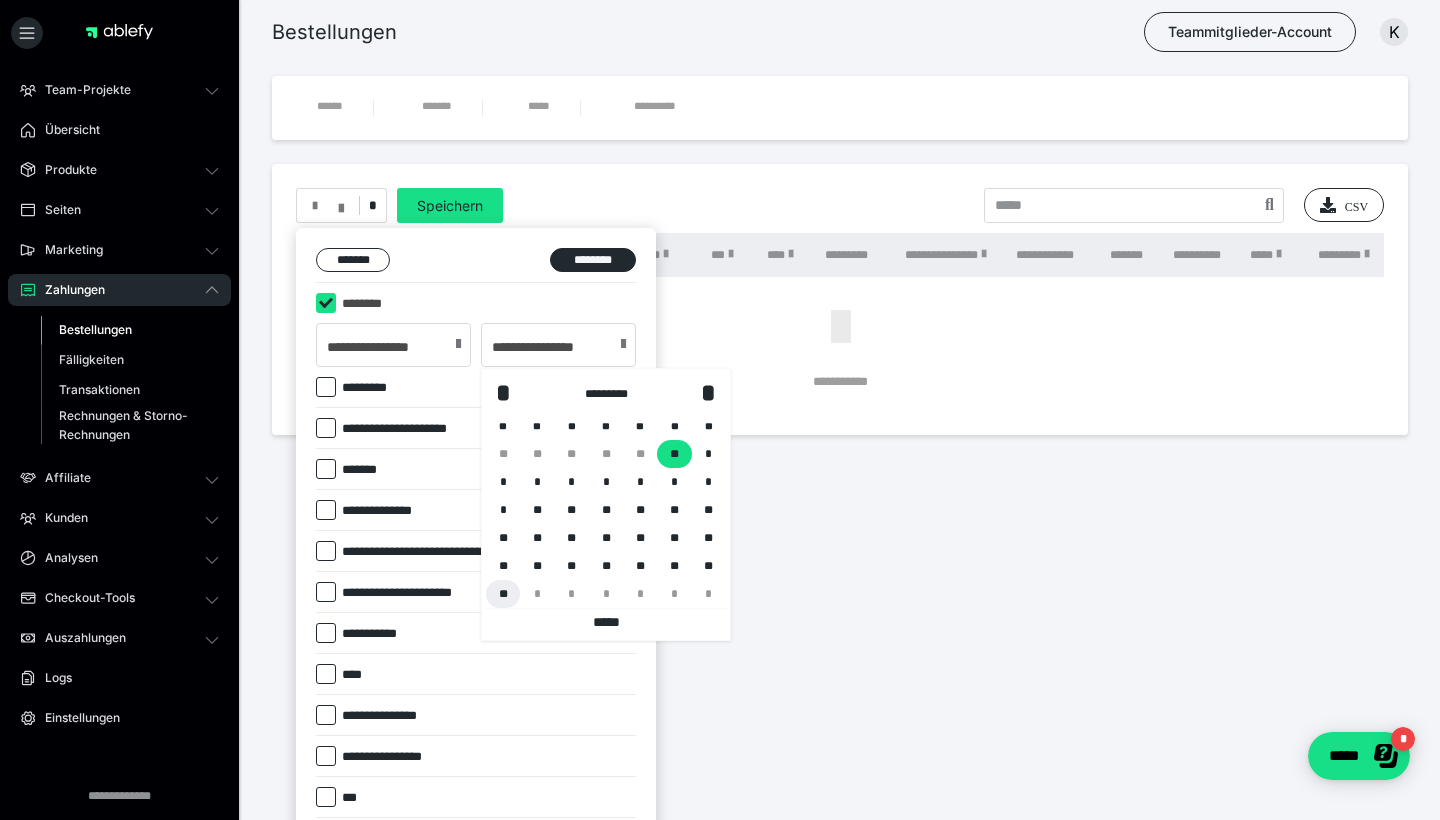 type on "**********" 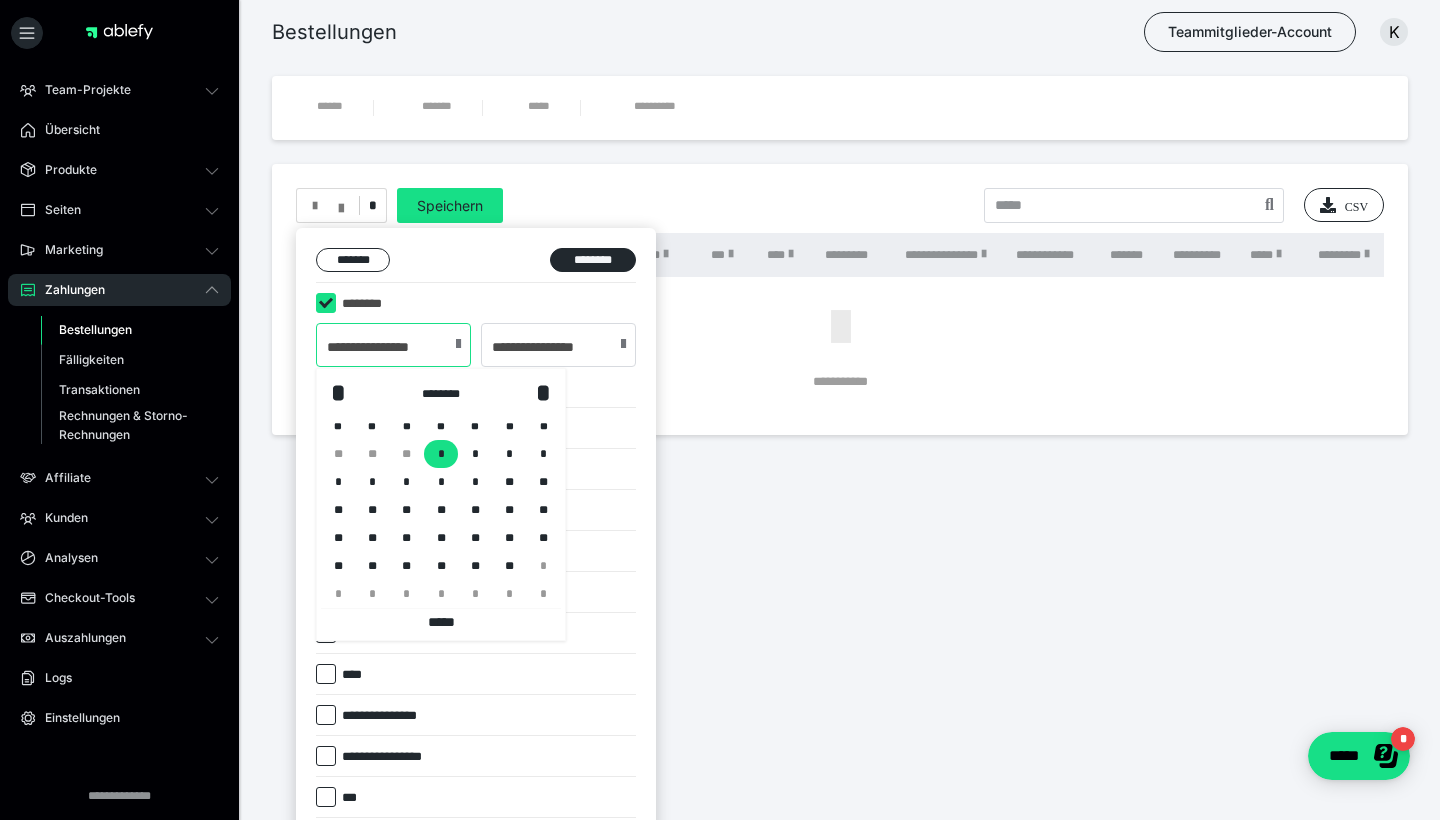 click on "**********" at bounding box center (393, 345) 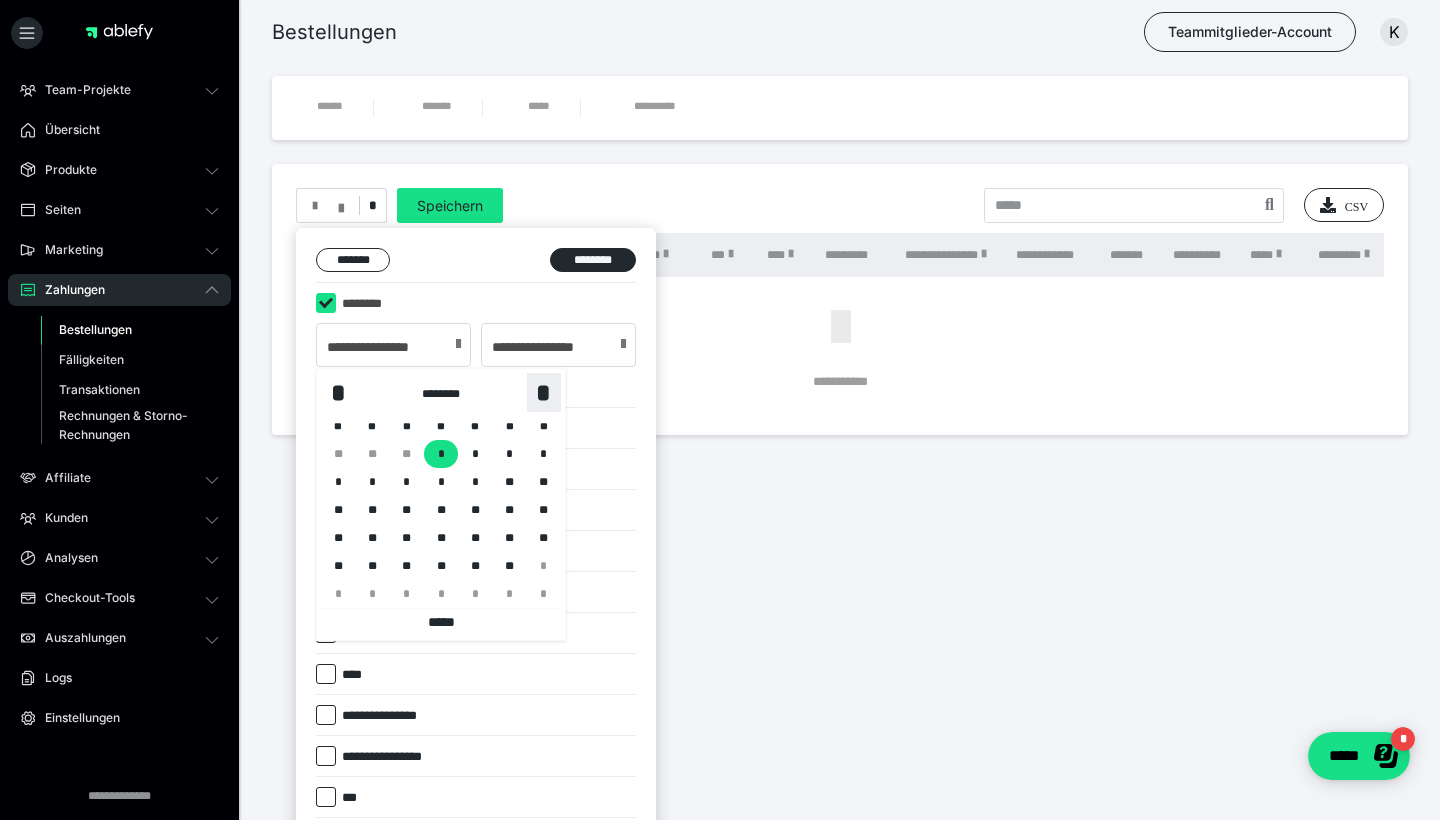 click on "*" at bounding box center [544, 392] 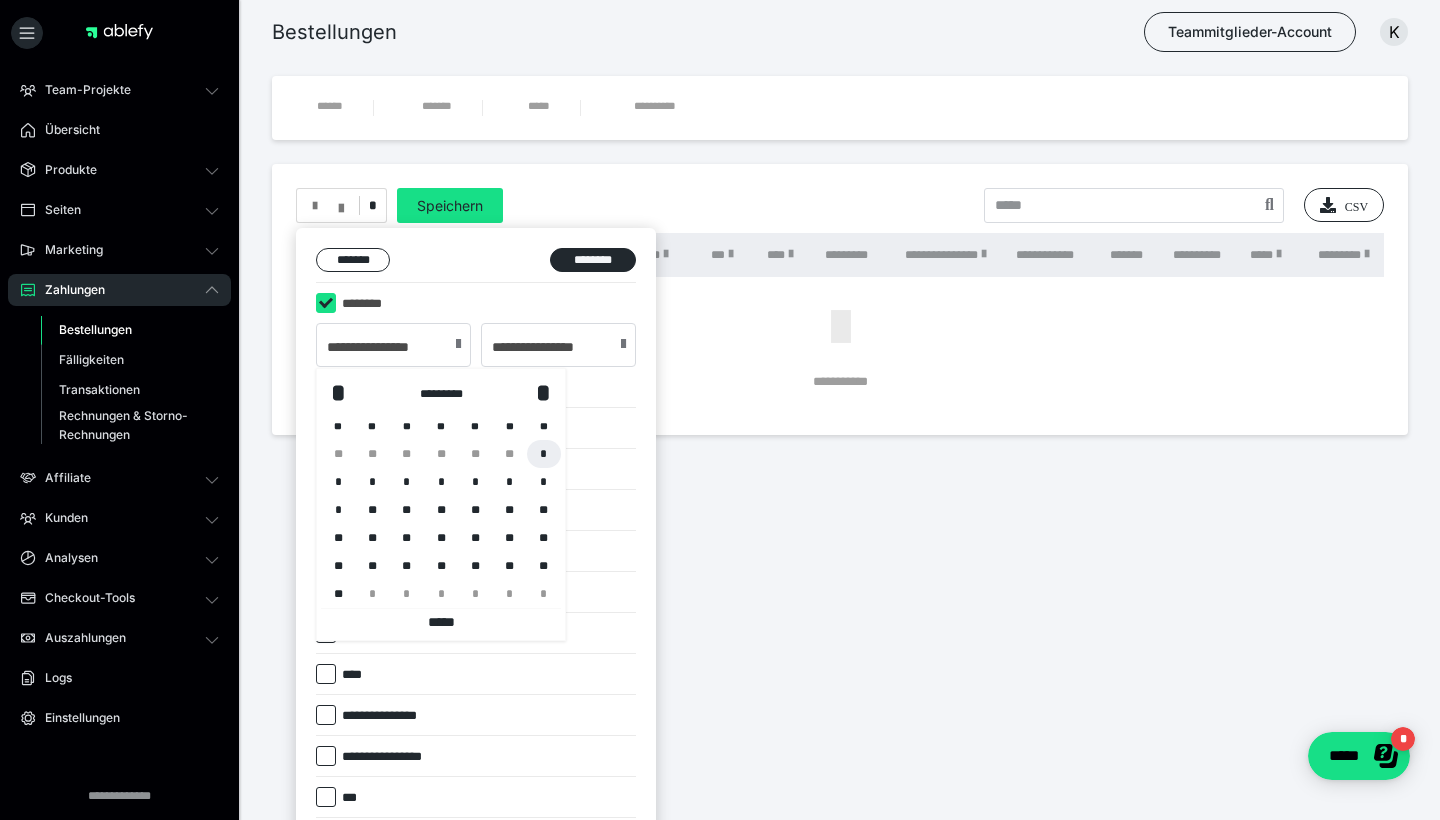 click on "*" at bounding box center [544, 454] 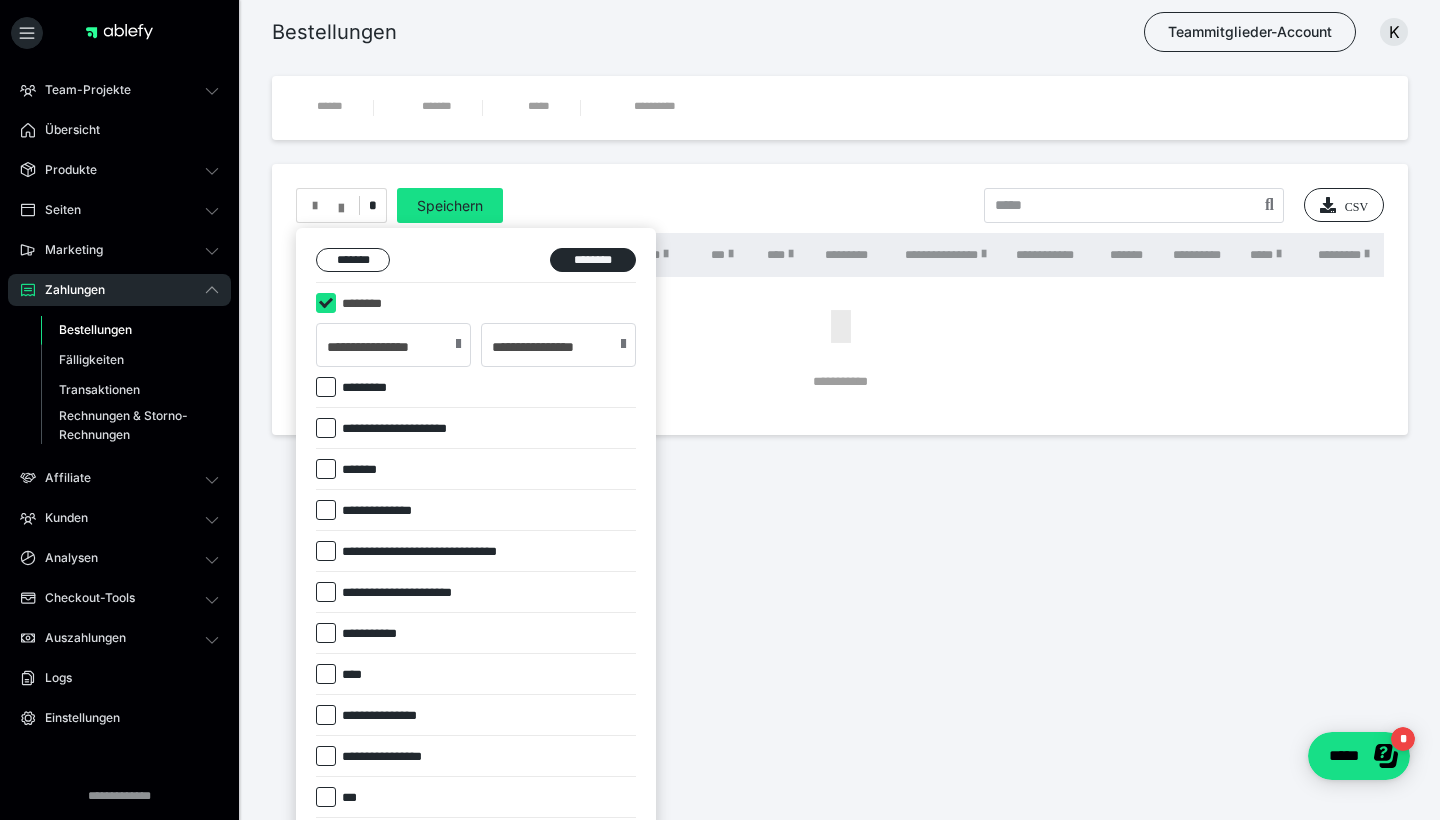 type on "**********" 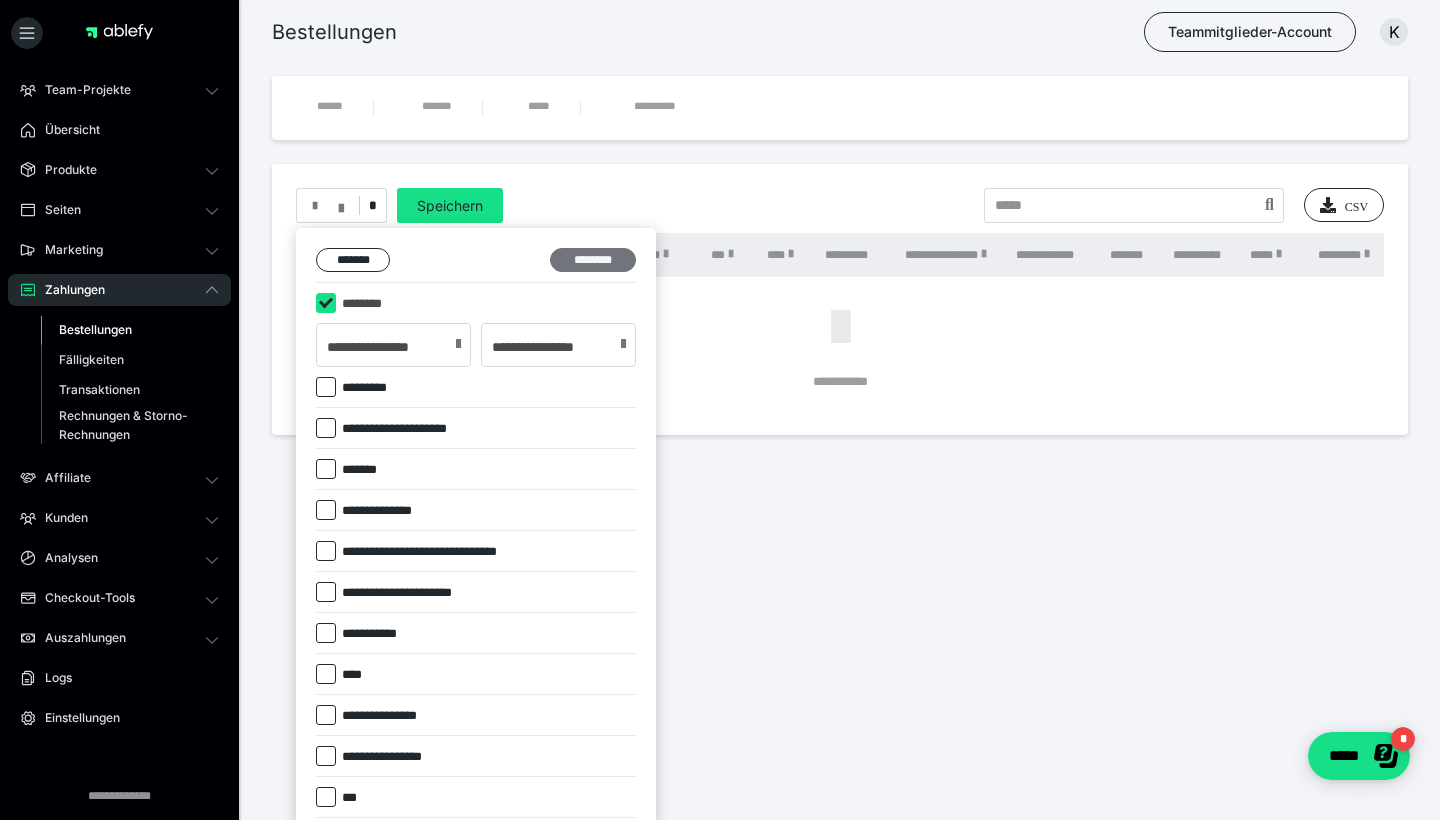 click on "********" at bounding box center [593, 260] 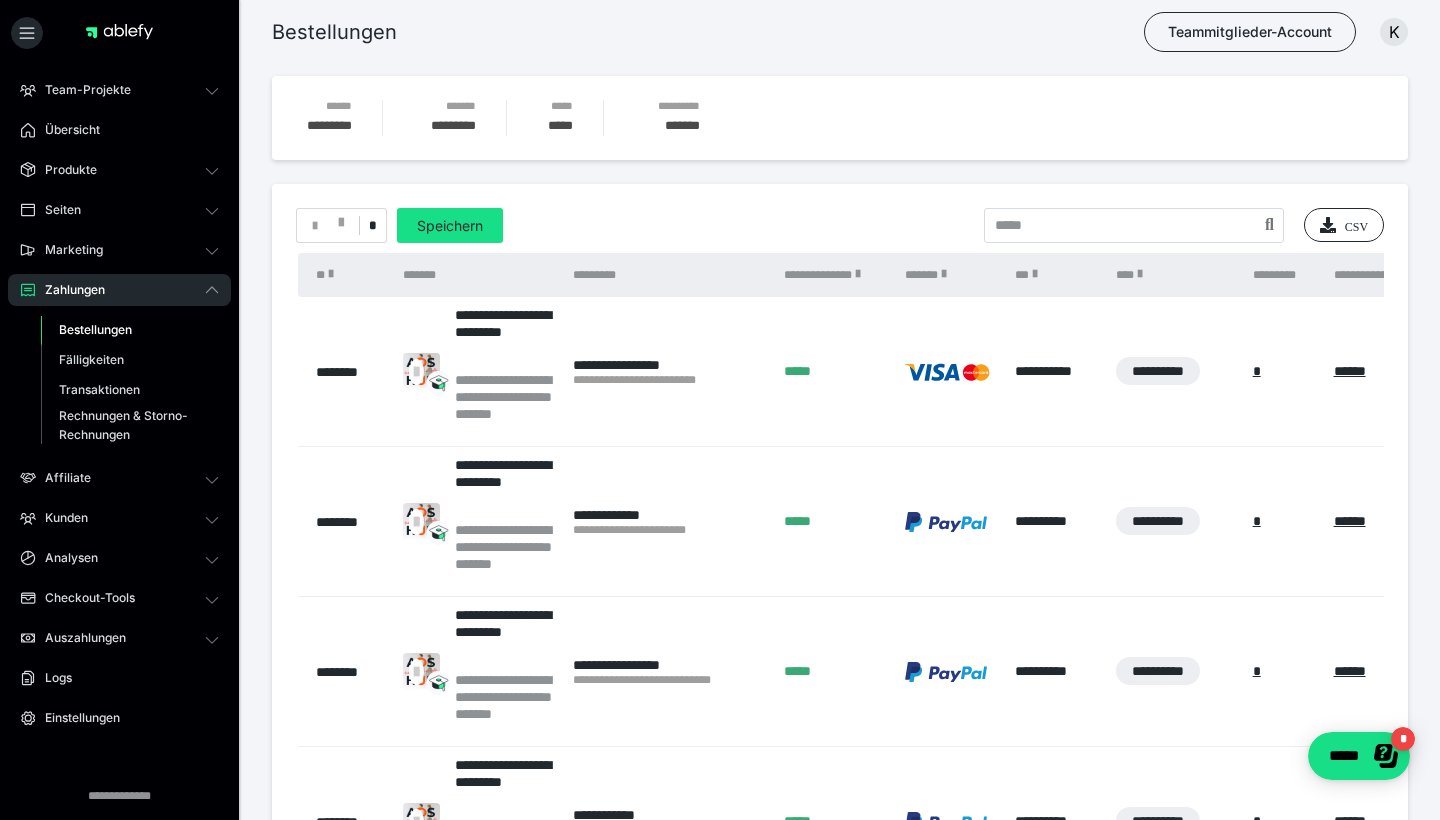 scroll, scrollTop: 12, scrollLeft: 0, axis: vertical 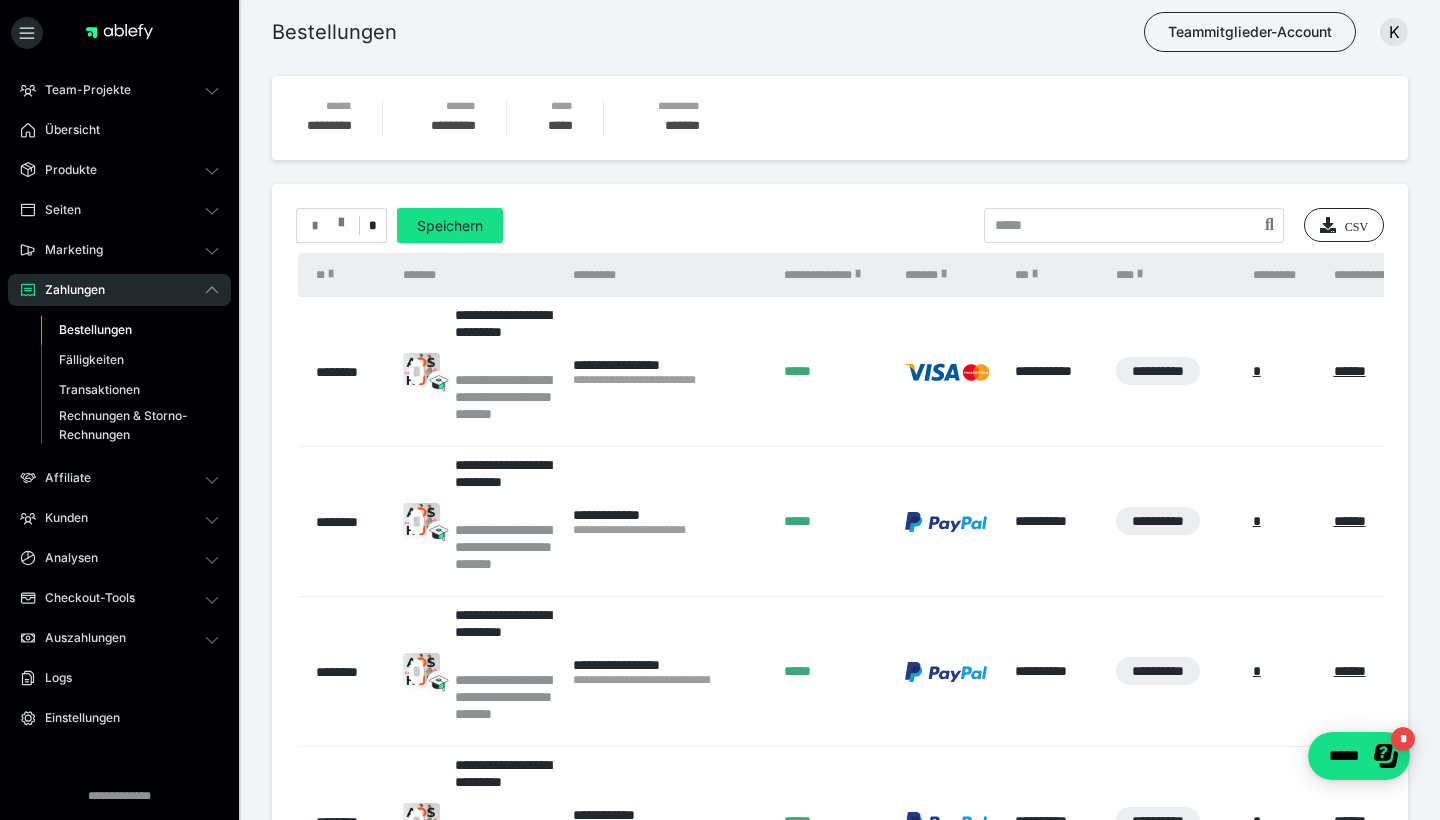 click at bounding box center (328, 226) 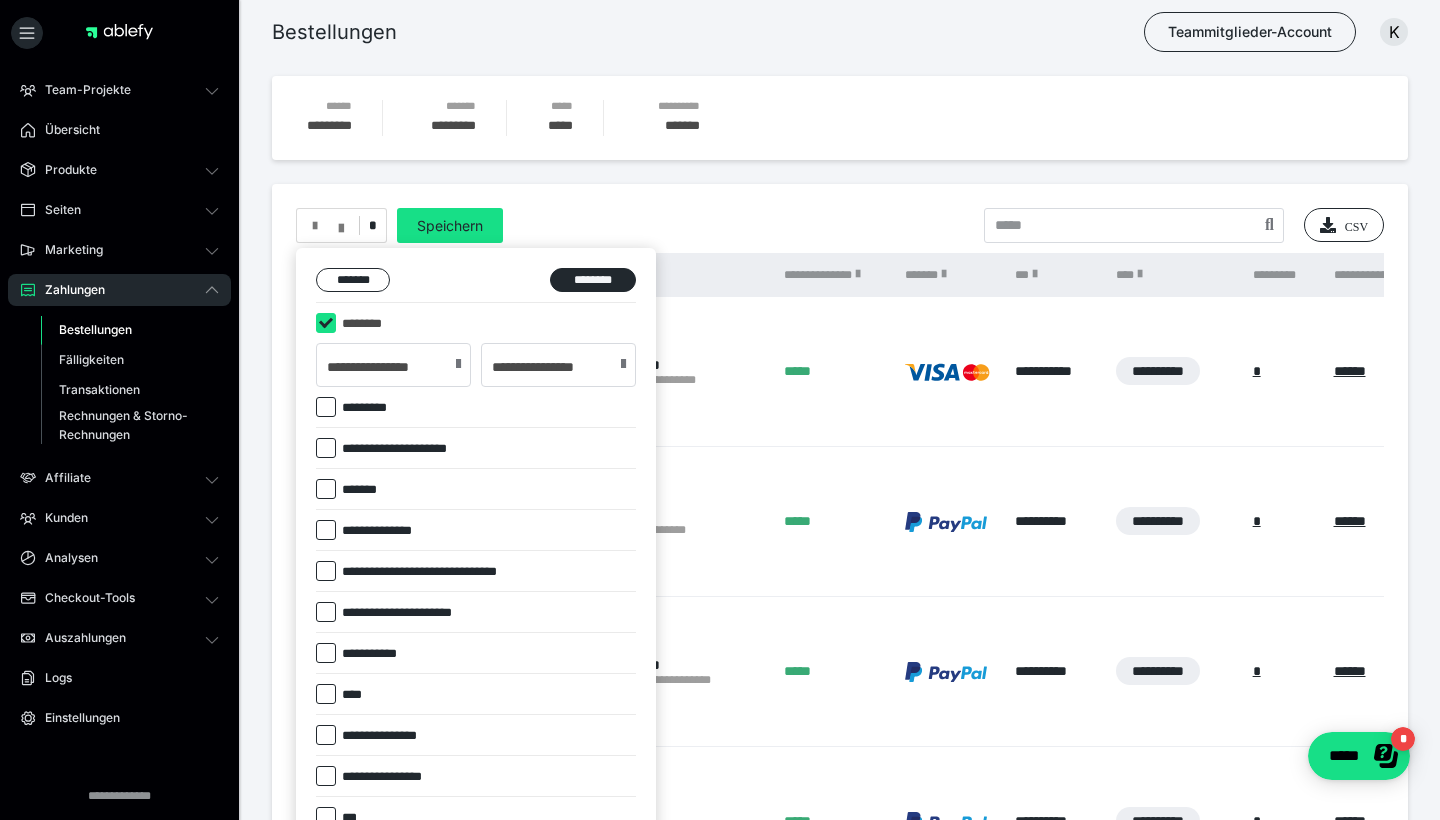 click at bounding box center (720, 410) 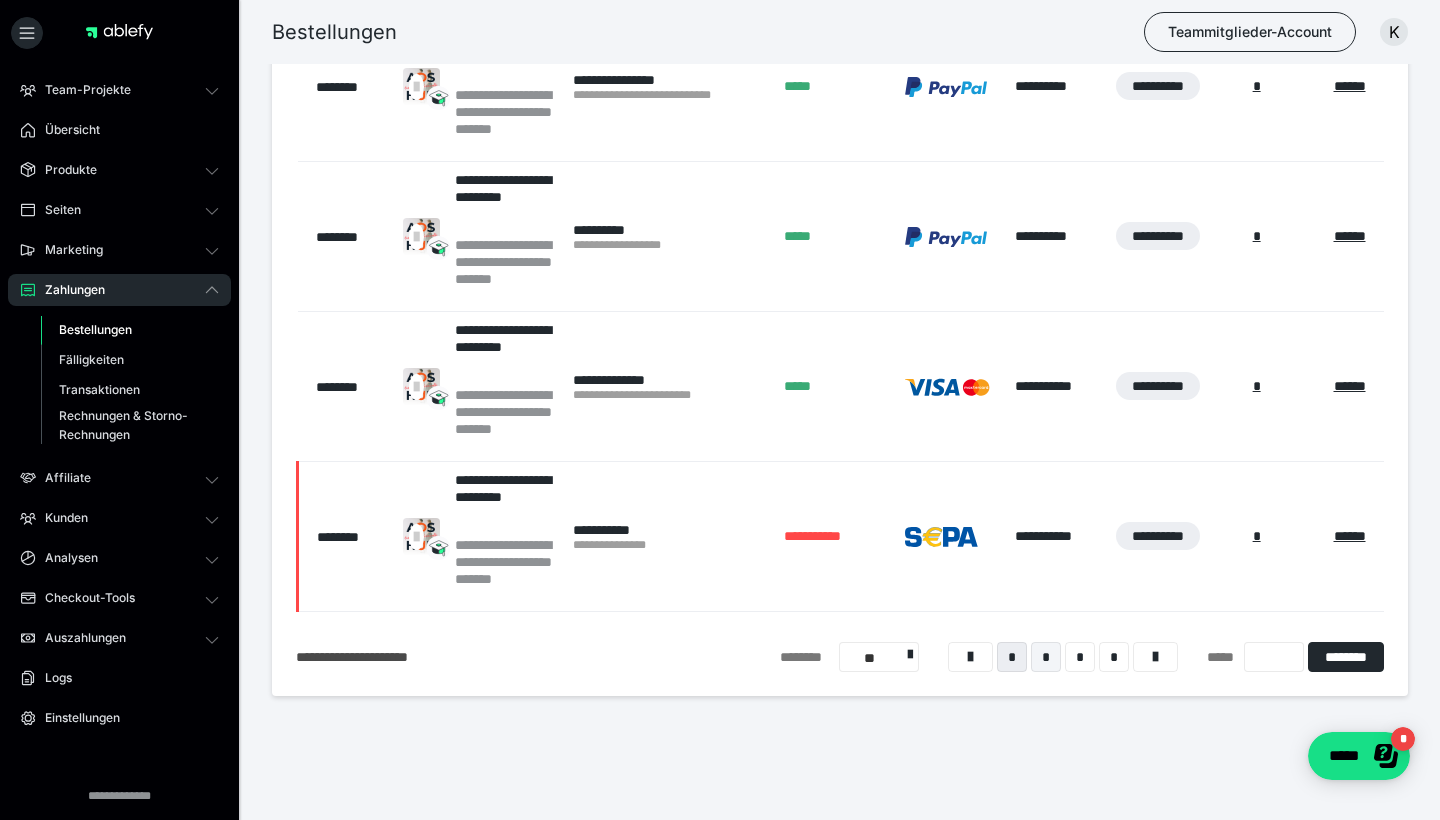 click on "*" at bounding box center [1046, 657] 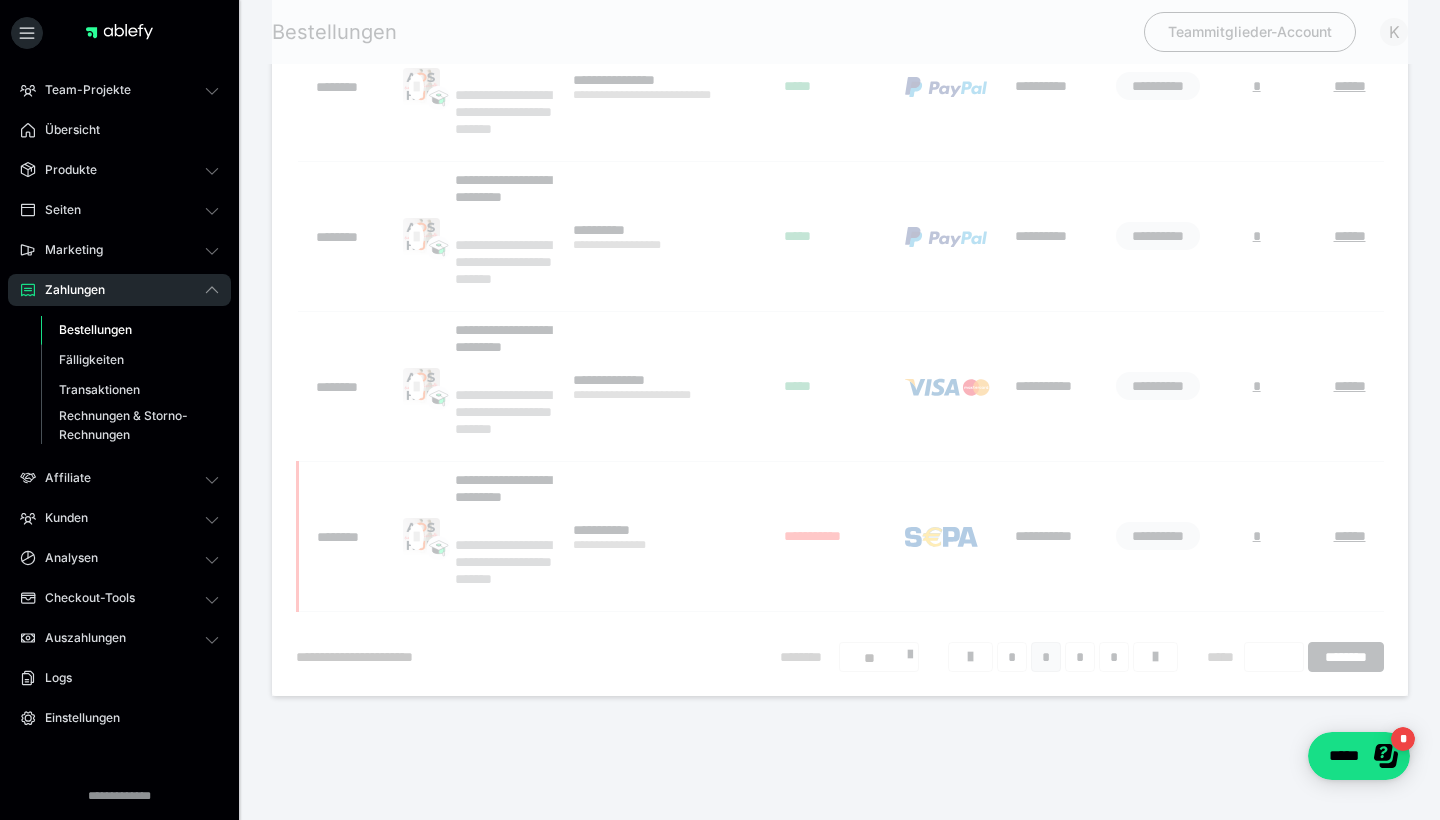 scroll, scrollTop: 124, scrollLeft: 0, axis: vertical 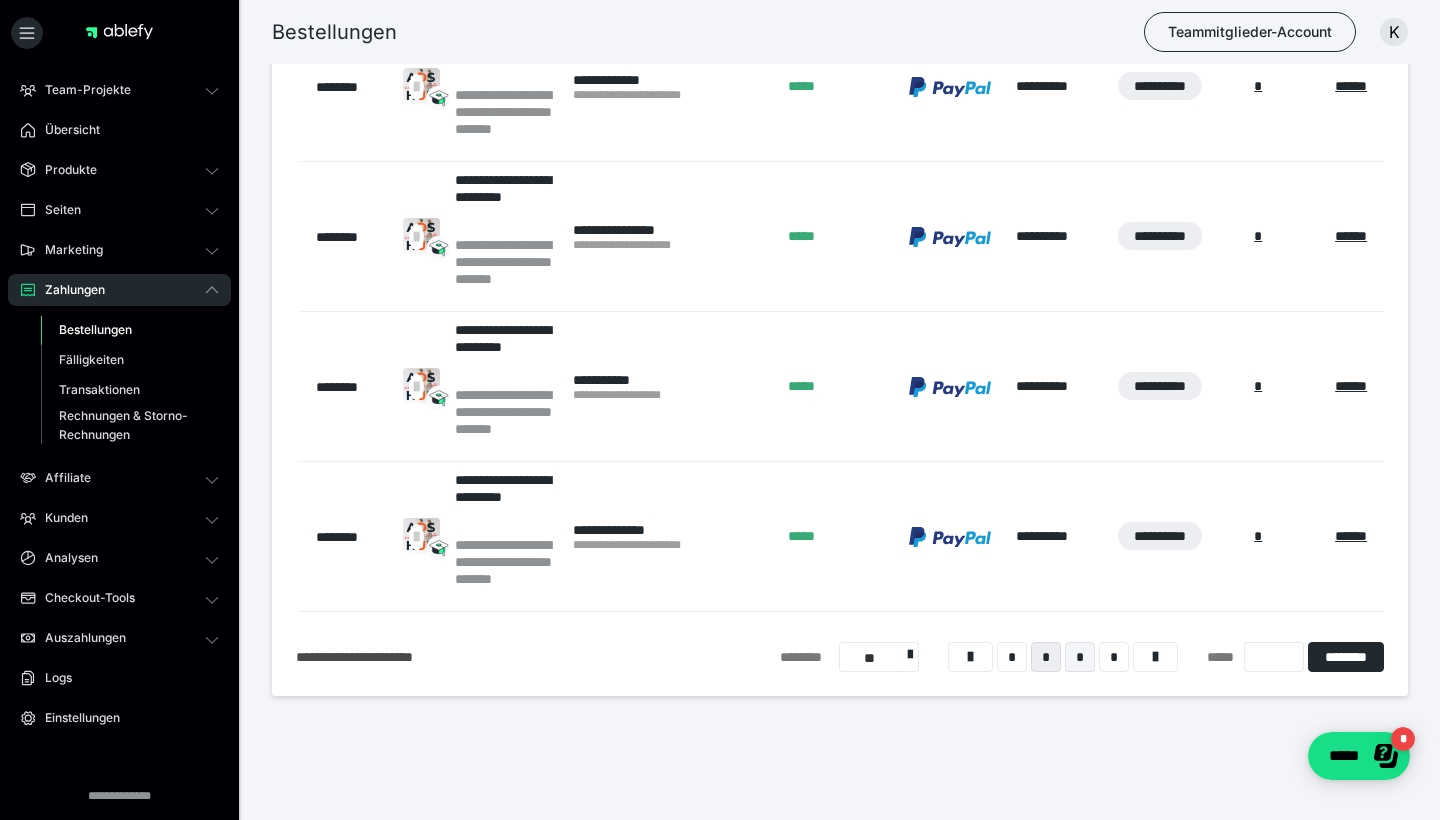 click on "*" at bounding box center [1080, 657] 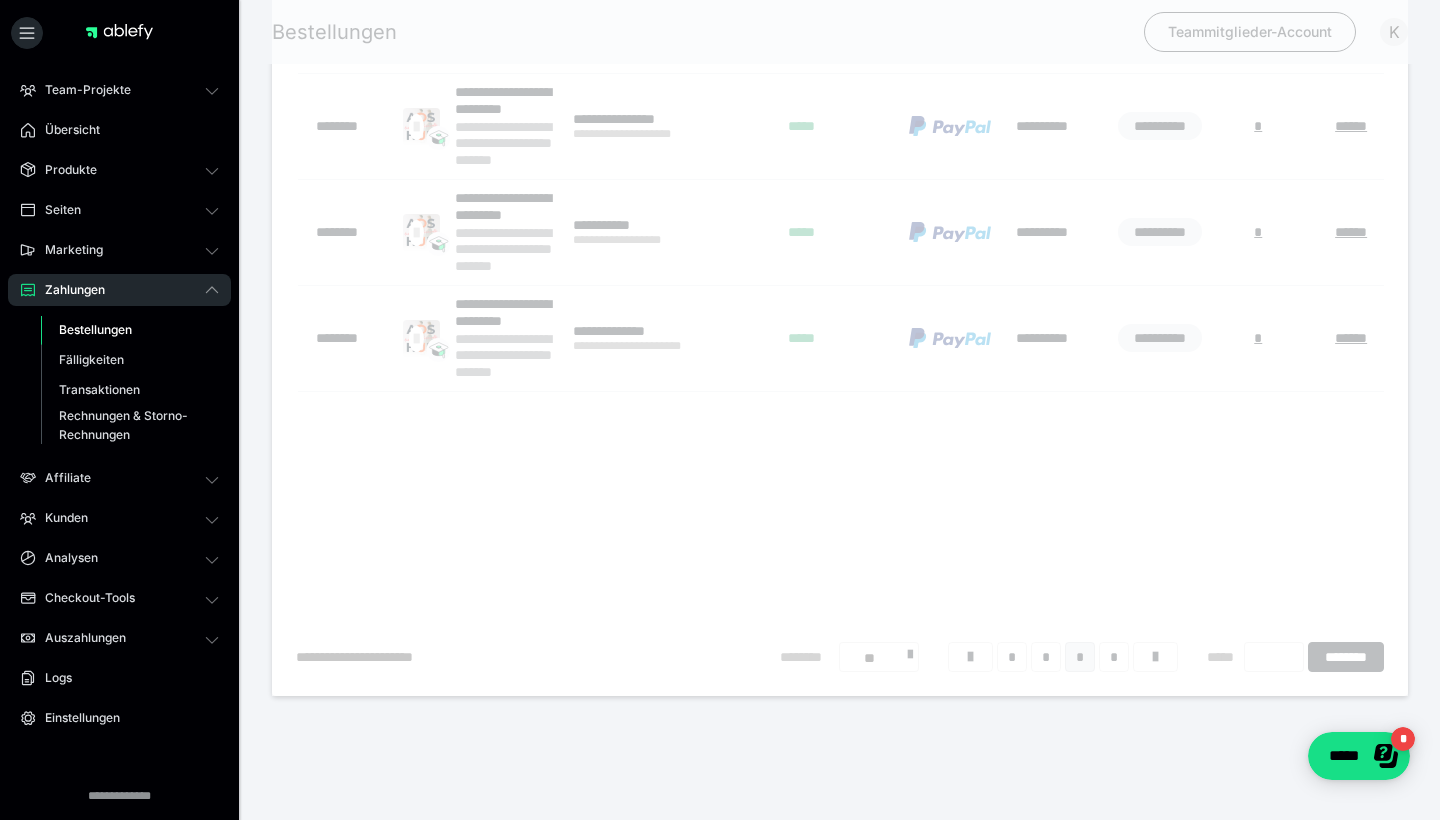 scroll, scrollTop: 124, scrollLeft: 0, axis: vertical 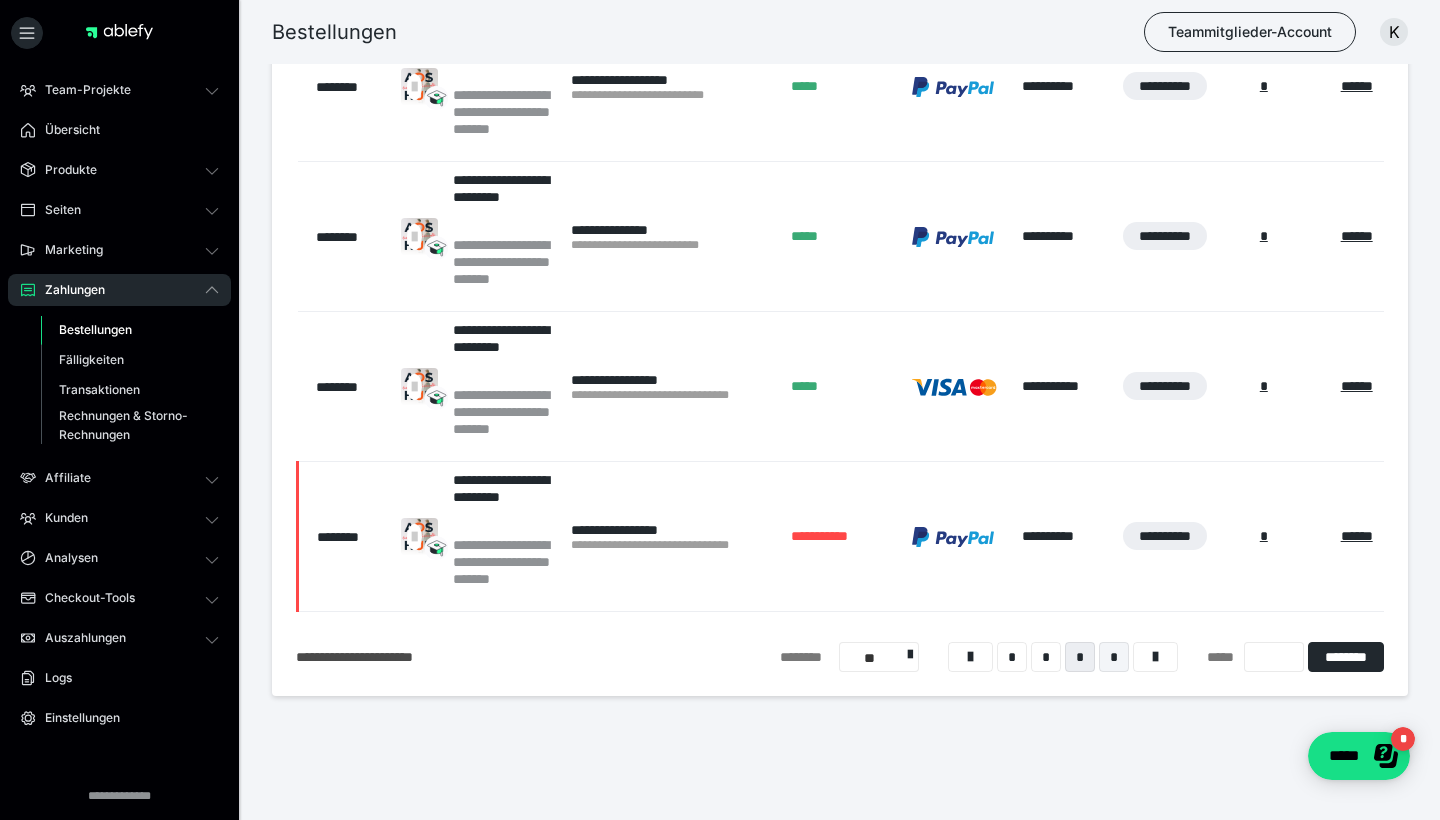 click on "*" at bounding box center [1114, 657] 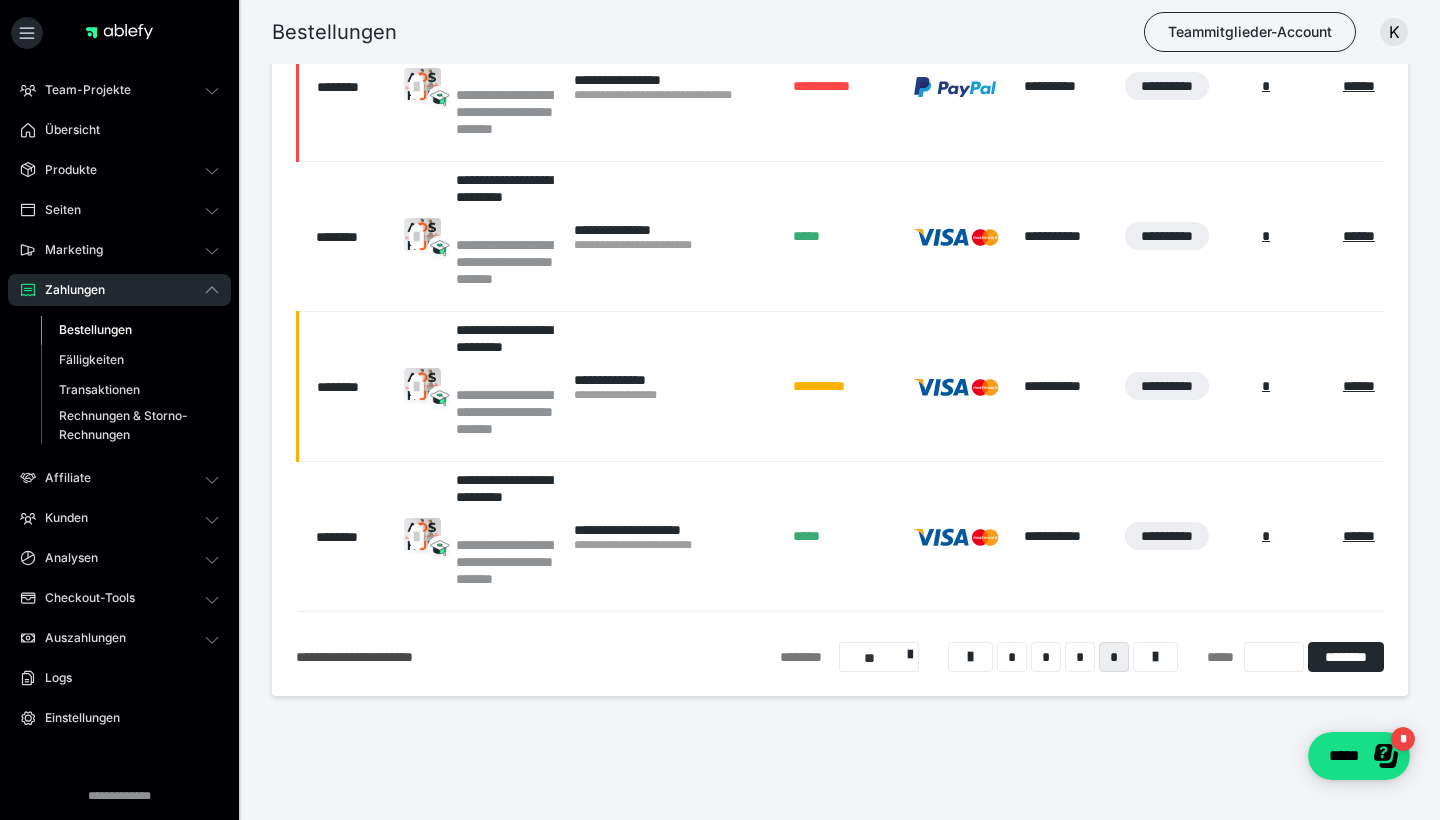 scroll, scrollTop: 285, scrollLeft: 0, axis: vertical 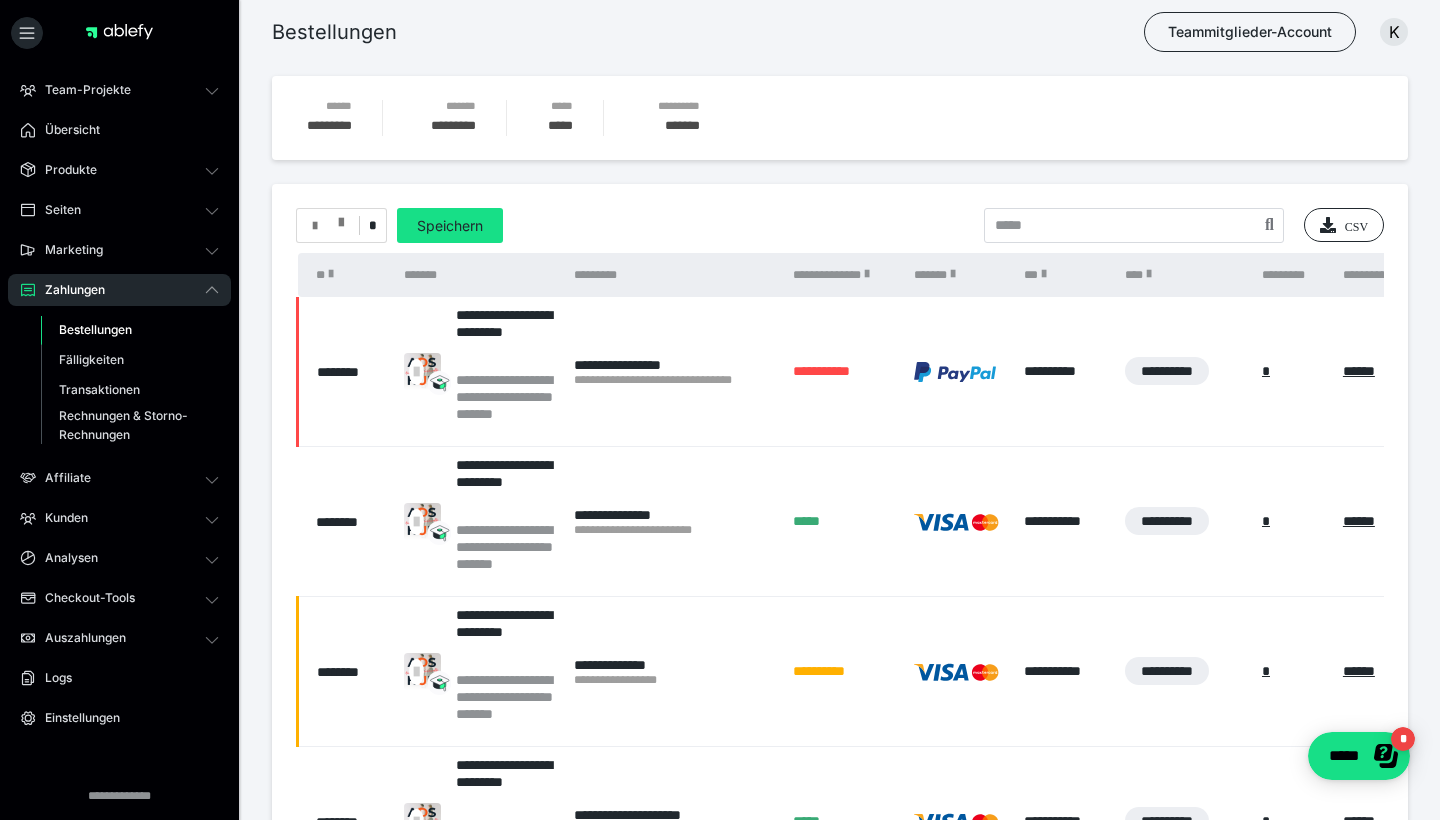 click at bounding box center [328, 226] 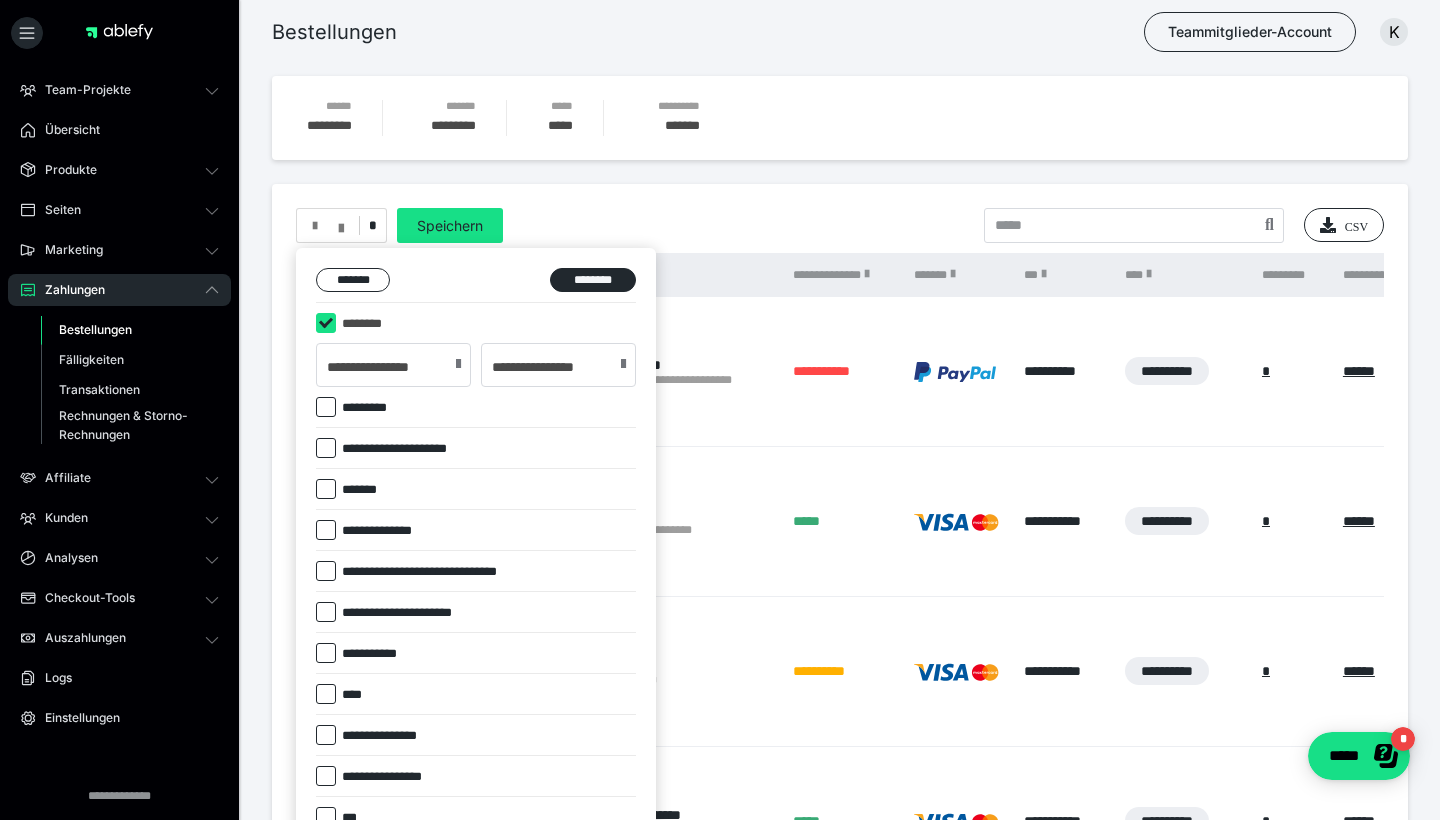 click at bounding box center (720, 410) 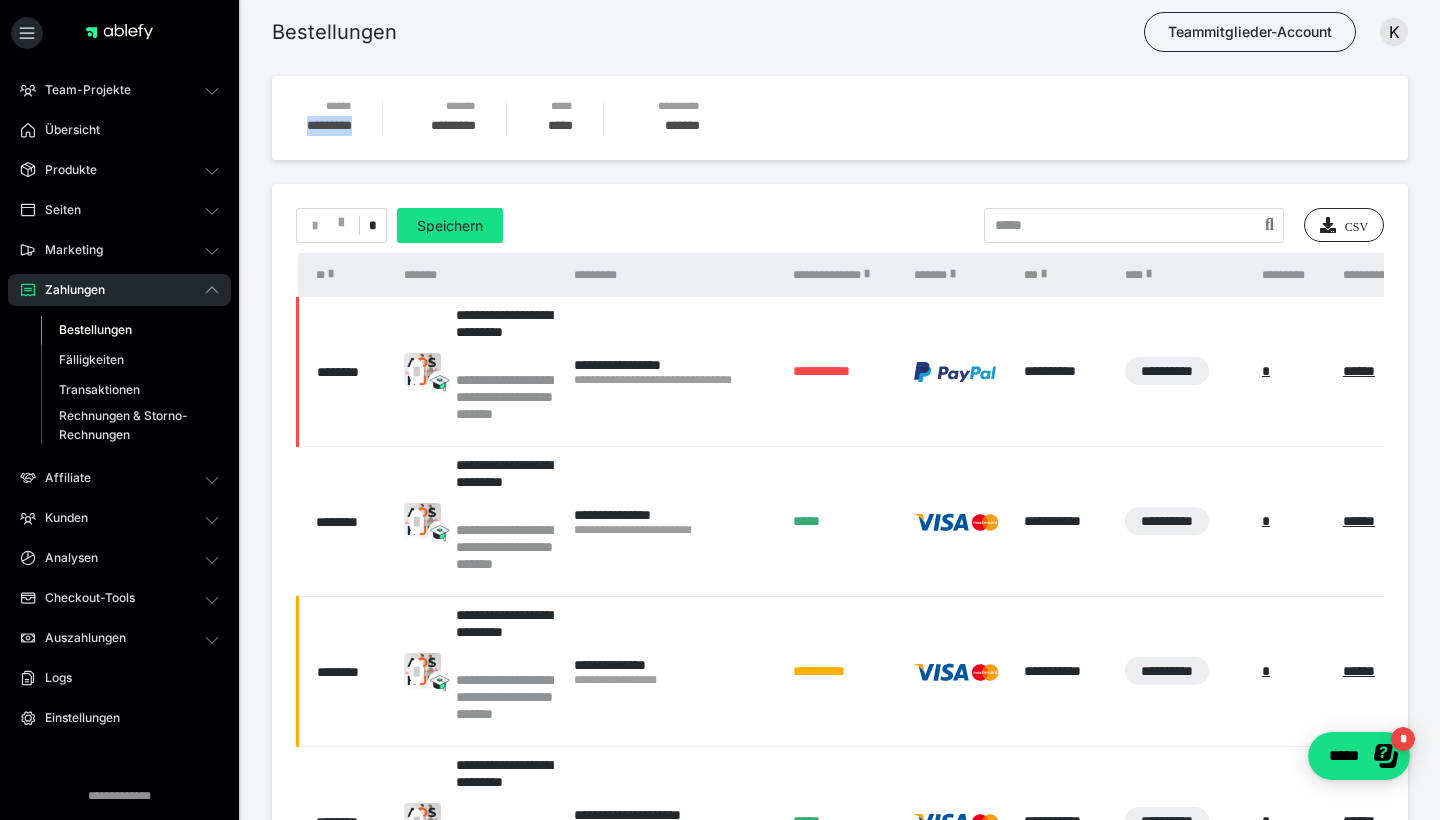 drag, startPoint x: 321, startPoint y: 125, endPoint x: 293, endPoint y: 125, distance: 28 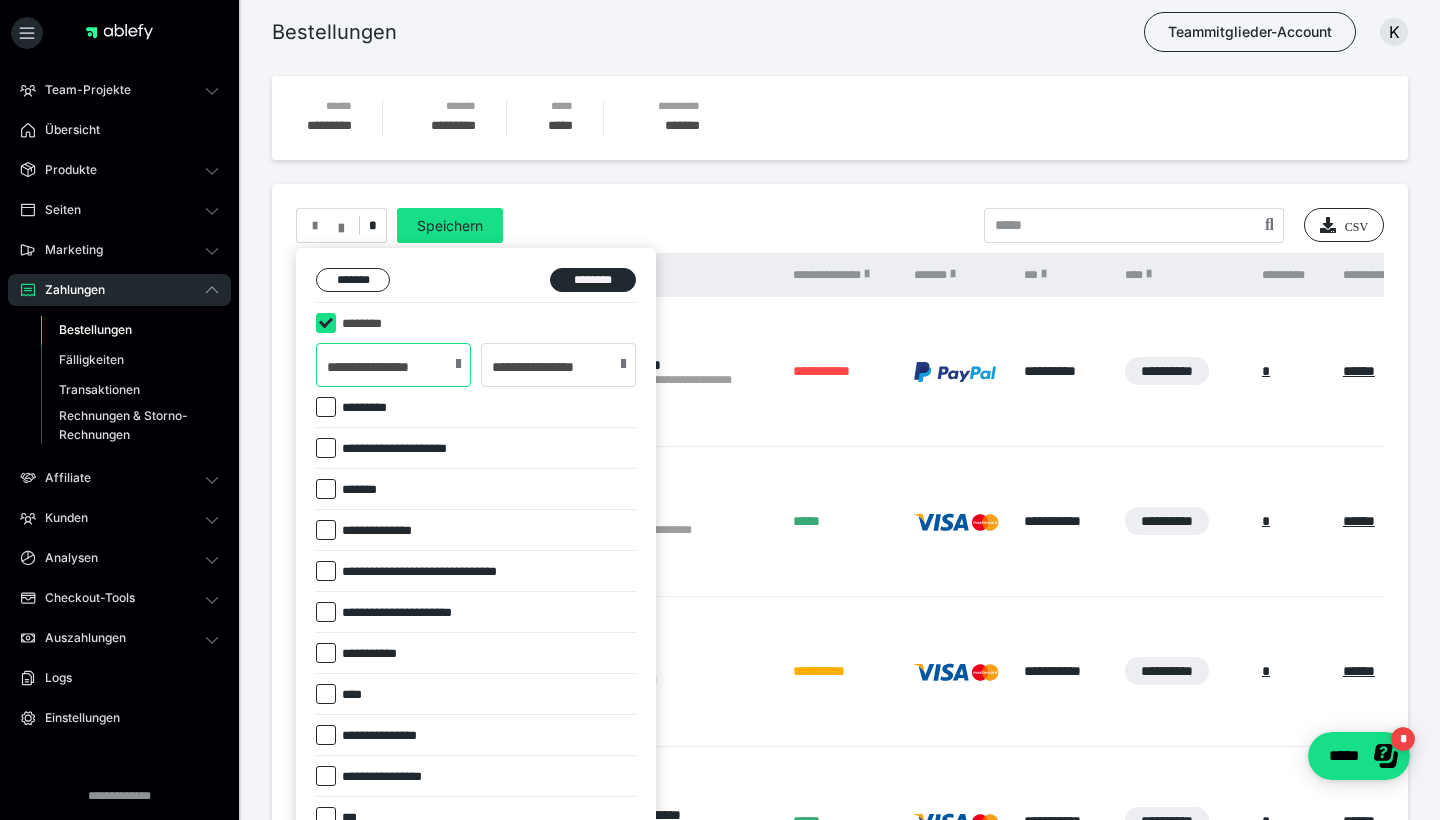 click on "**********" at bounding box center (393, 365) 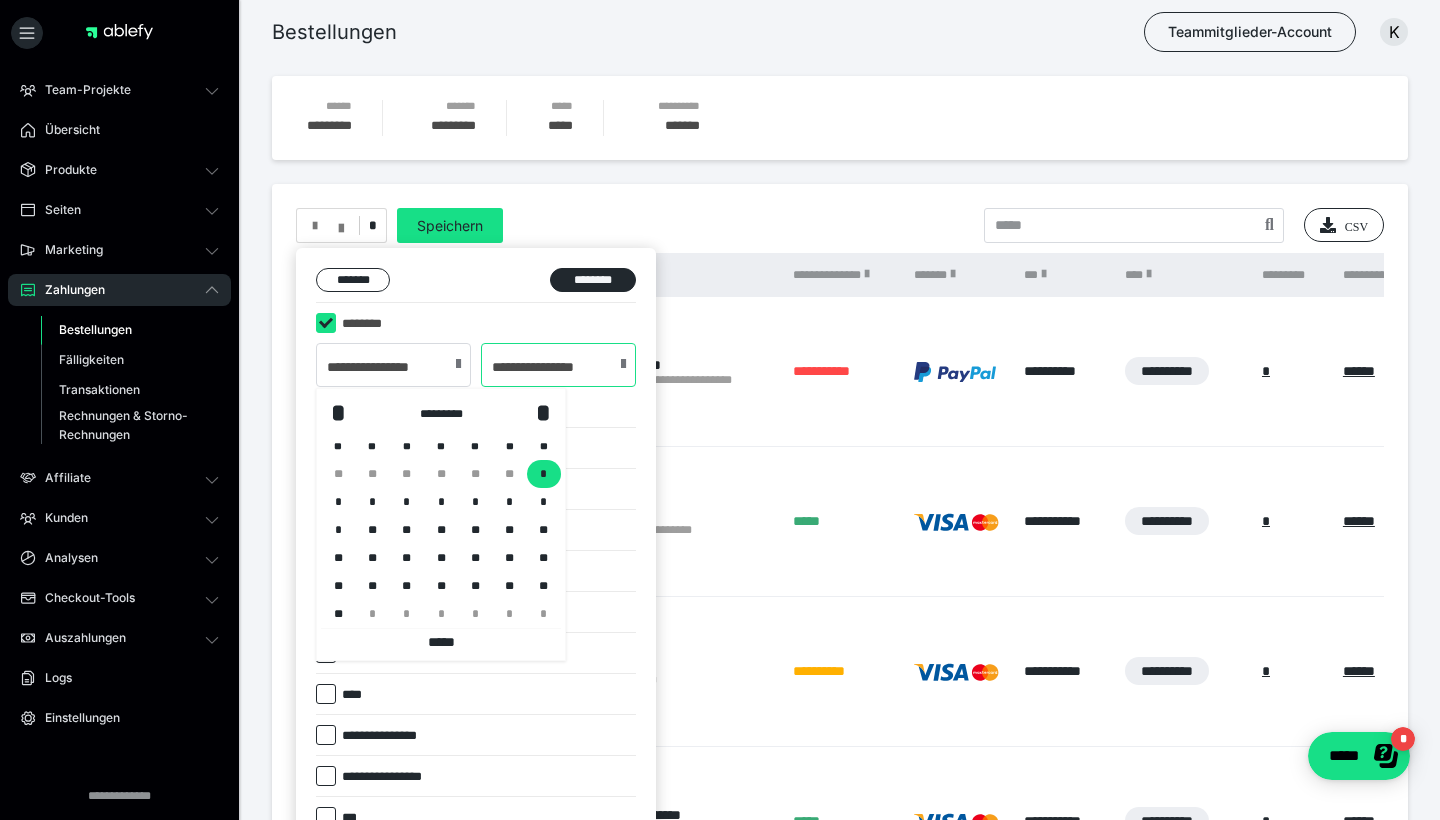 click on "**********" at bounding box center [558, 365] 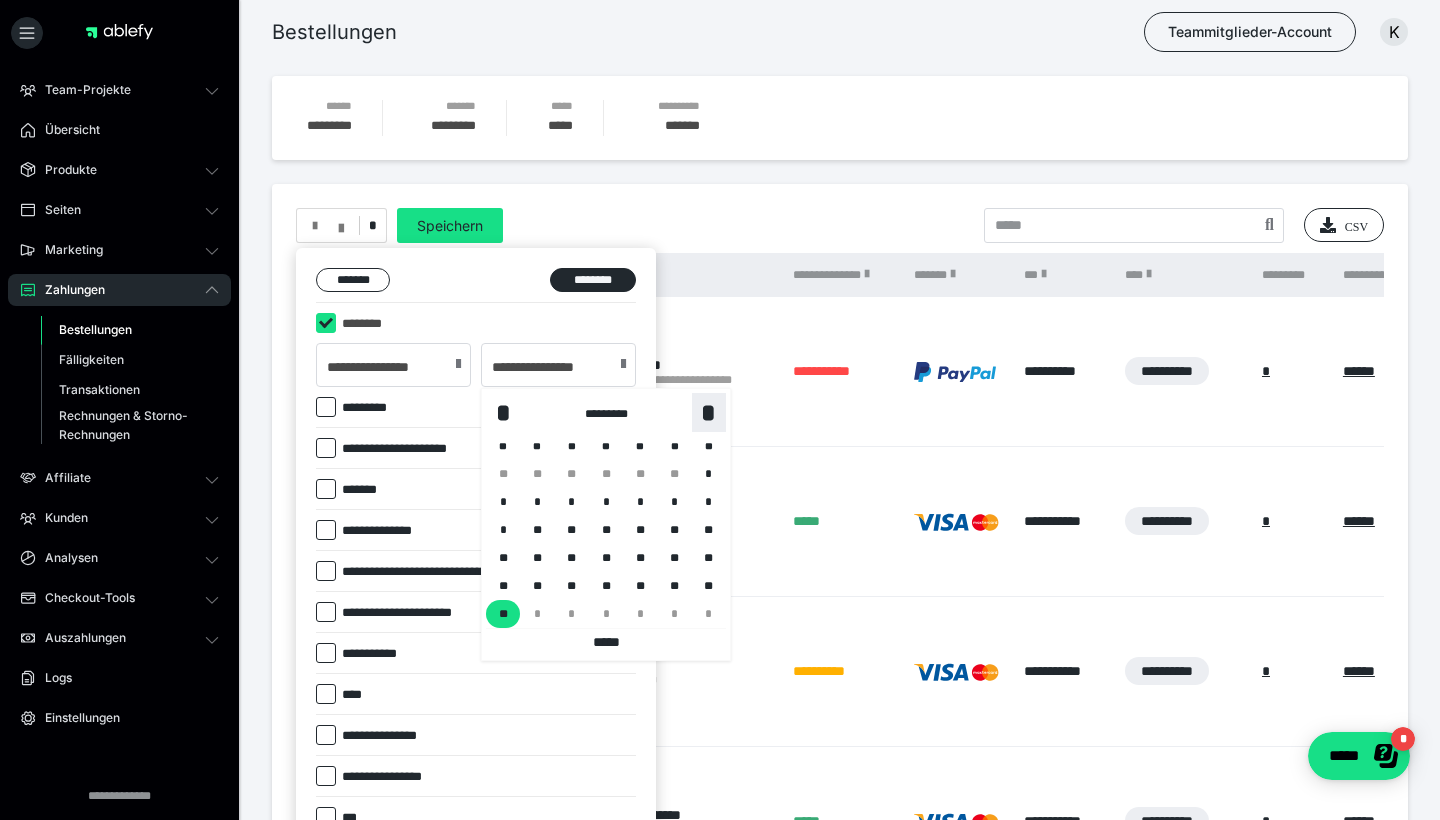 click on "*" at bounding box center [709, 412] 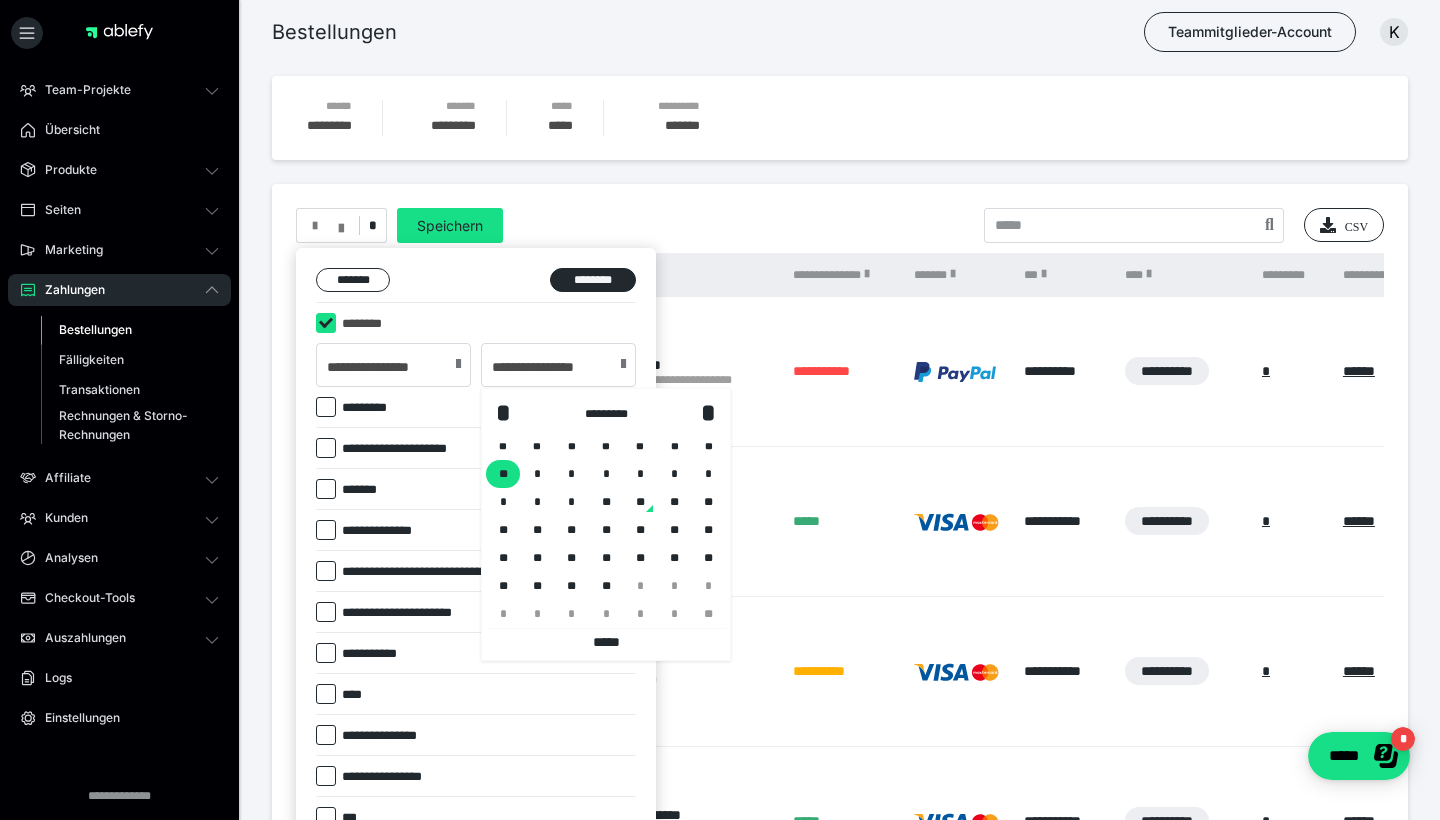 drag, startPoint x: 605, startPoint y: 584, endPoint x: 490, endPoint y: 438, distance: 185.8521 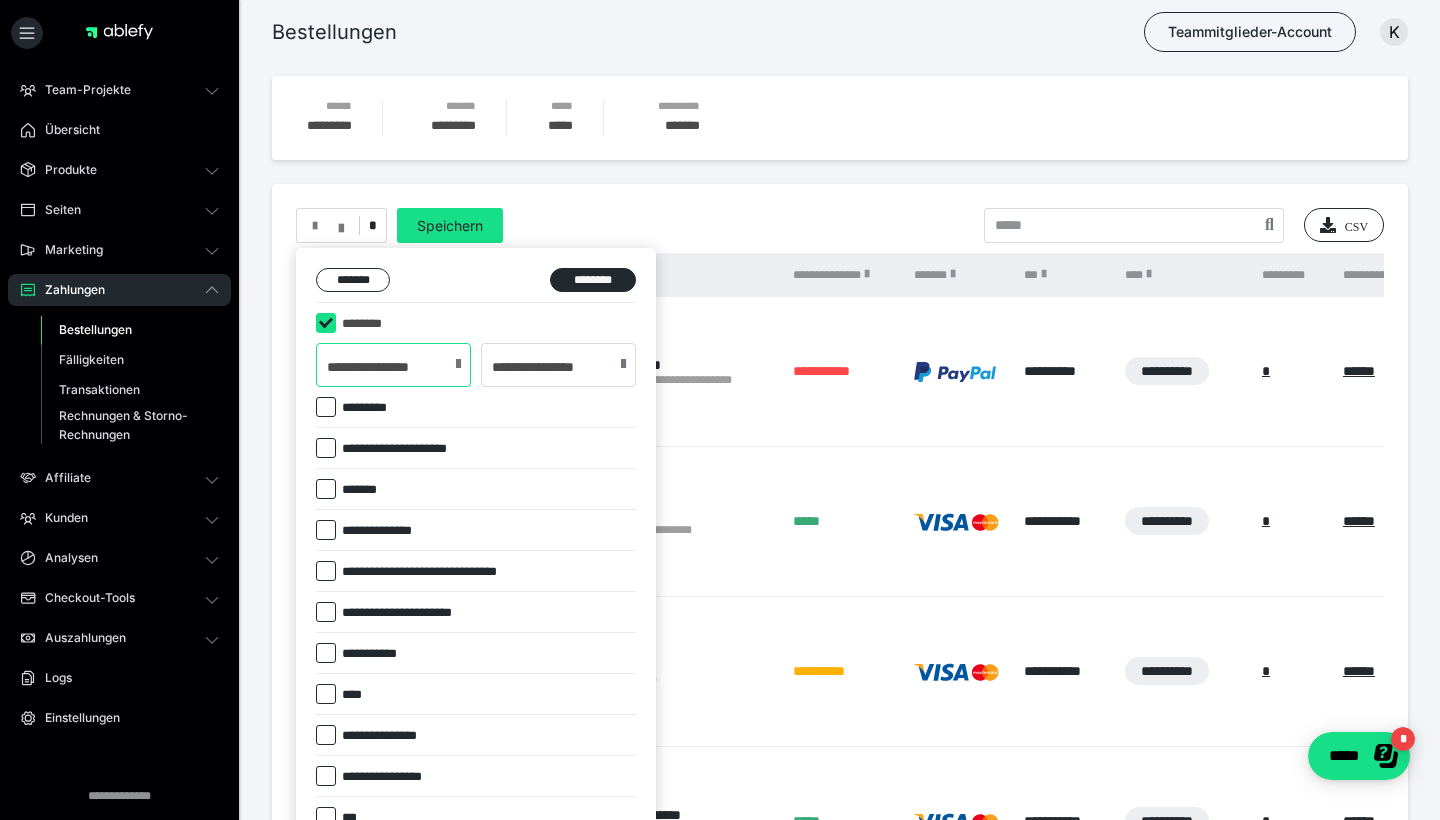 click on "**********" at bounding box center (393, 365) 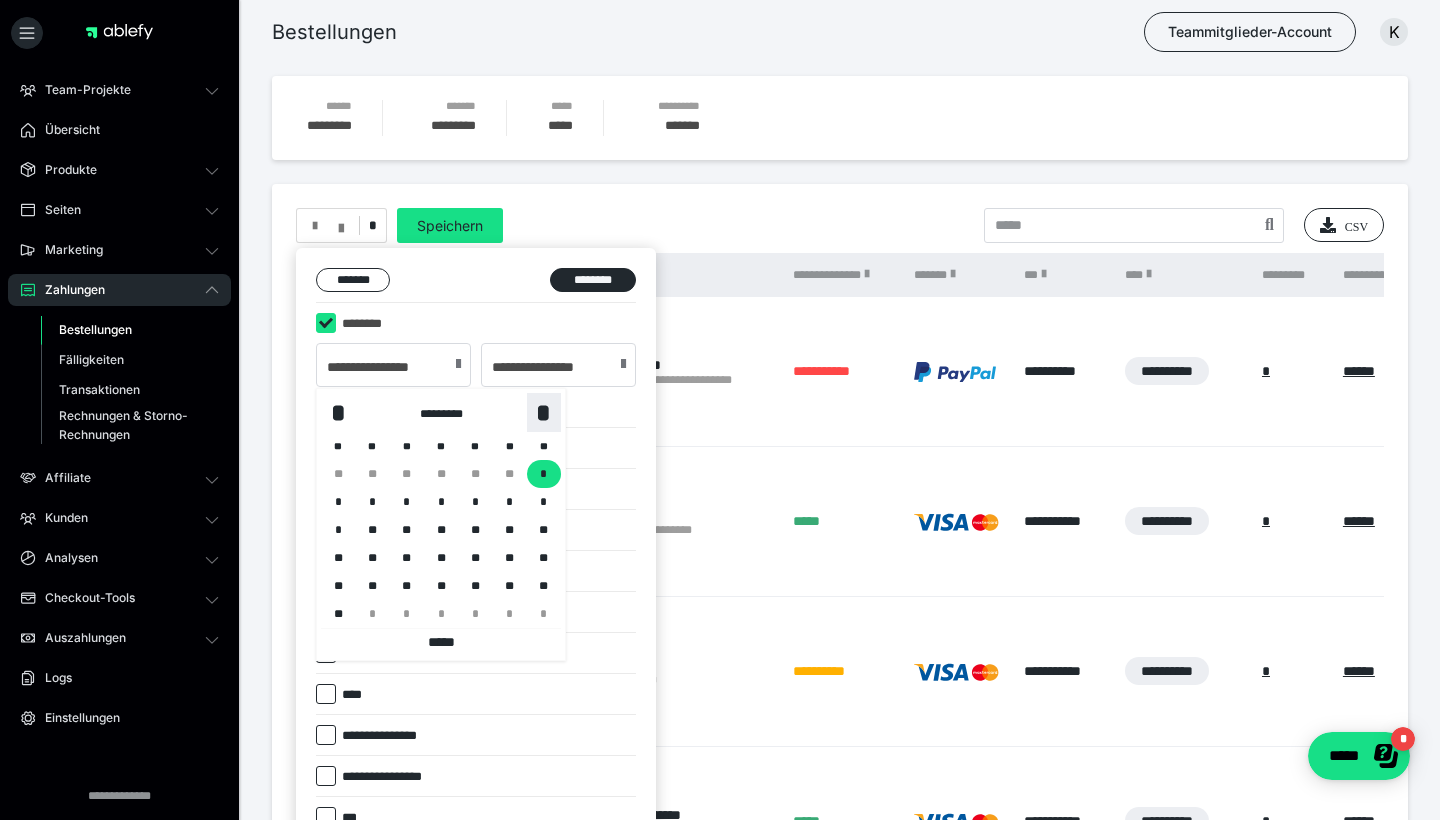 click on "*" at bounding box center [544, 412] 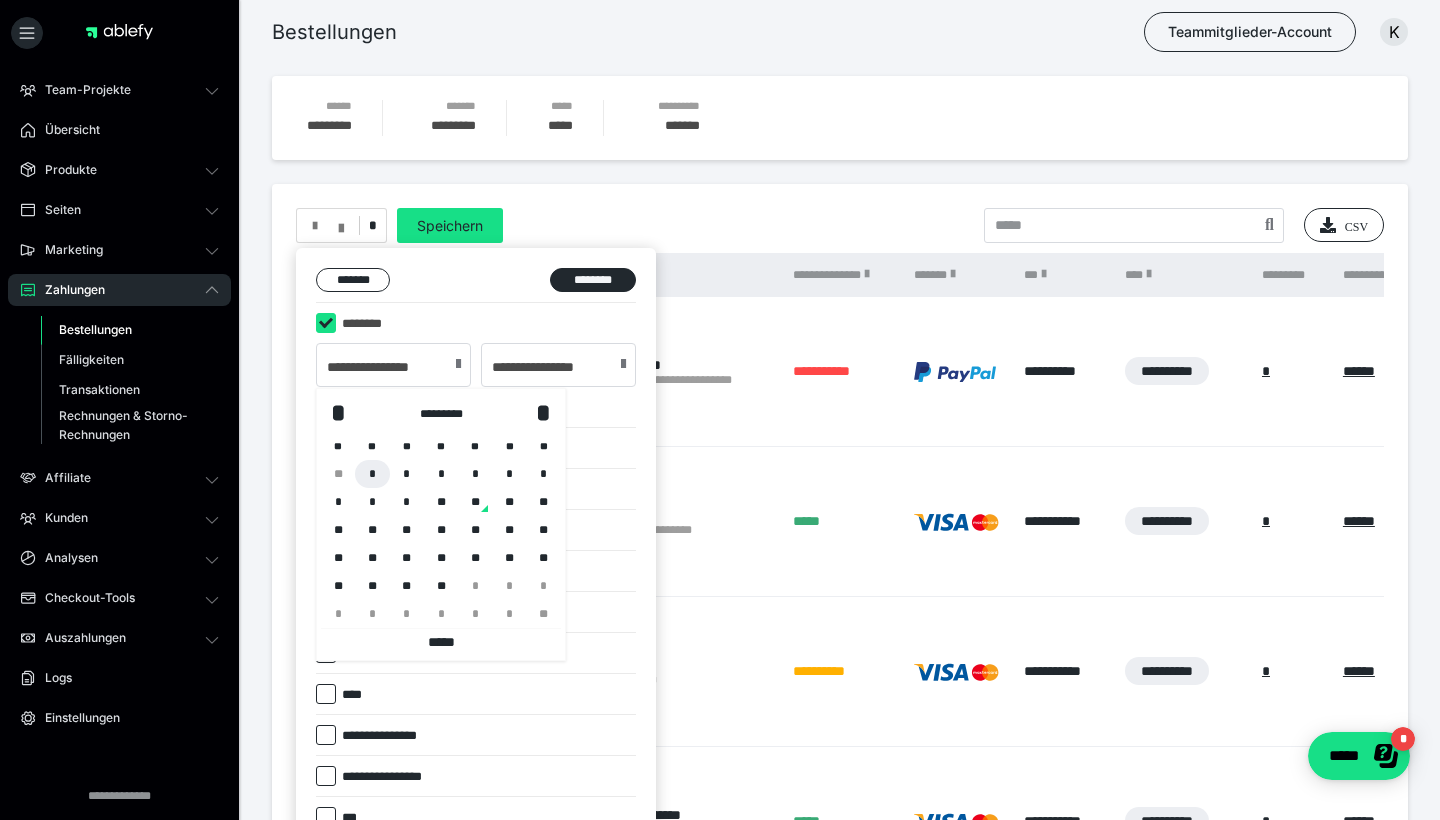 click on "*" at bounding box center (372, 474) 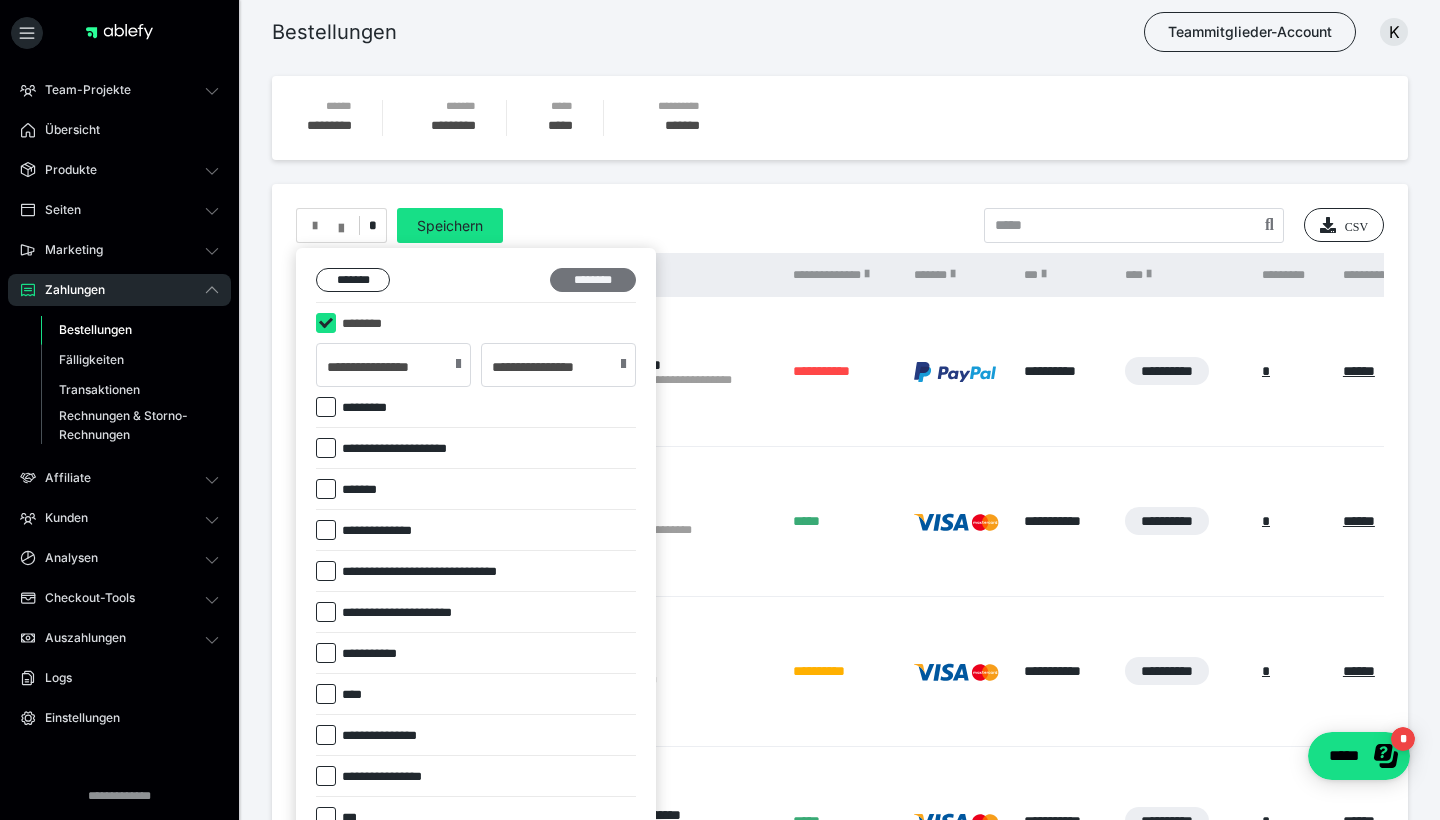 click on "********" at bounding box center (593, 280) 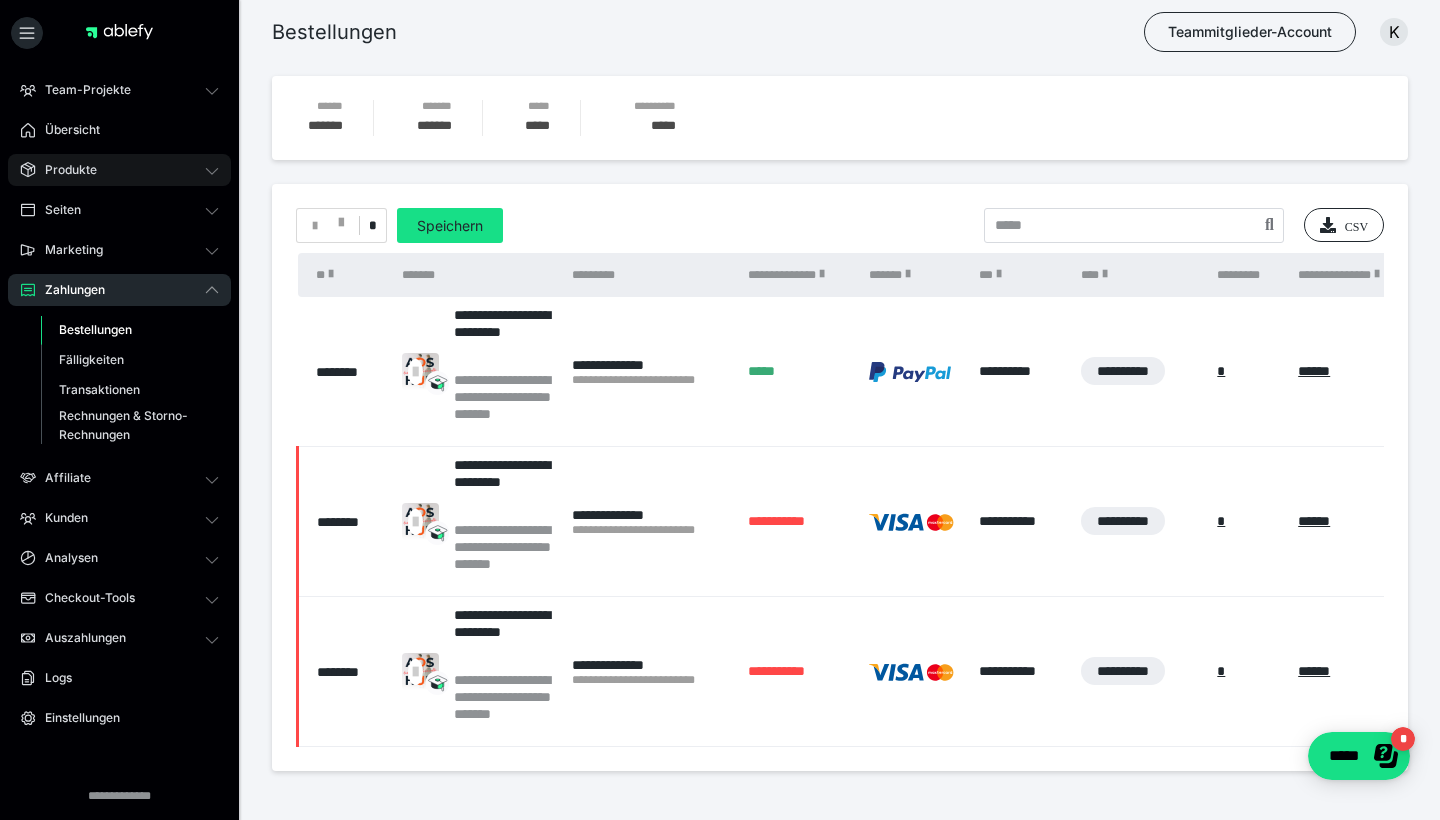 click on "Produkte" at bounding box center (64, 170) 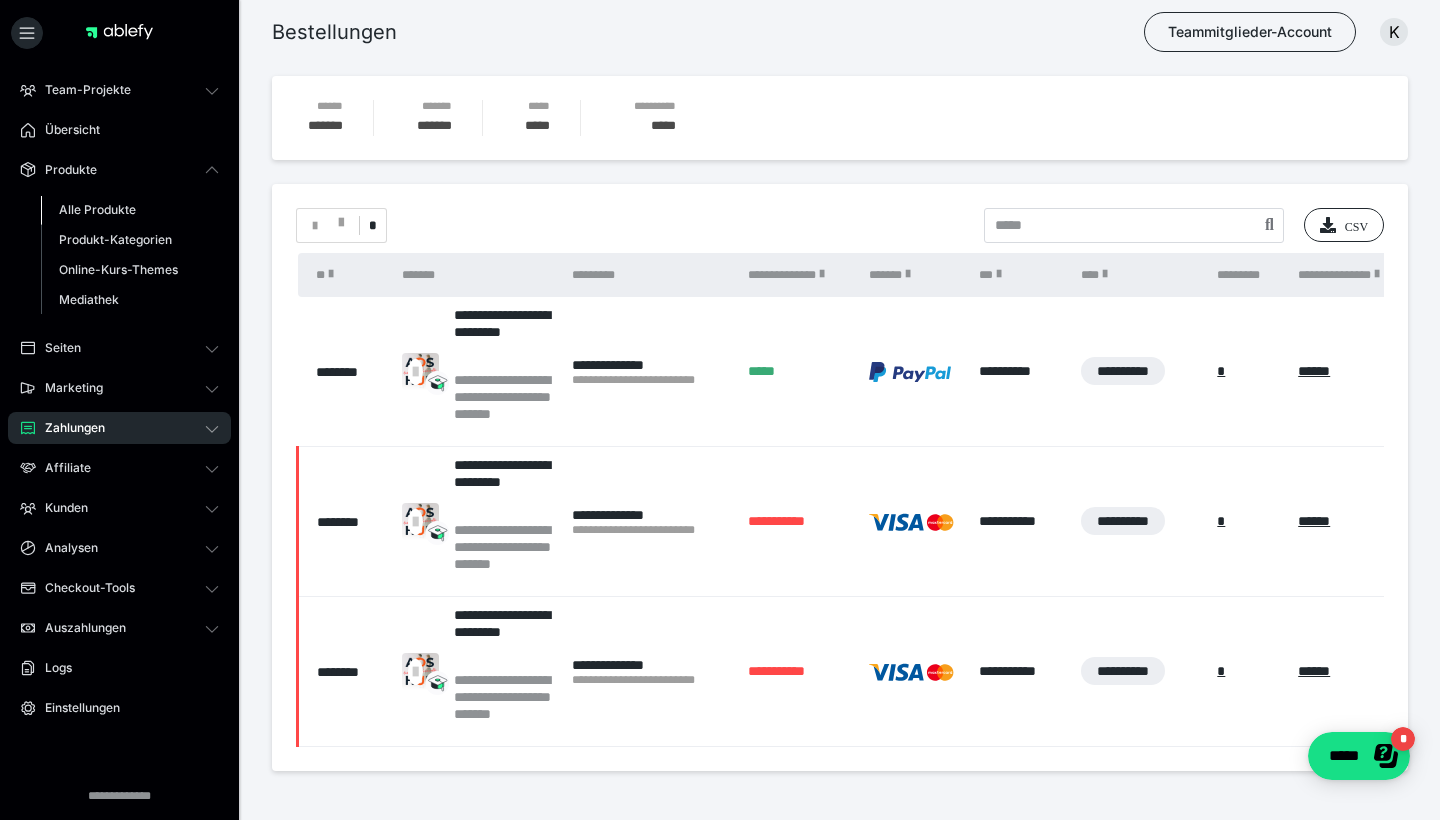 click on "Alle Produkte" at bounding box center [97, 209] 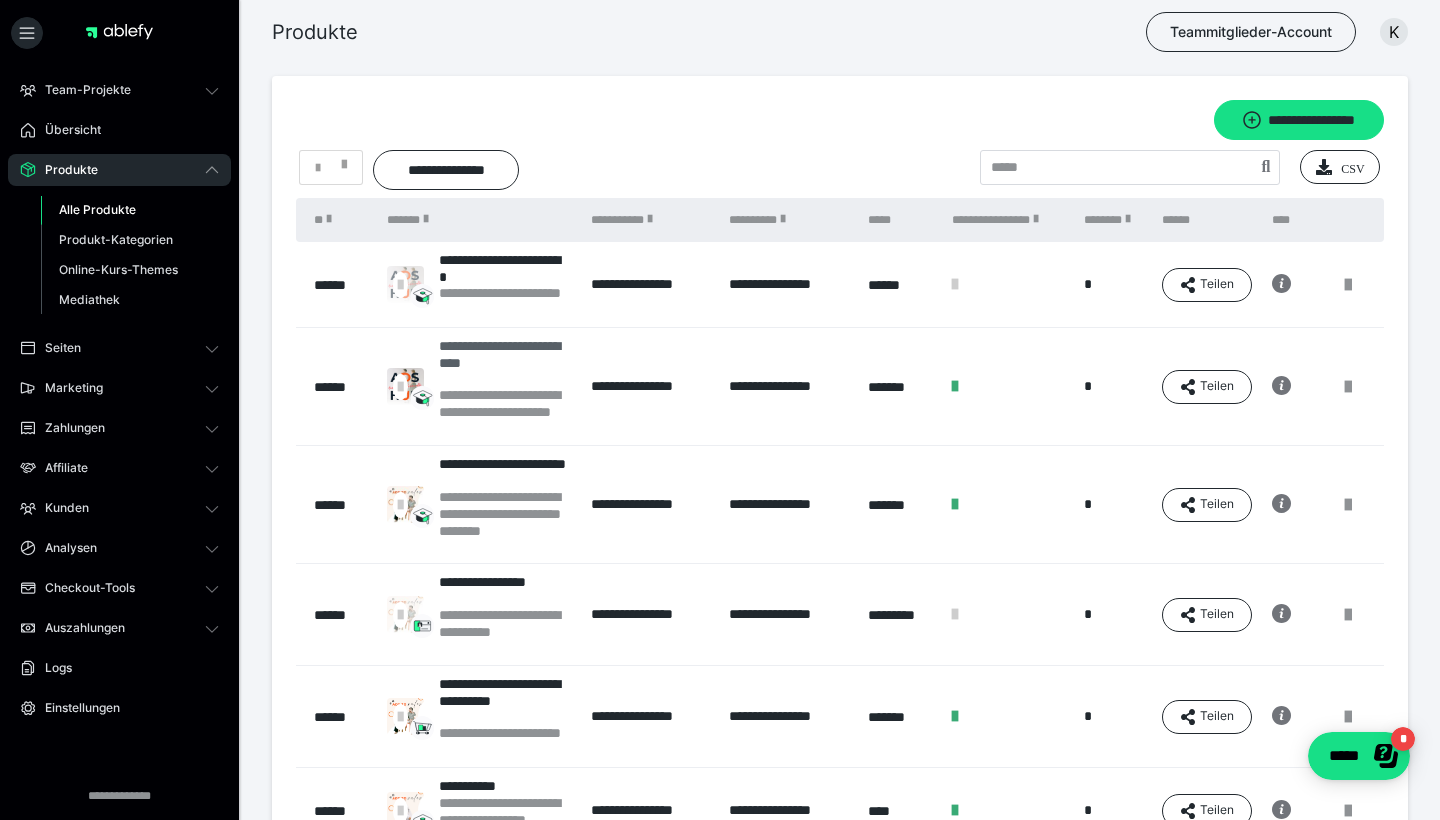 click on "**********" at bounding box center [504, 362] 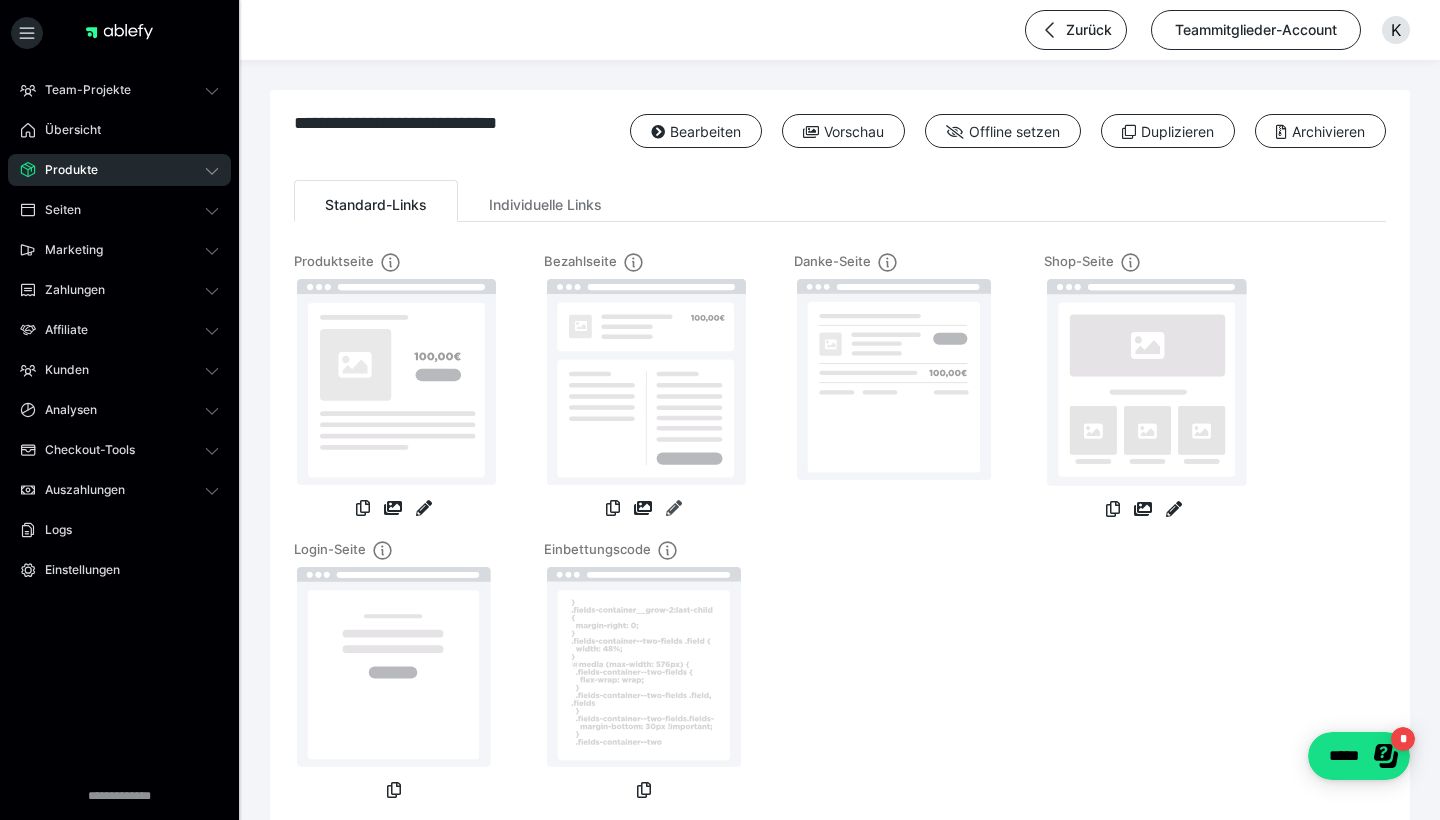 click at bounding box center [674, 508] 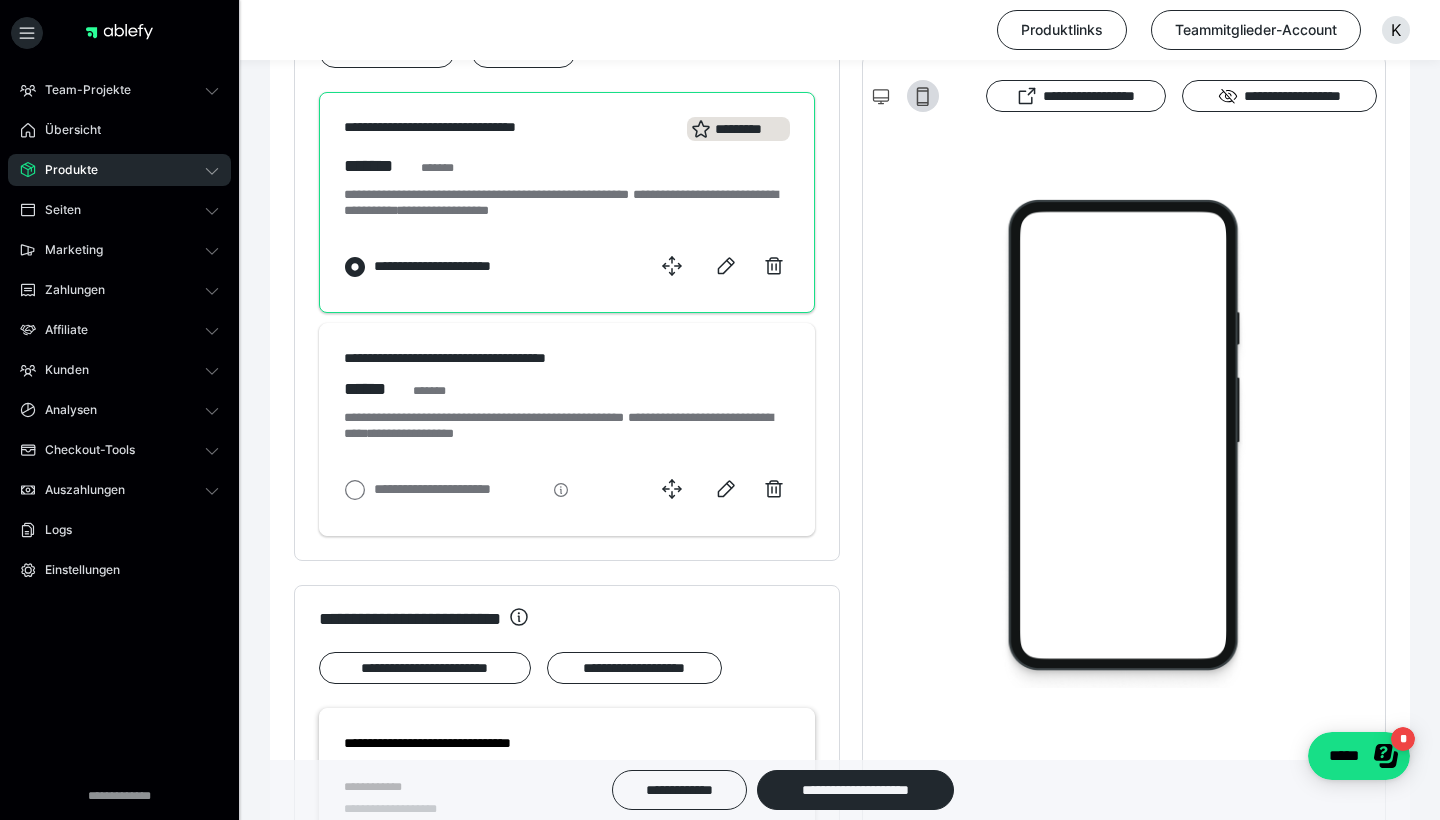 scroll, scrollTop: 1339, scrollLeft: 0, axis: vertical 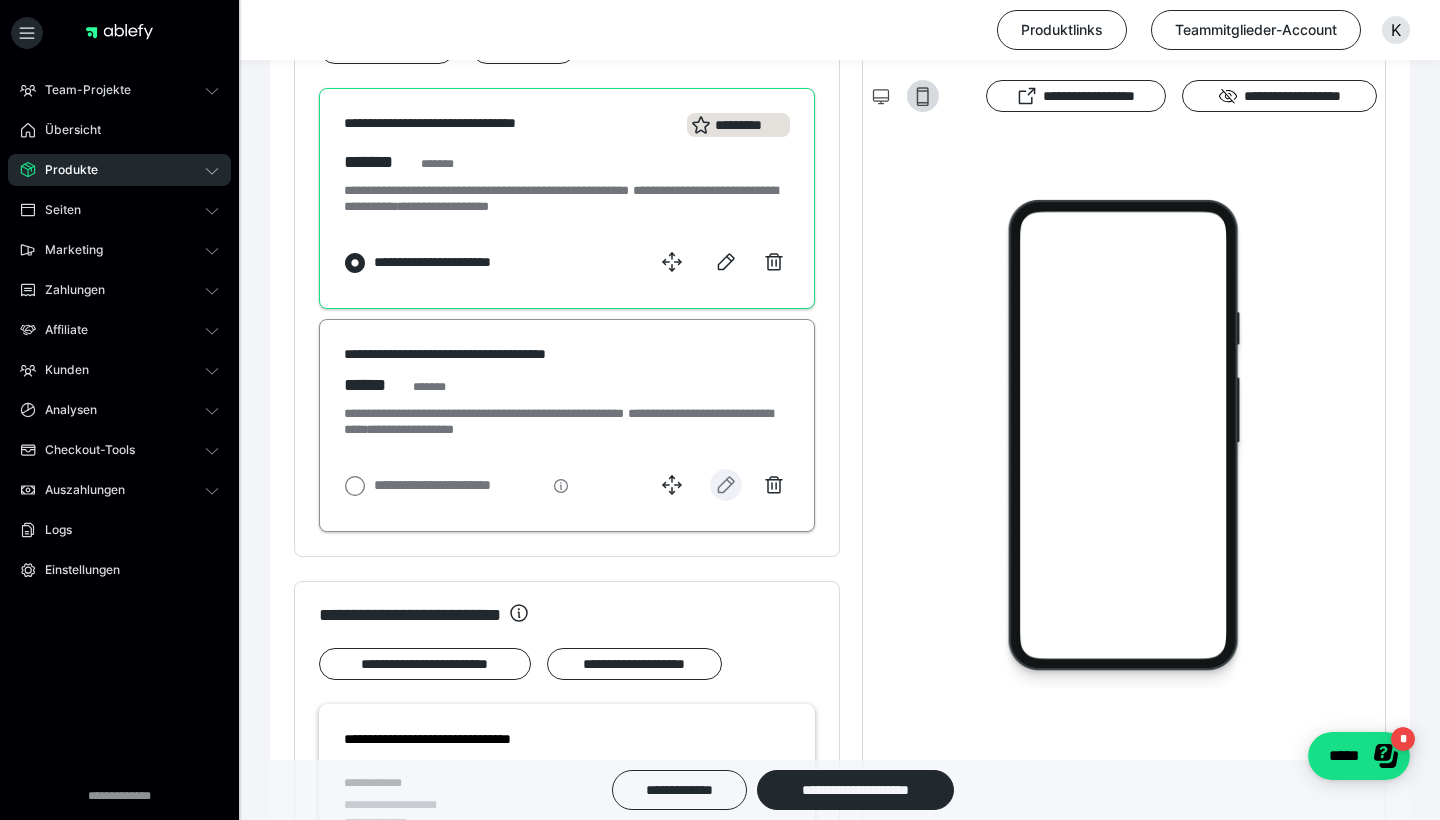 click at bounding box center [726, 485] 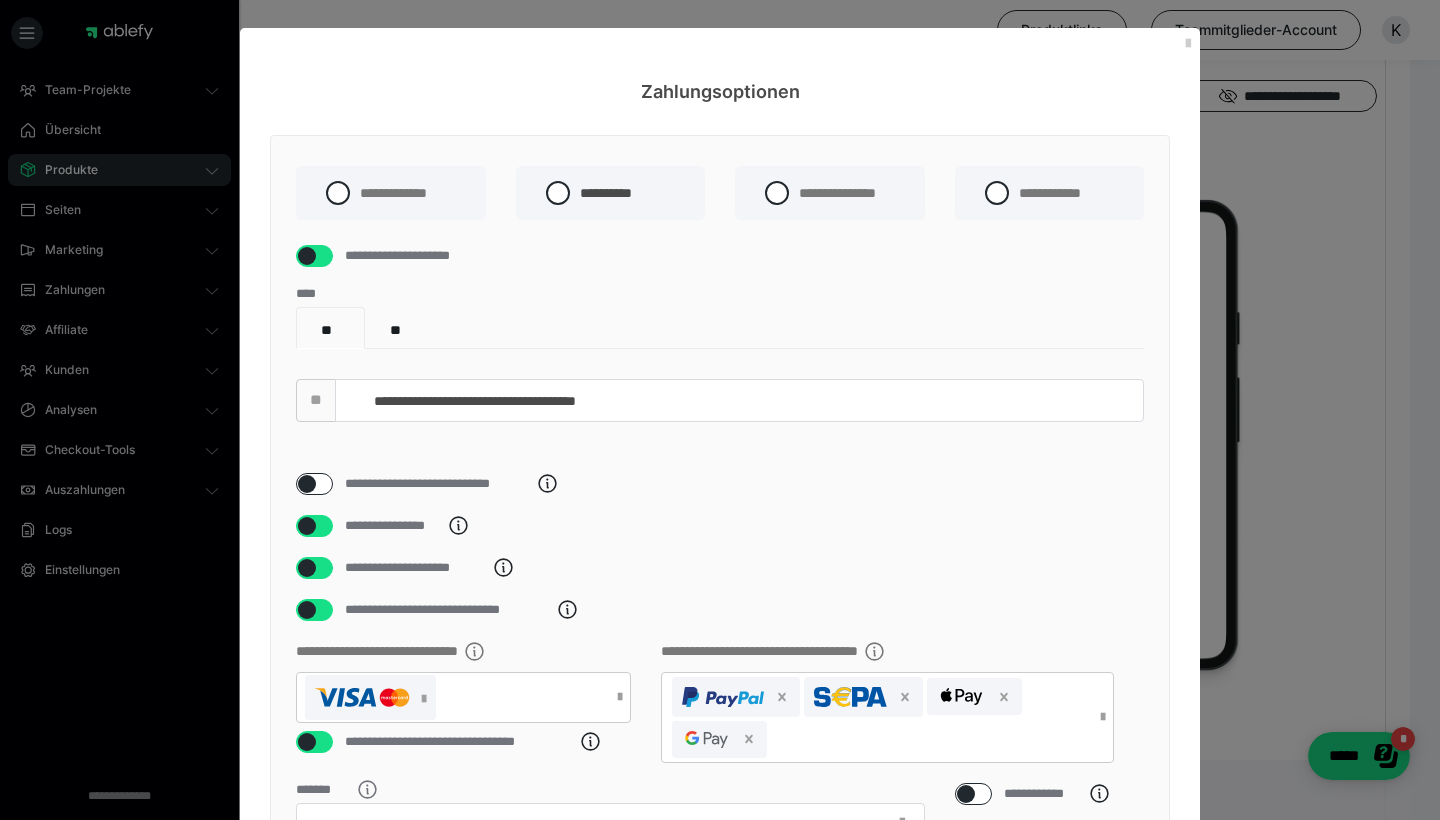 scroll, scrollTop: 0, scrollLeft: 0, axis: both 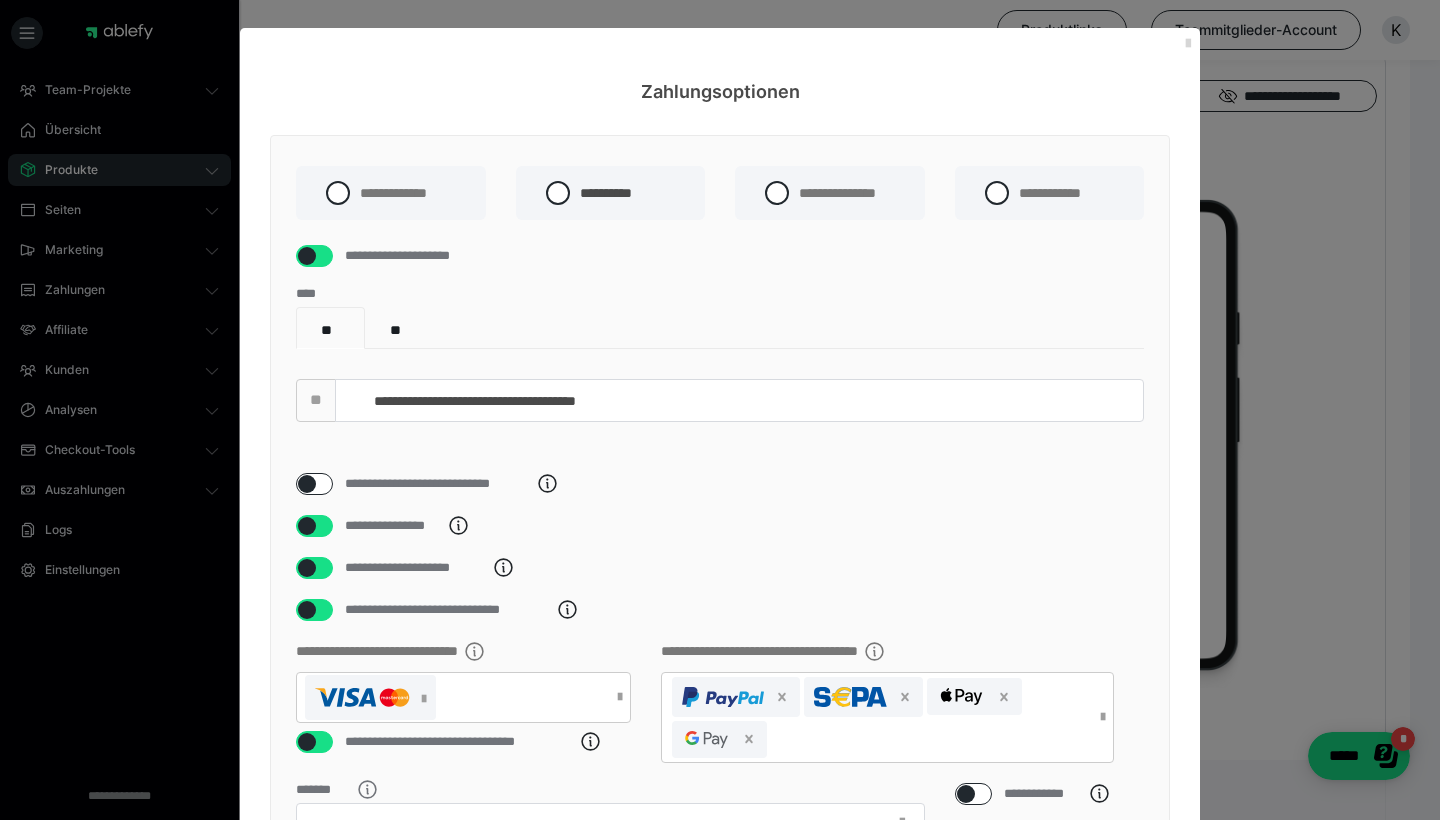 click at bounding box center (1188, 44) 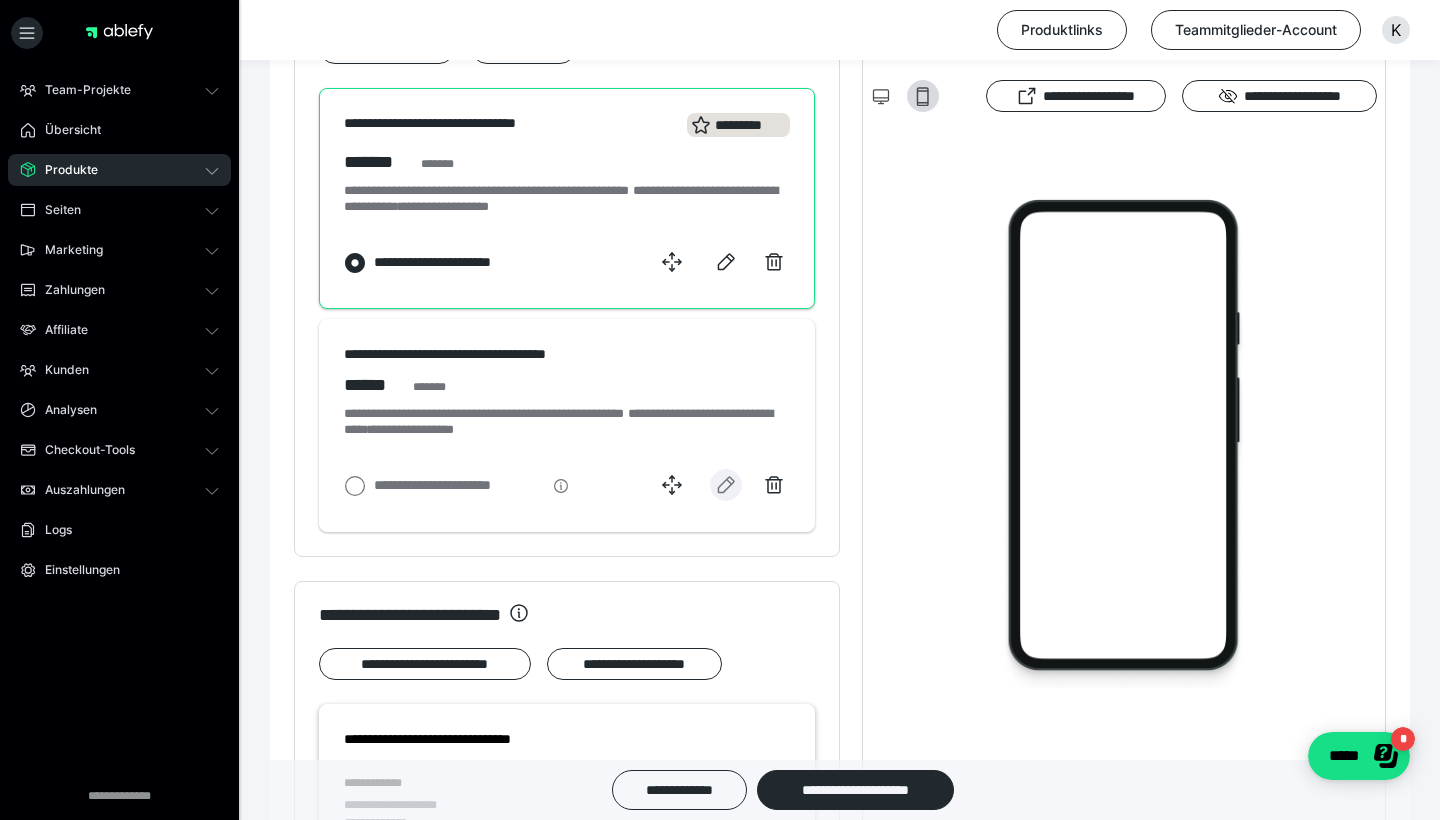 scroll, scrollTop: 1337, scrollLeft: 1, axis: both 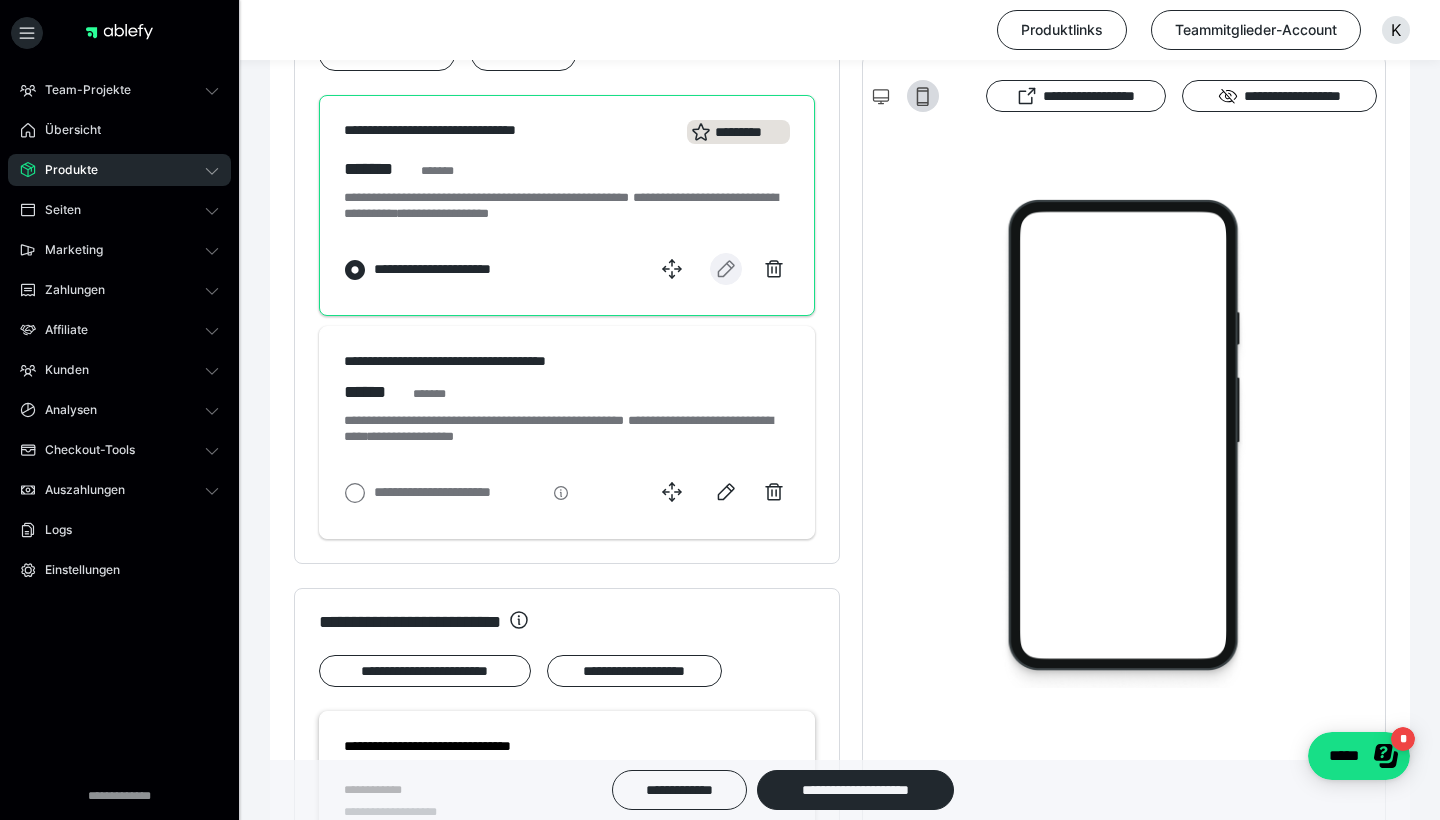 click 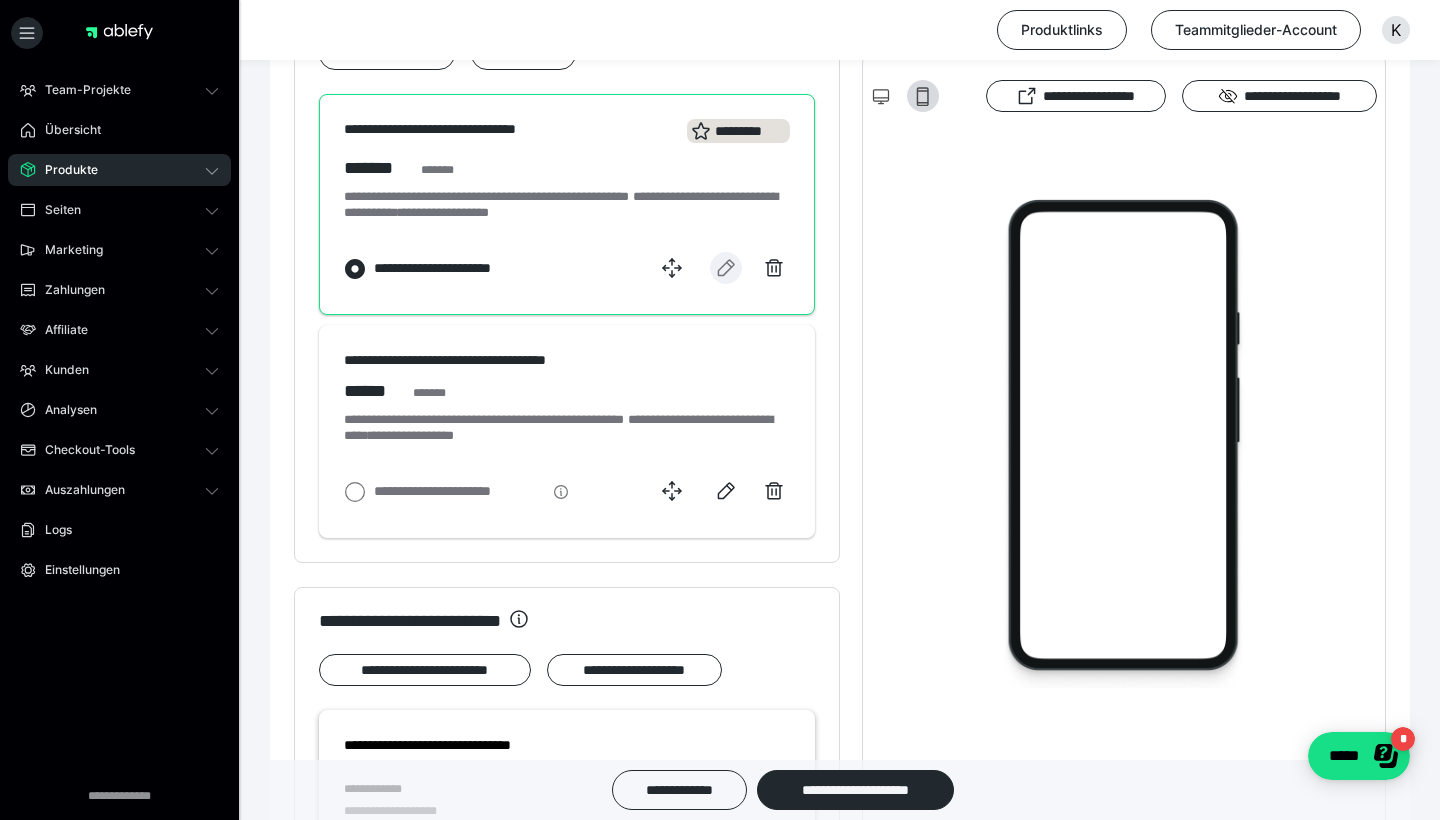 select on "**" 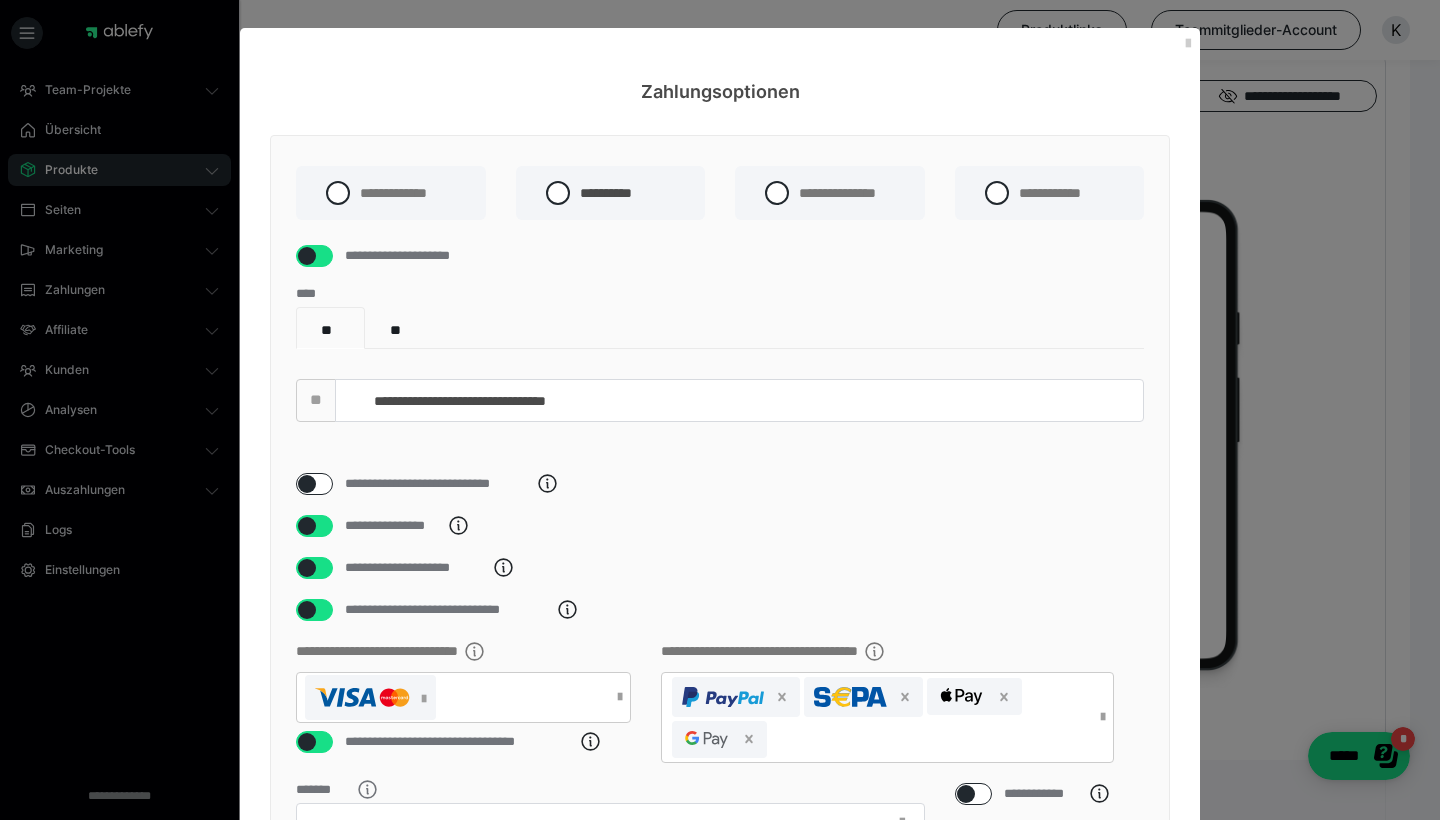 scroll, scrollTop: 0, scrollLeft: 0, axis: both 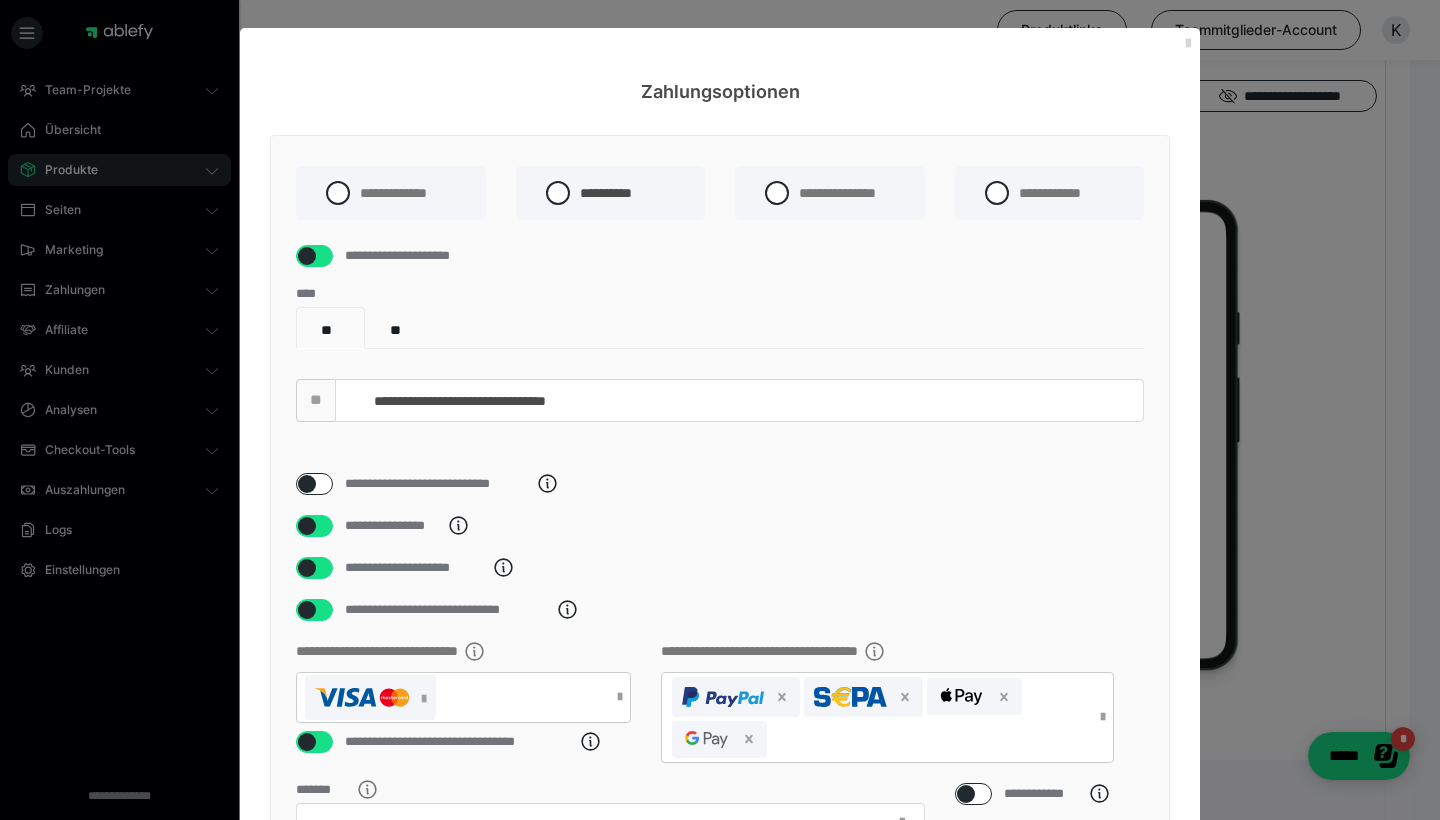 click at bounding box center [1188, 44] 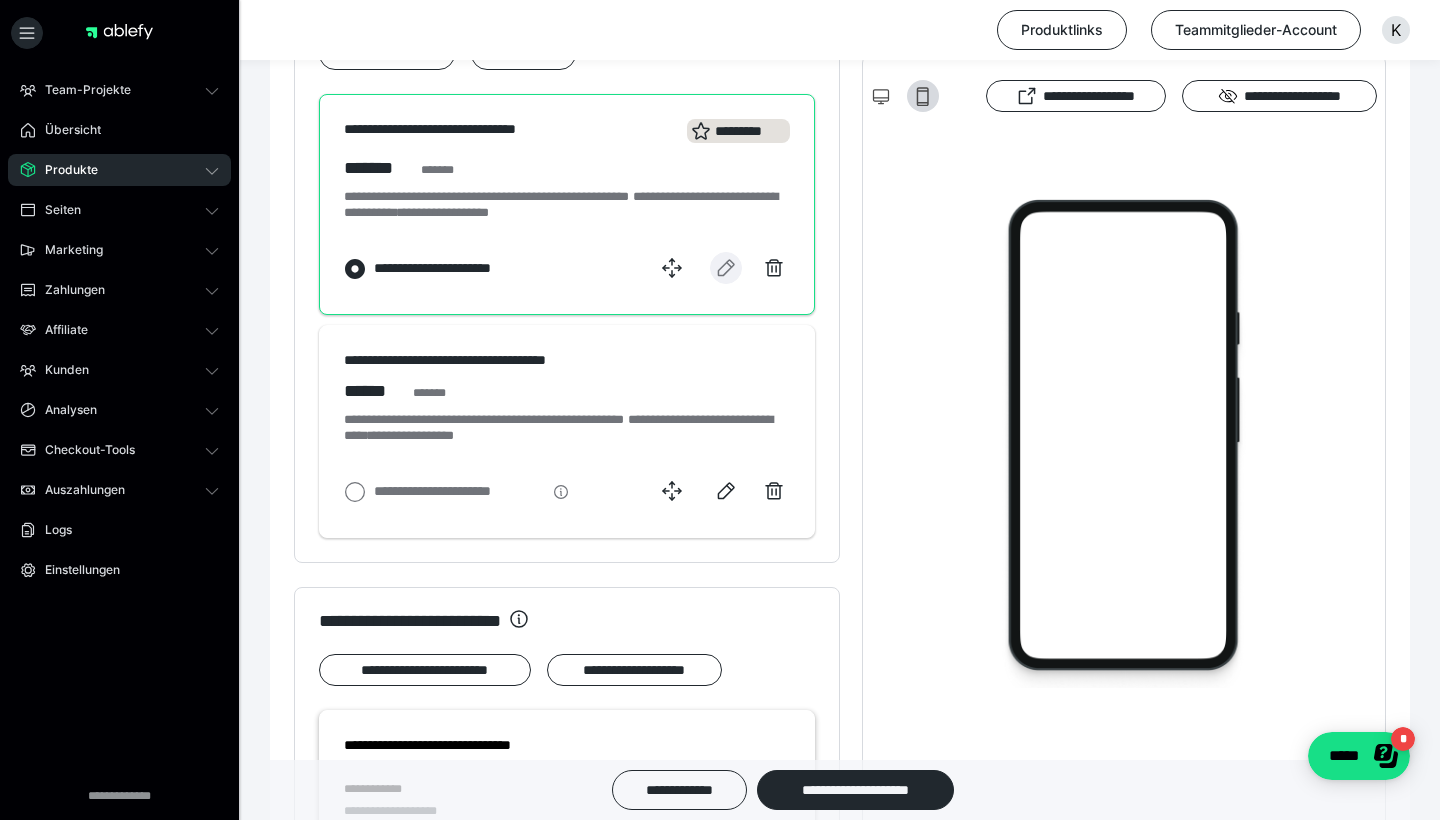 type 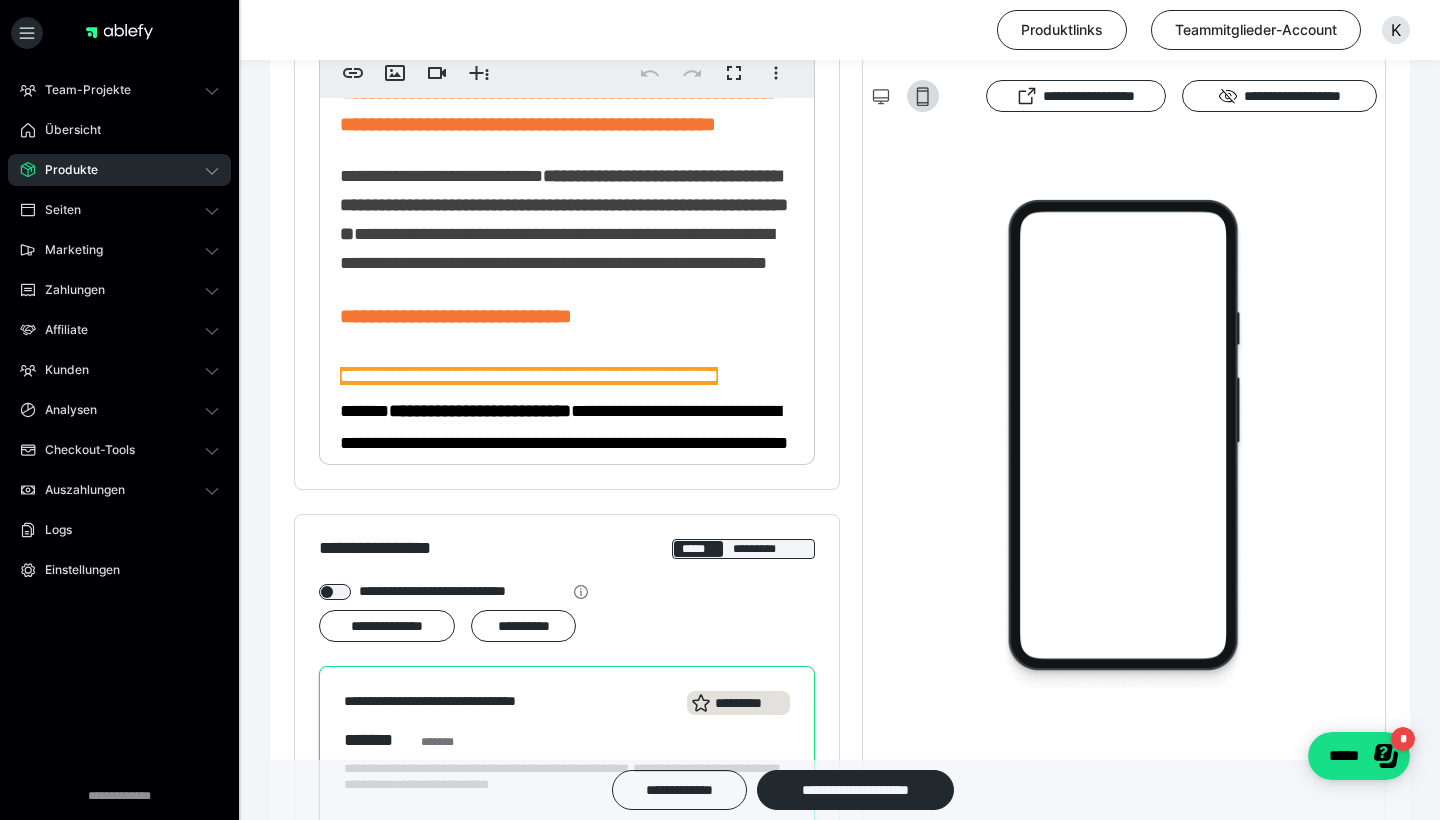 scroll, scrollTop: 769, scrollLeft: 0, axis: vertical 